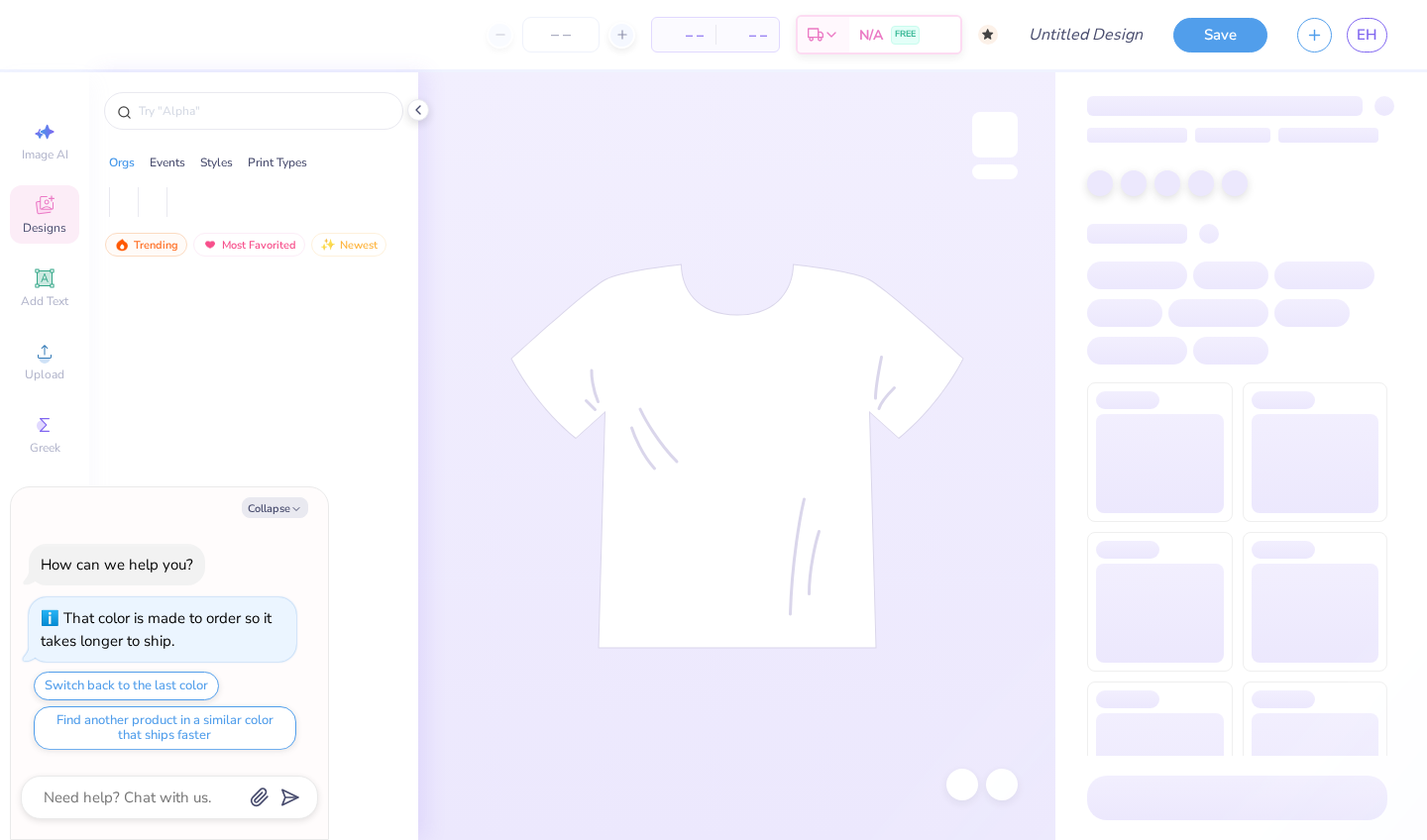scroll, scrollTop: 0, scrollLeft: 0, axis: both 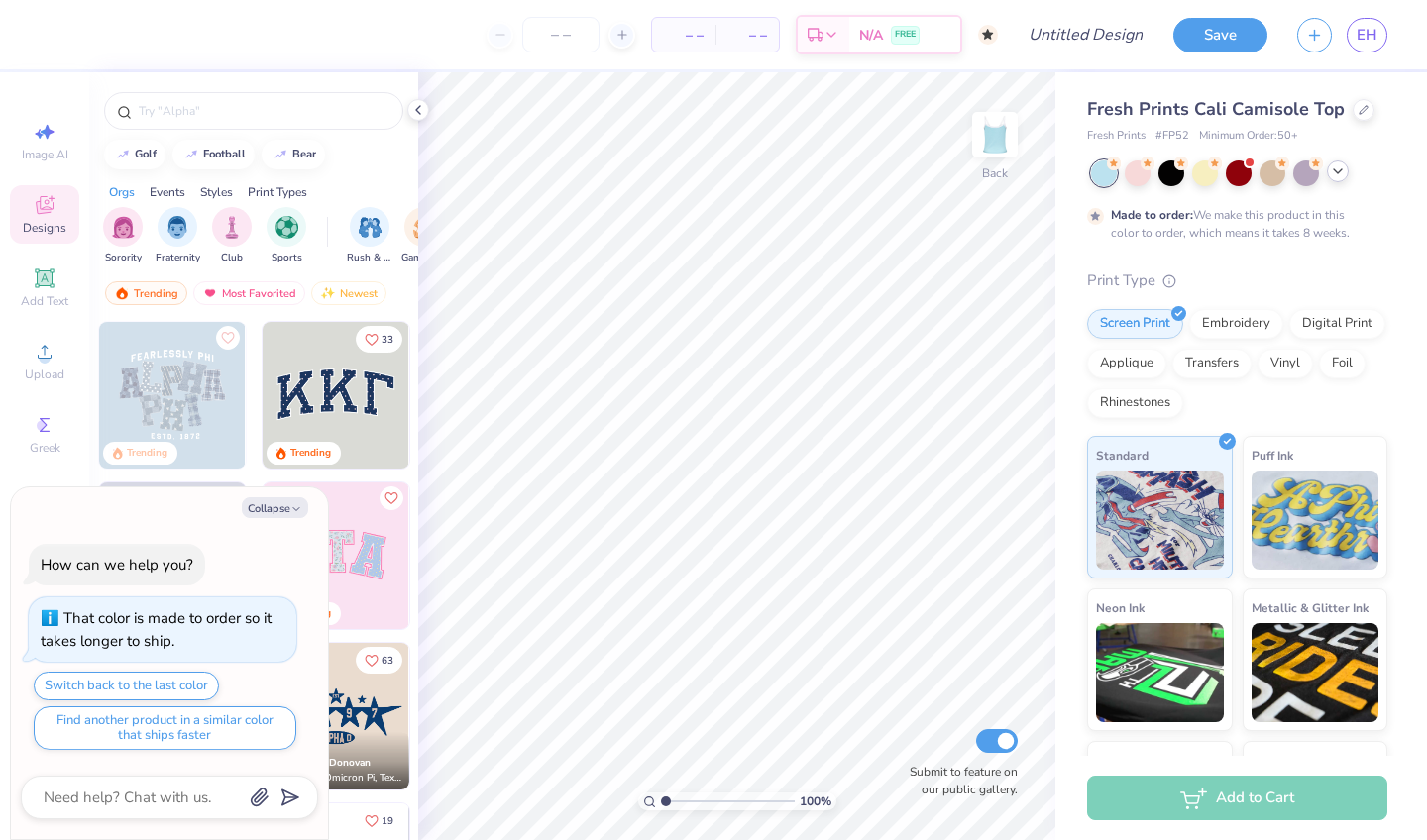 click 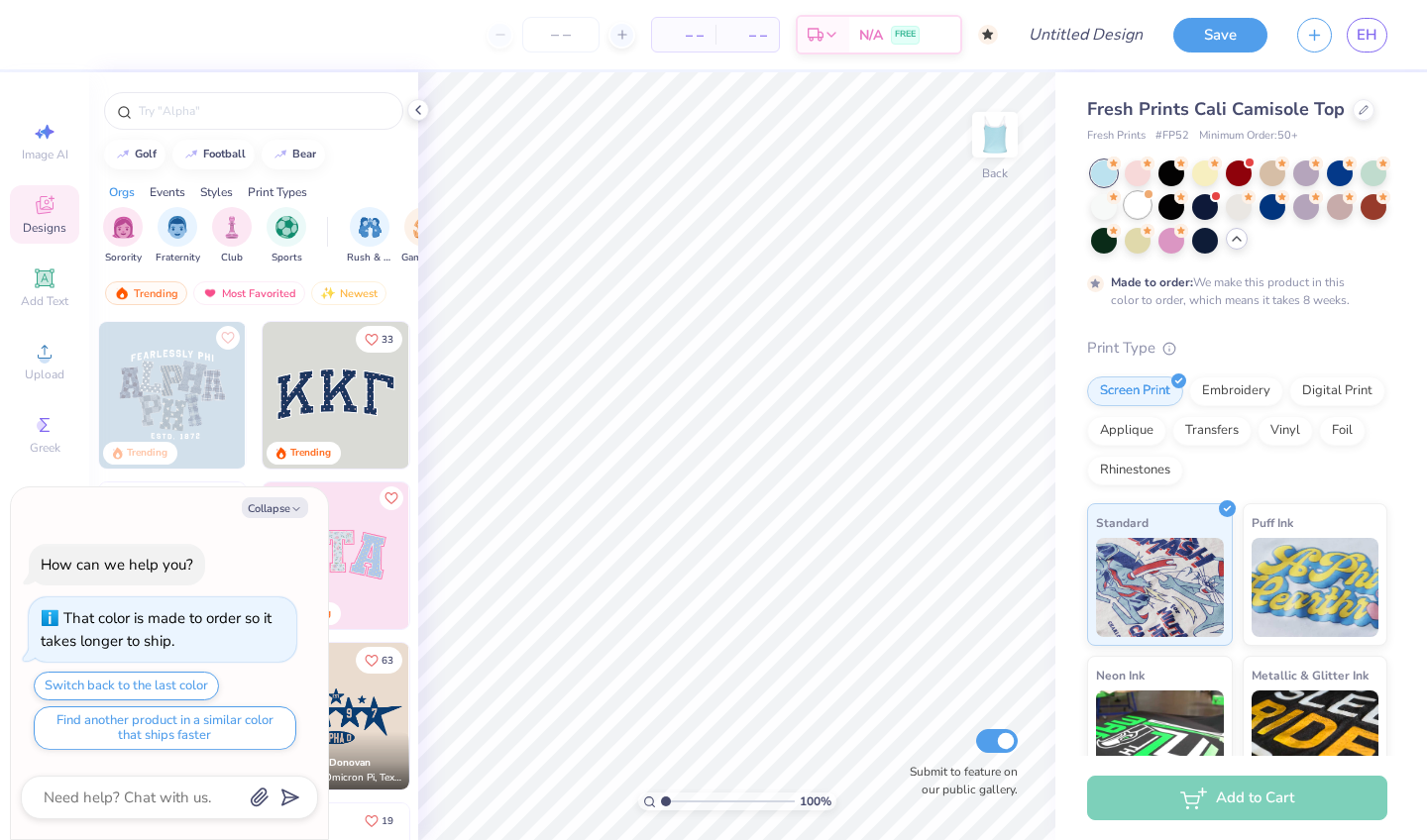 click at bounding box center [1138, 205] 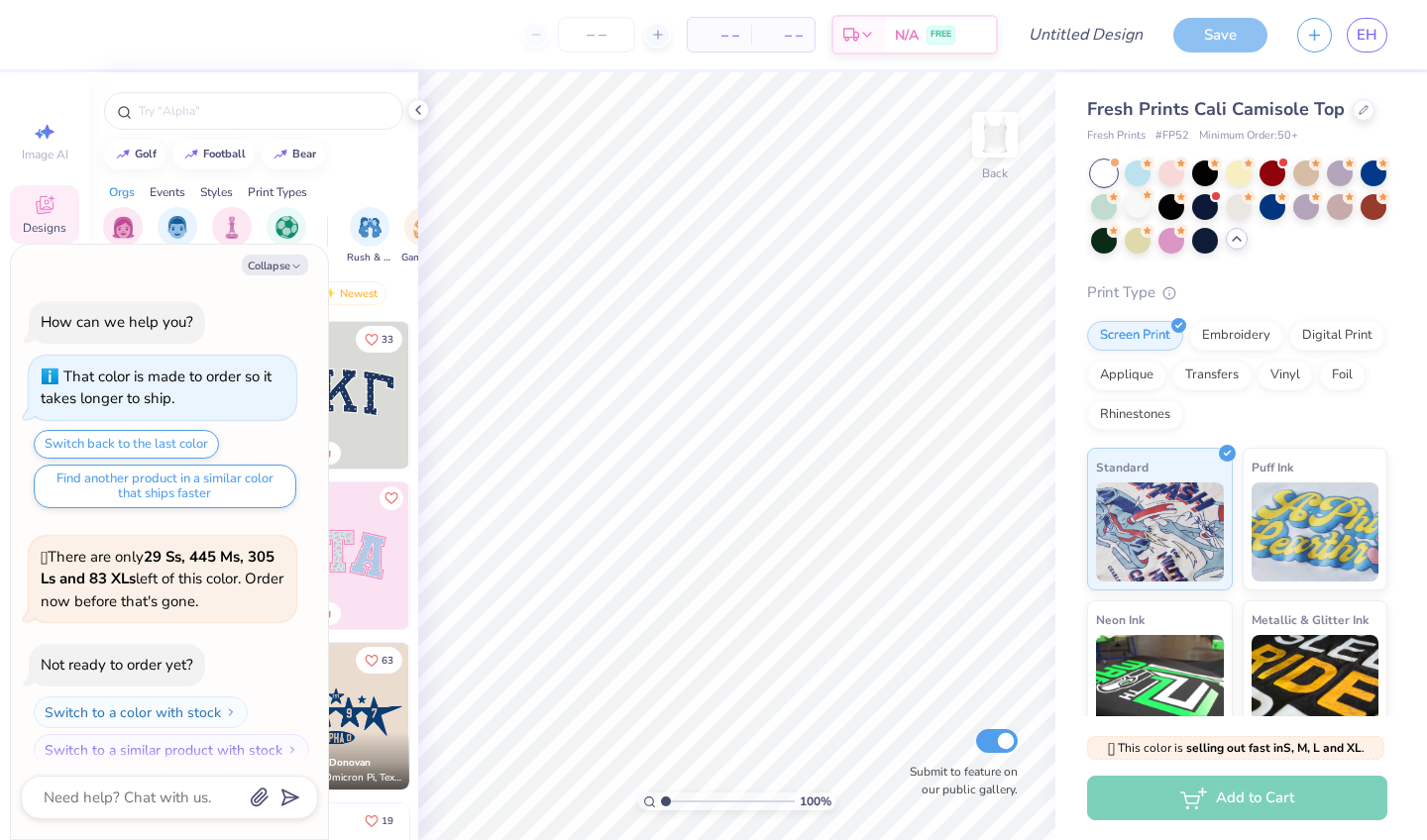 scroll, scrollTop: 109, scrollLeft: 0, axis: vertical 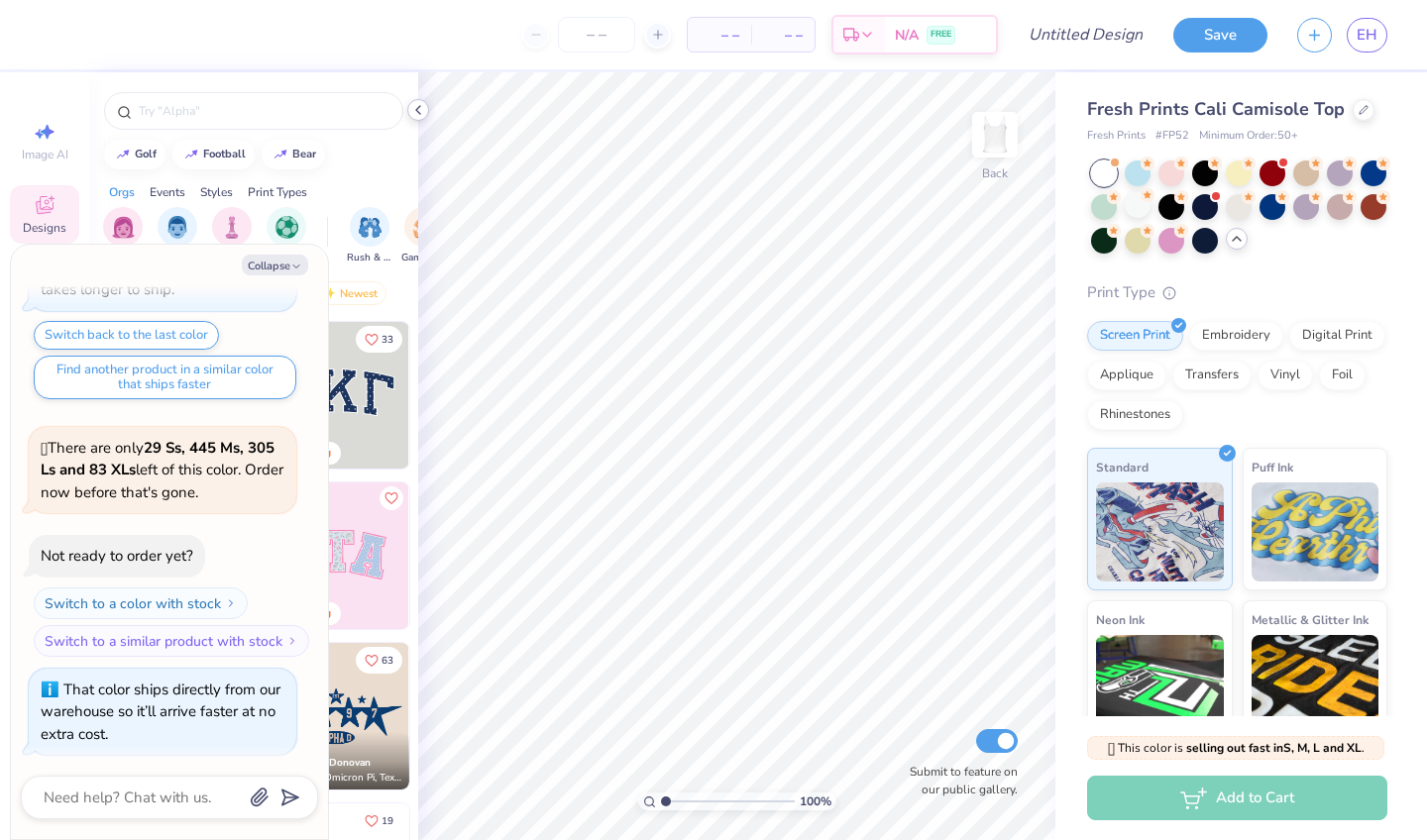 click 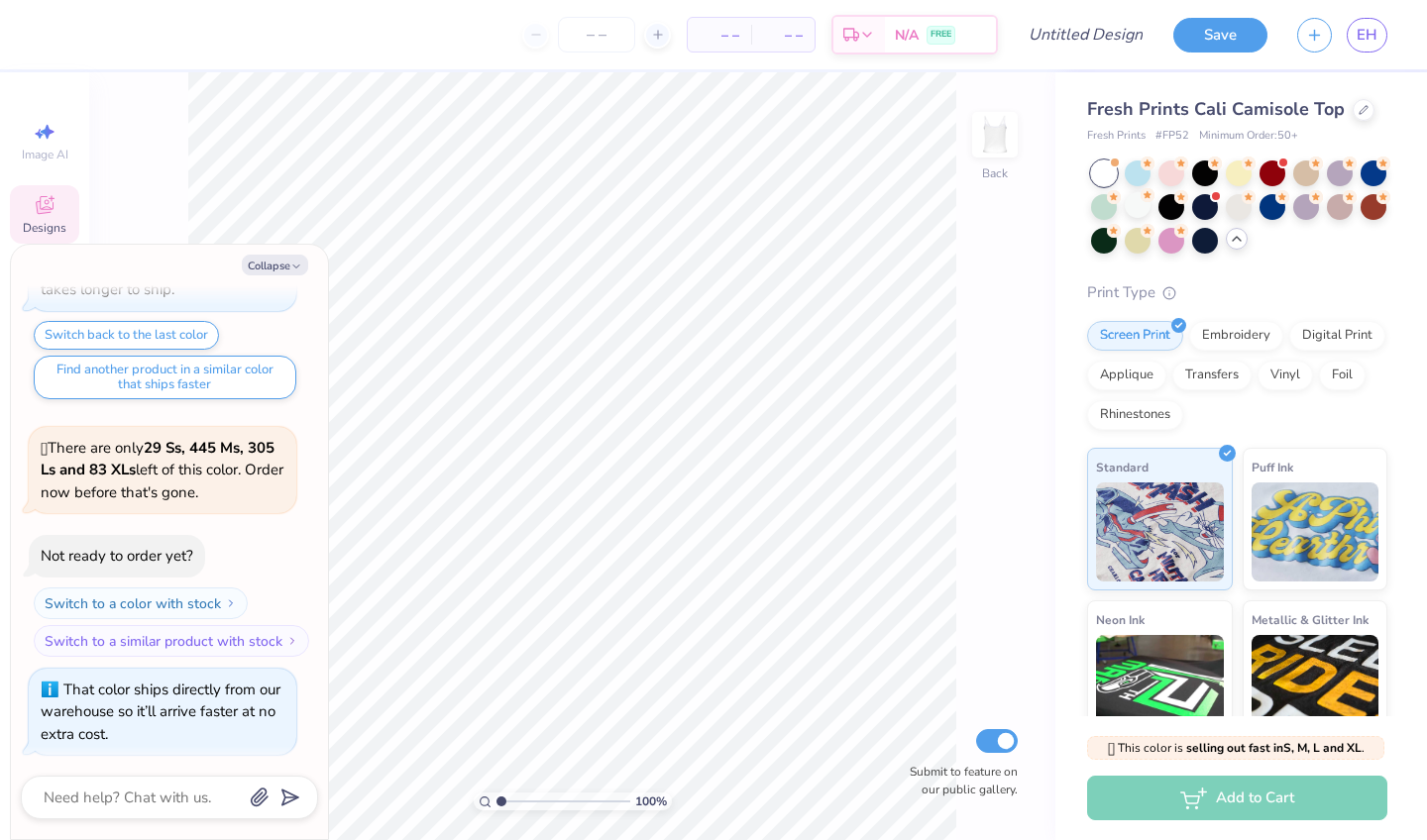 click on "100  % Back Submit to feature on our public gallery." at bounding box center (572, 456) 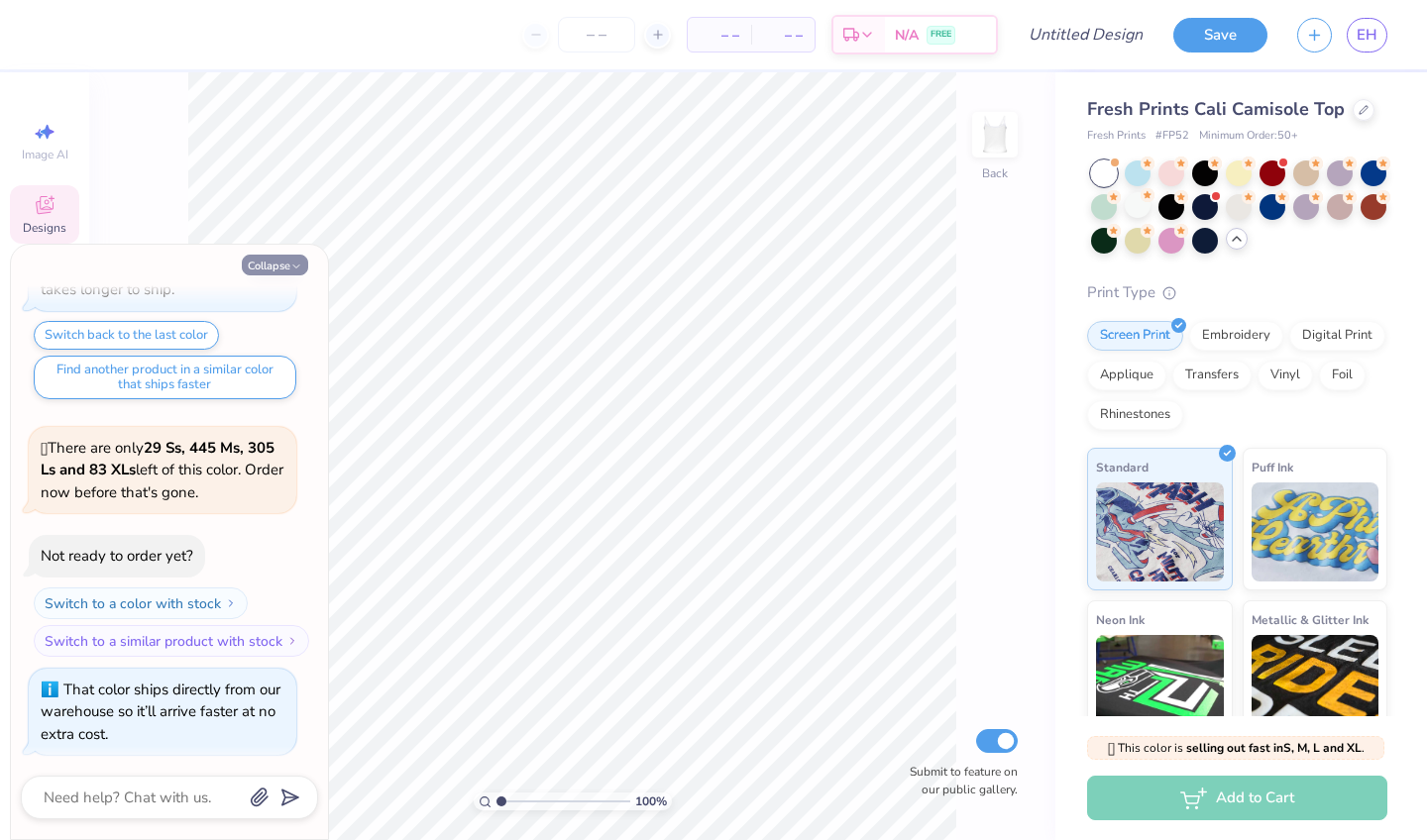 click on "Collapse" at bounding box center (274, 264) 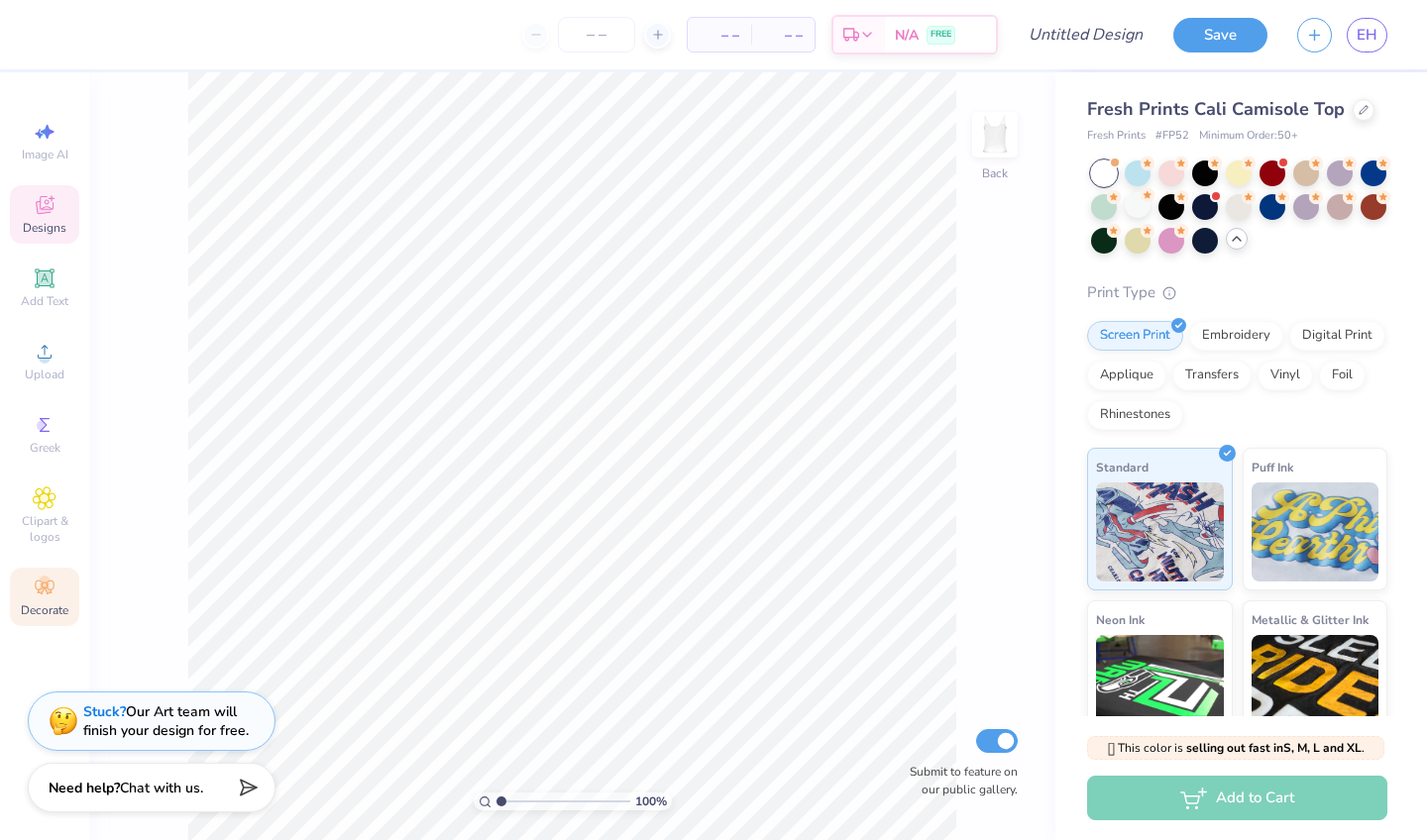 click on "Decorate" at bounding box center (45, 610) 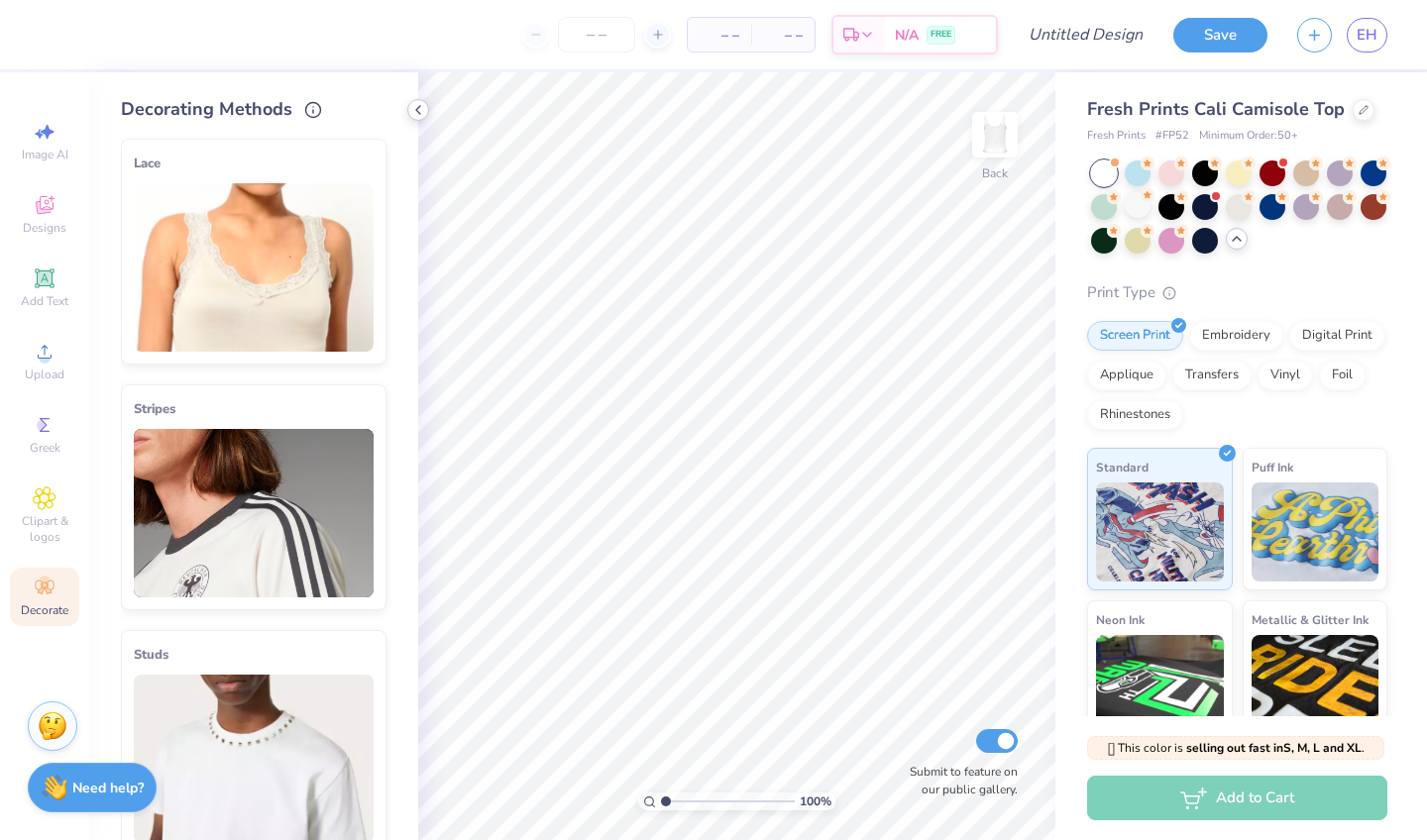 click 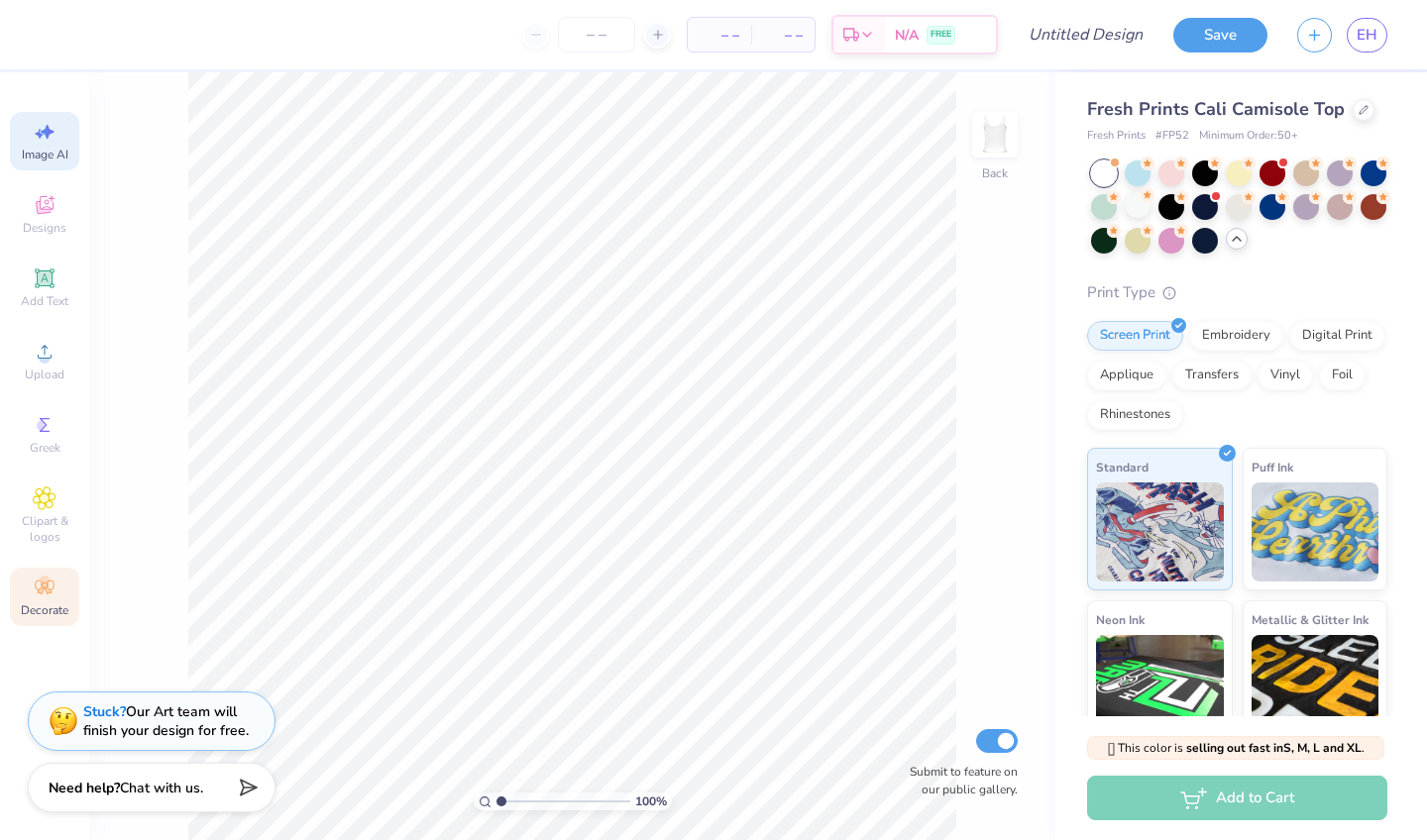 click 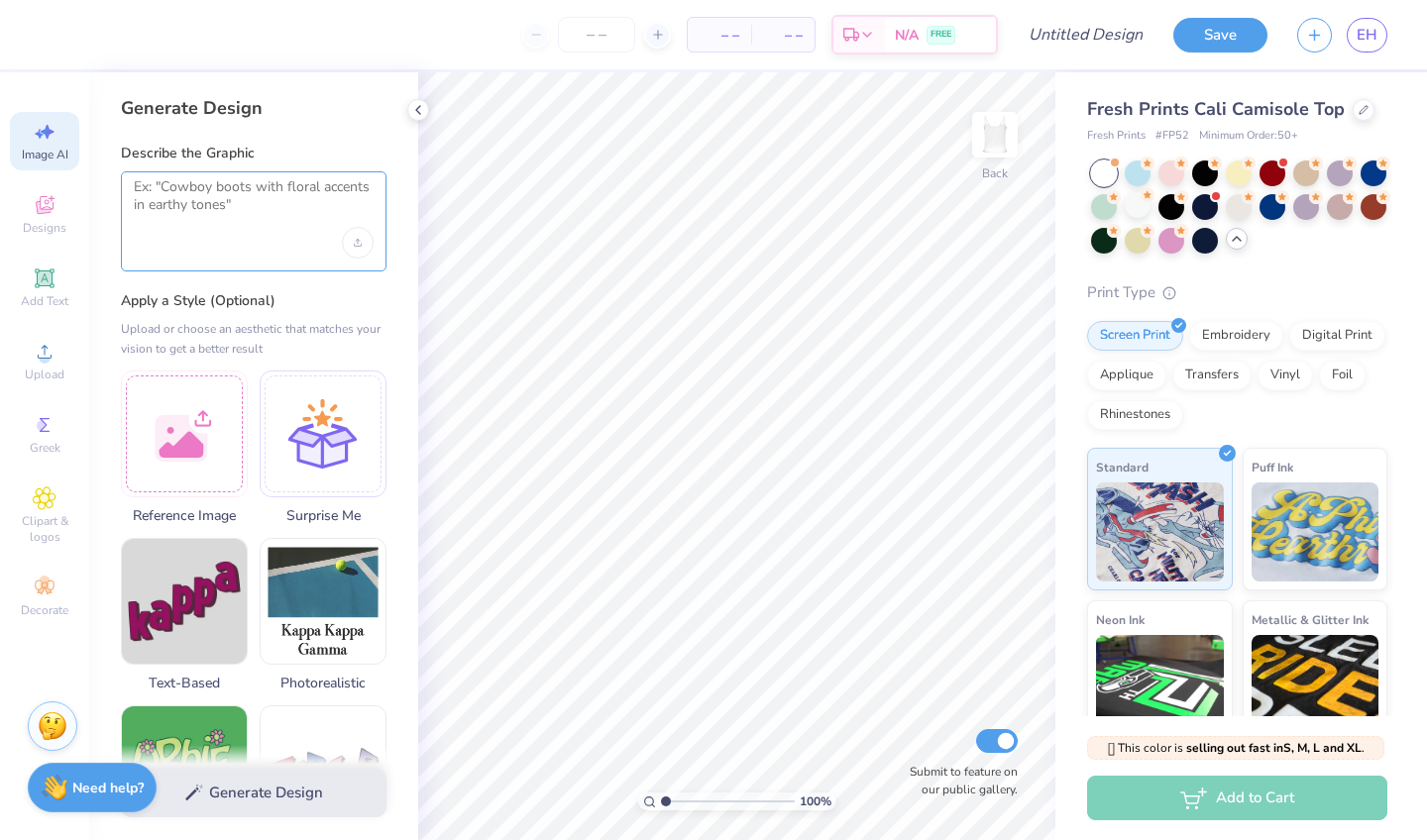 click at bounding box center (254, 203) 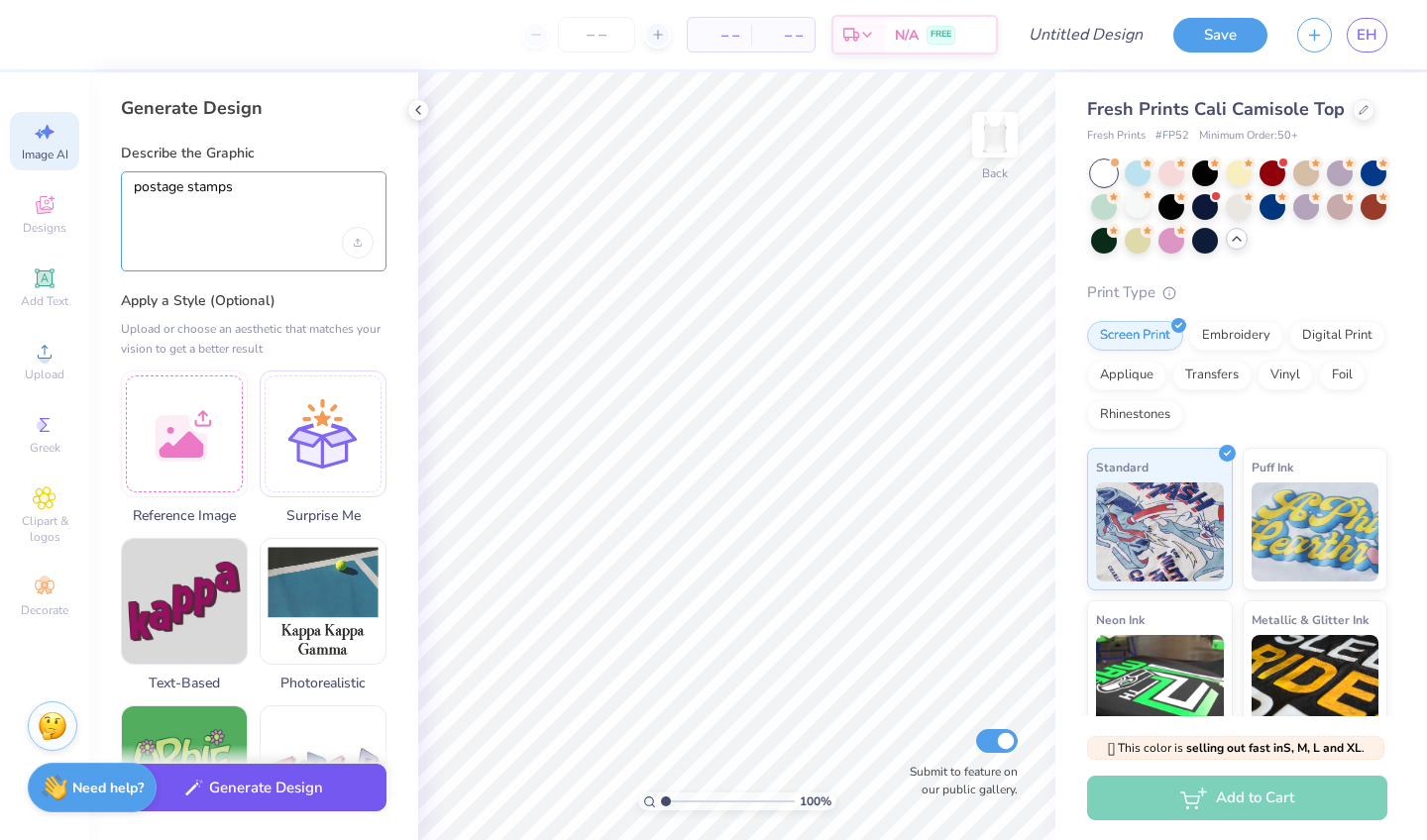 type on "postage stamps" 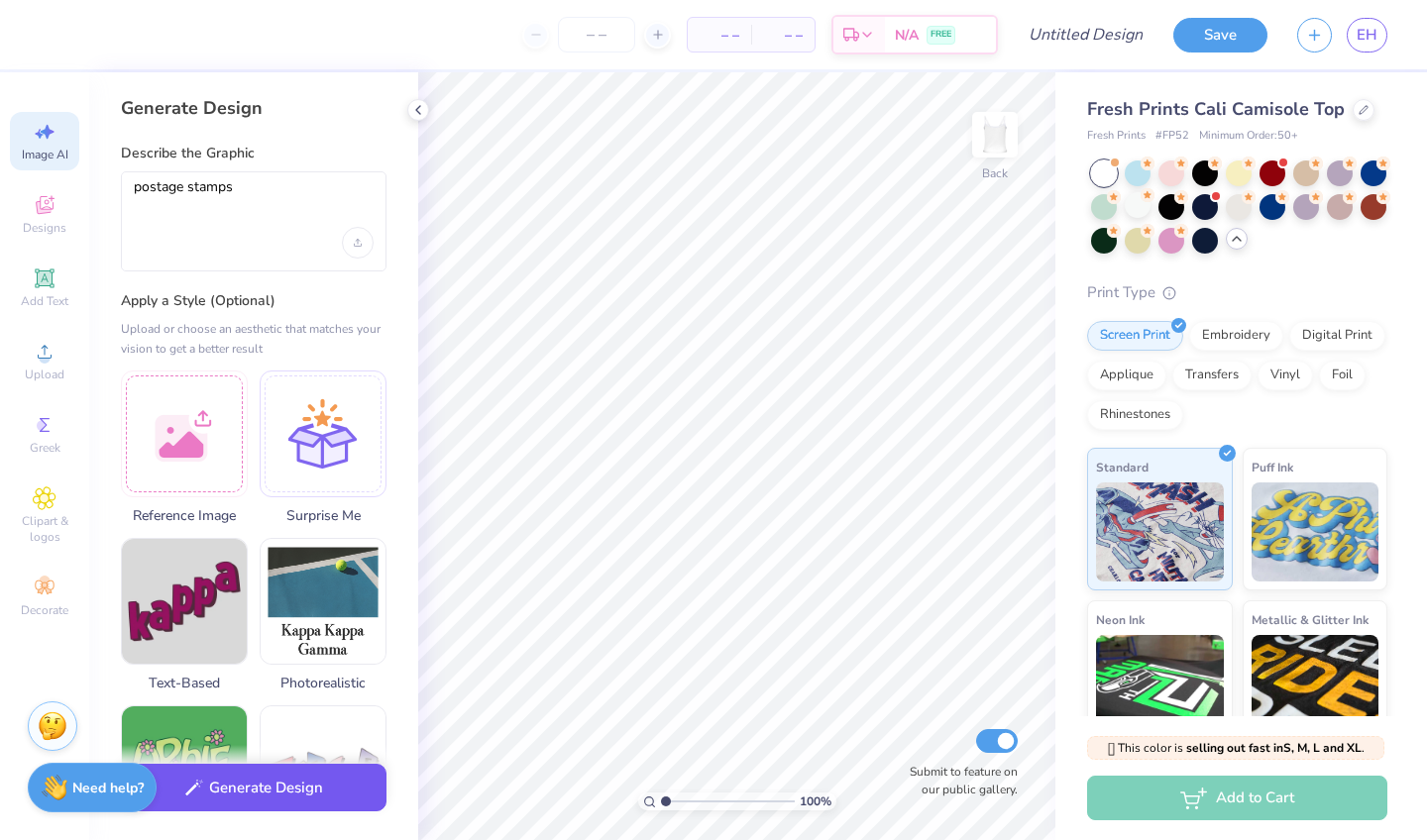 click on "Generate Design" at bounding box center (254, 788) 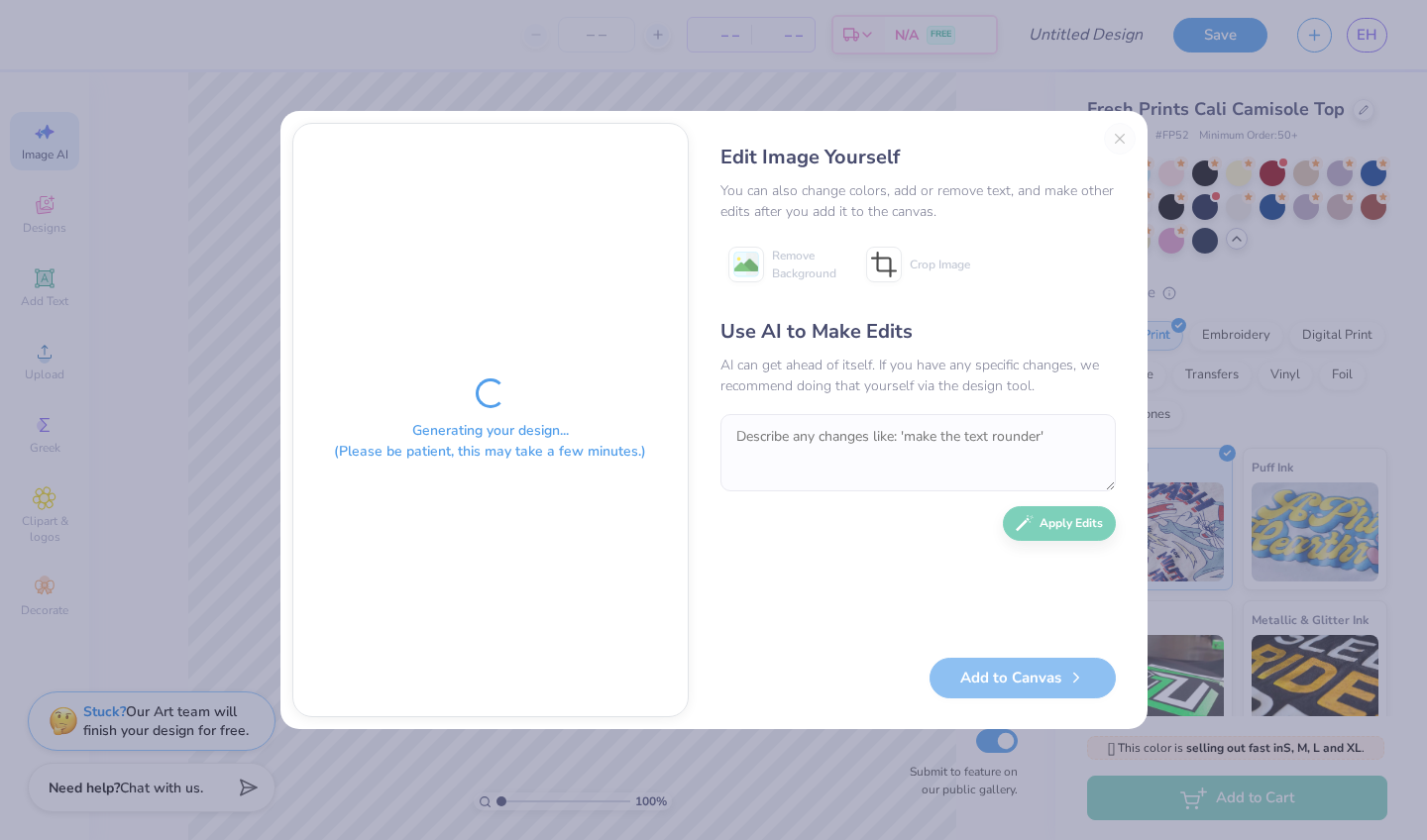 click on "Edit Image Yourself You can also change colors, add or remove text, and make other edits after you add it to the canvas. Remove Background Crop Image Use AI to Make Edits AI can get ahead of itself. If you have any specific changes, we recommend doing that yourself via the design tool. Apply Edits Add to Canvas" at bounding box center [918, 420] 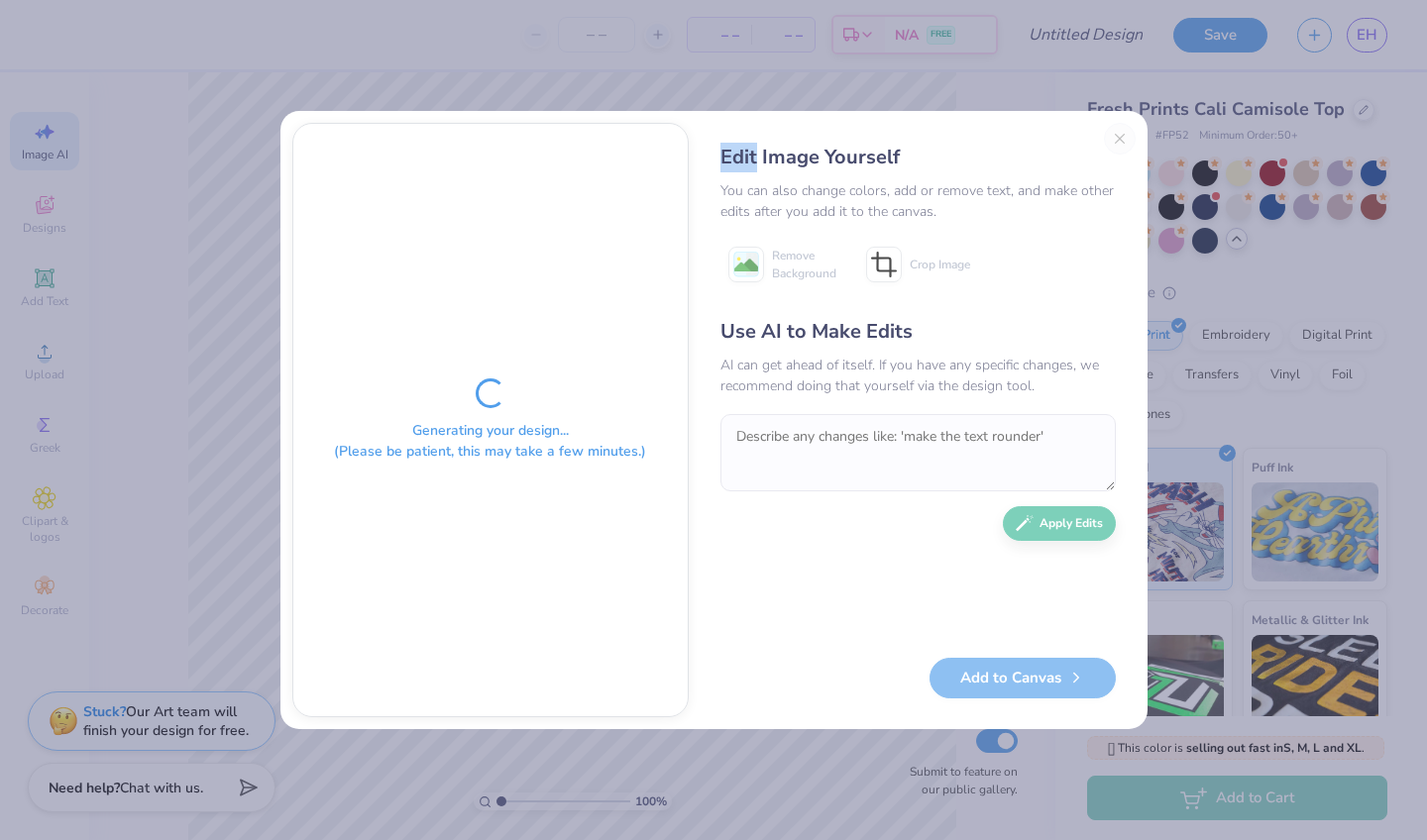 click on "Edit Image Yourself You can also change colors, add or remove text, and make other edits after you add it to the canvas. Remove Background Crop Image Use AI to Make Edits AI can get ahead of itself. If you have any specific changes, we recommend doing that yourself via the design tool. Apply Edits Add to Canvas" at bounding box center (918, 420) 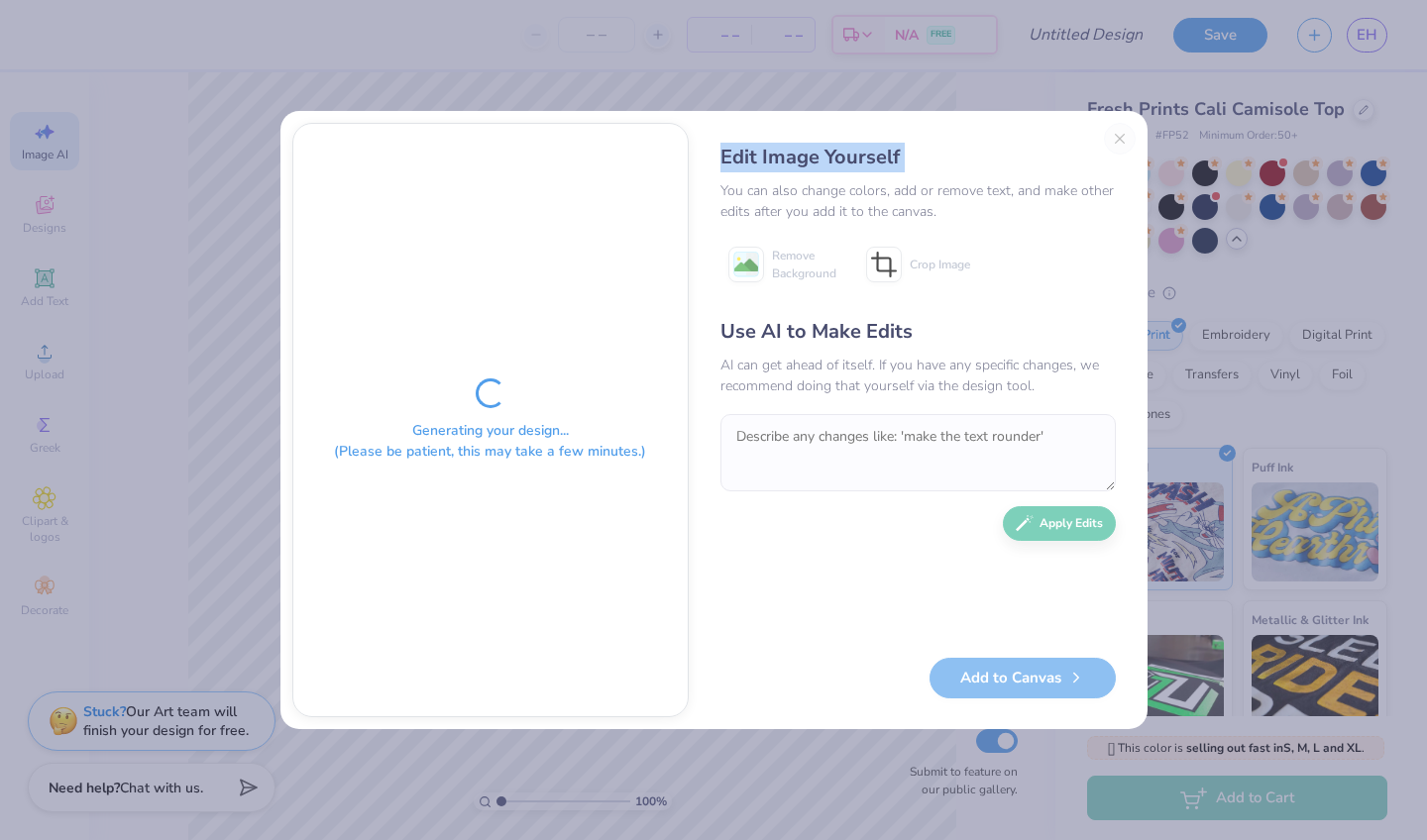 click on "Edit Image Yourself You can also change colors, add or remove text, and make other edits after you add it to the canvas. Remove Background Crop Image Use AI to Make Edits AI can get ahead of itself. If you have any specific changes, we recommend doing that yourself via the design tool. Apply Edits Add to Canvas" at bounding box center [918, 420] 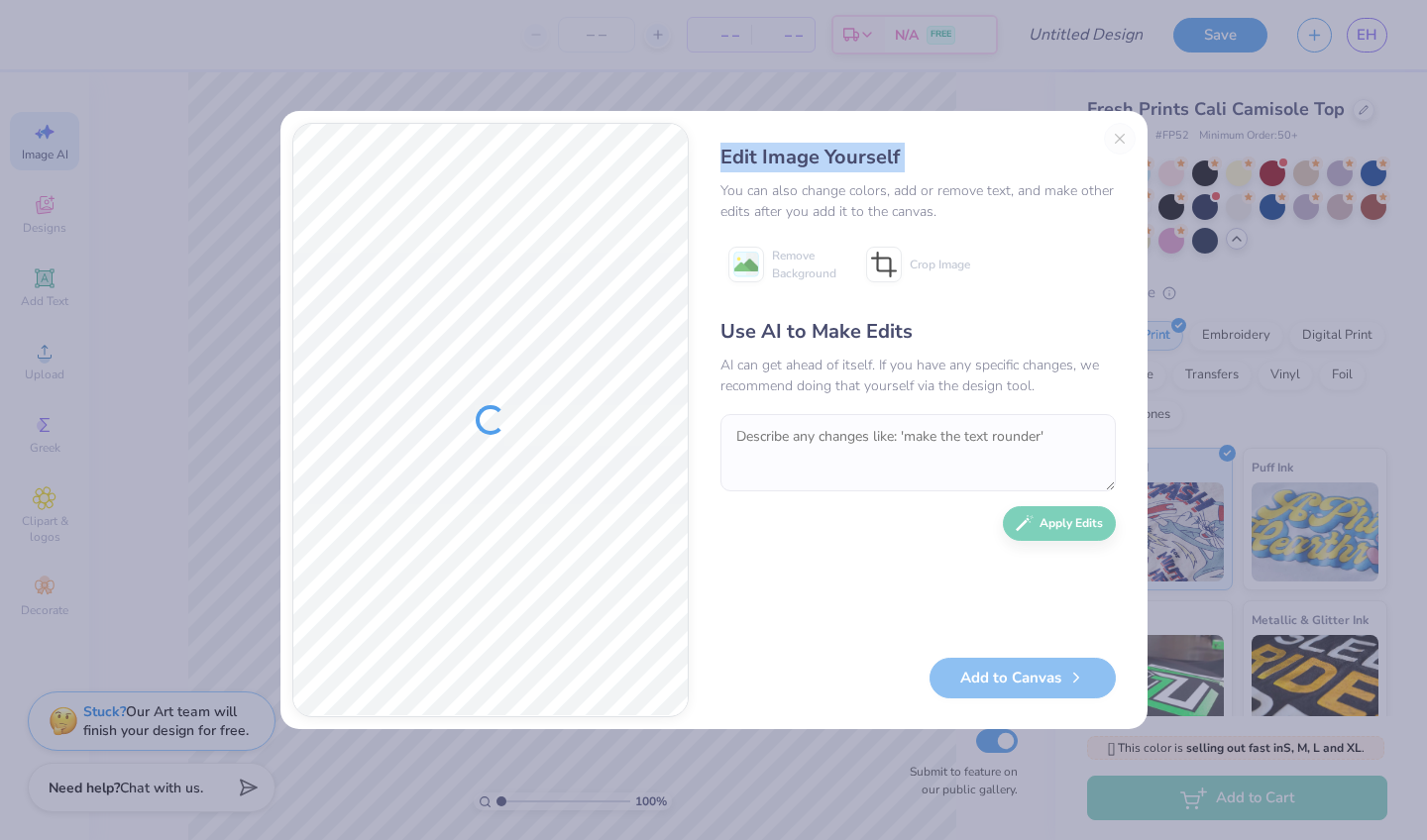 click on "Edit Image Yourself You can also change colors, add or remove text, and make other edits after you add it to the canvas. Remove Background Crop Image Use AI to Make Edits AI can get ahead of itself. If you have any specific changes, we recommend doing that yourself via the design tool. Apply Edits Add to Canvas" at bounding box center (918, 420) 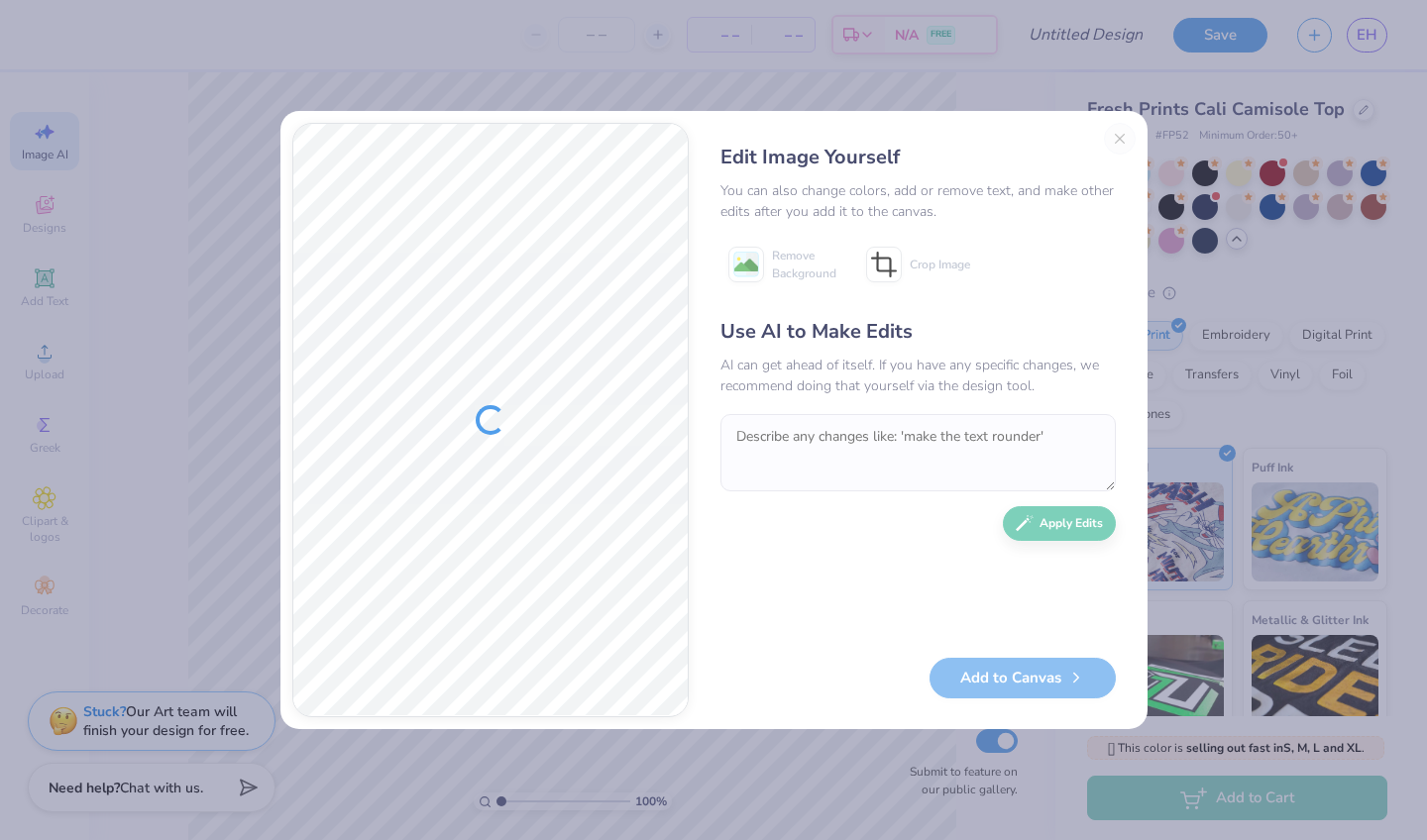 click on "Edit Image Yourself You can also change colors, add or remove text, and make other edits after you add it to the canvas. Remove Background Crop Image Use AI to Make Edits AI can get ahead of itself. If you have any specific changes, we recommend doing that yourself via the design tool. Apply Edits Add to Canvas" at bounding box center [714, 420] 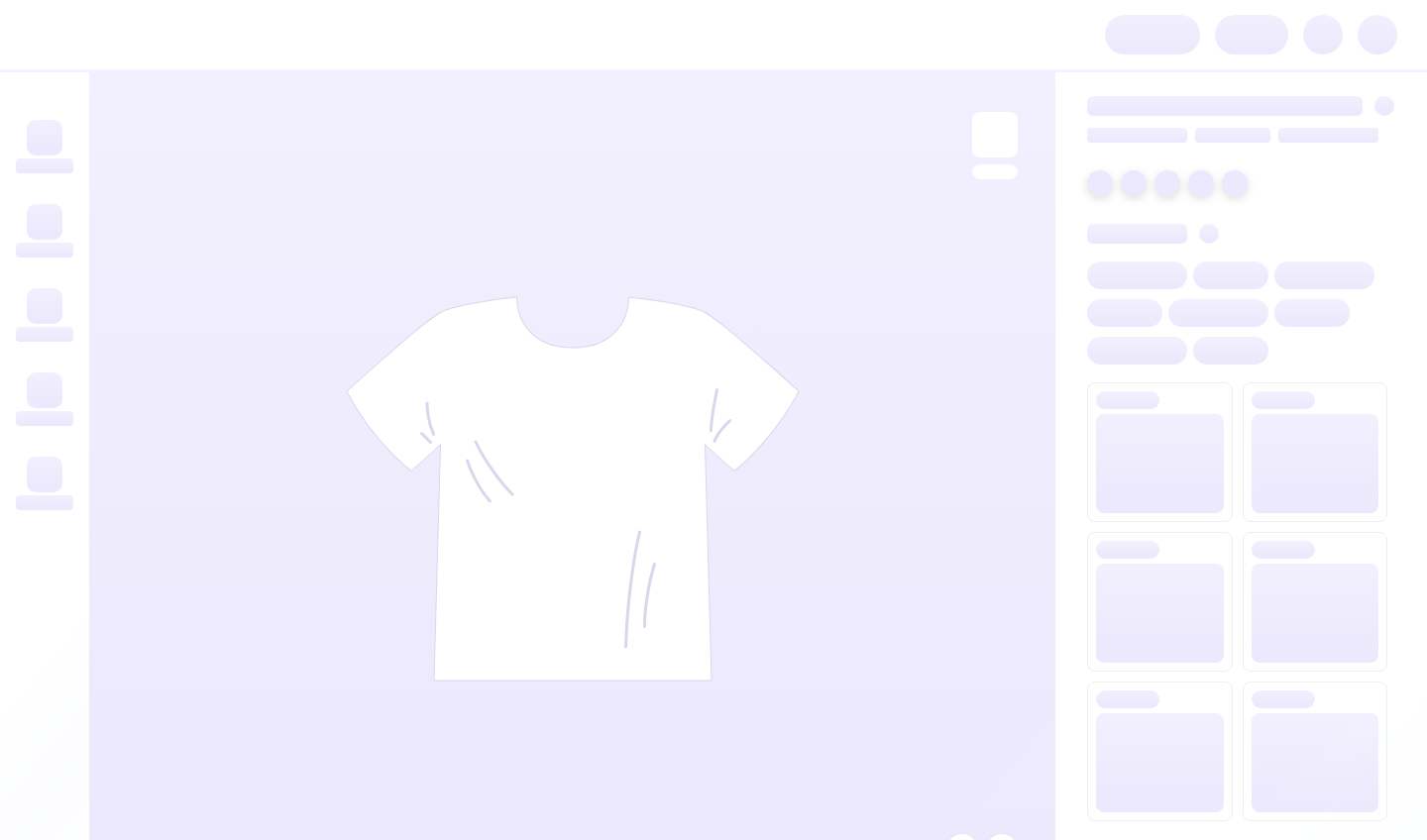 scroll, scrollTop: 0, scrollLeft: 0, axis: both 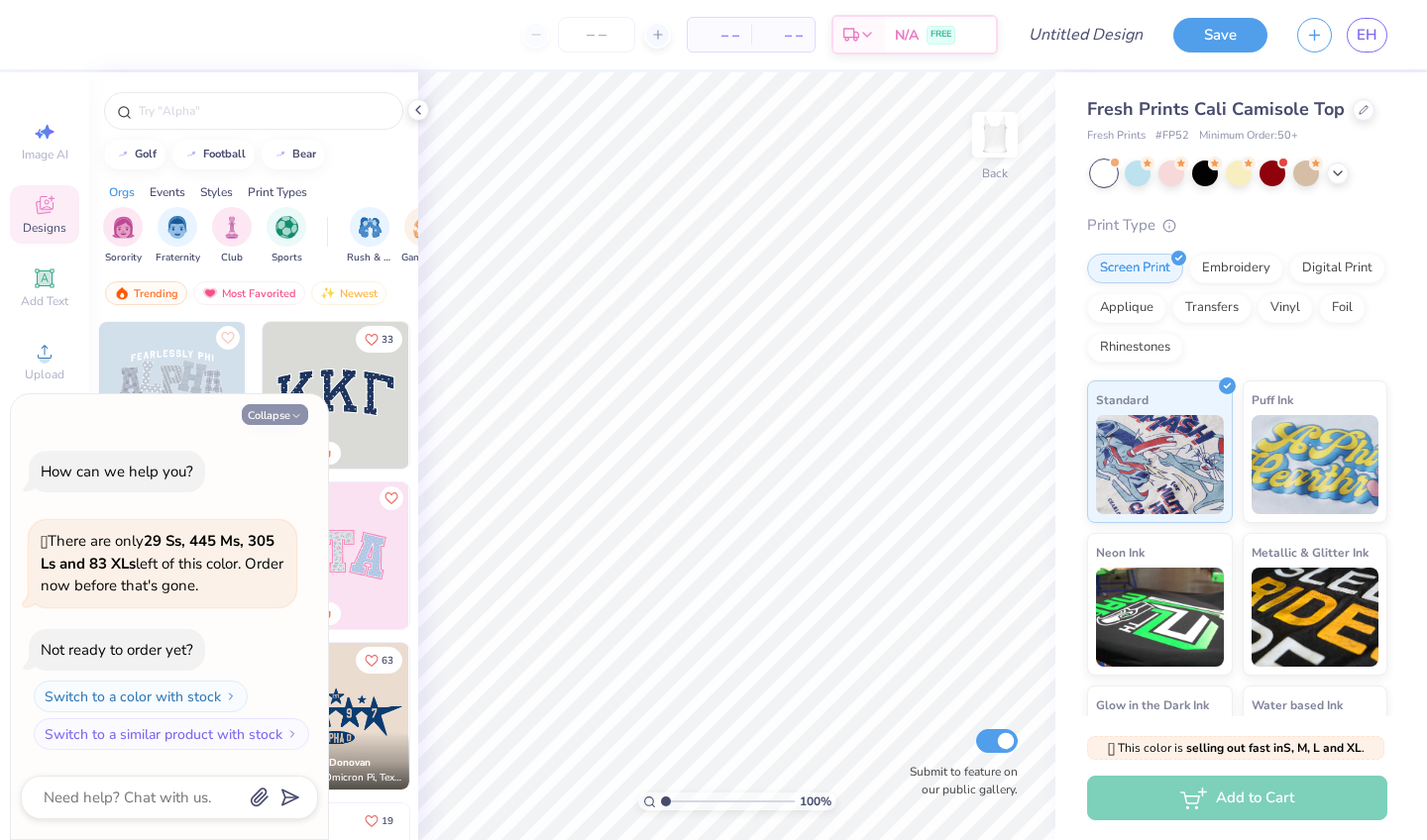 click on "Collapse" at bounding box center (274, 414) 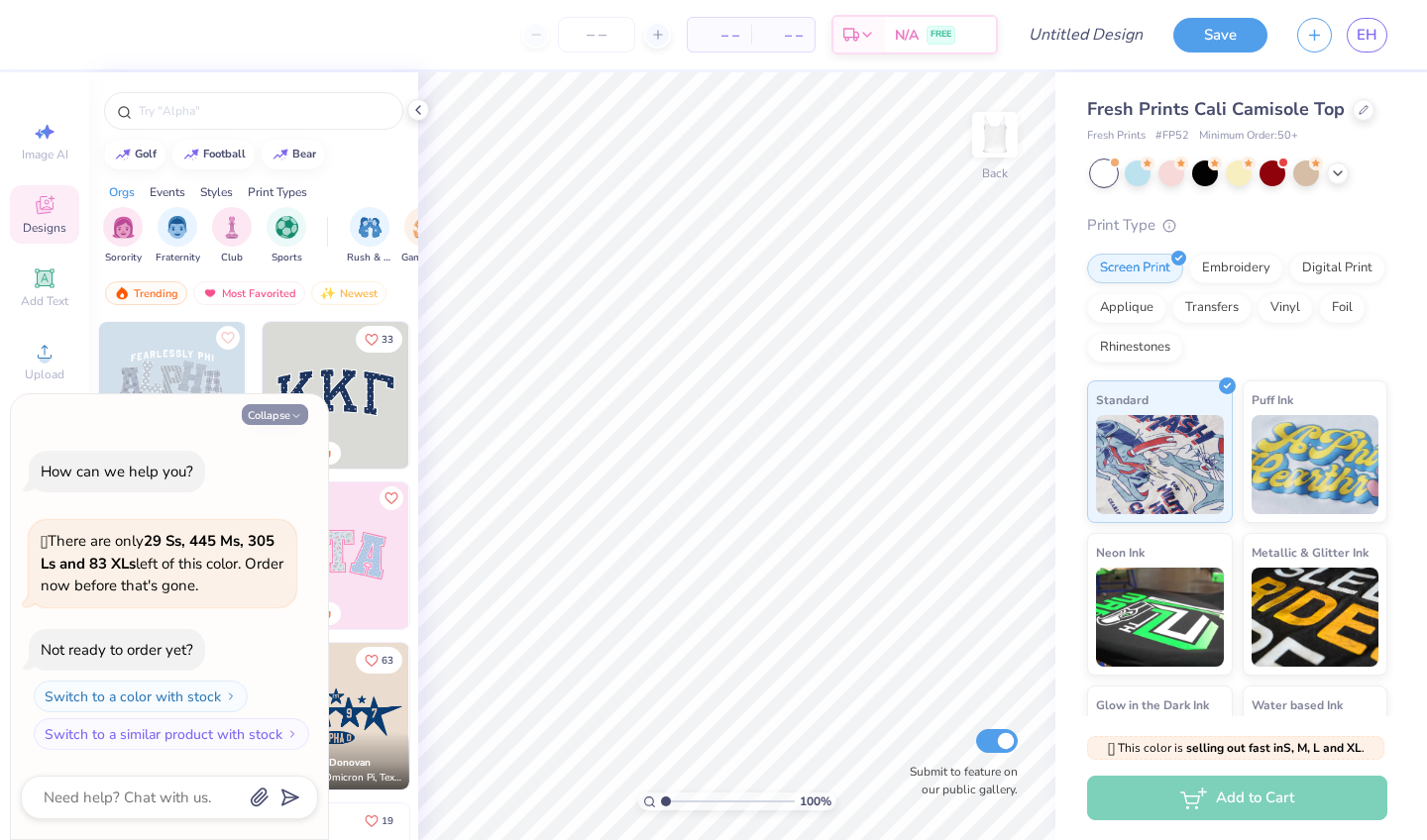 type on "x" 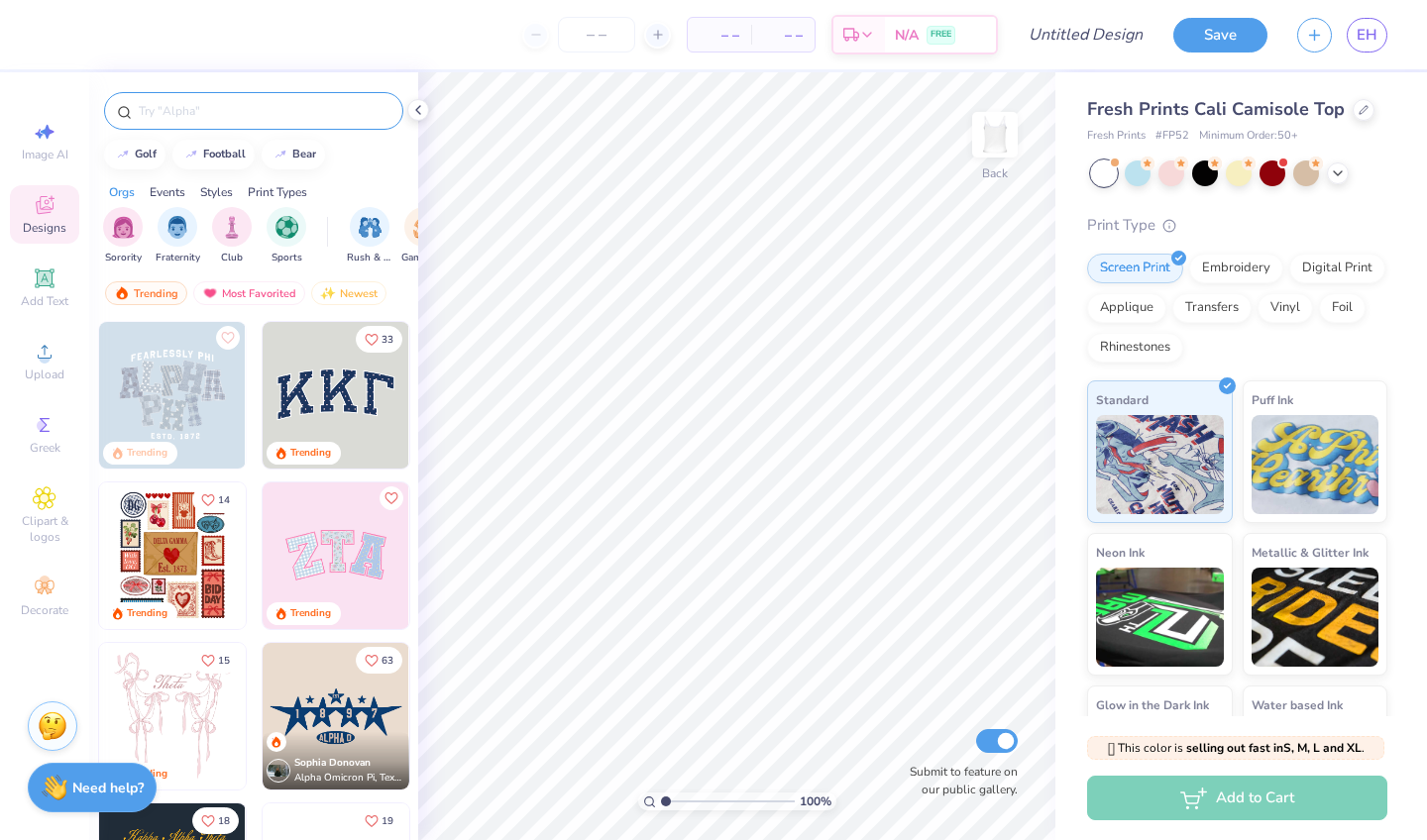click at bounding box center (264, 111) 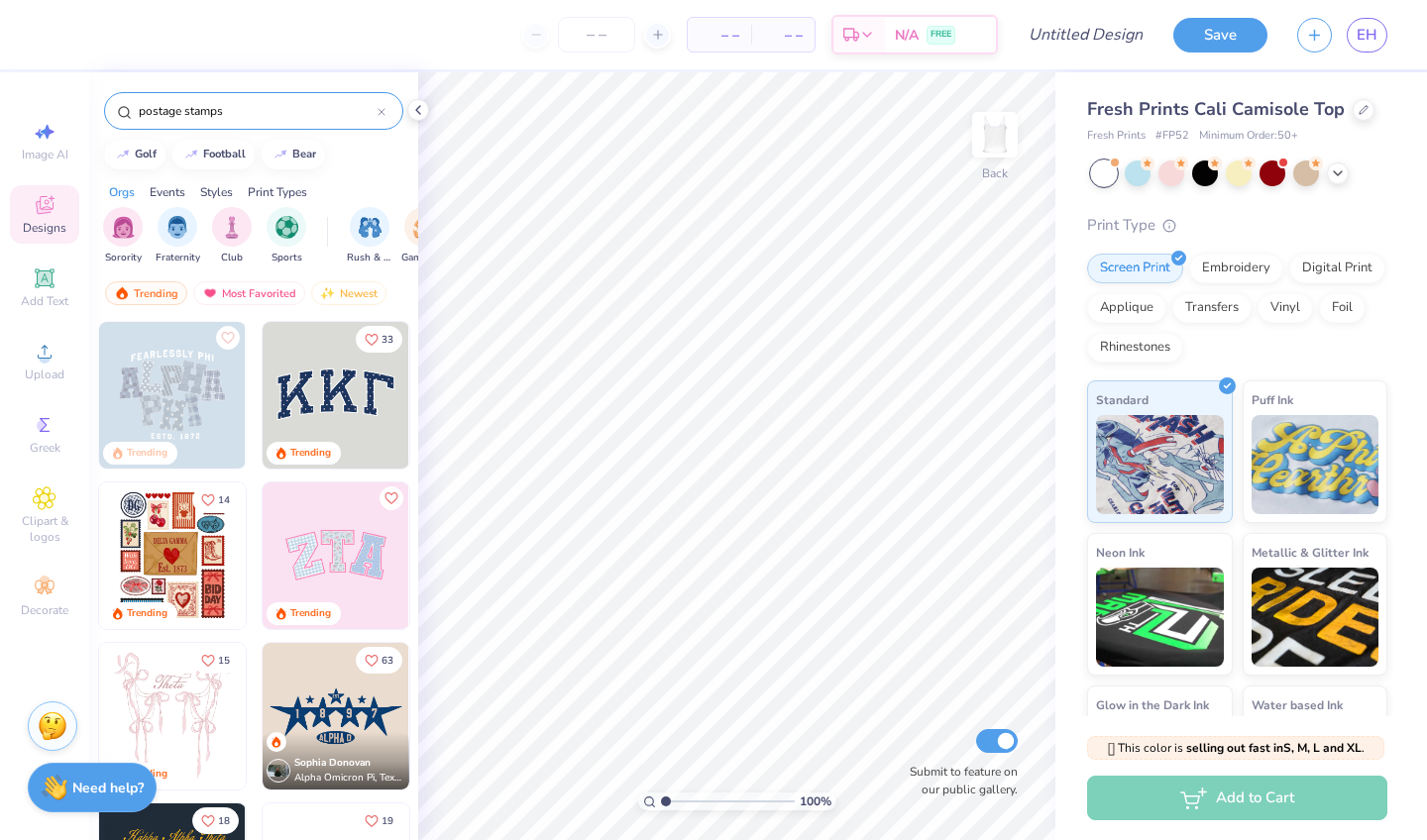 type on "postage stamps" 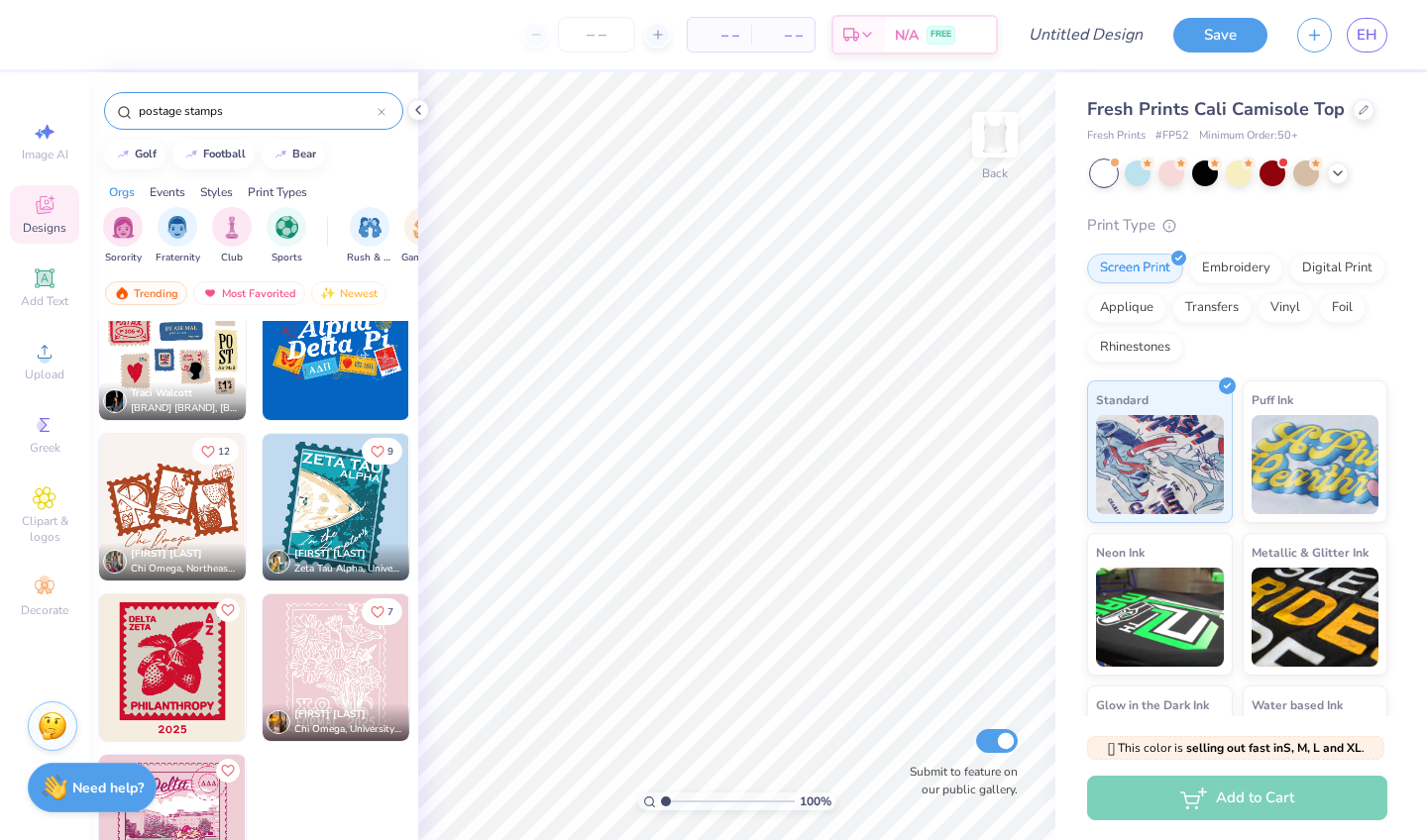 scroll, scrollTop: 49, scrollLeft: 0, axis: vertical 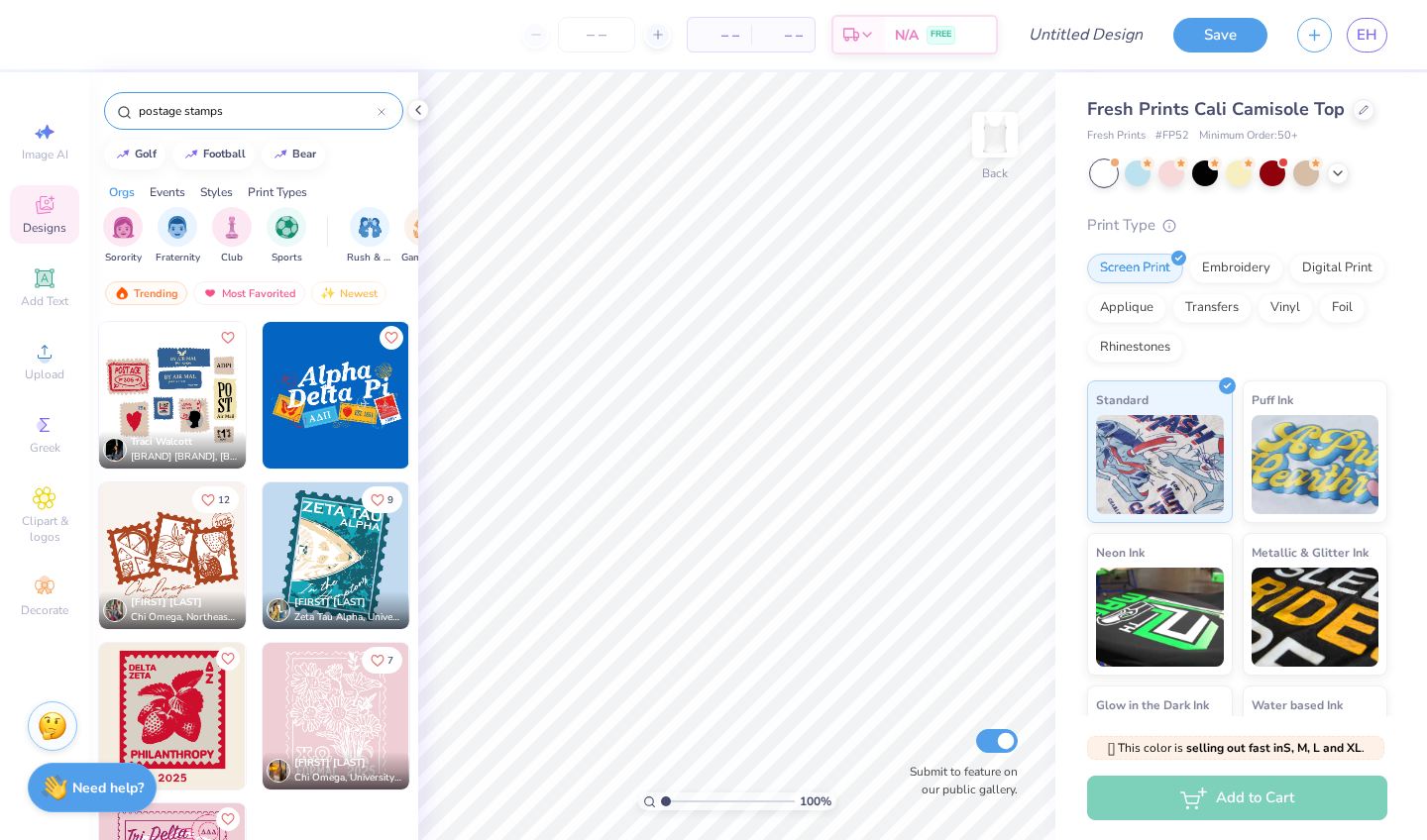 click at bounding box center [-121, 395] 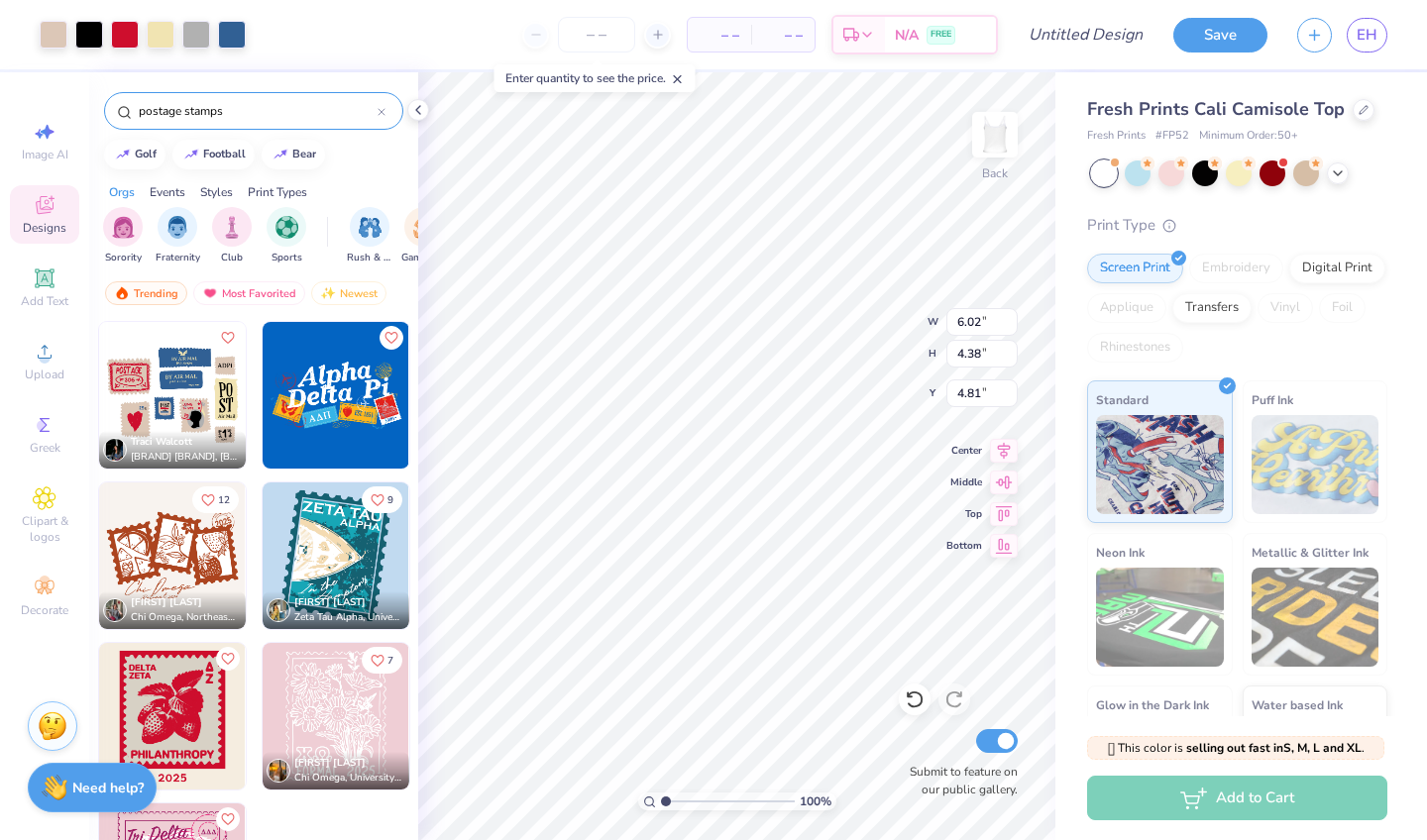 type on "3.53" 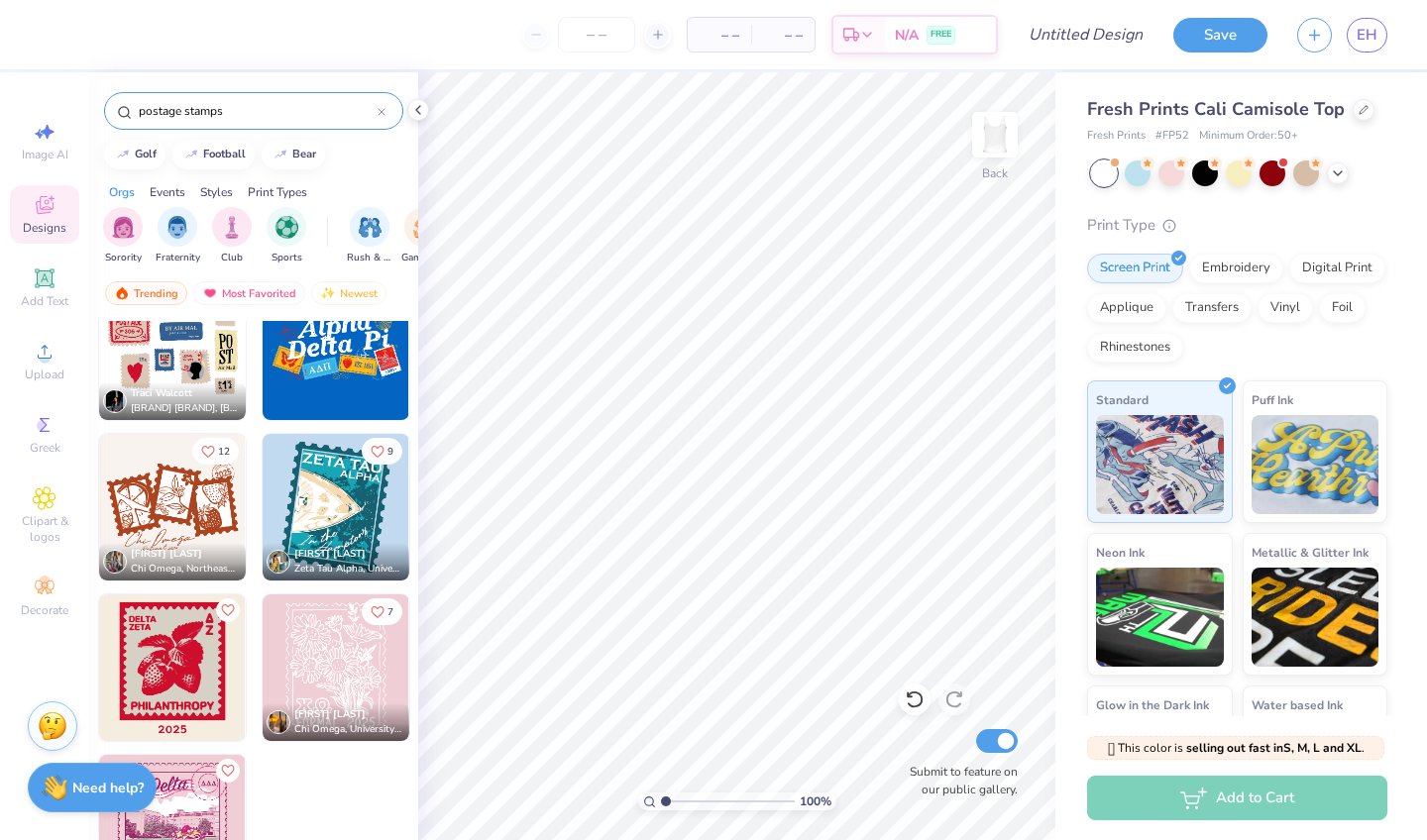 scroll, scrollTop: 49, scrollLeft: 0, axis: vertical 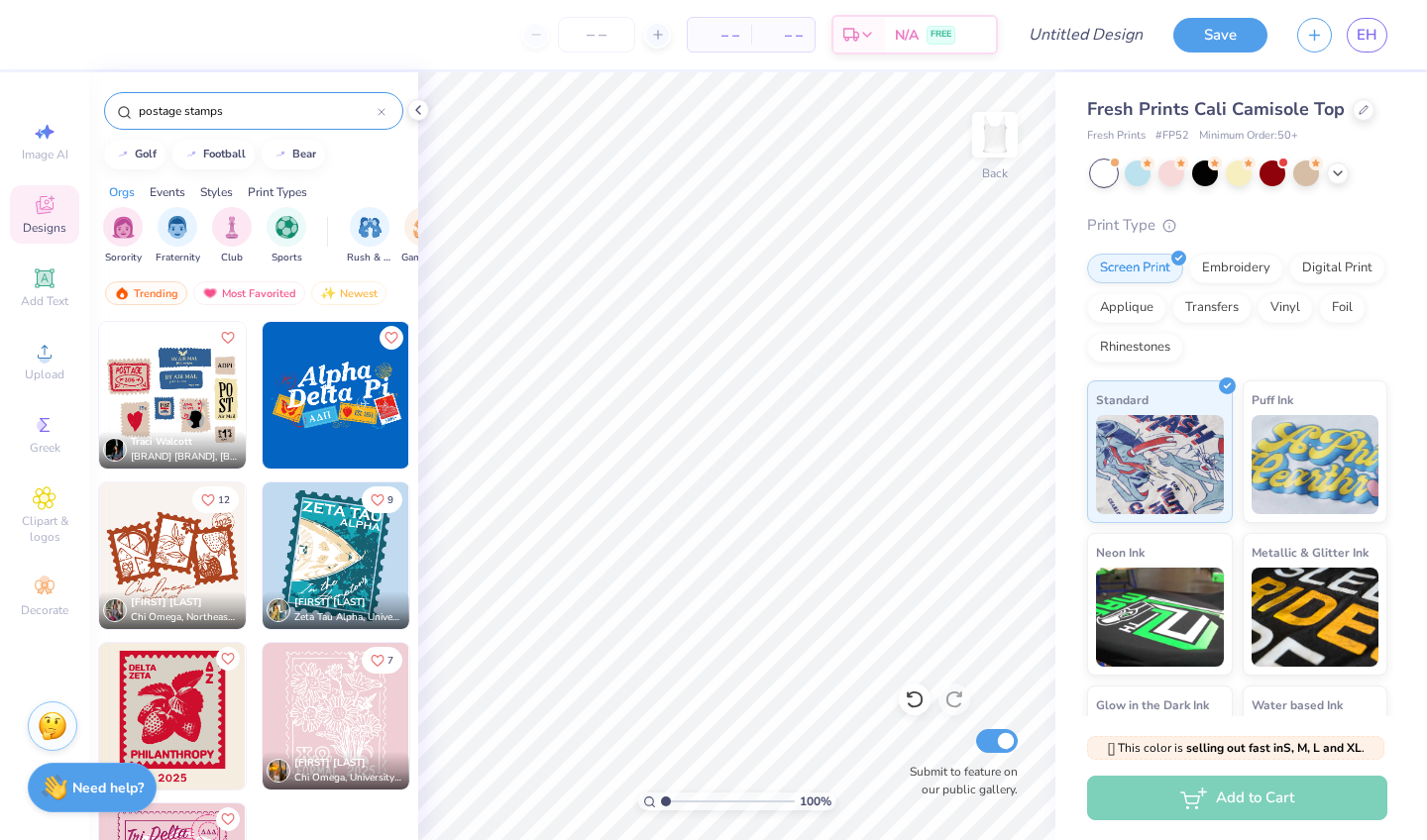 click on "Traci Walcott" at bounding box center (162, 442) 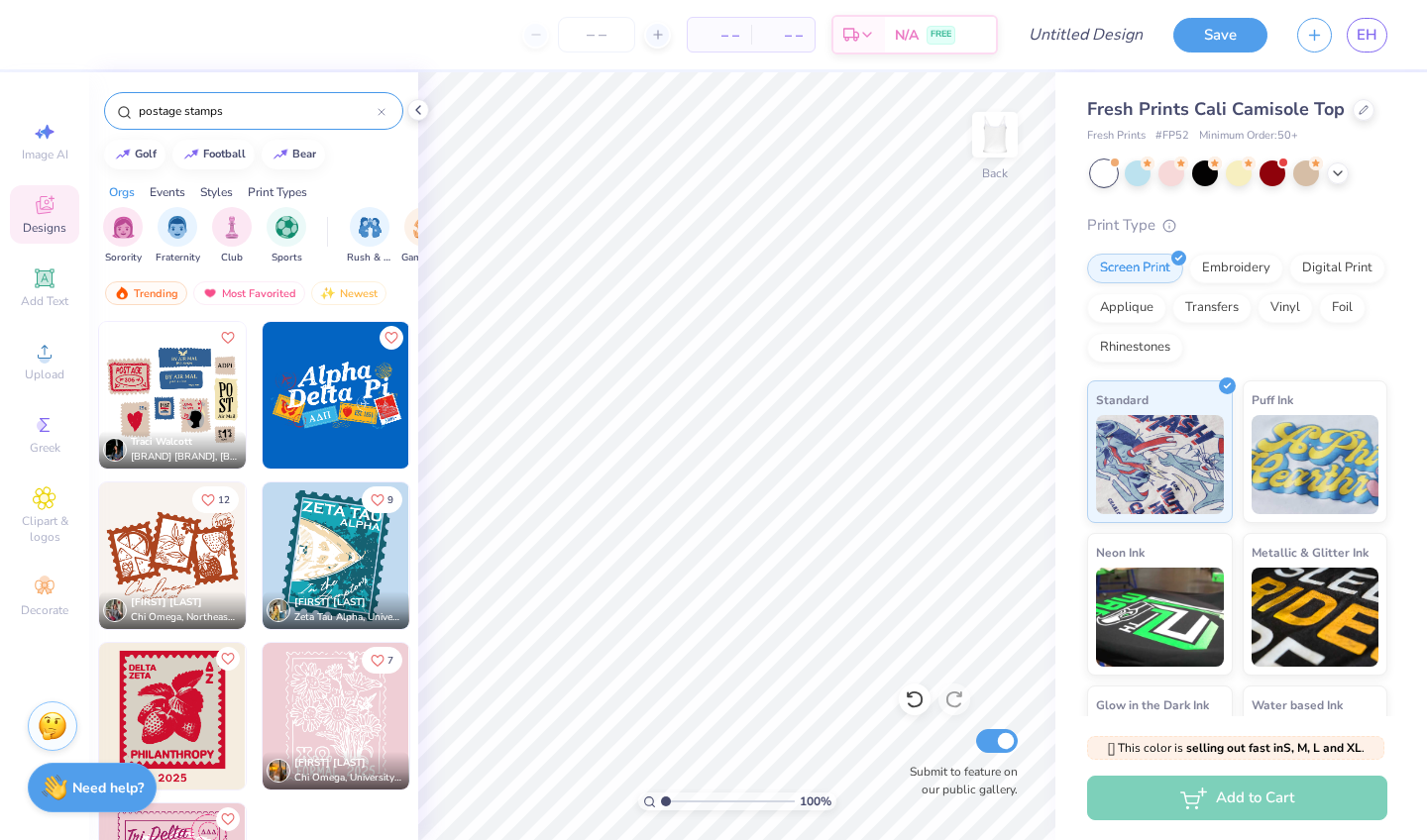 click on "postage stamps" at bounding box center (257, 111) 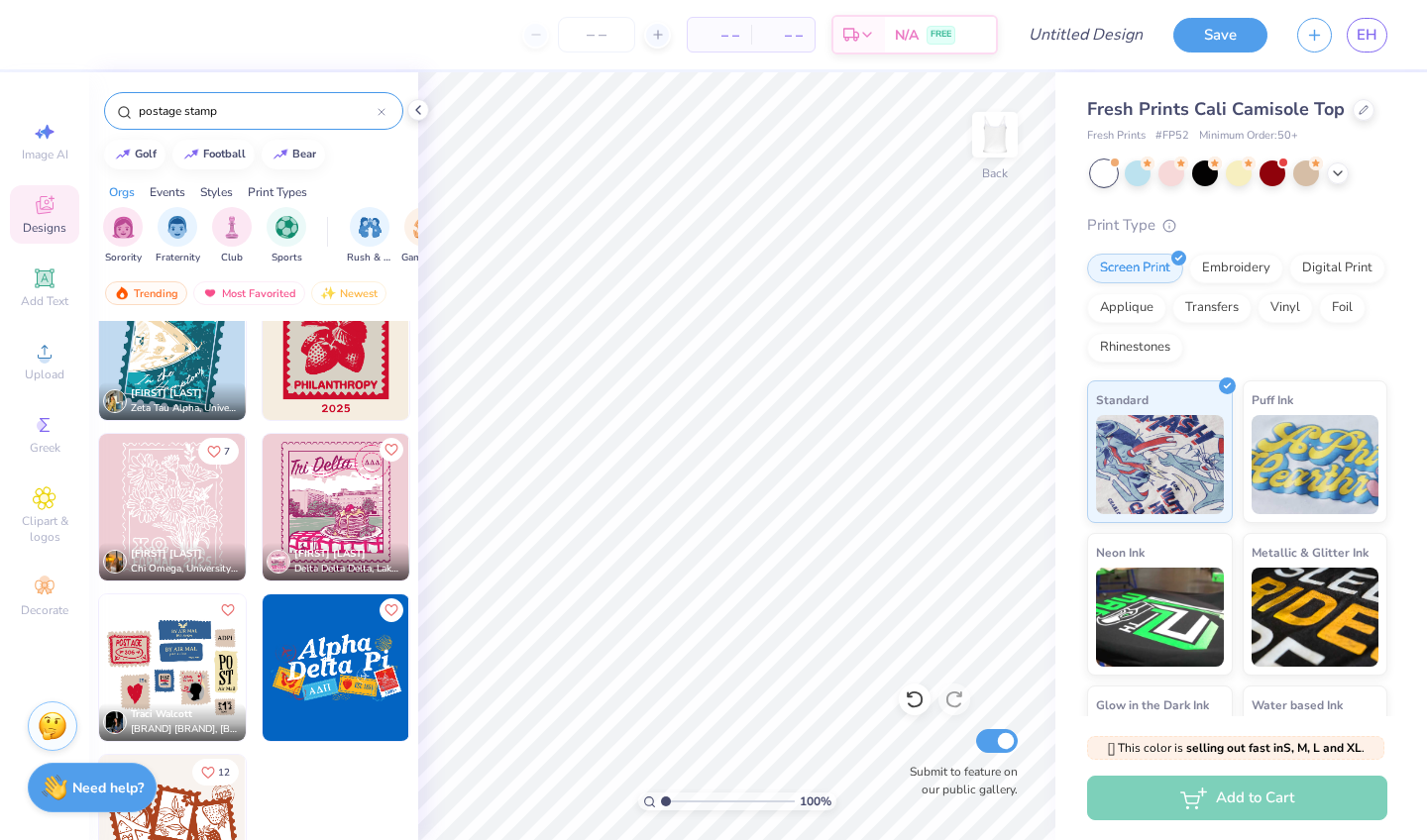 scroll, scrollTop: 49, scrollLeft: 0, axis: vertical 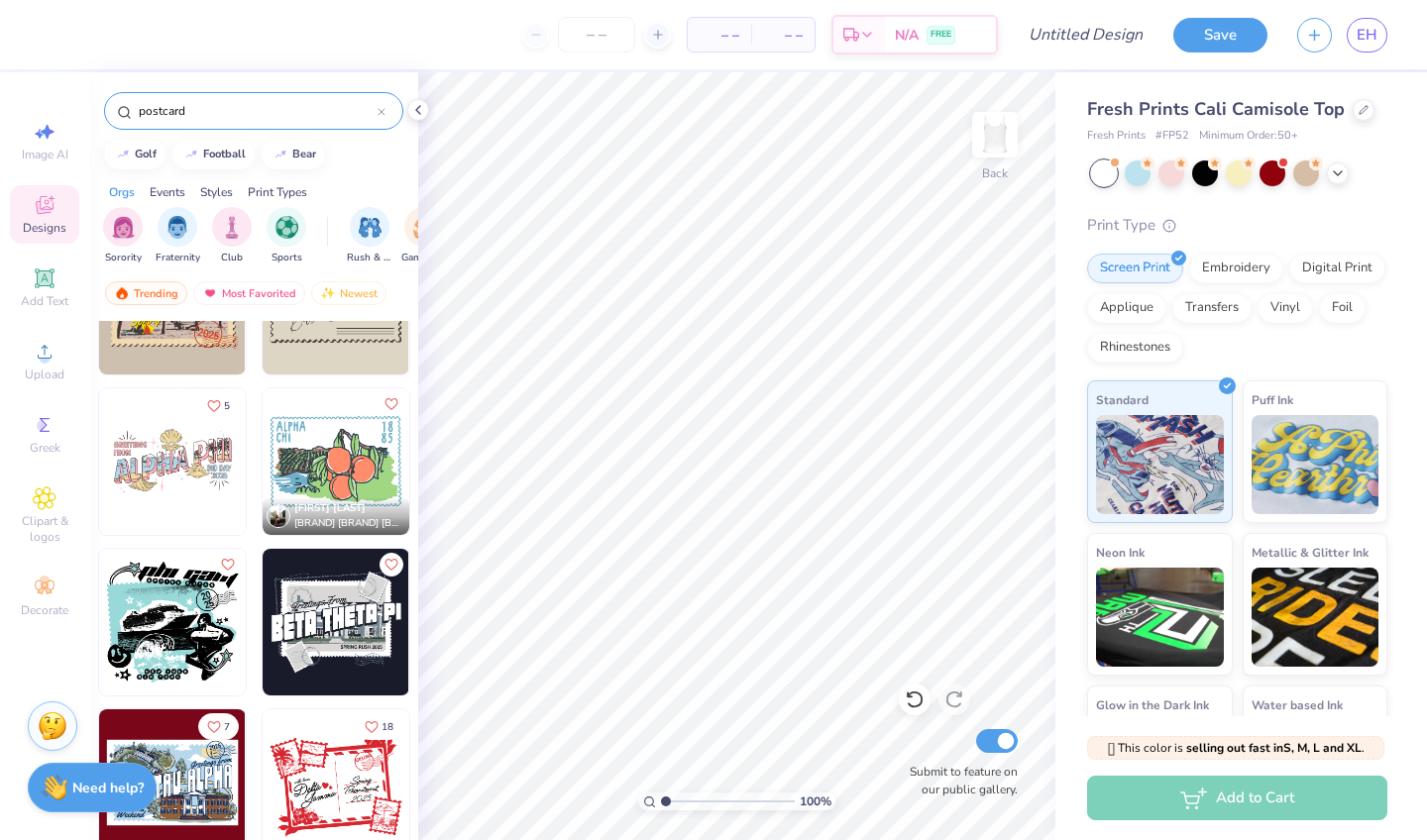 type on "postcard" 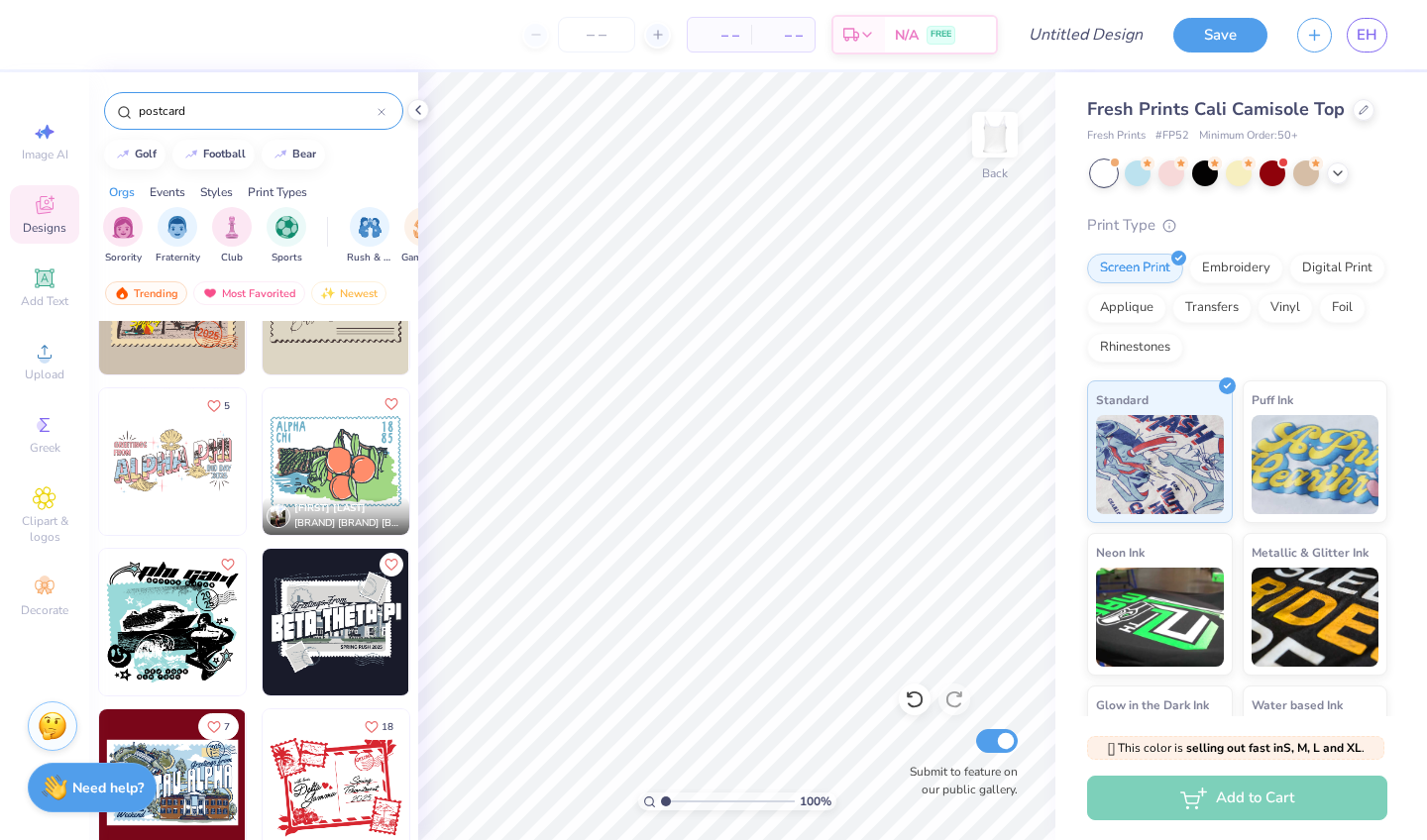 click at bounding box center (336, 462) 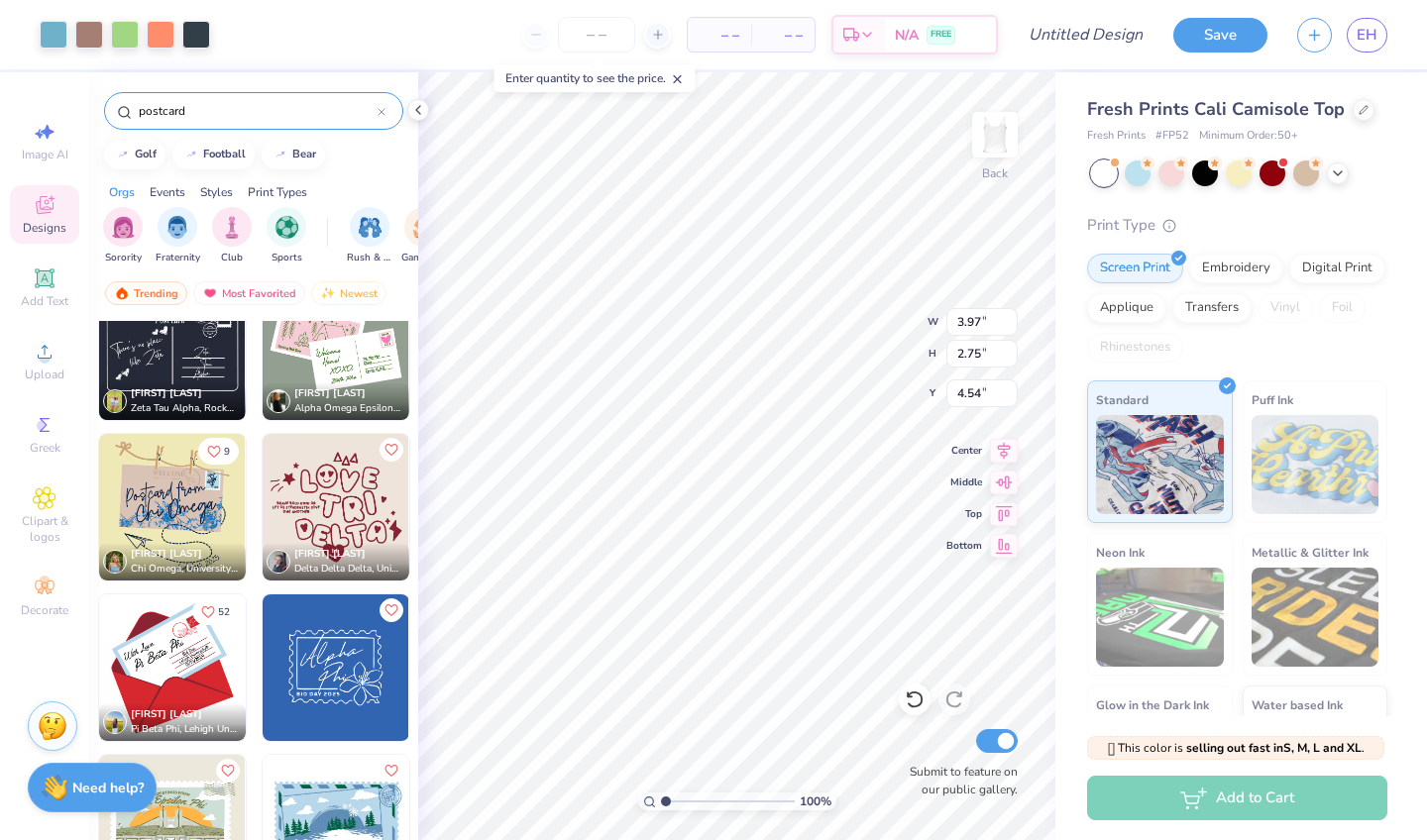 scroll, scrollTop: 851, scrollLeft: 0, axis: vertical 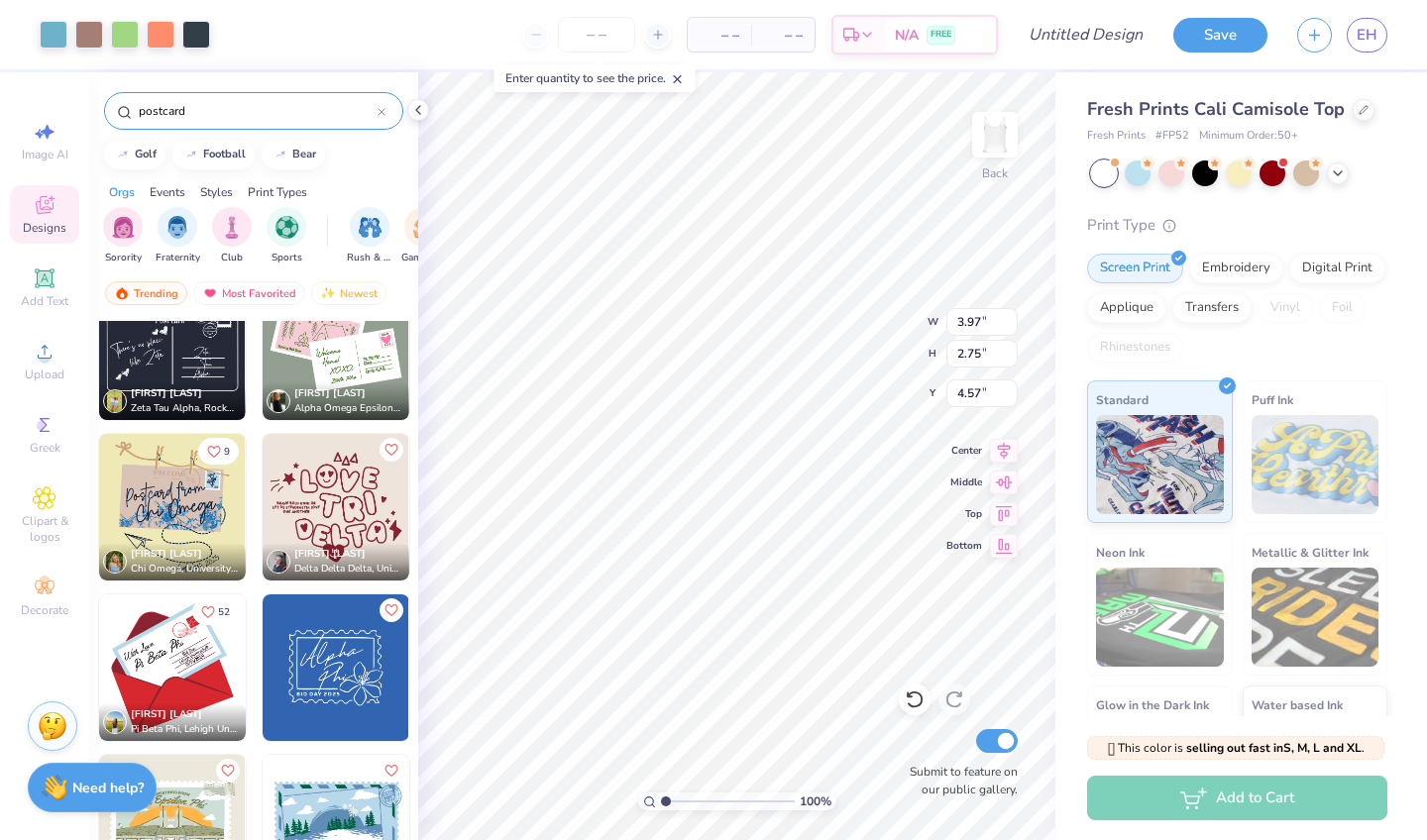 type on "3.21" 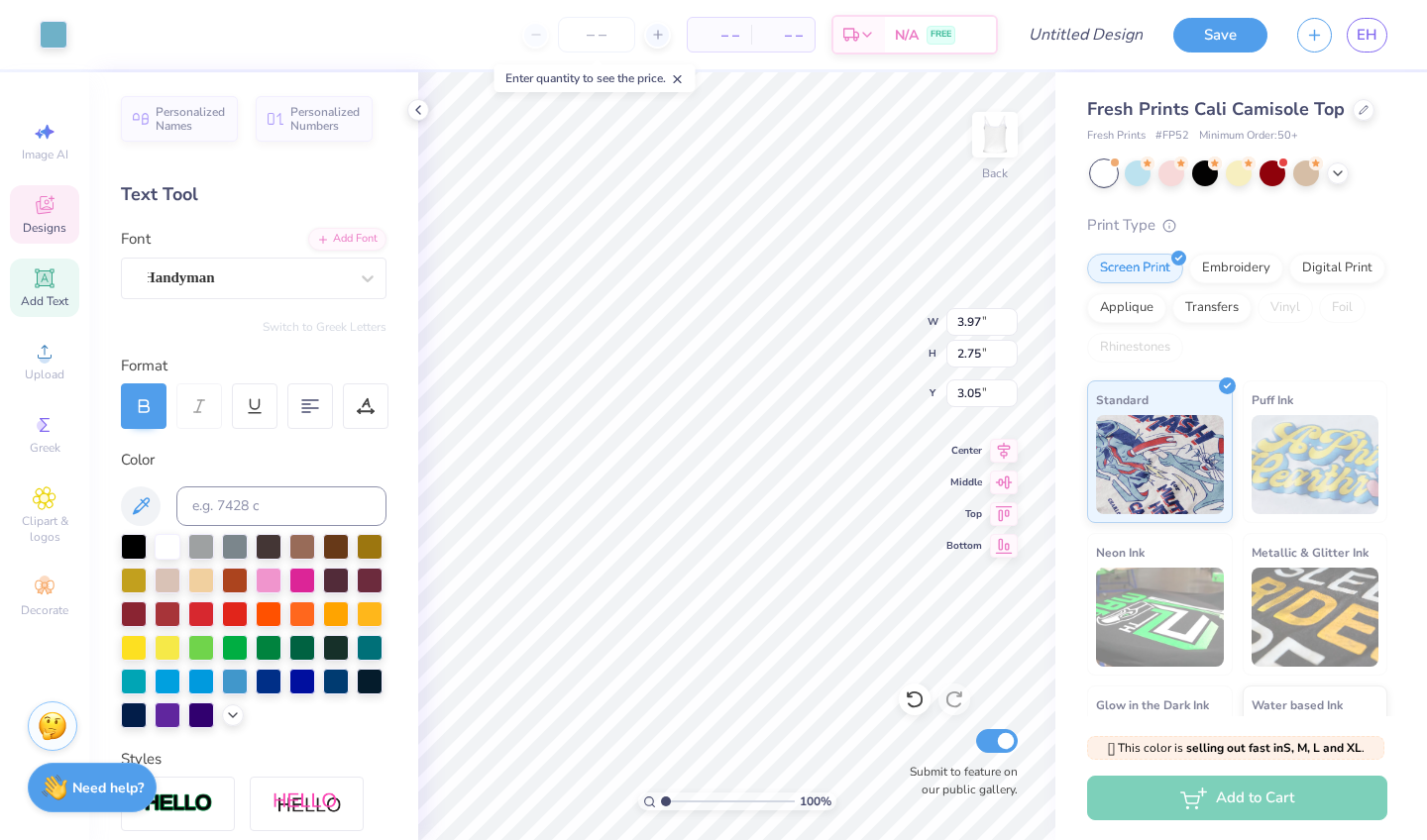 type on "7.52" 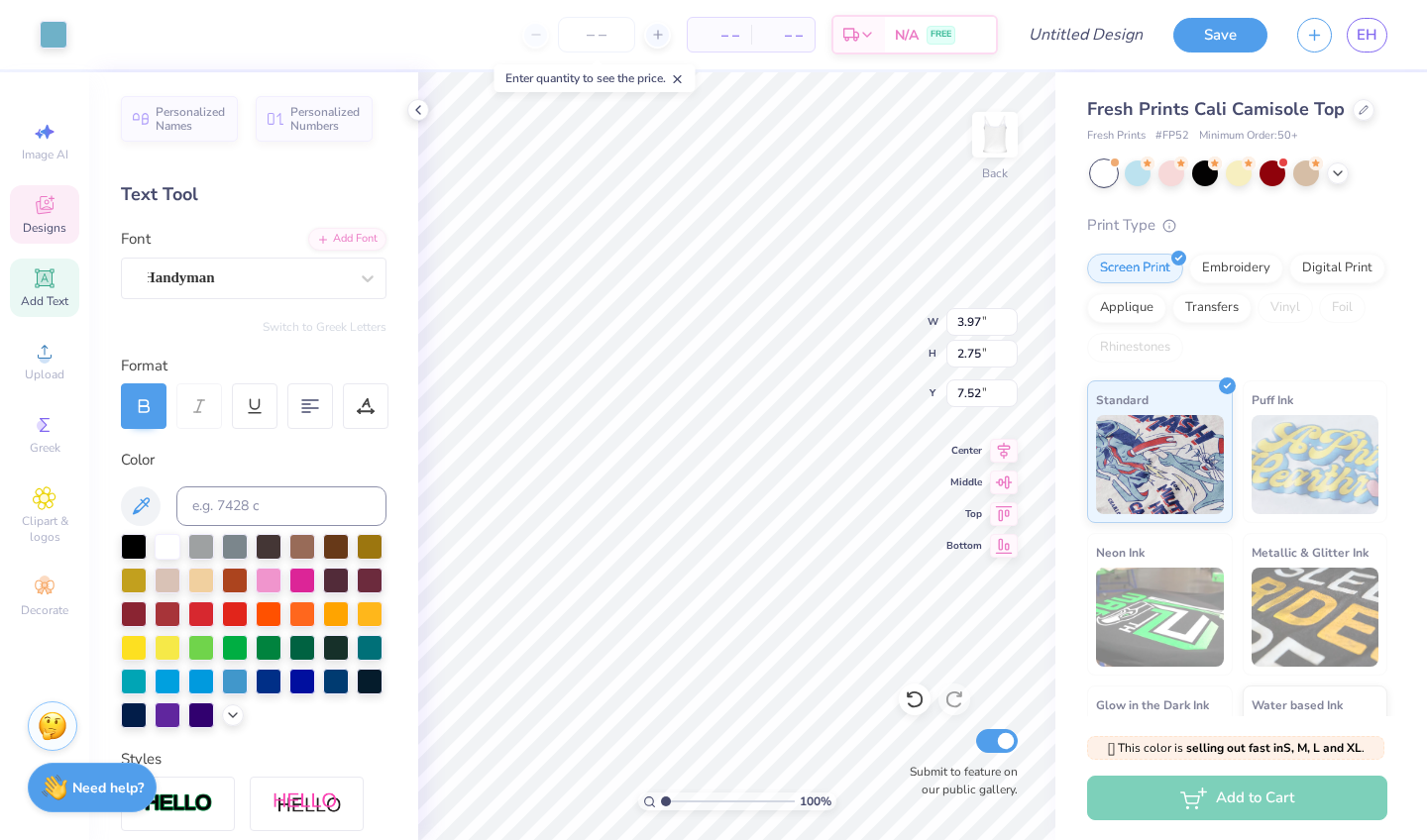 type on "7.69" 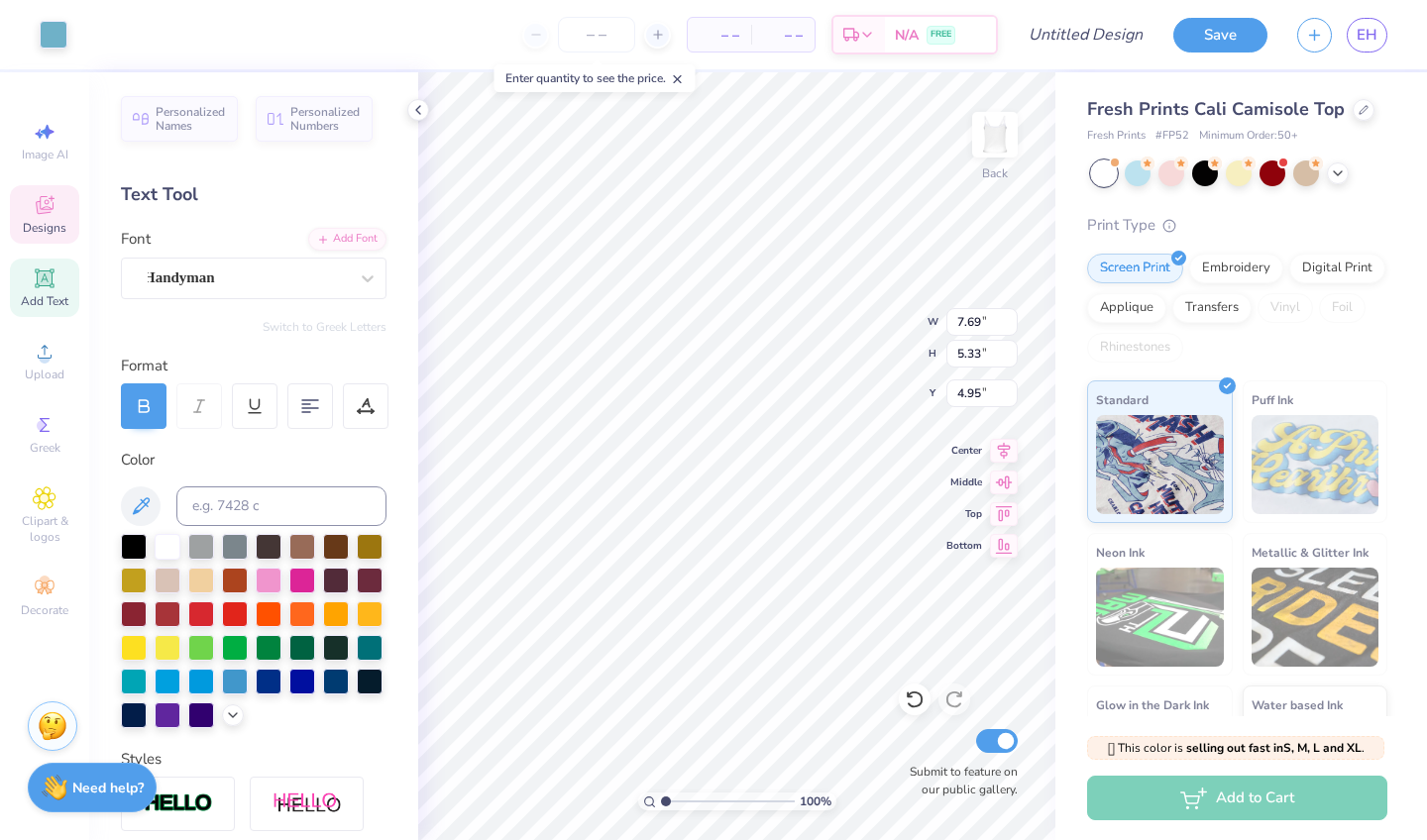type on "6.68" 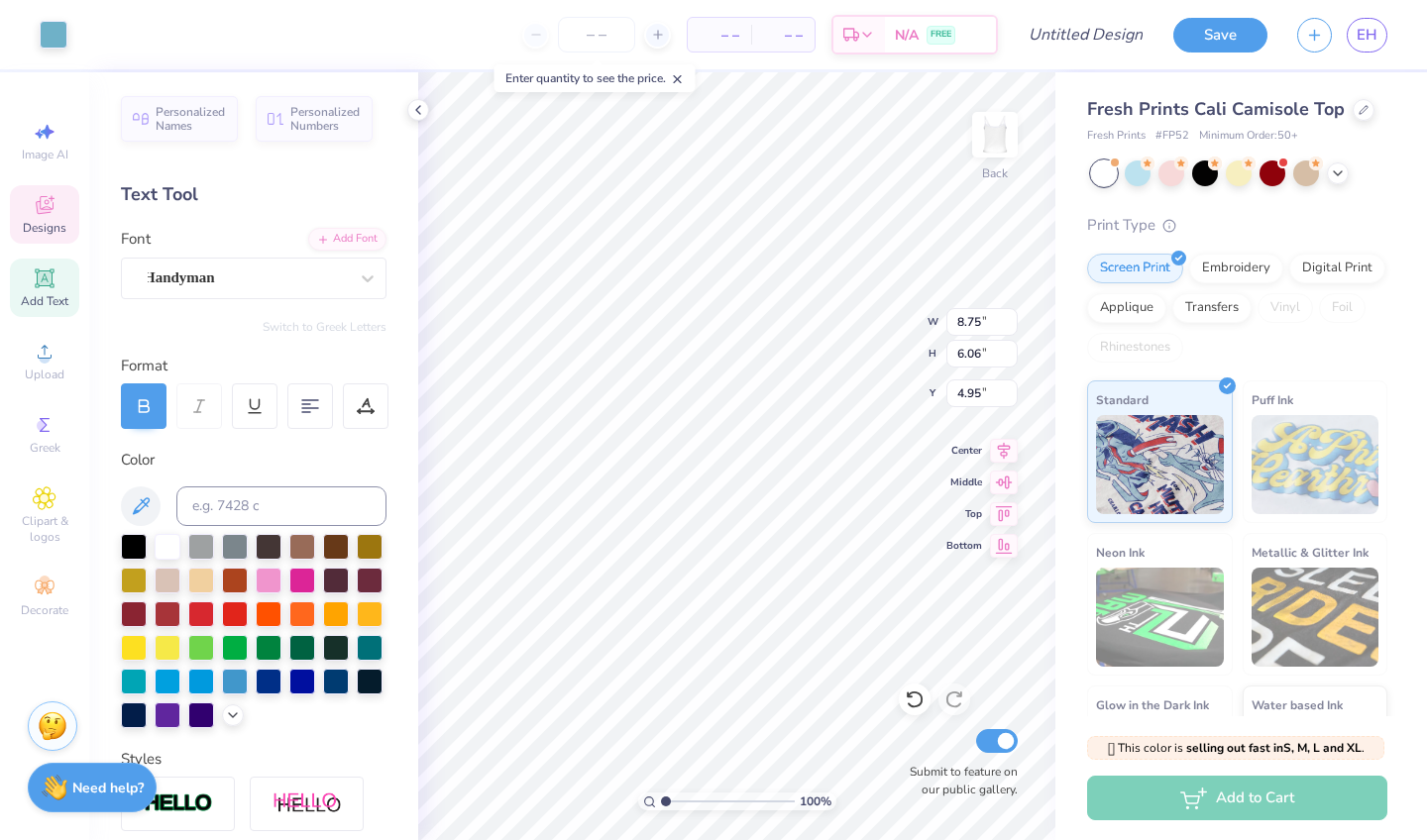 type on "7.71" 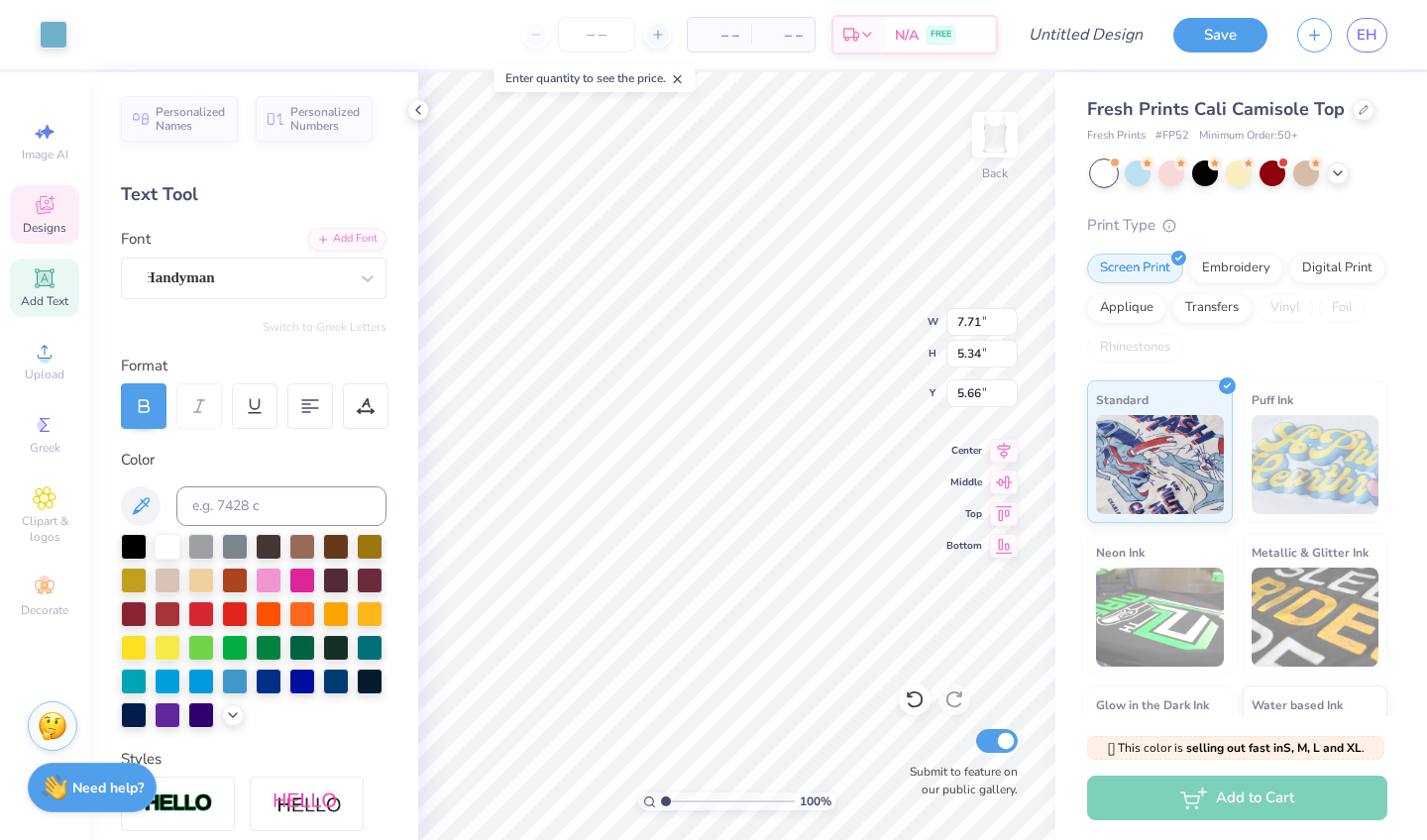 type on "3.28" 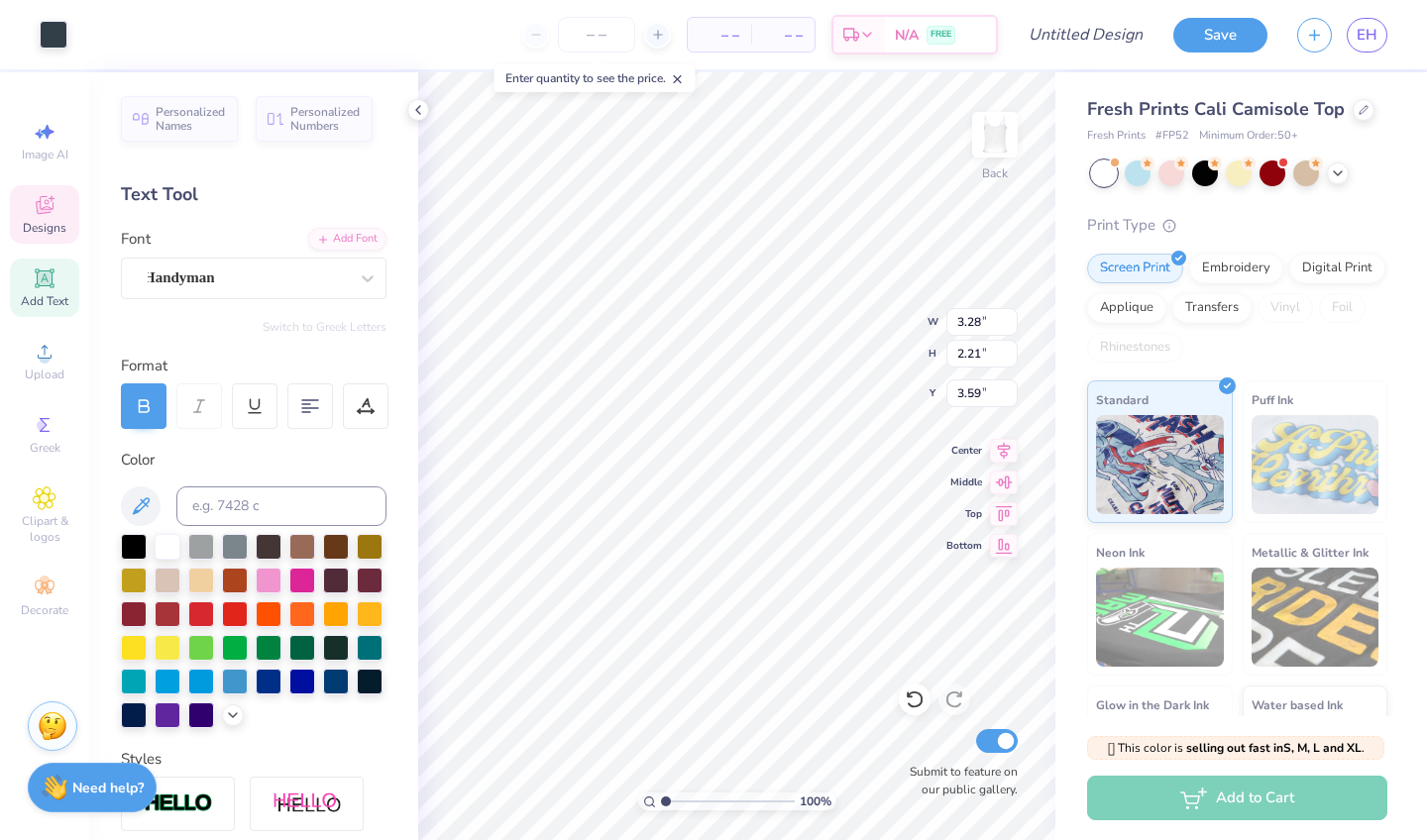 type on "3.36" 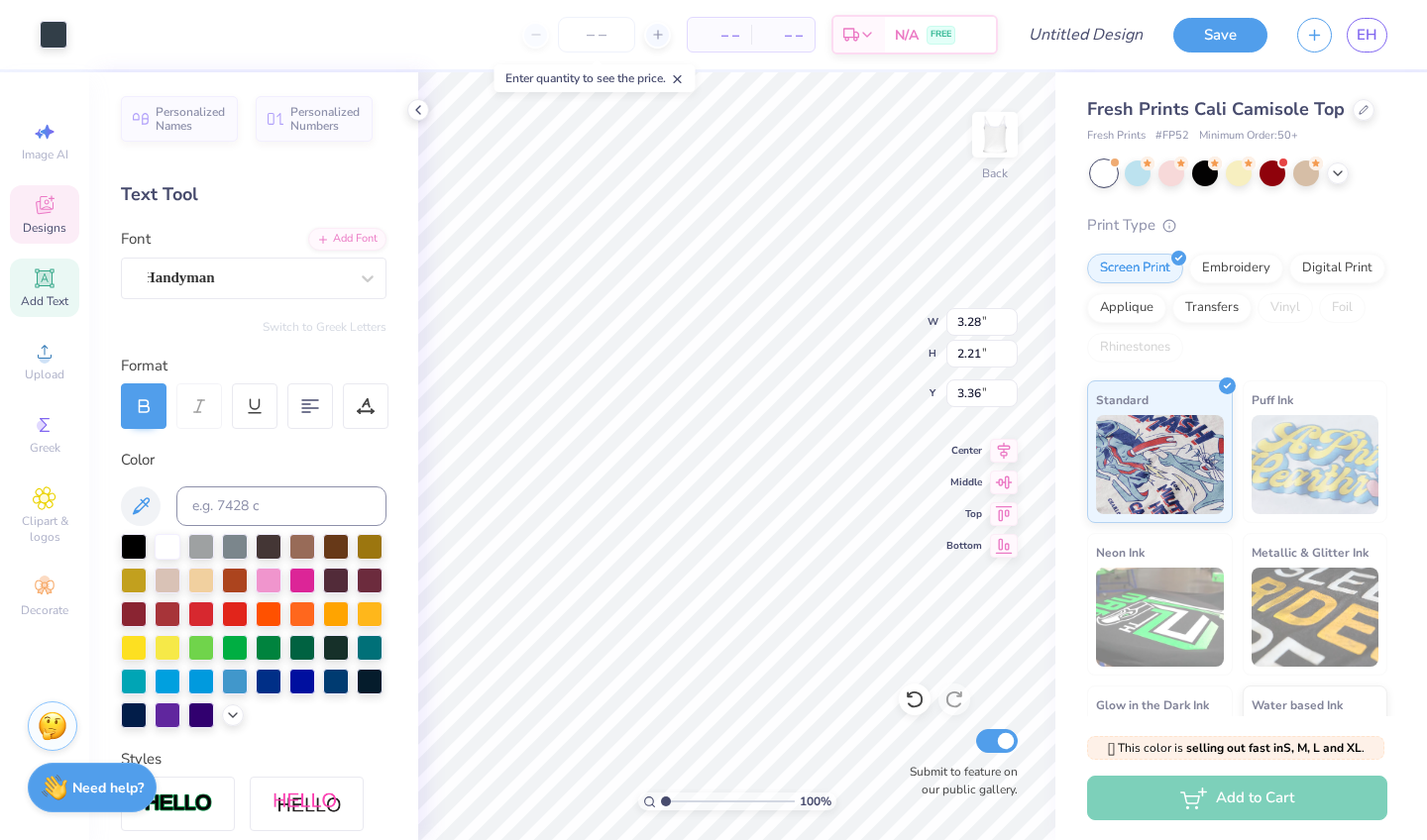 type on "7.71" 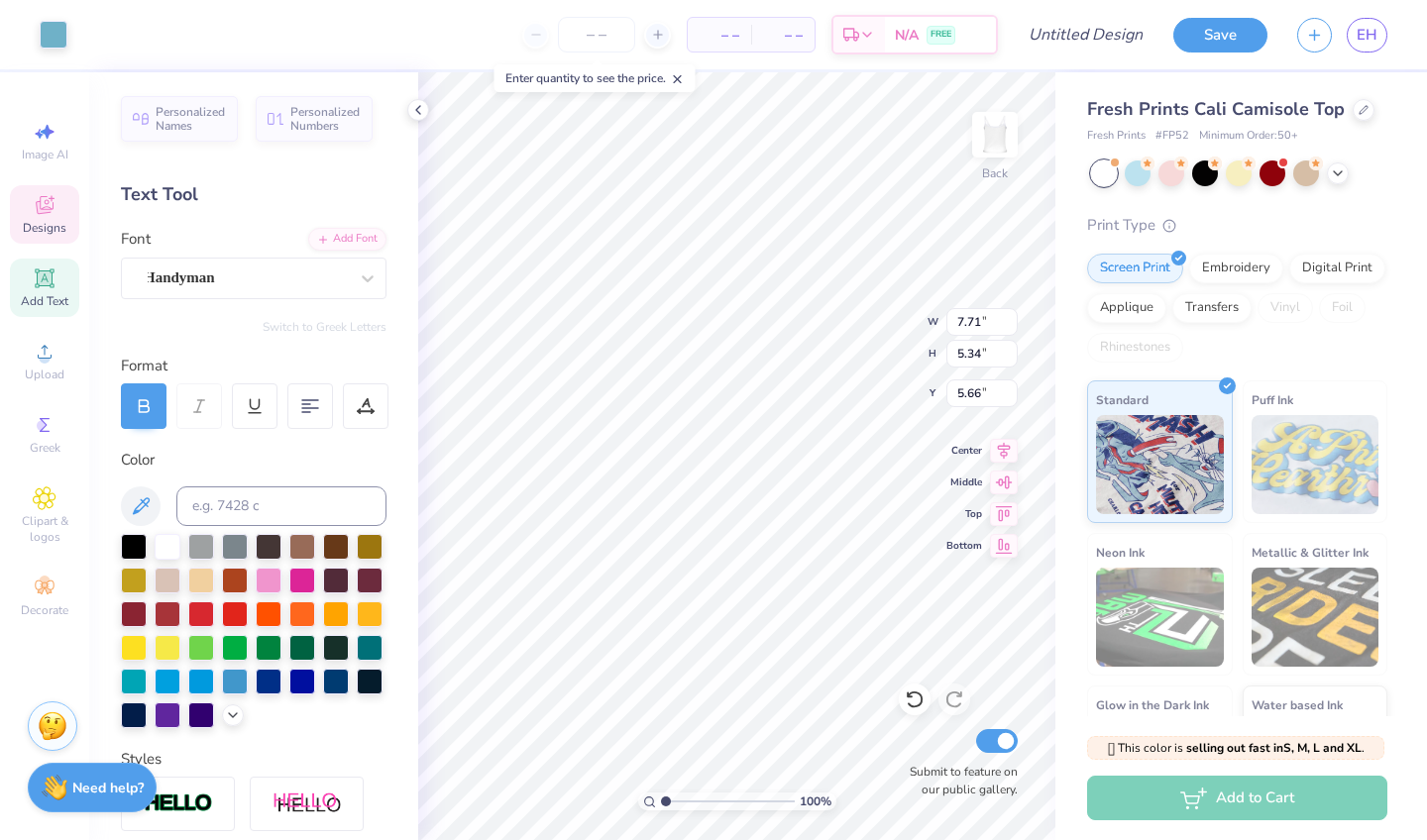 type on "2.27" 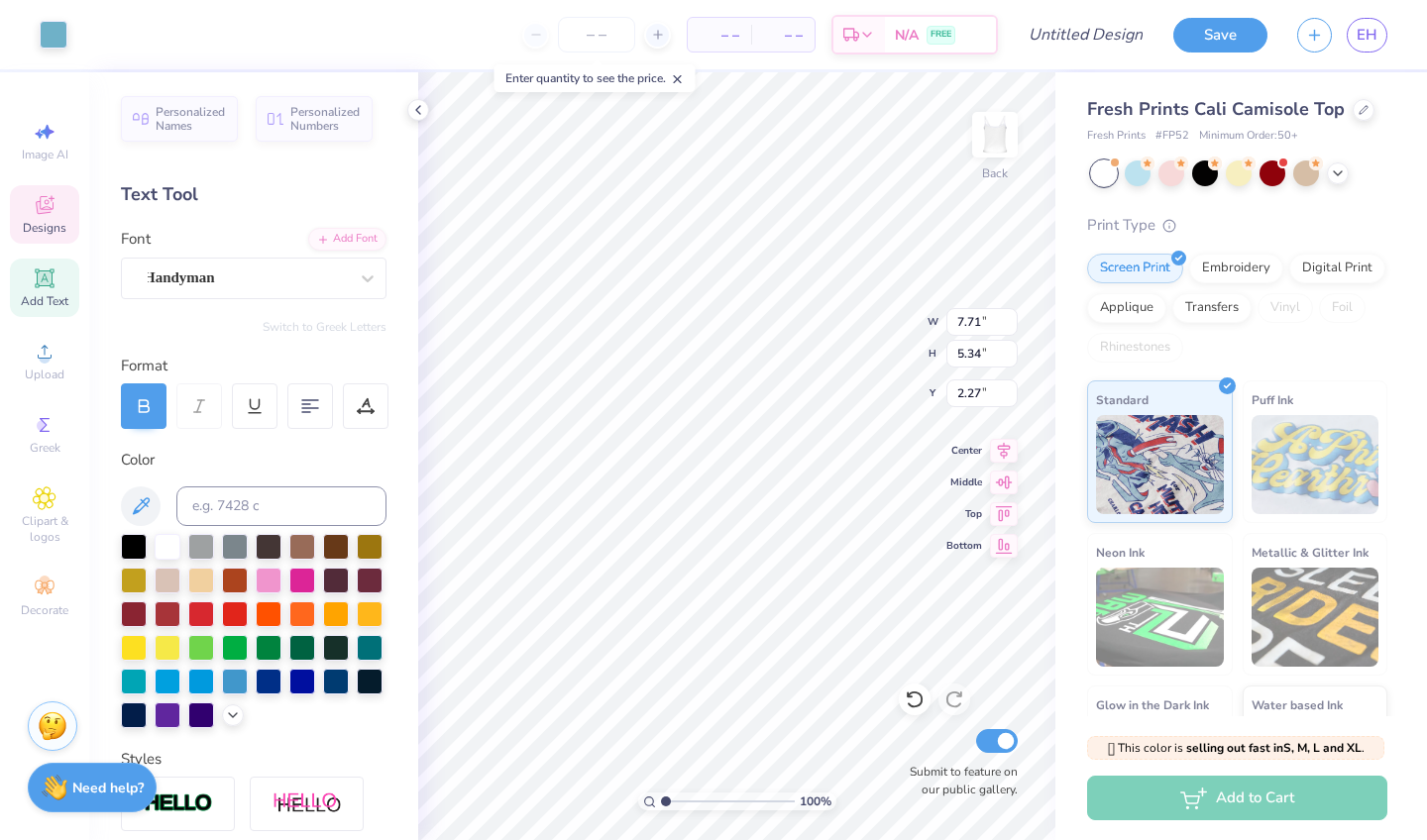 type on "0.88" 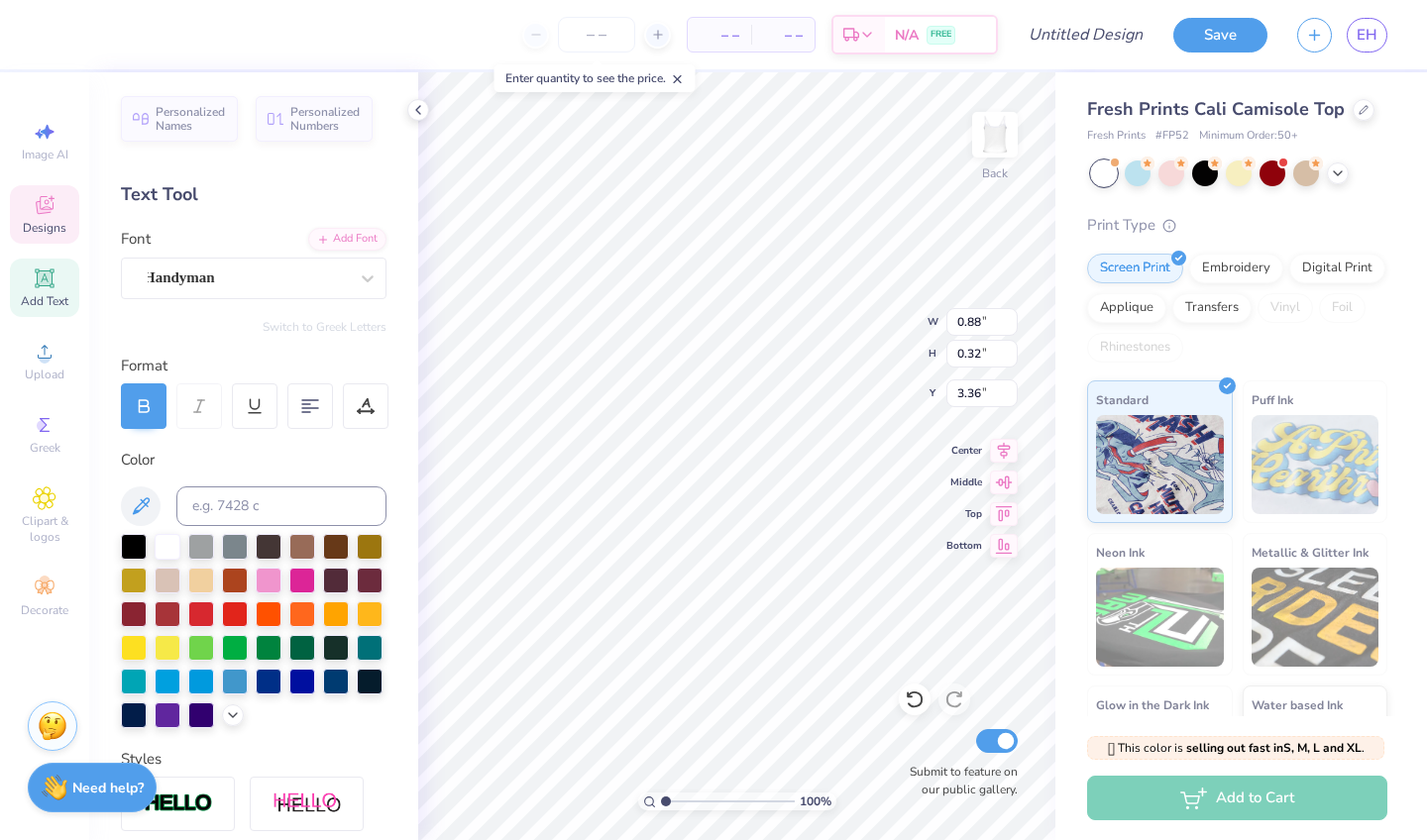 type on "2.69" 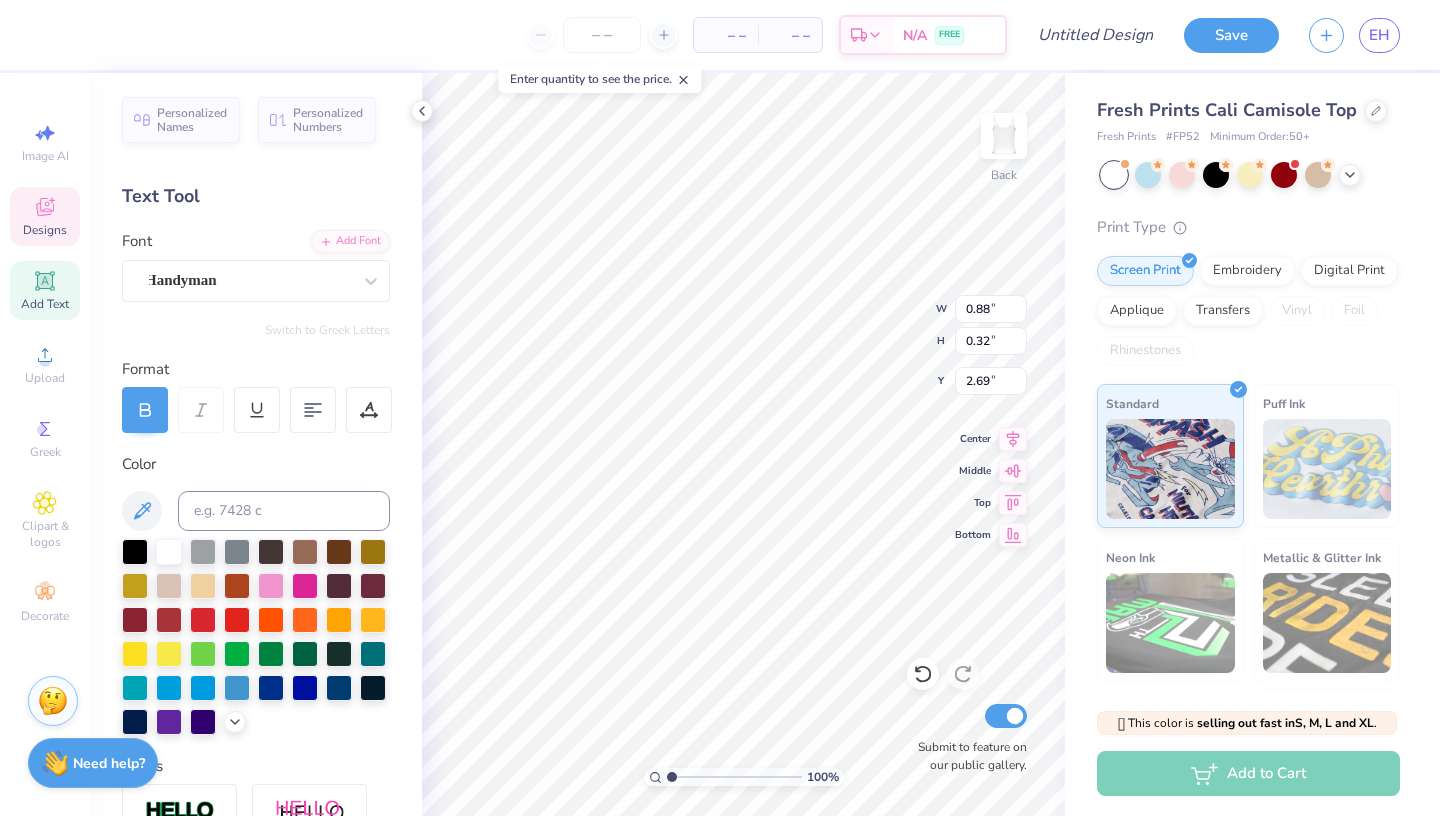 scroll, scrollTop: 0, scrollLeft: 0, axis: both 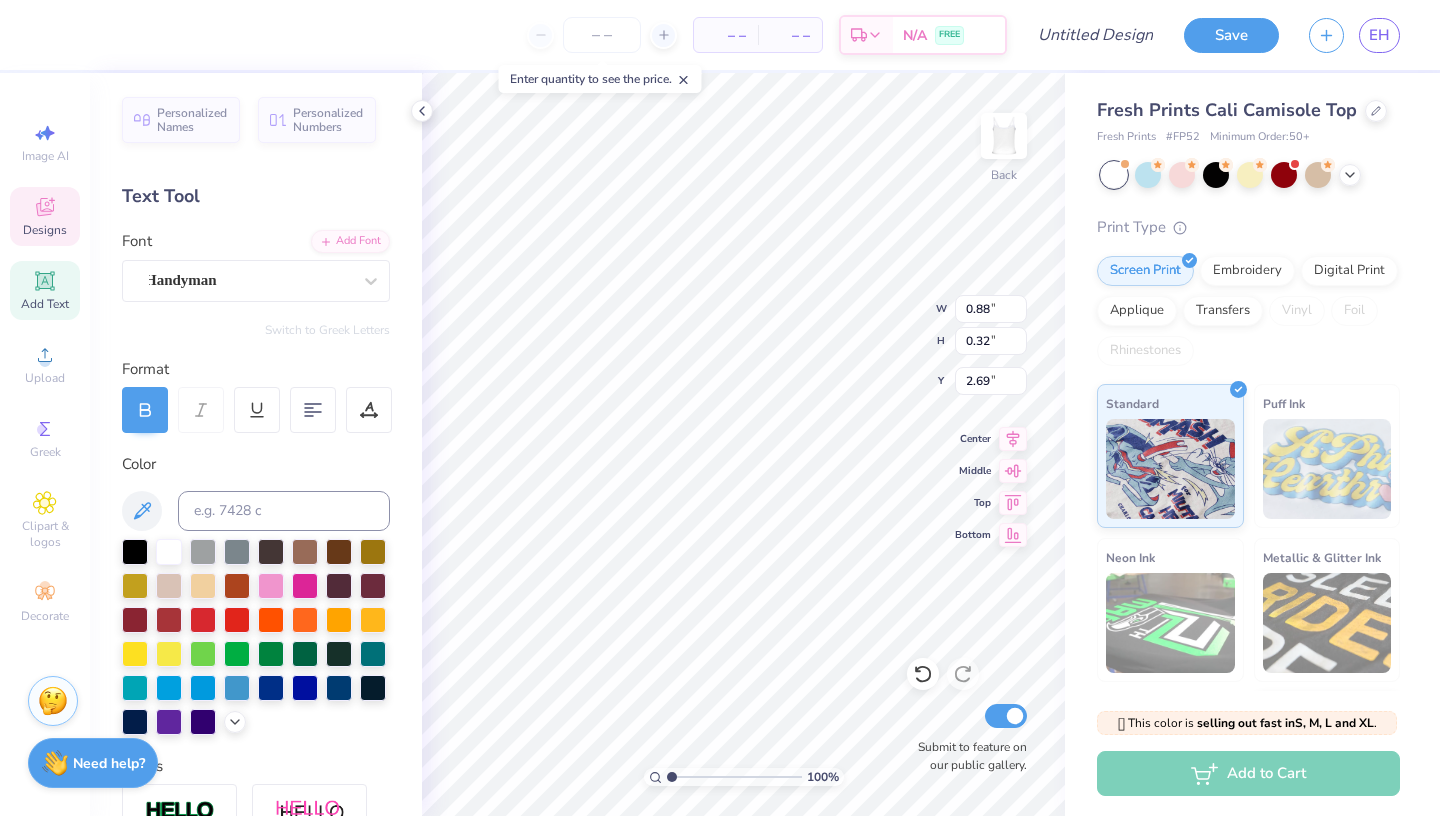 type on "KAPRI" 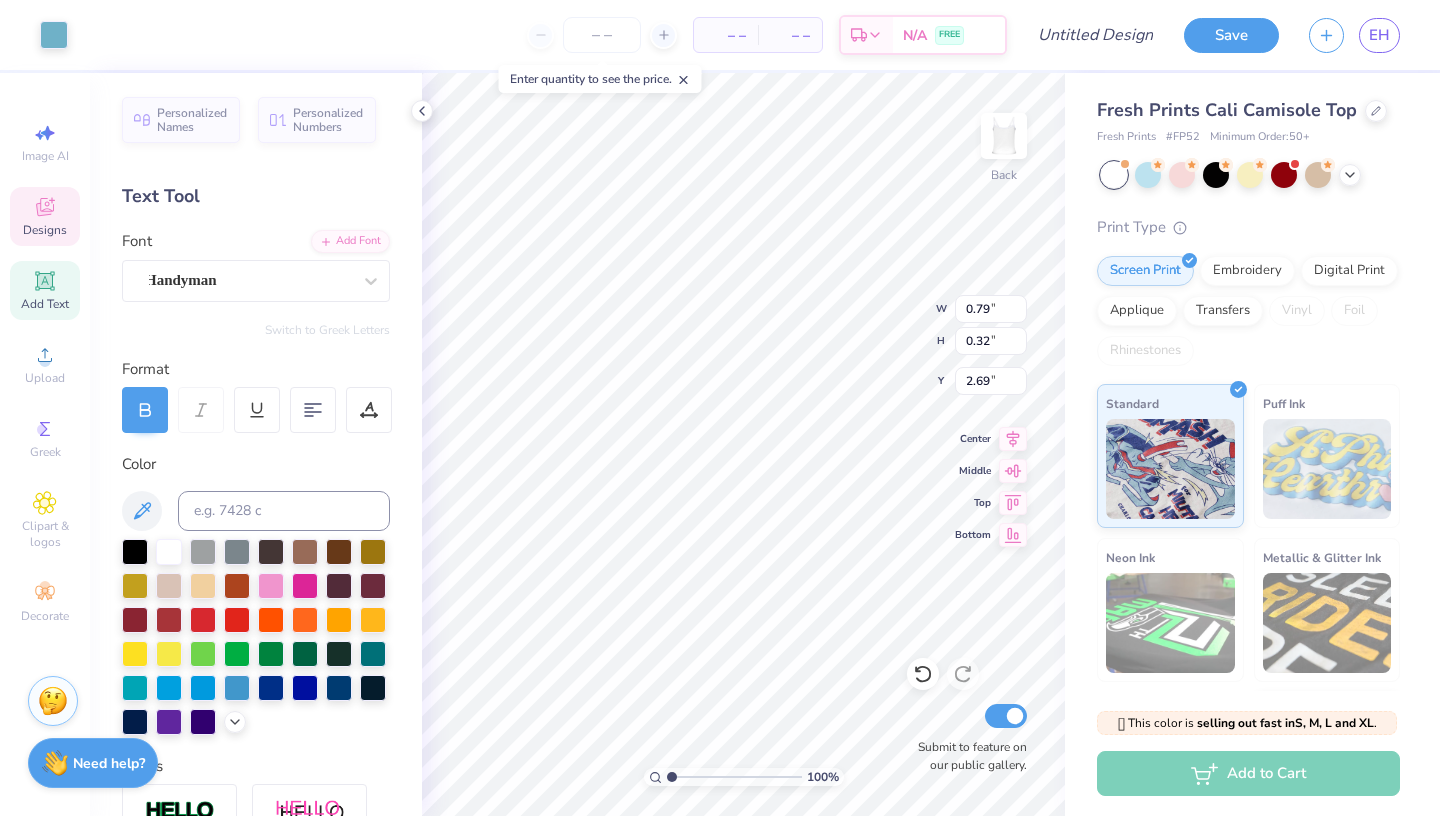 type on "0.74" 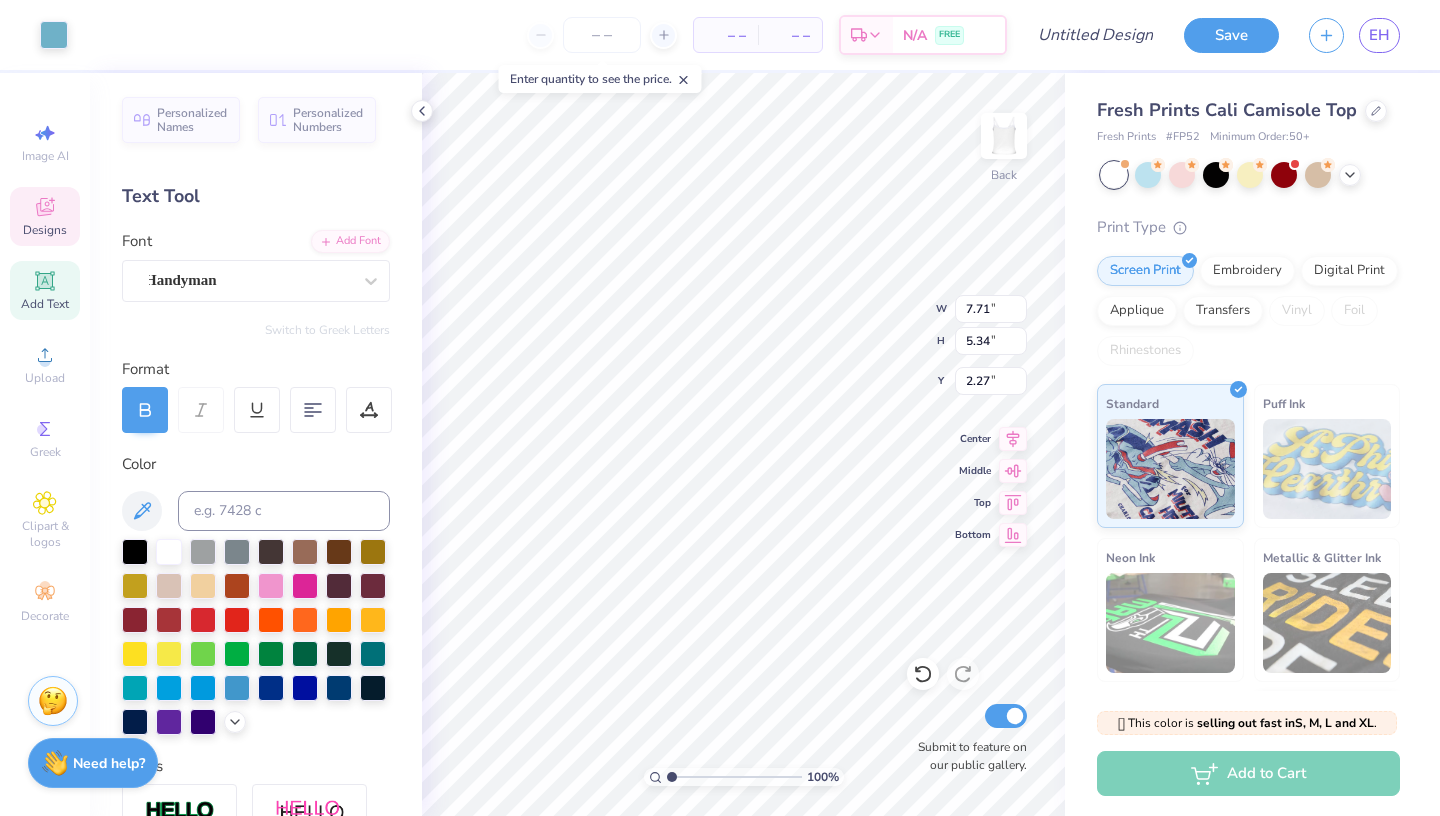 type on "0.74" 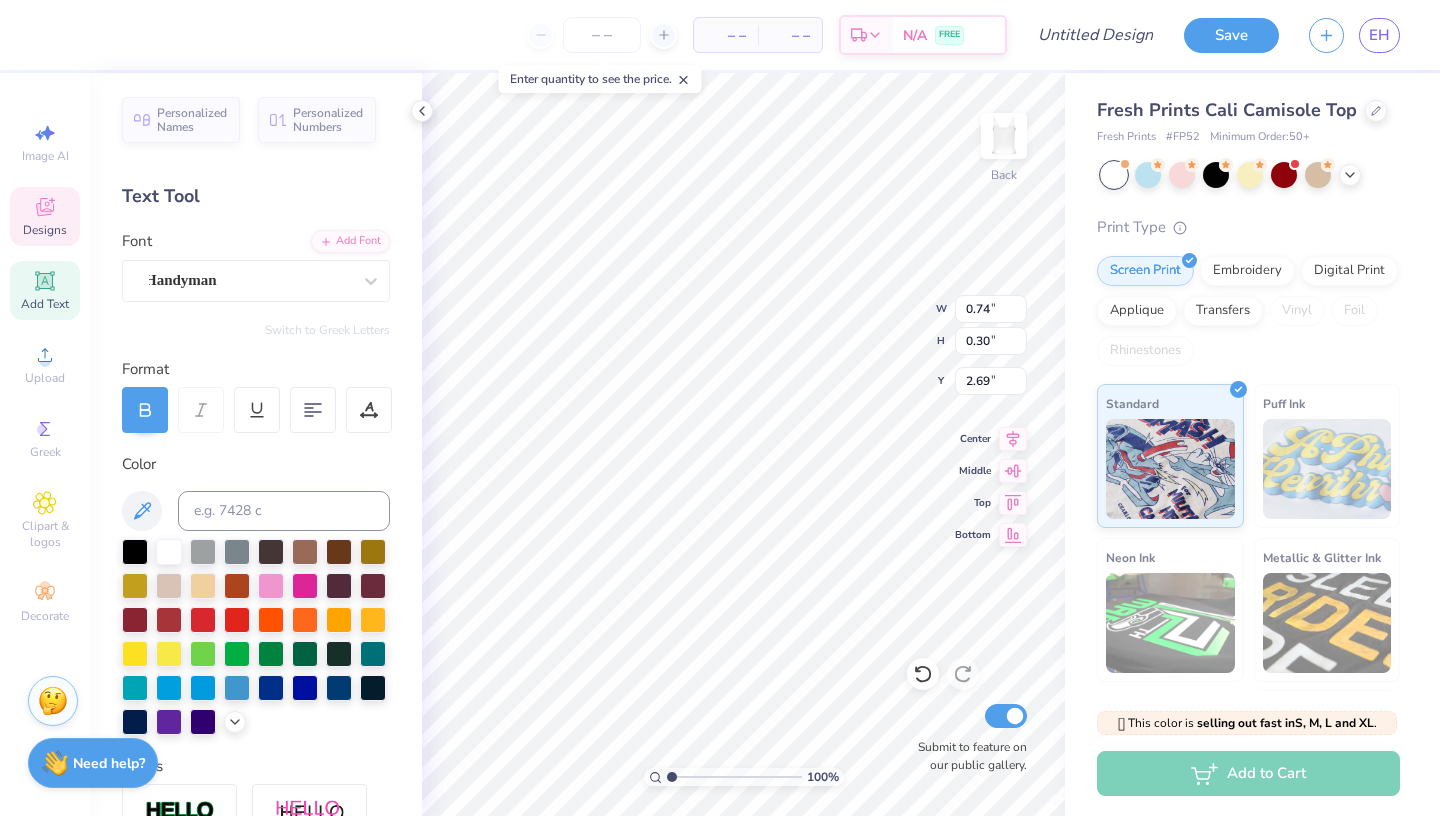 type on "2.05" 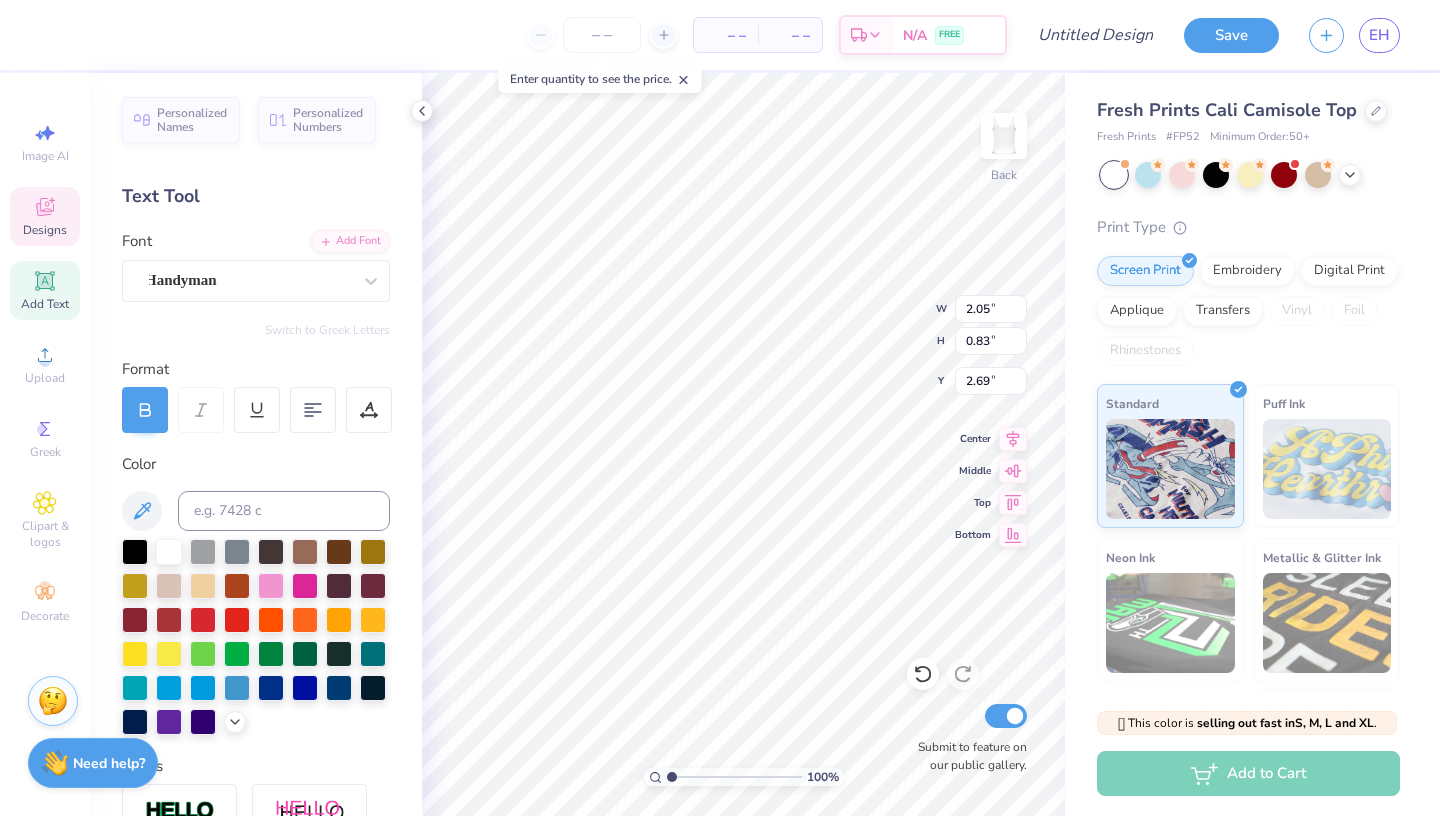 type on "2.84" 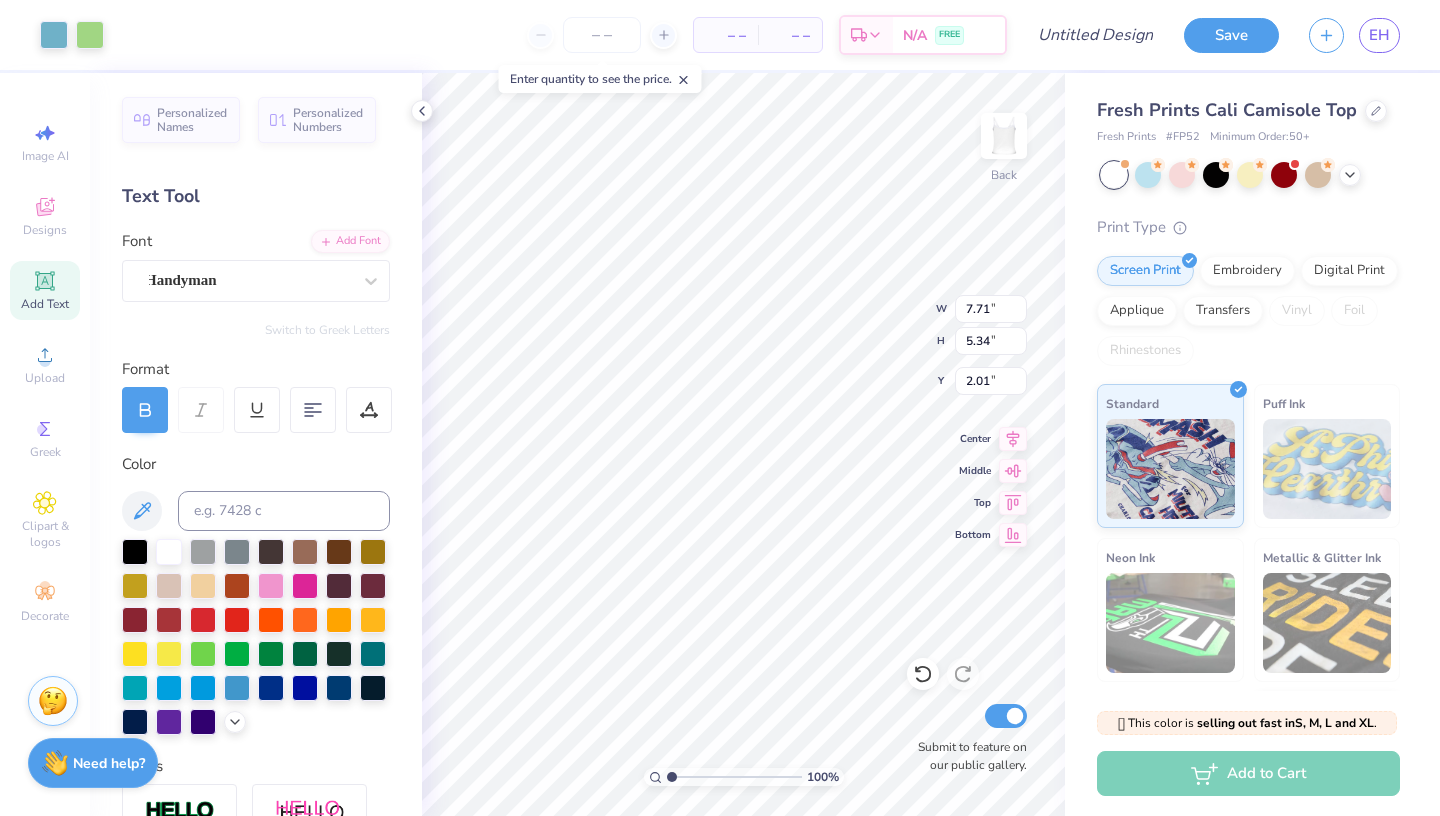 type on "1.95" 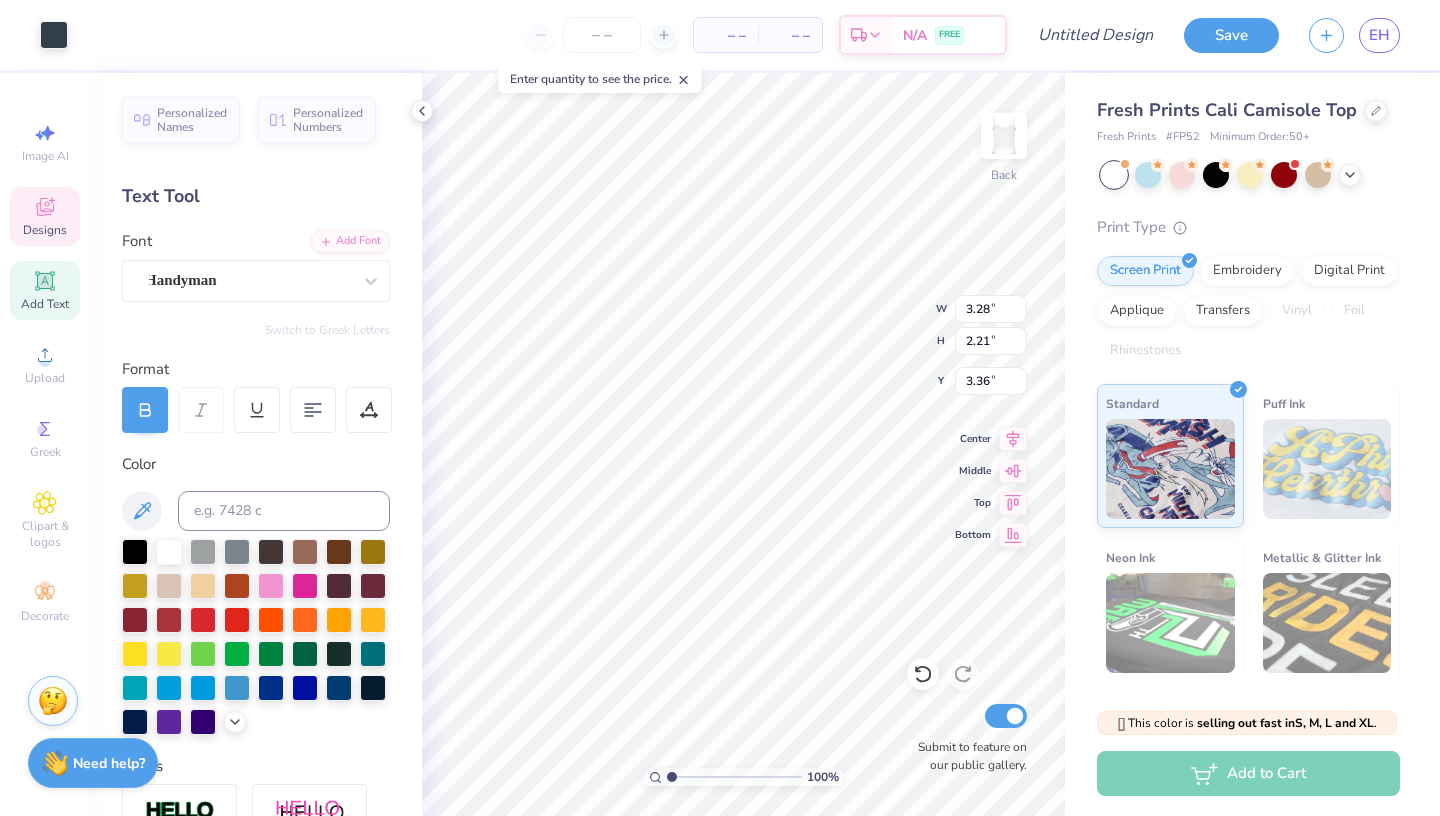 type on "3.47" 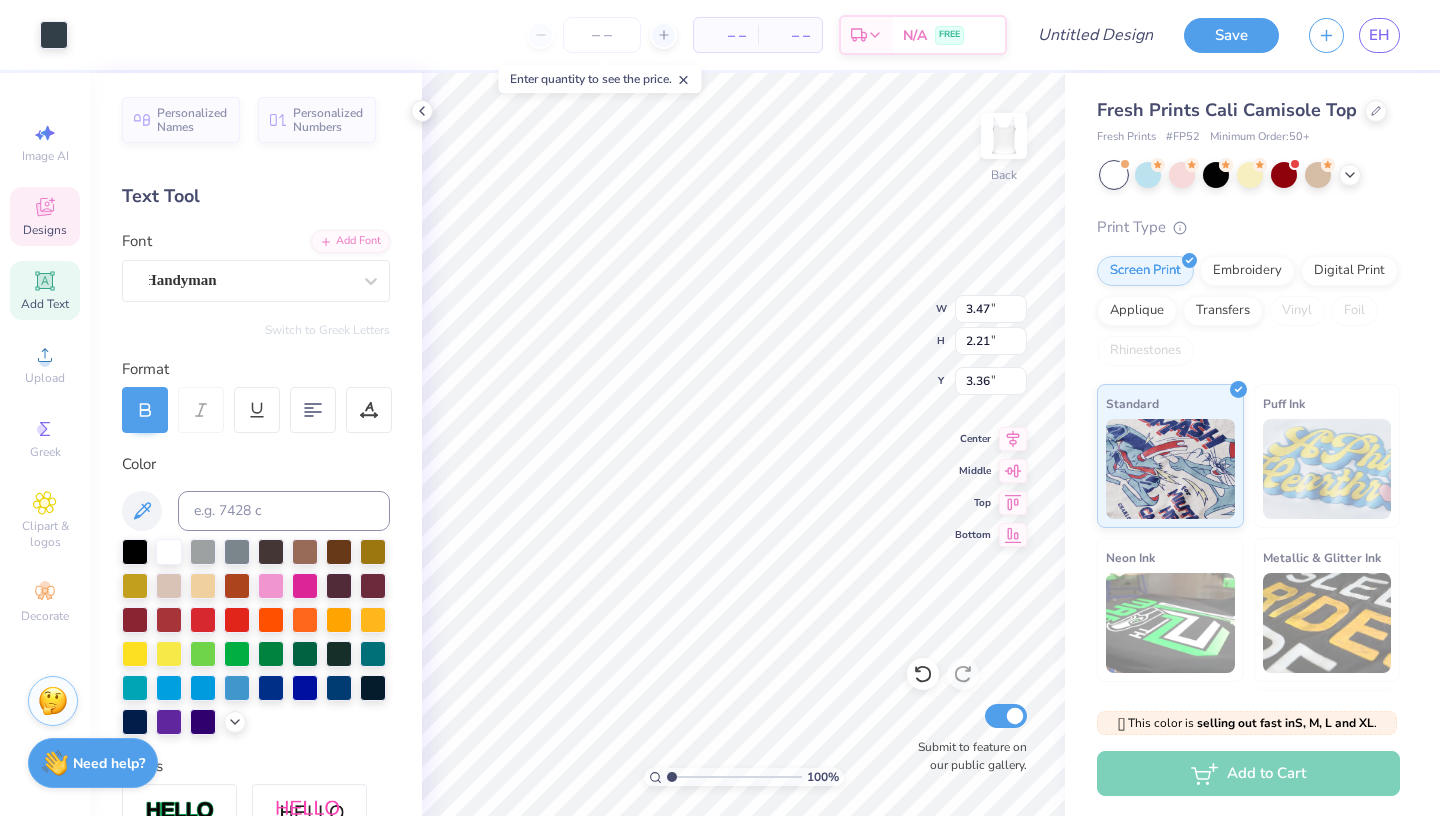 type on "1.42" 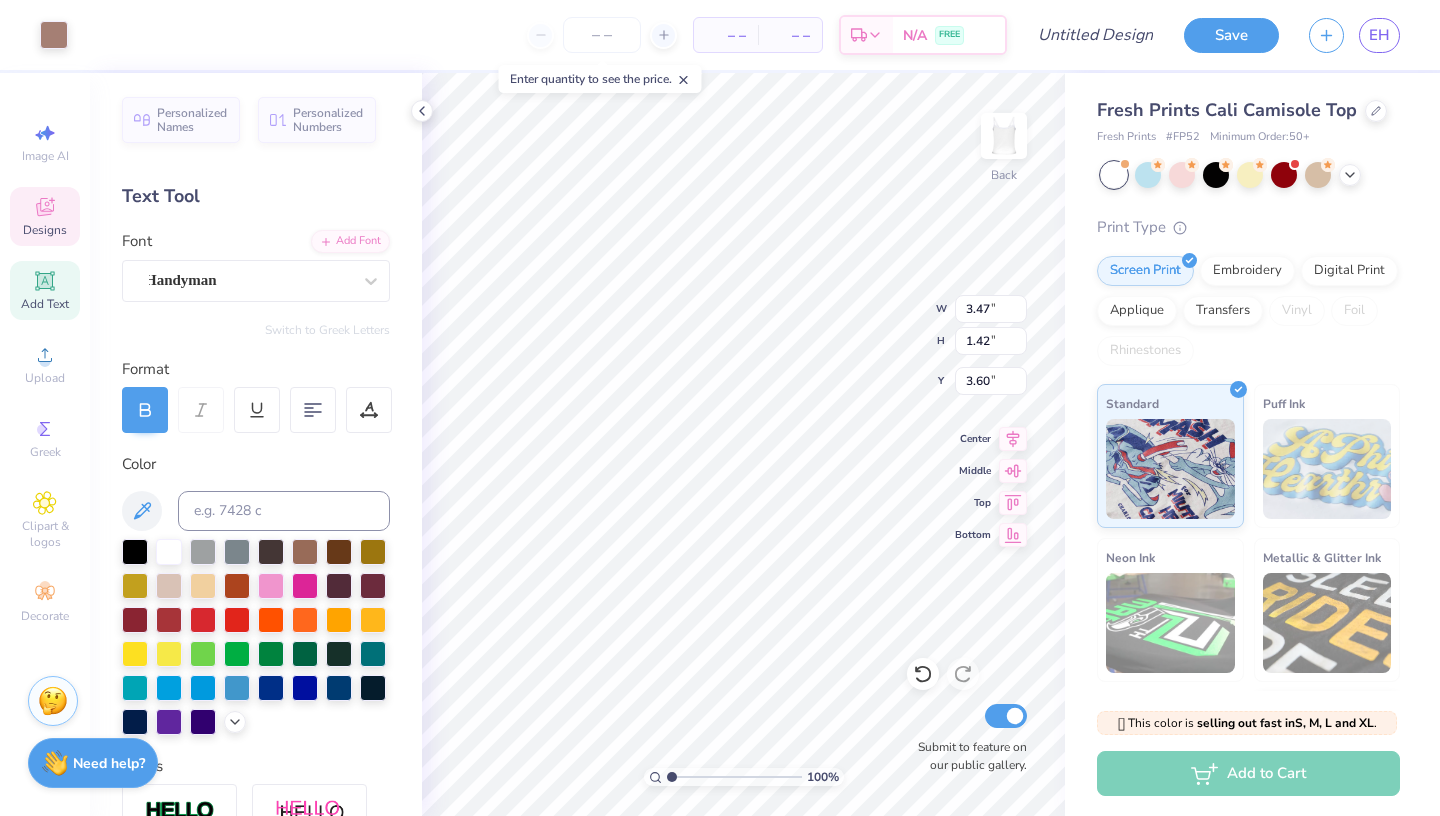 type on "3.65" 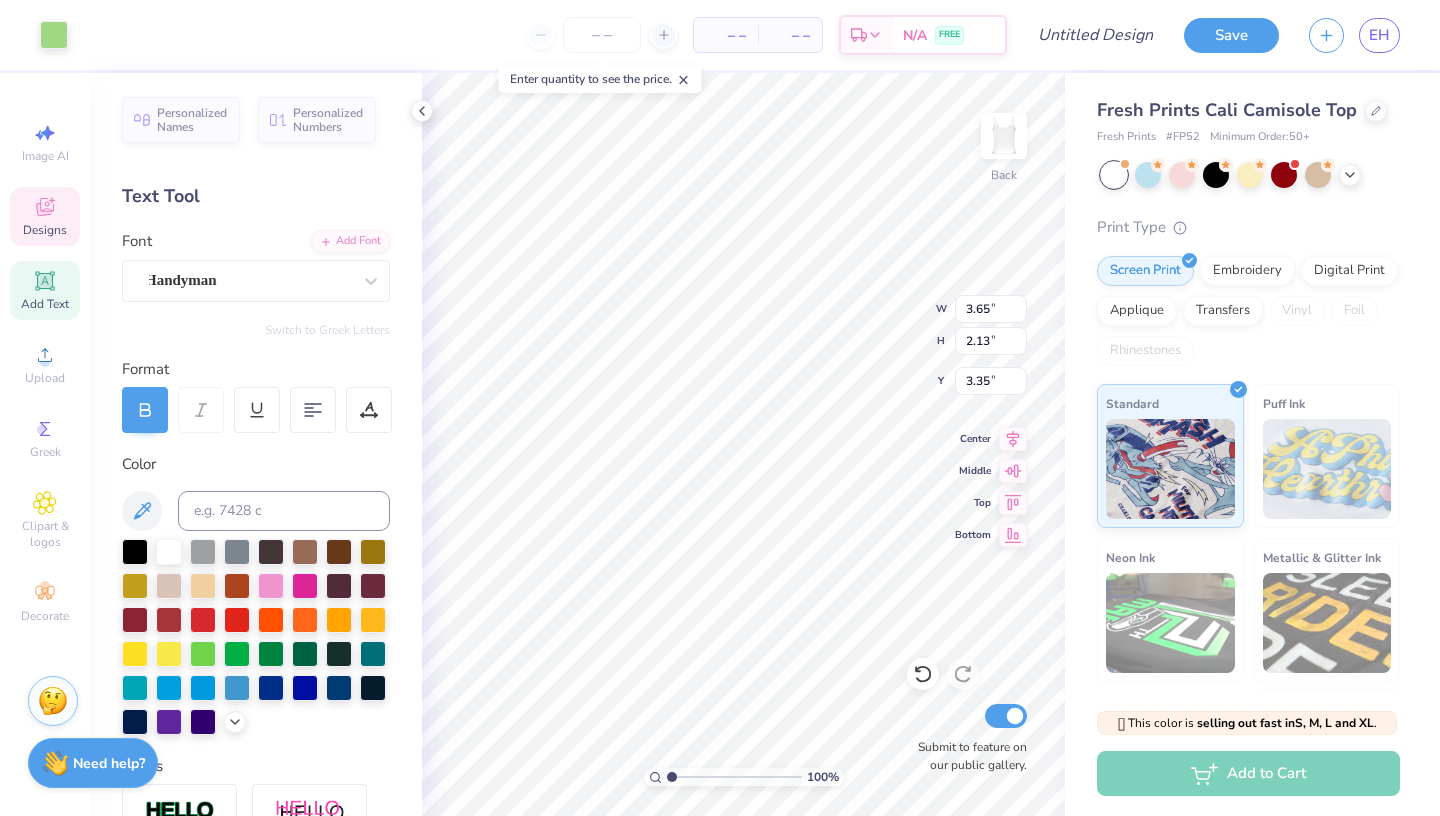 type on "4.87" 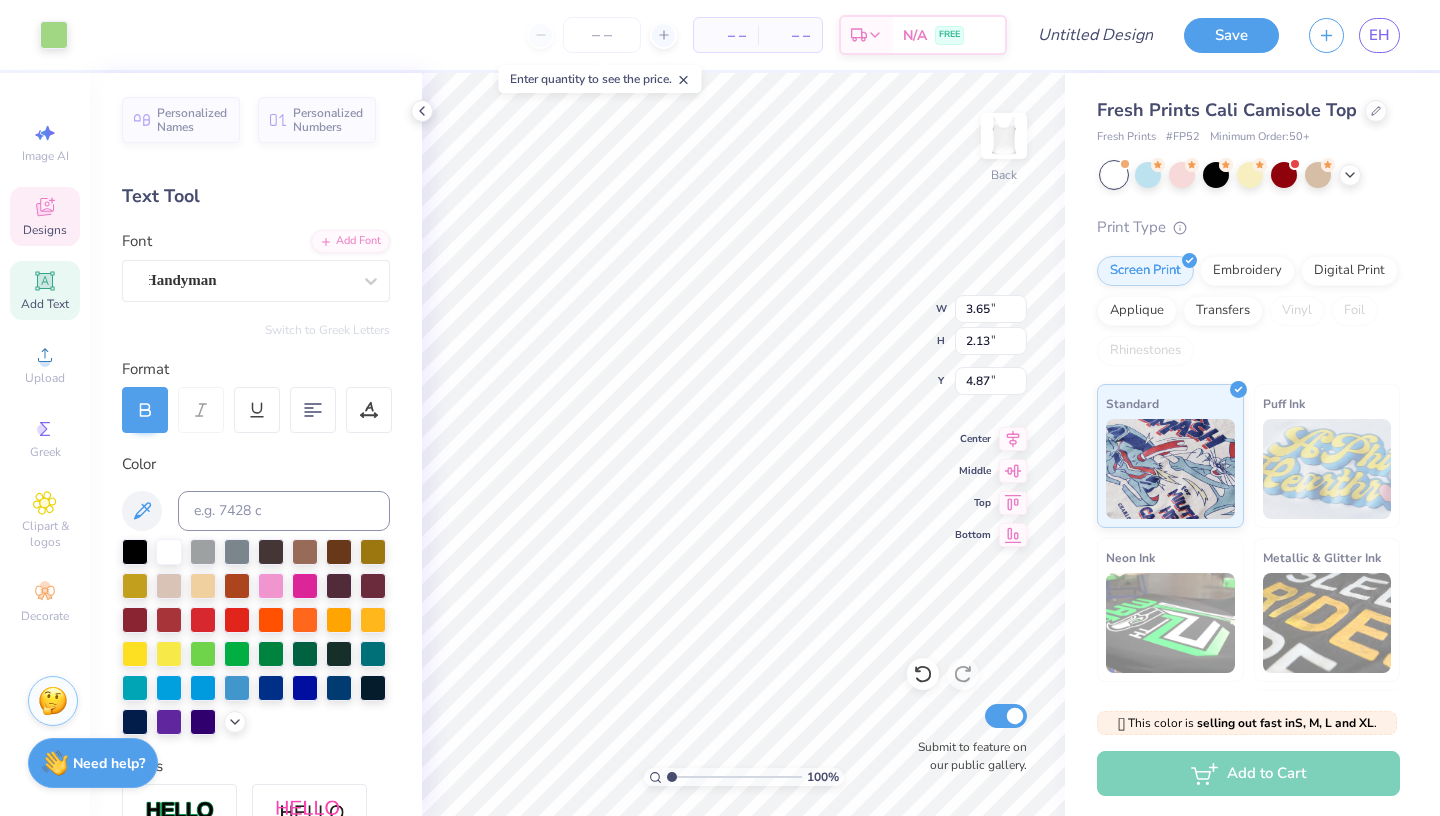 type on "3.47" 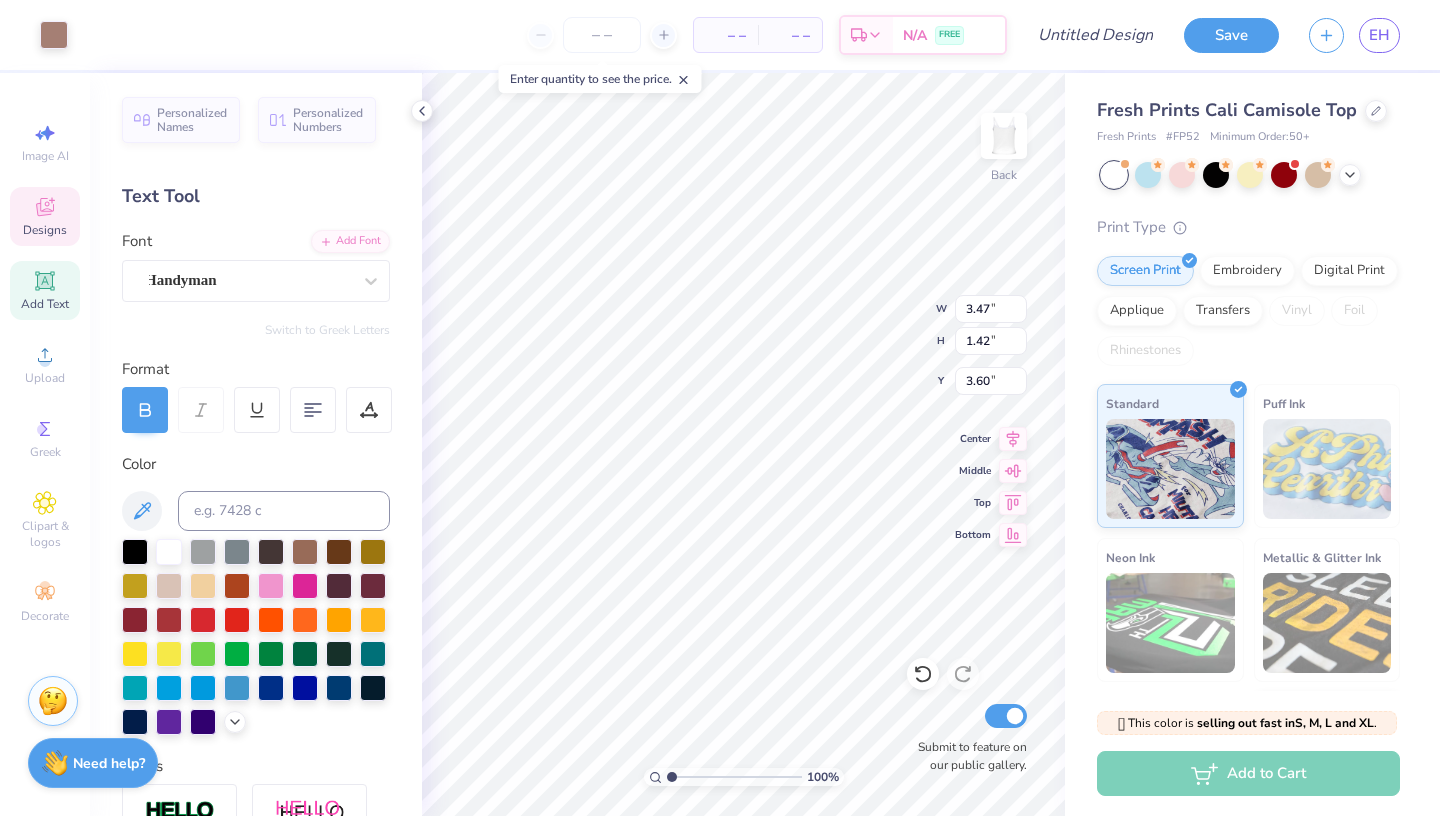 type on "1.52" 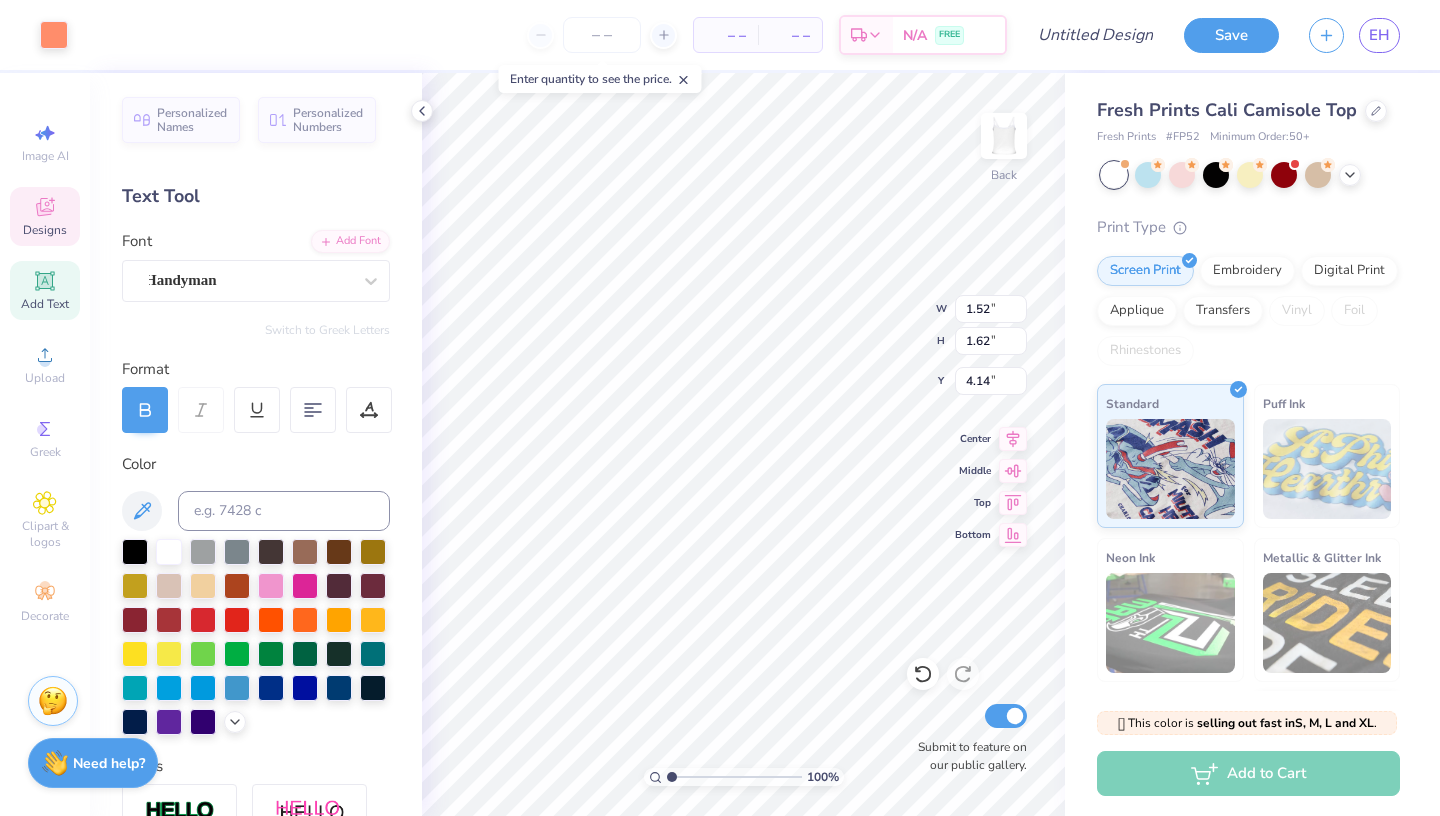 type on "0.41" 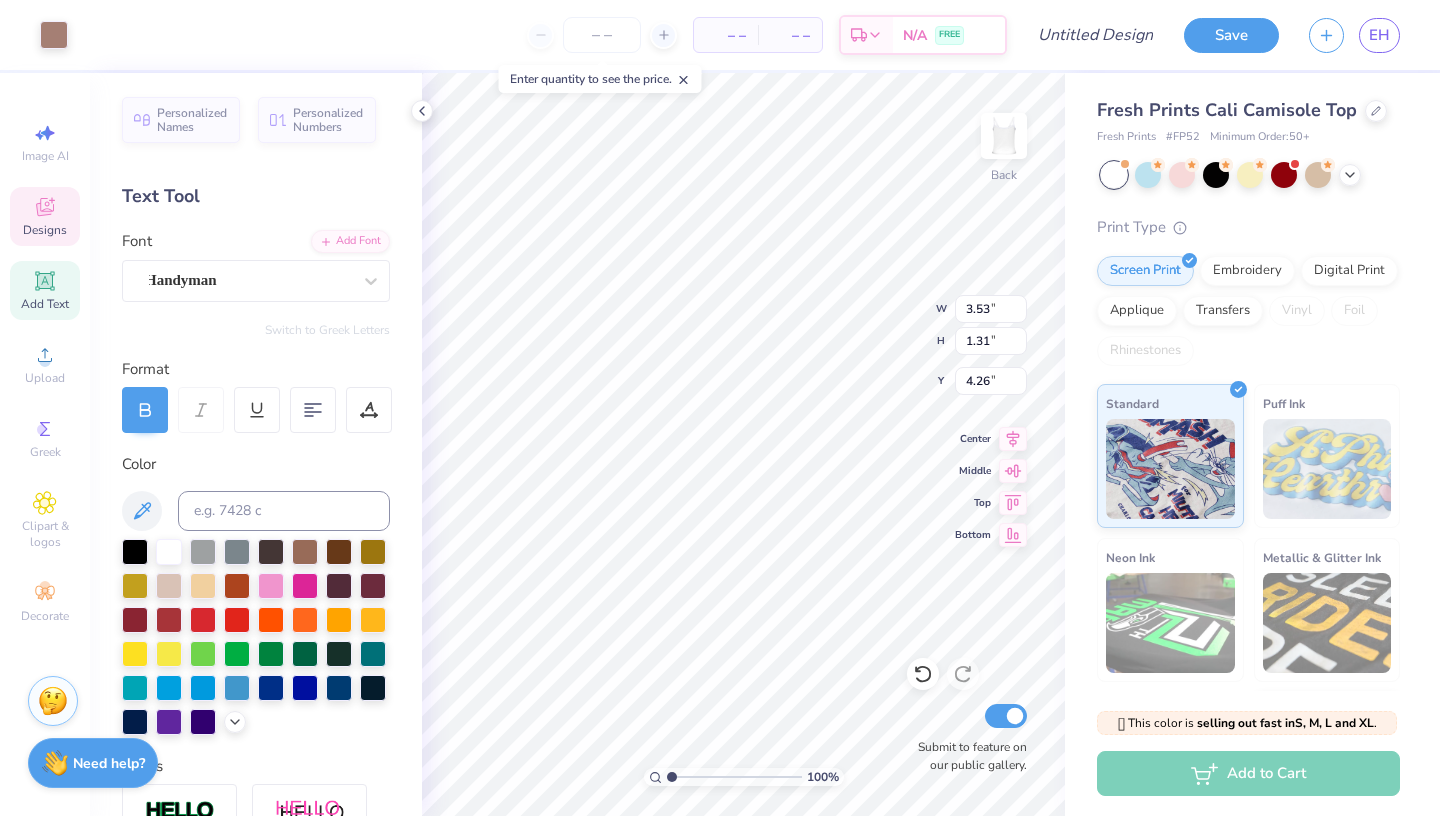 type on "3.47" 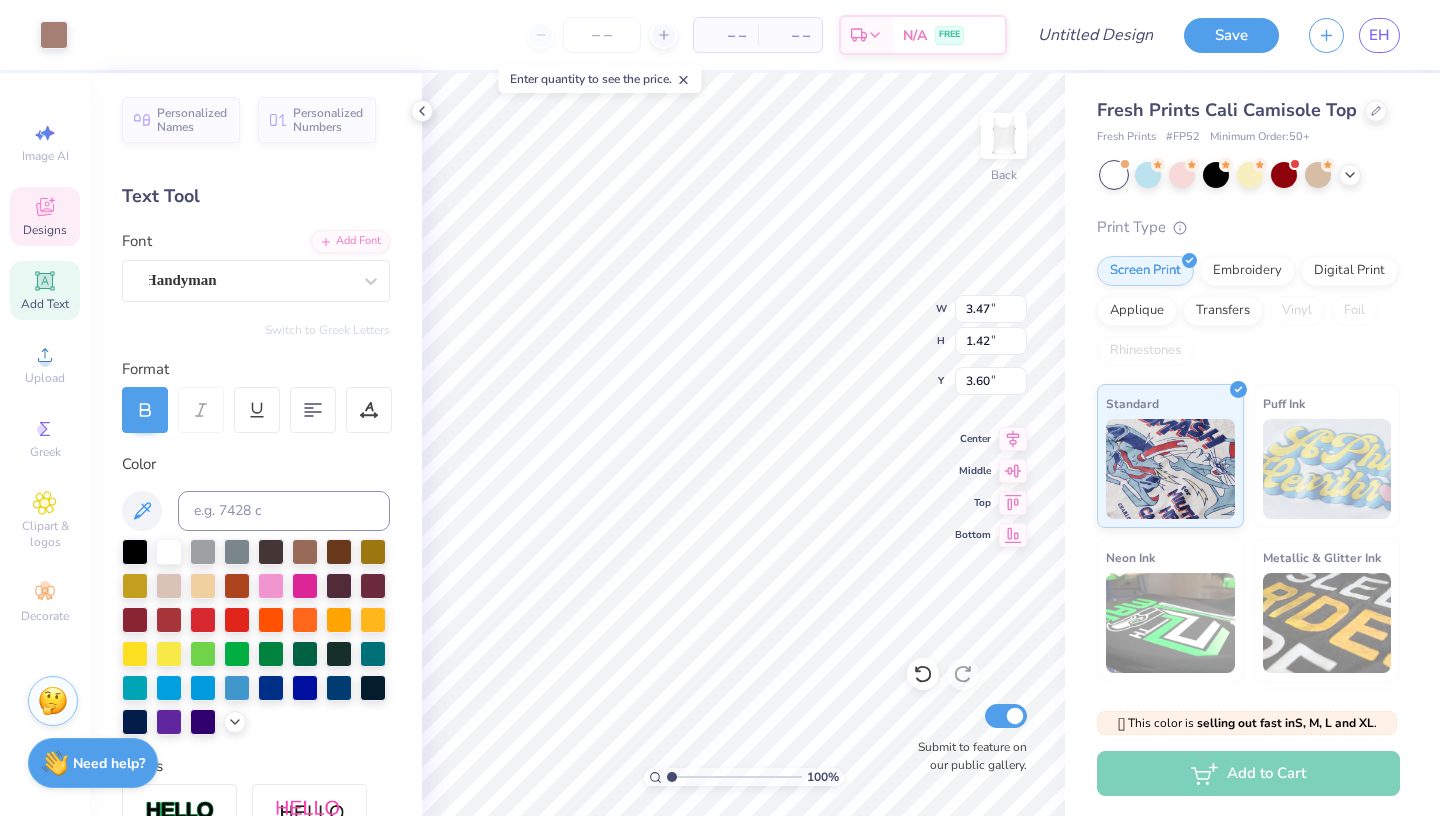 type on "1.52" 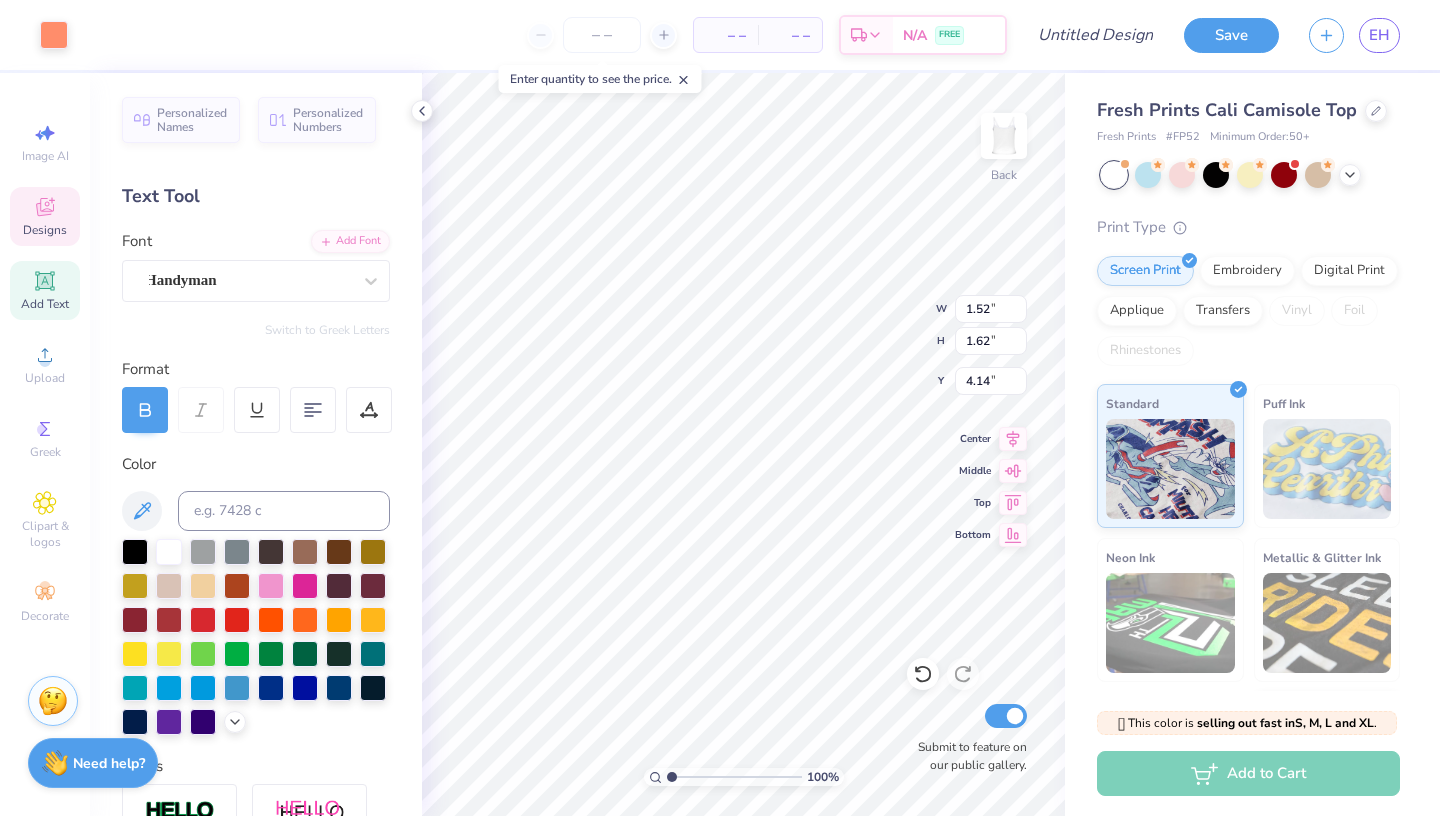 type on "3.28" 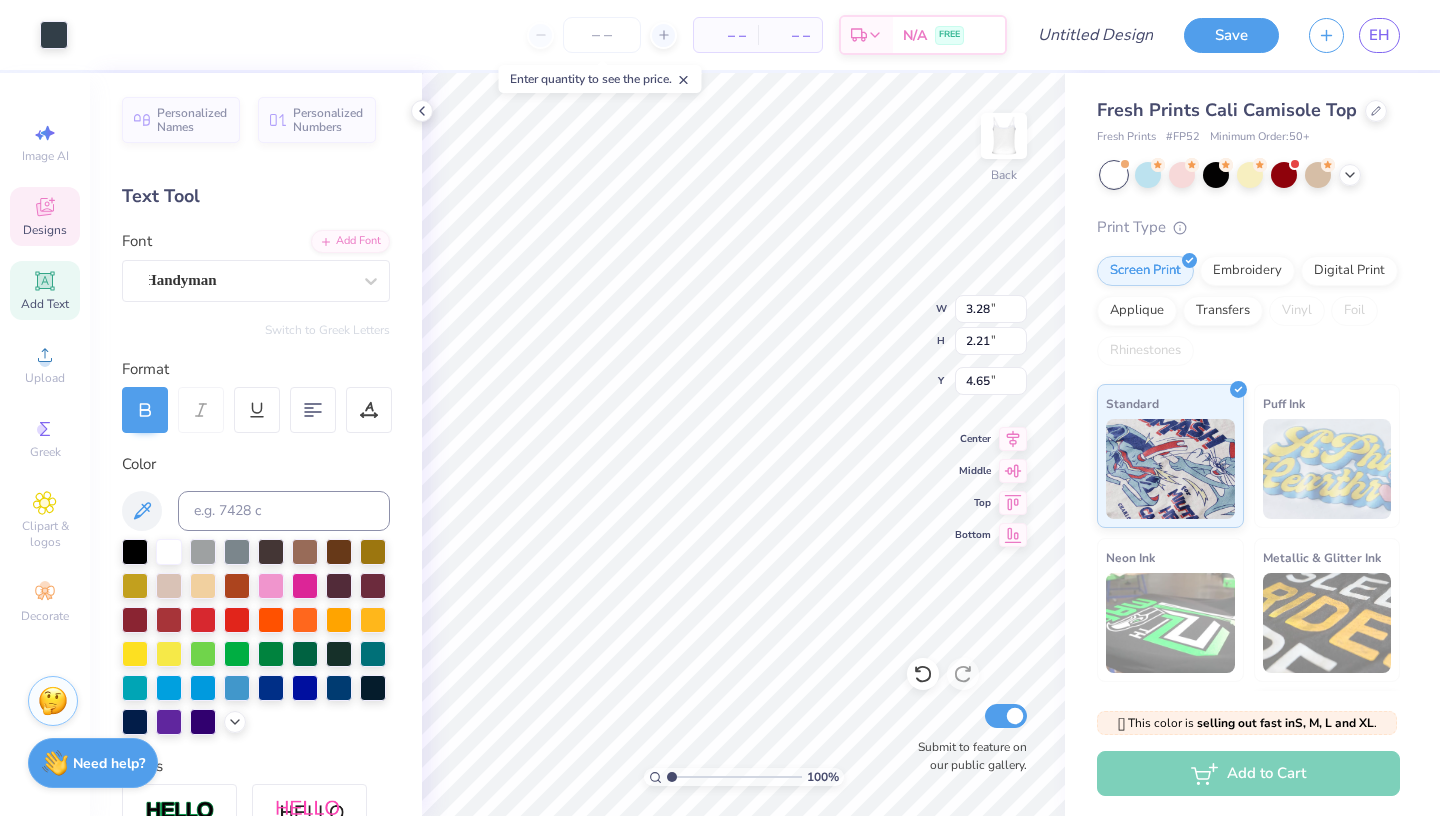 type on "0.32" 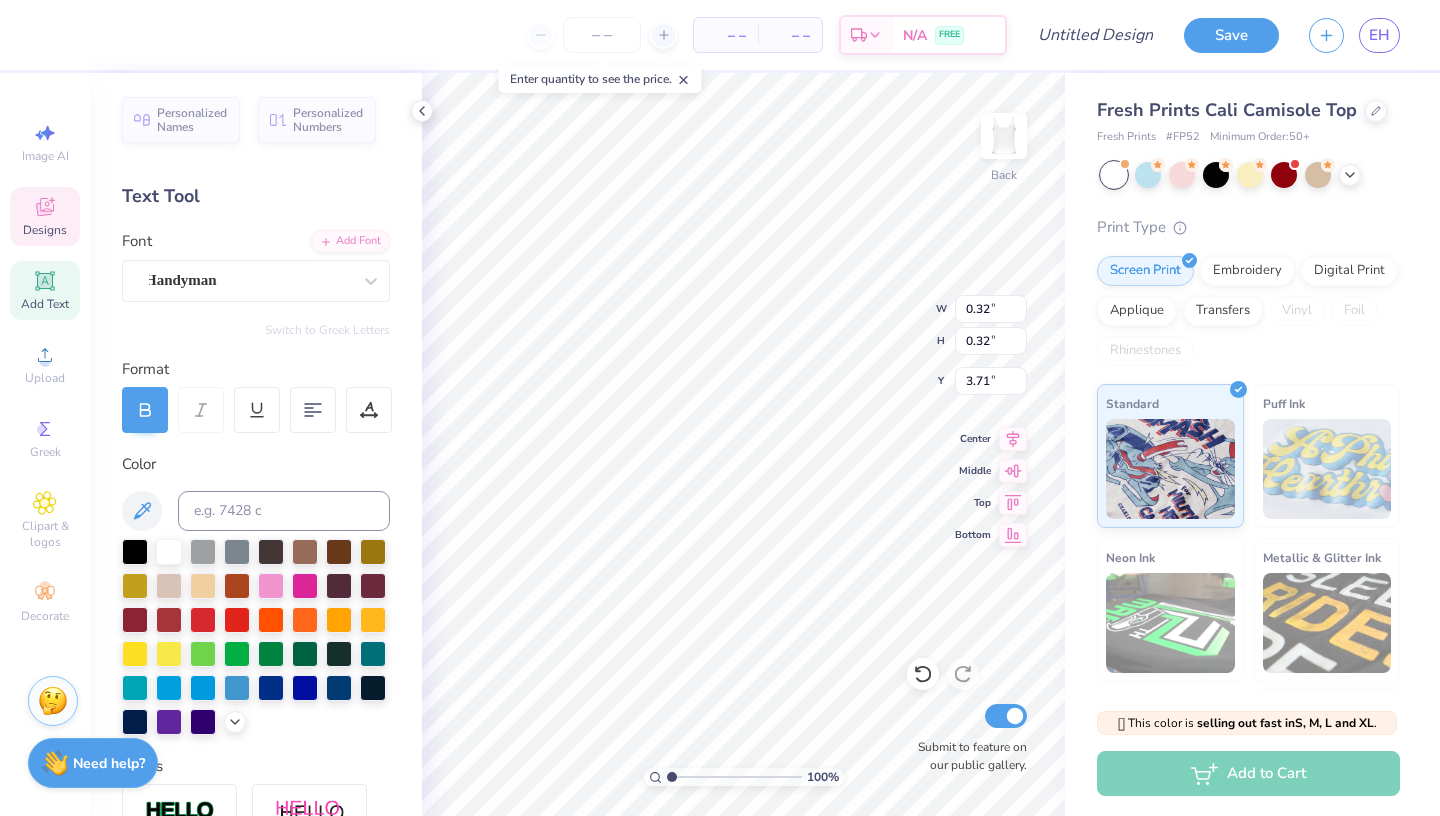 type on "3.47" 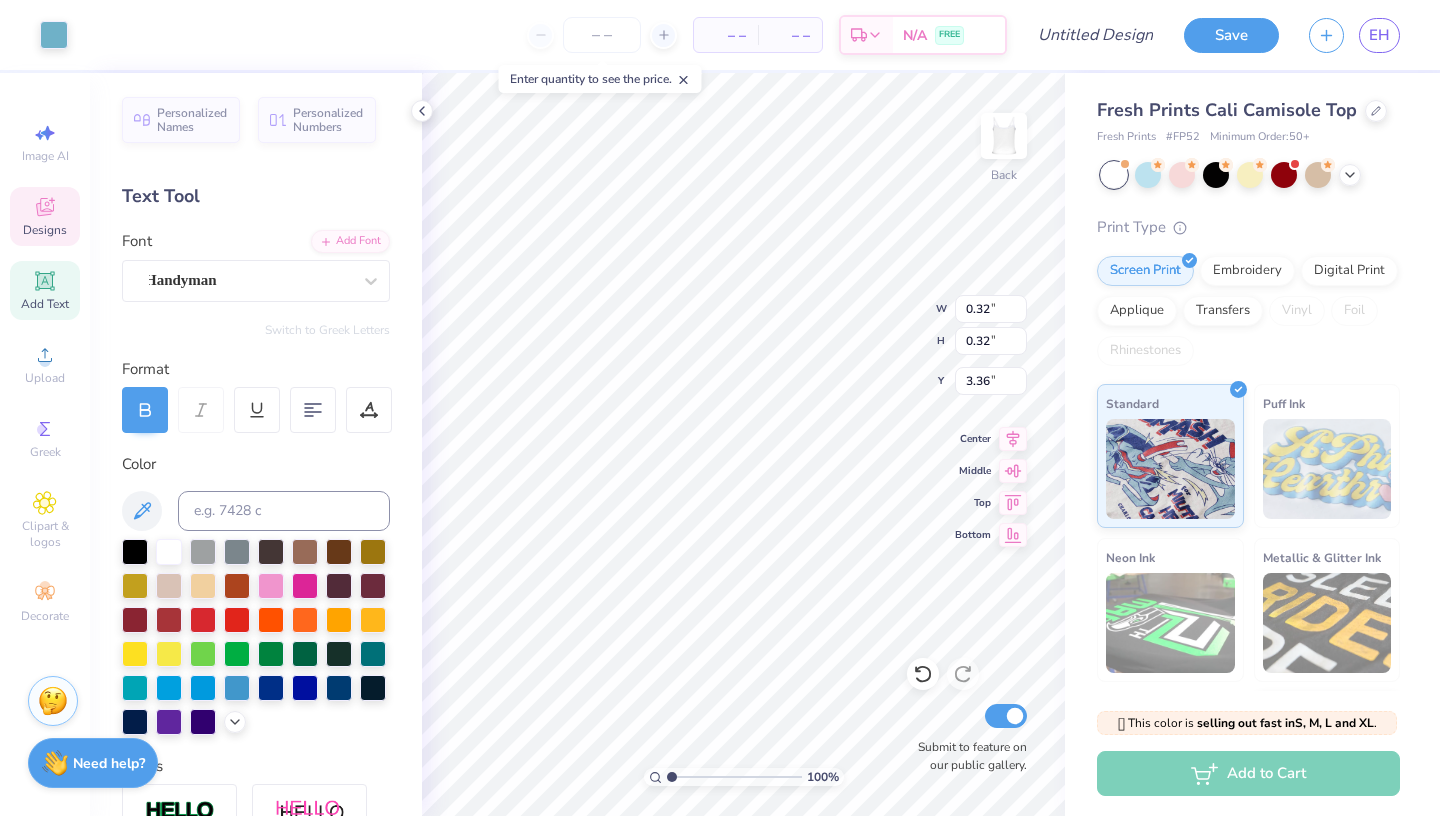 type on "0.32" 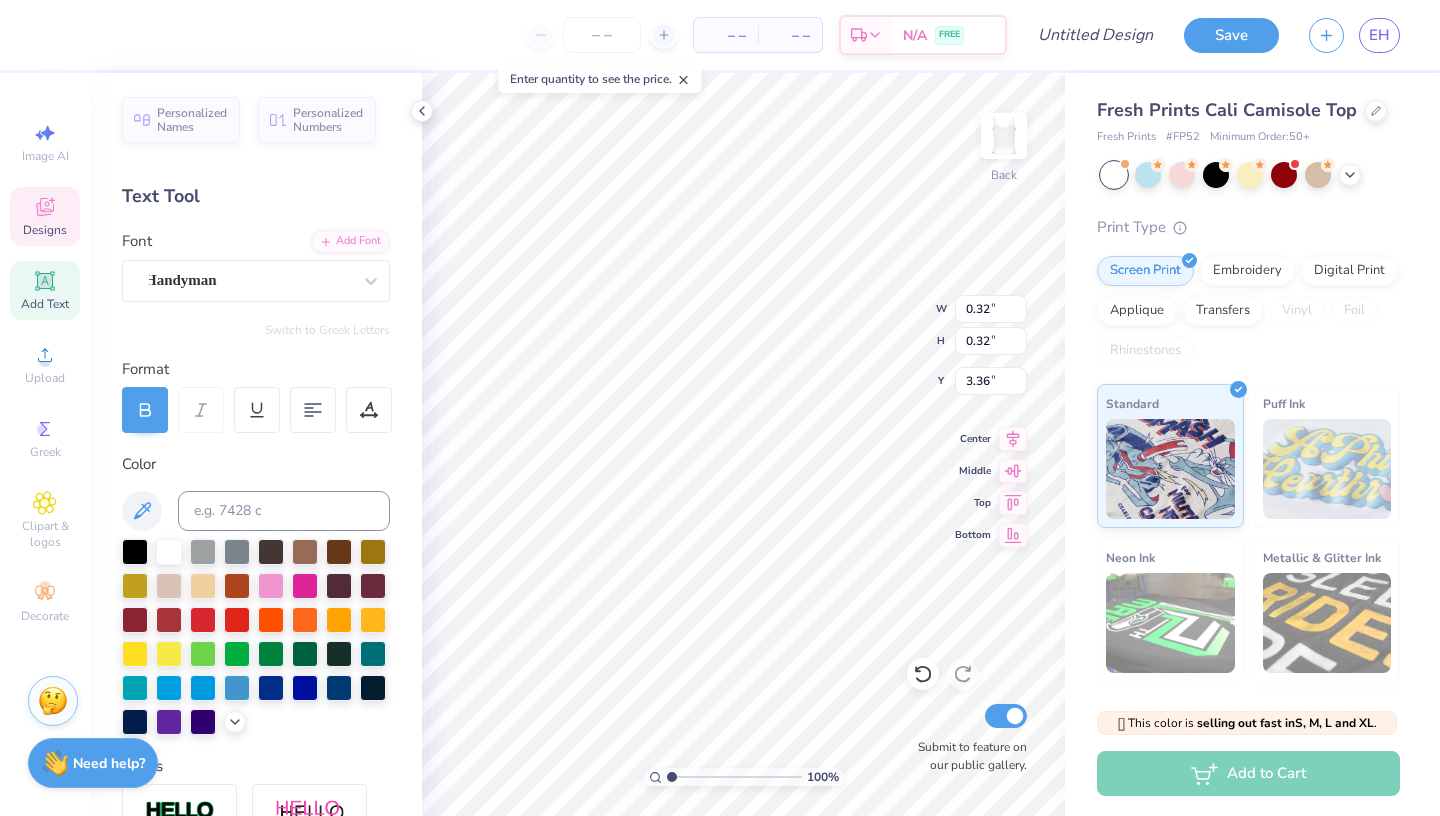 type on "1870" 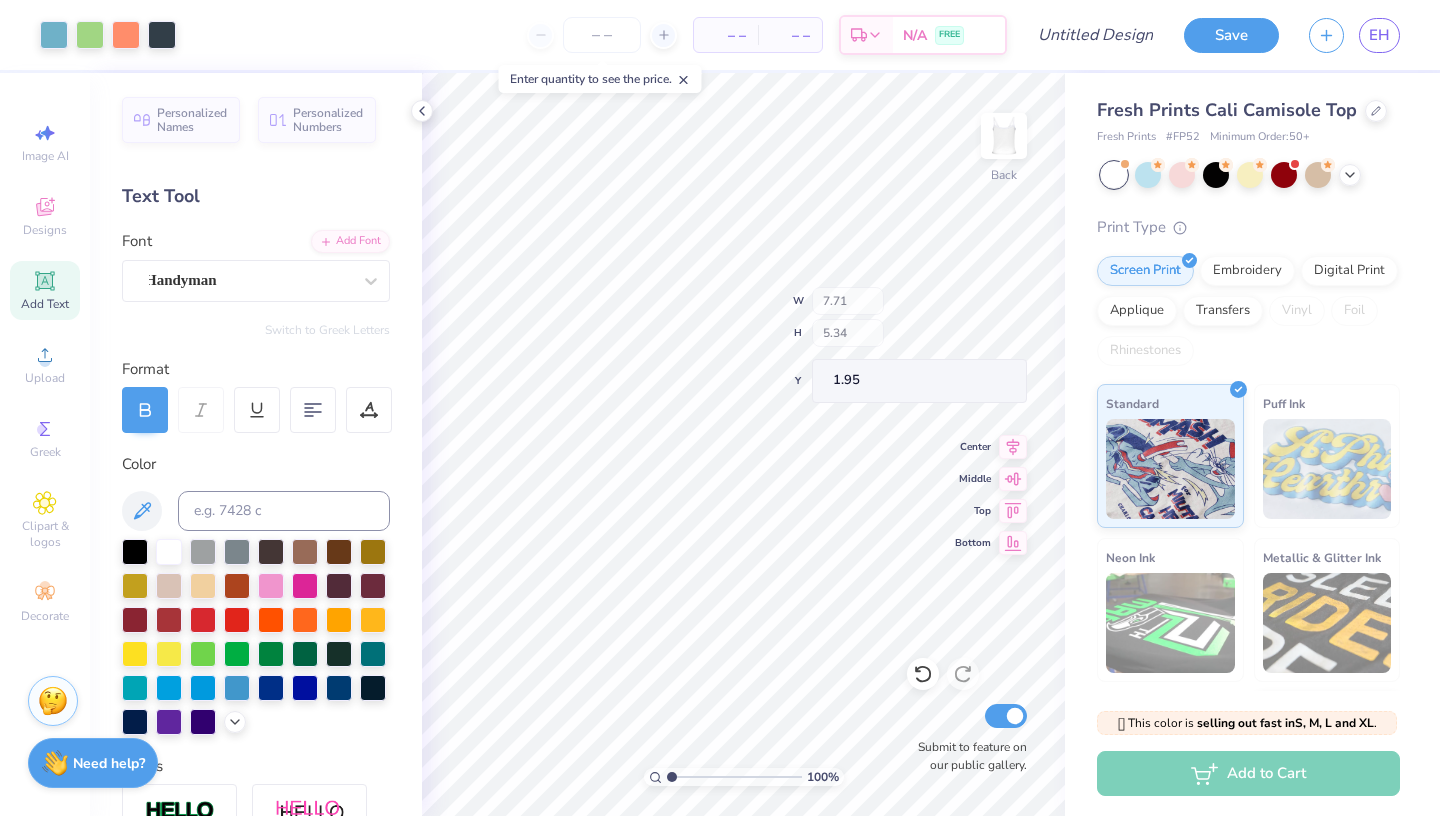 type on "0.71" 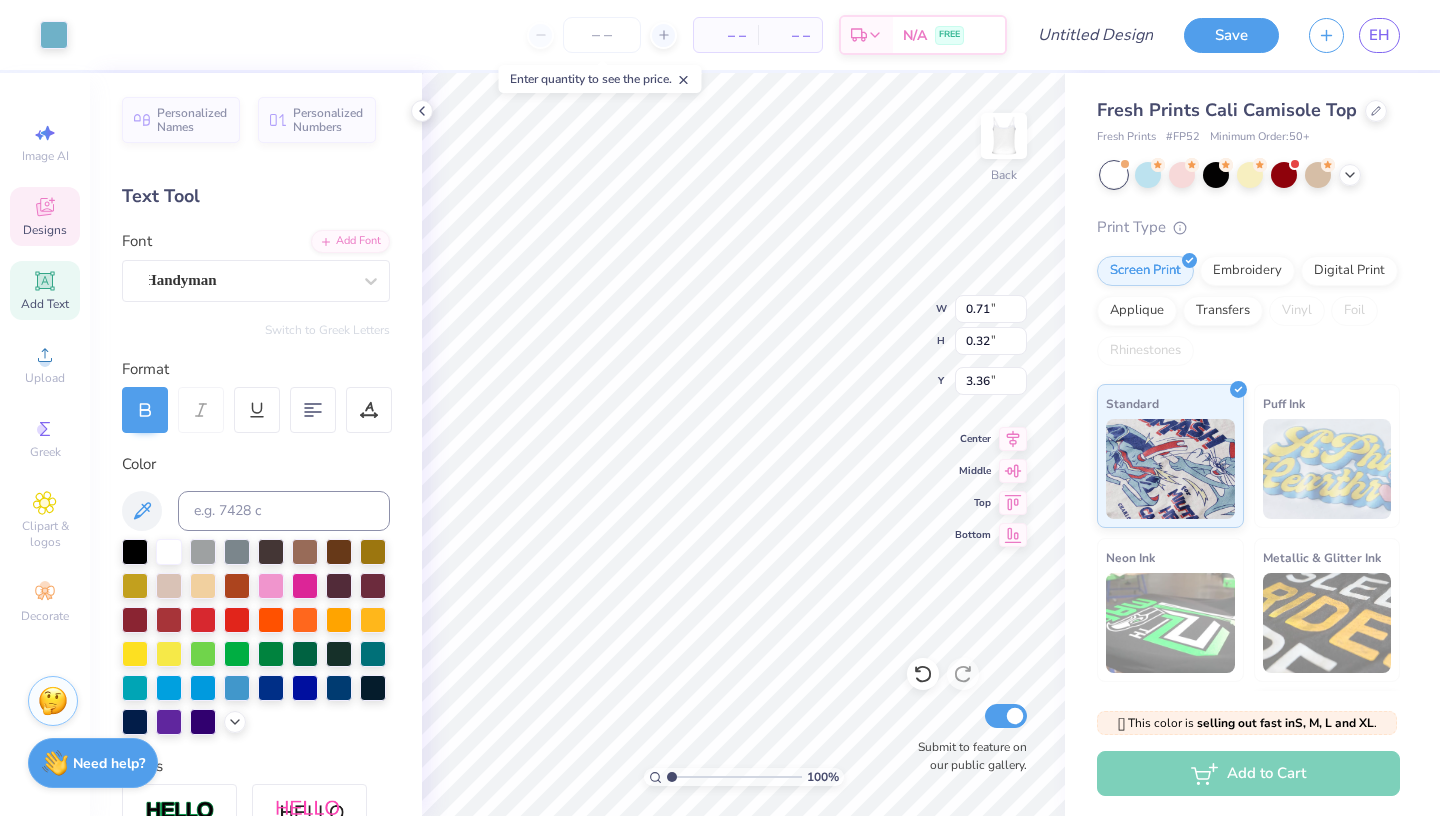 type on "2.84" 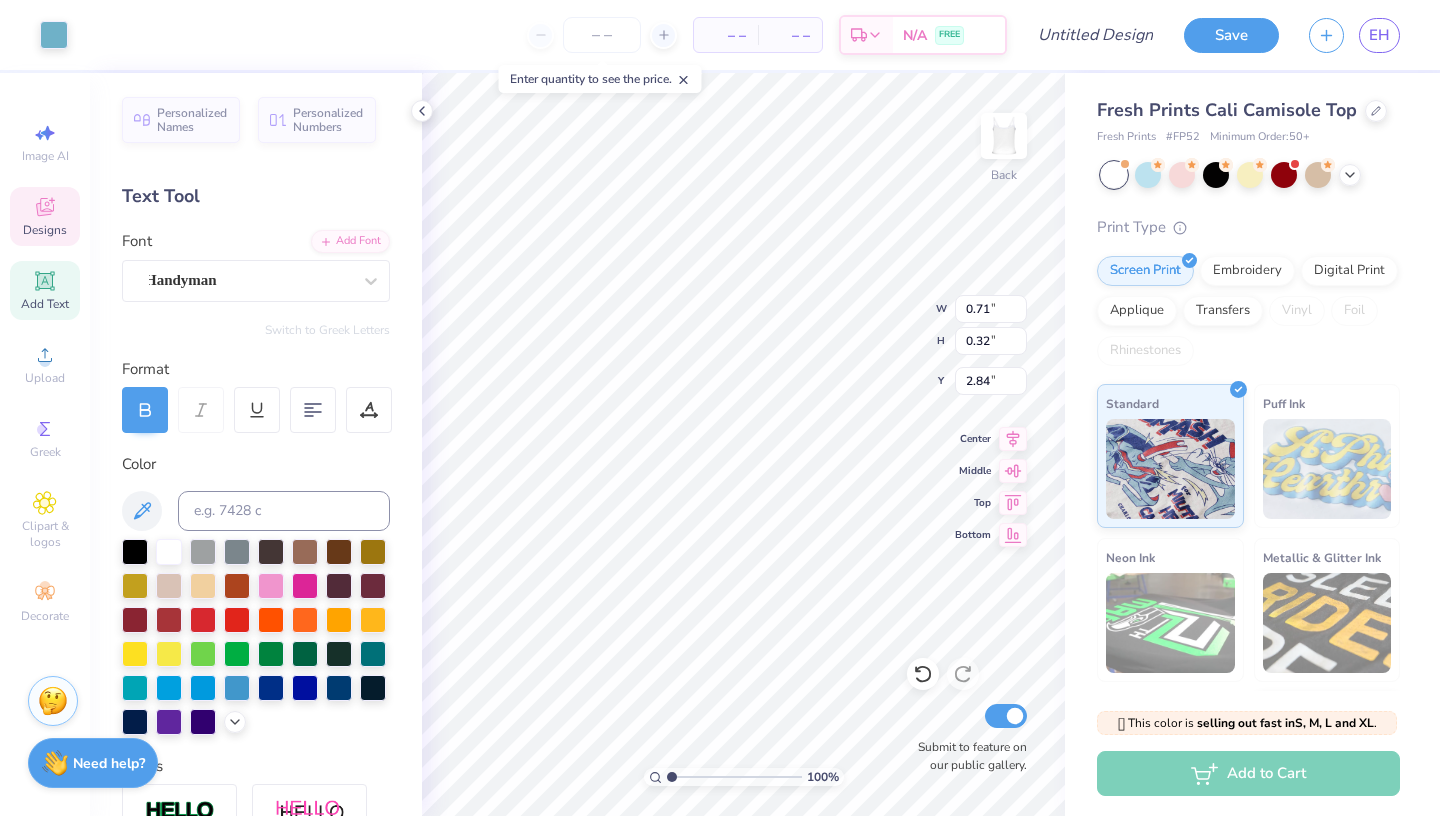 type on "7.71" 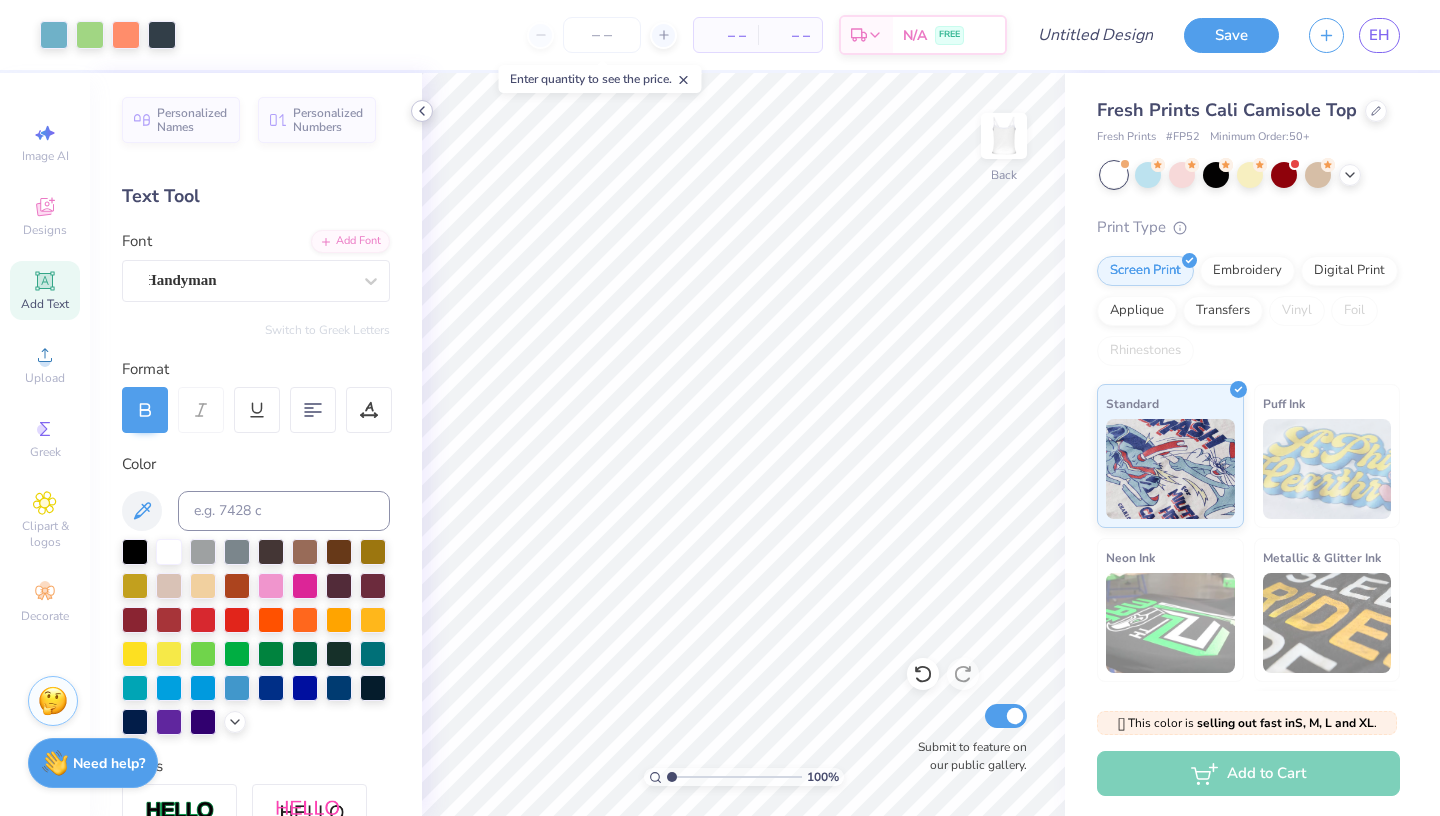 click 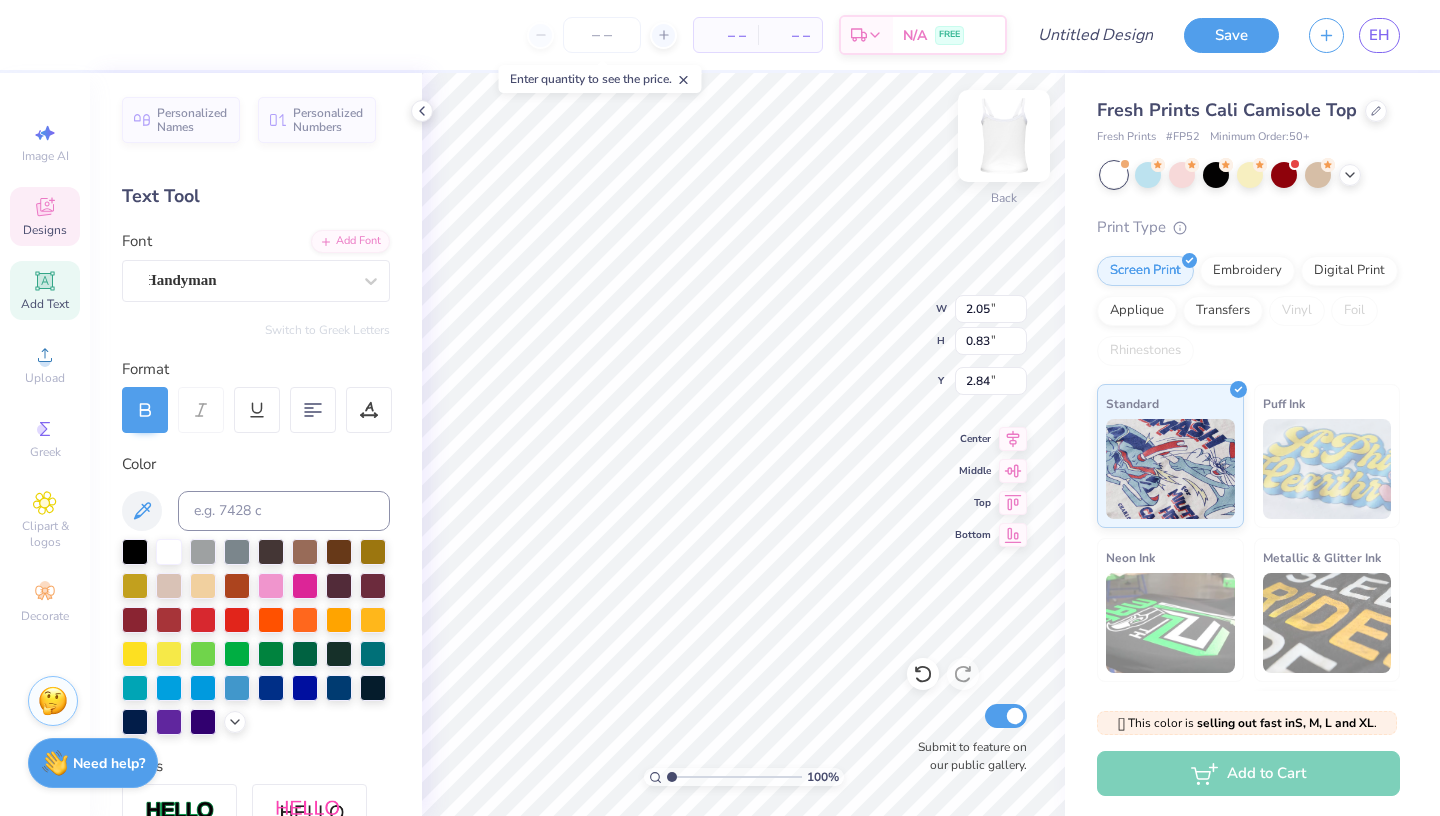 type on "2.49" 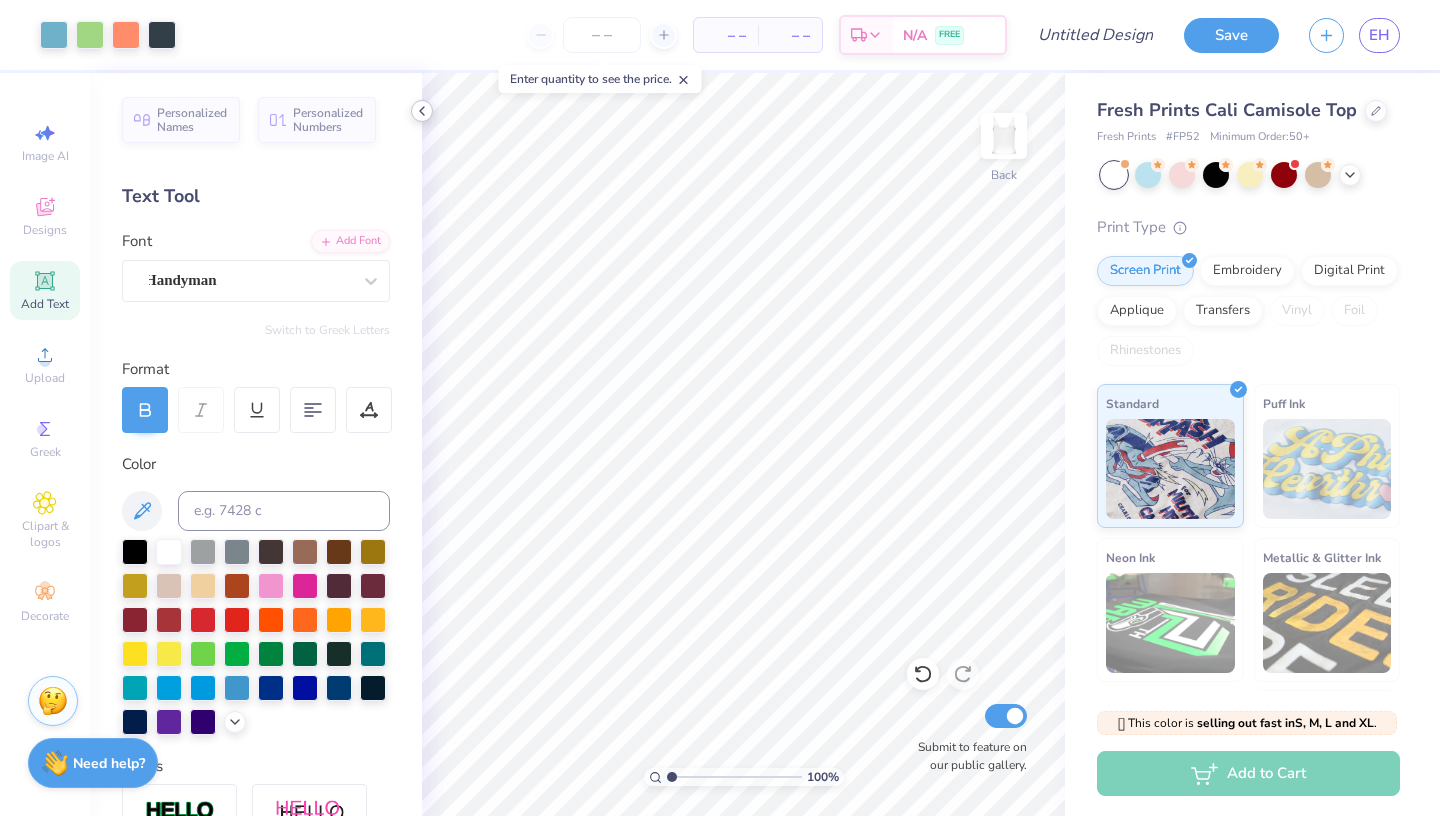 click at bounding box center (422, 111) 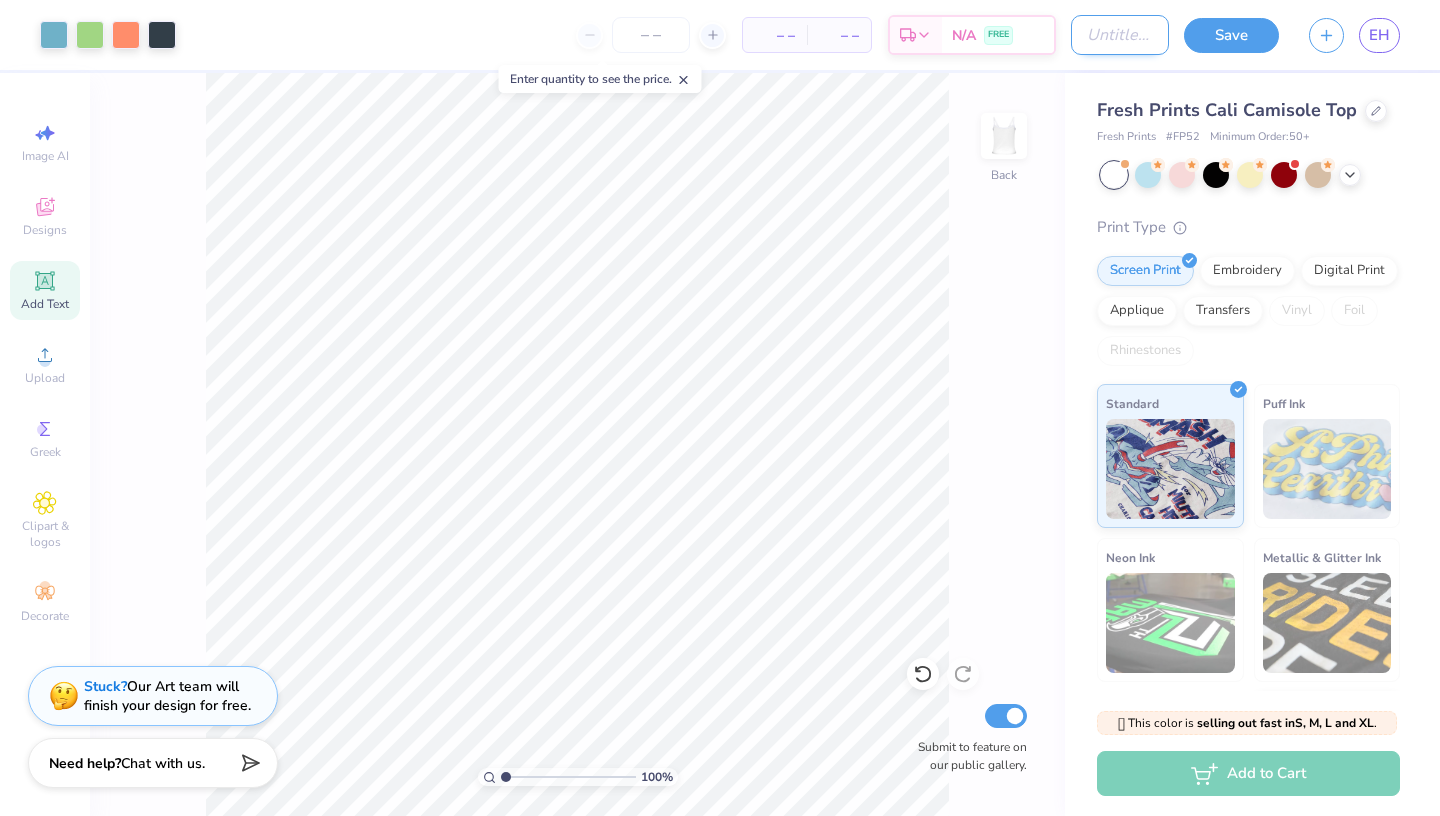 click on "Design Title" at bounding box center (1120, 35) 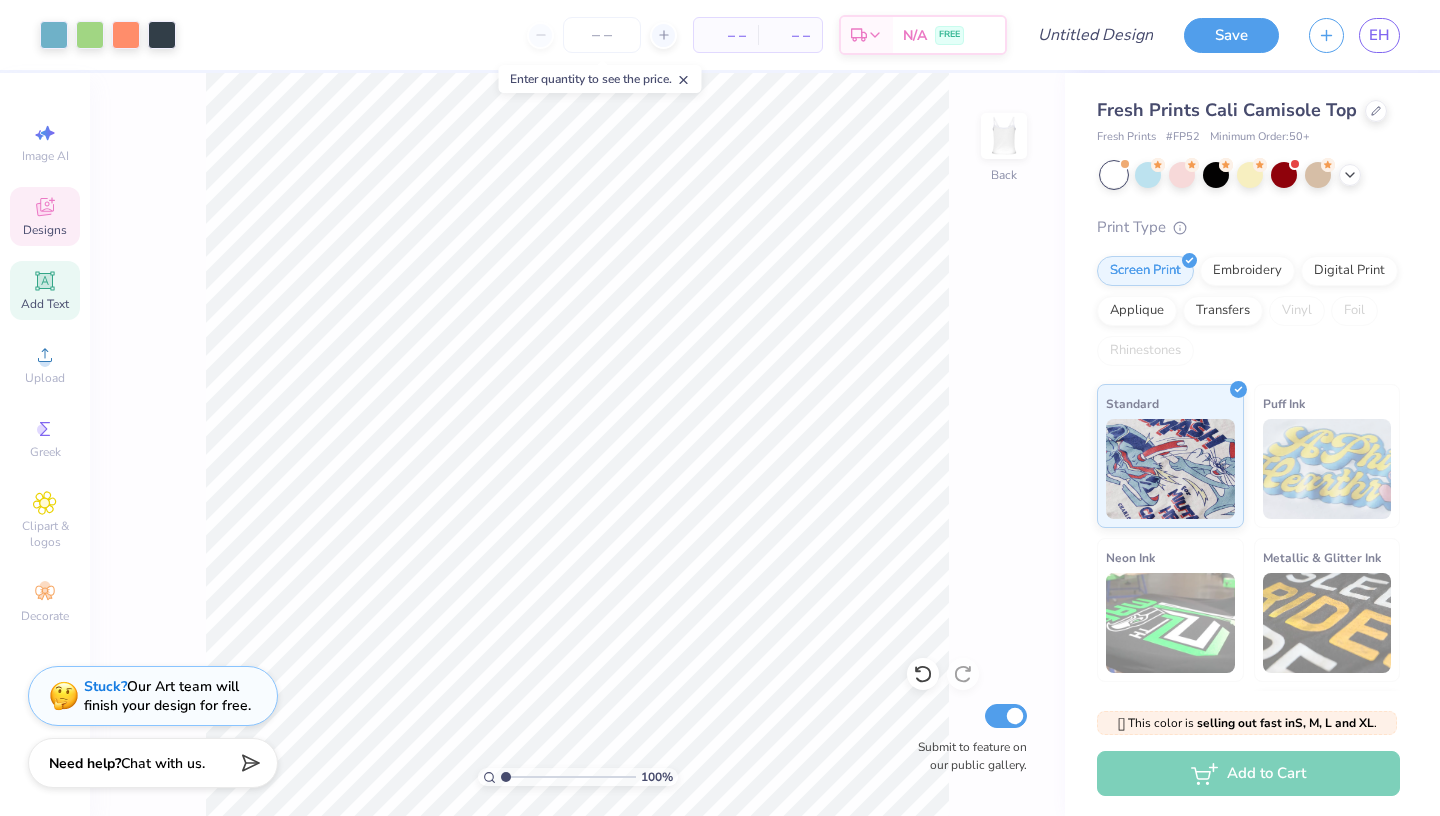click 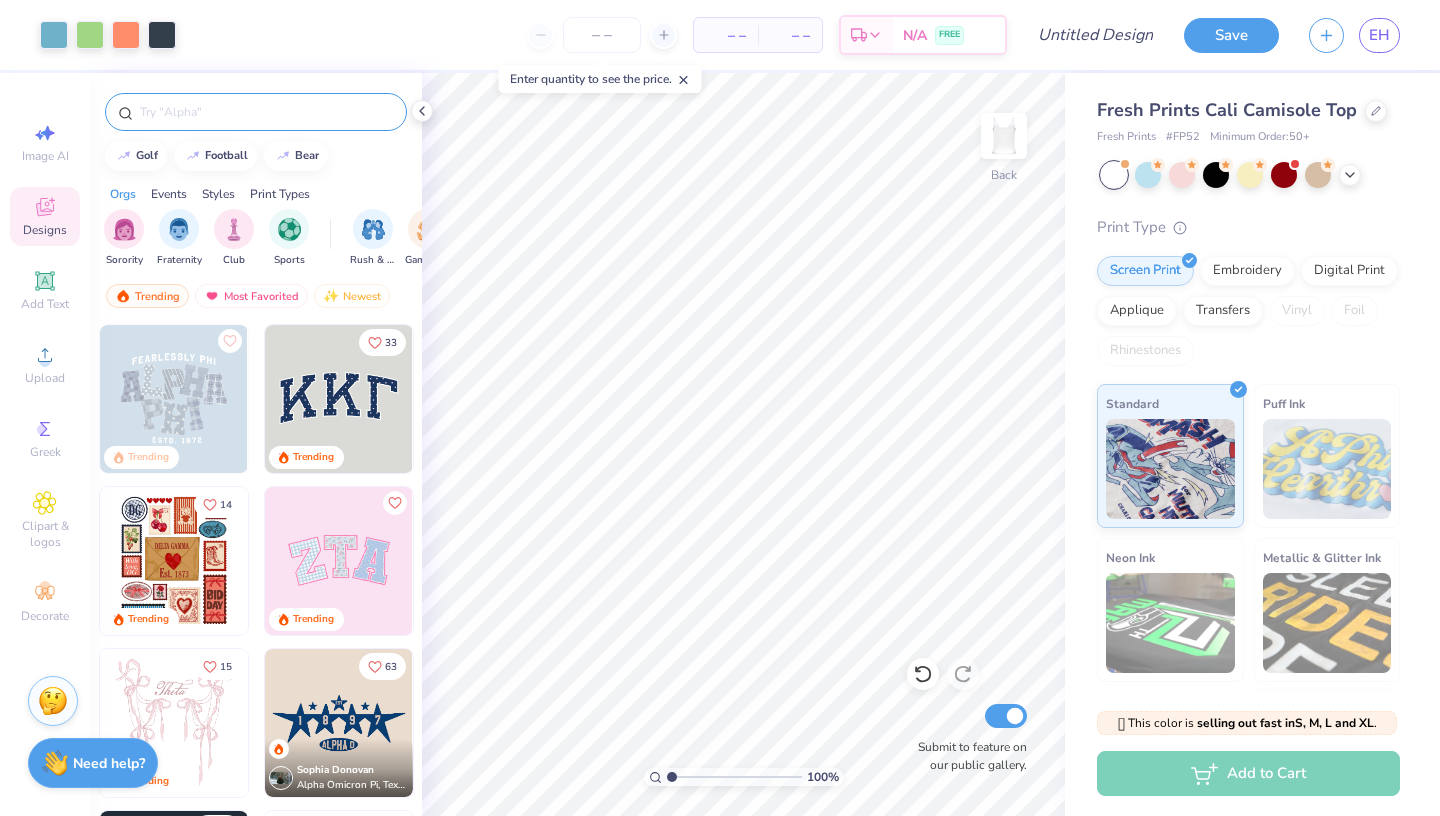 click at bounding box center [266, 112] 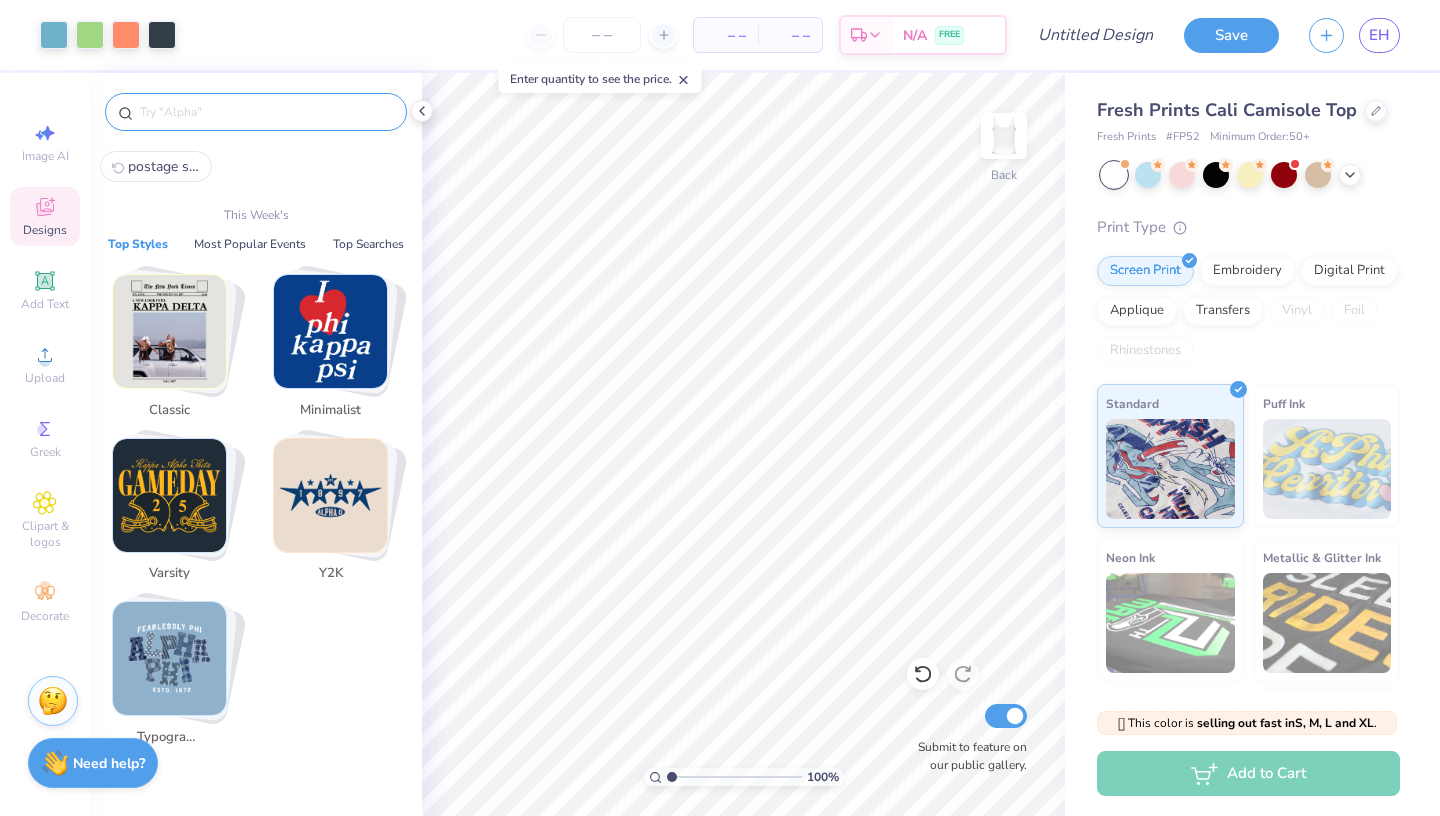 type on "u" 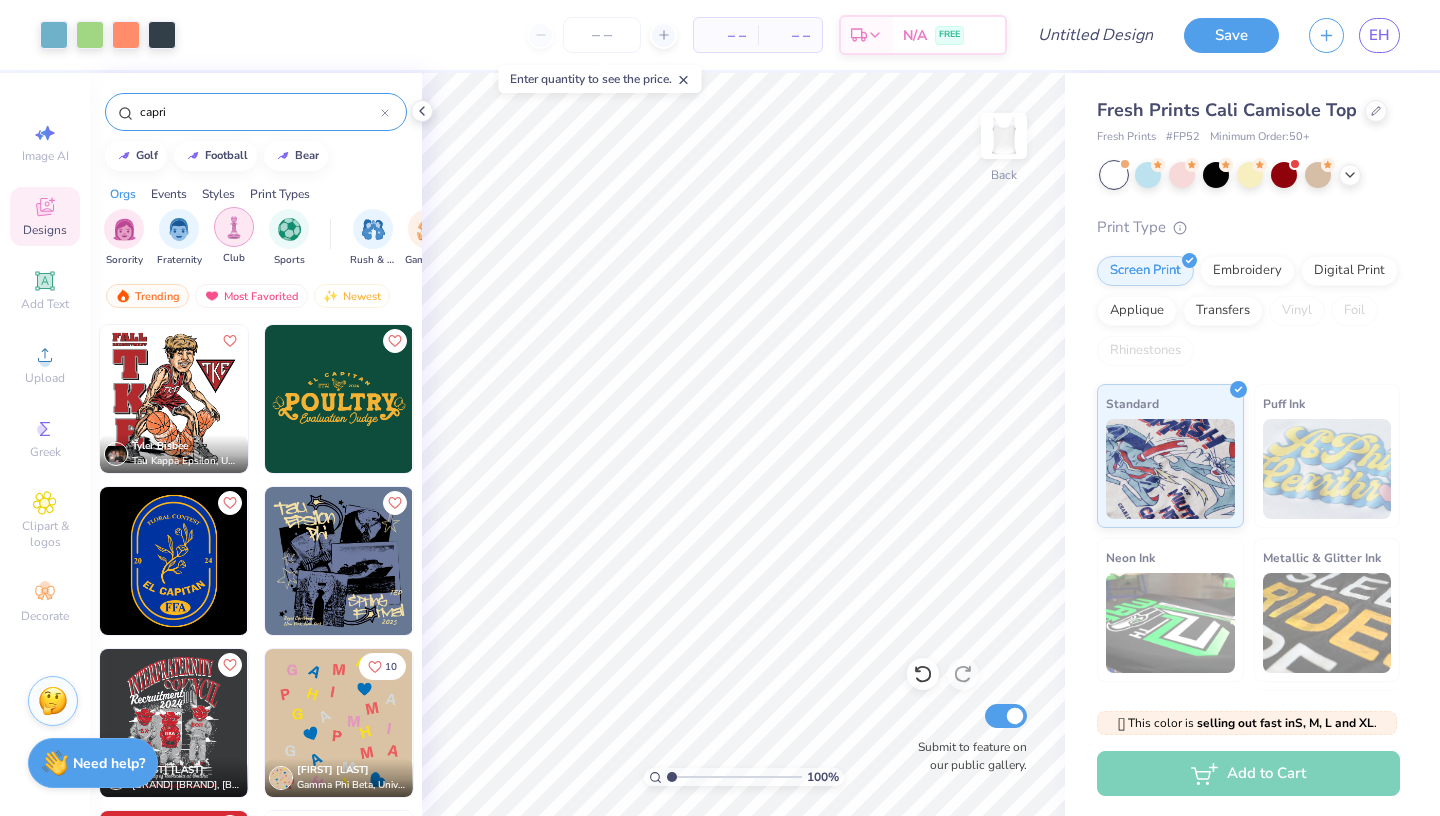 scroll, scrollTop: 0, scrollLeft: 0, axis: both 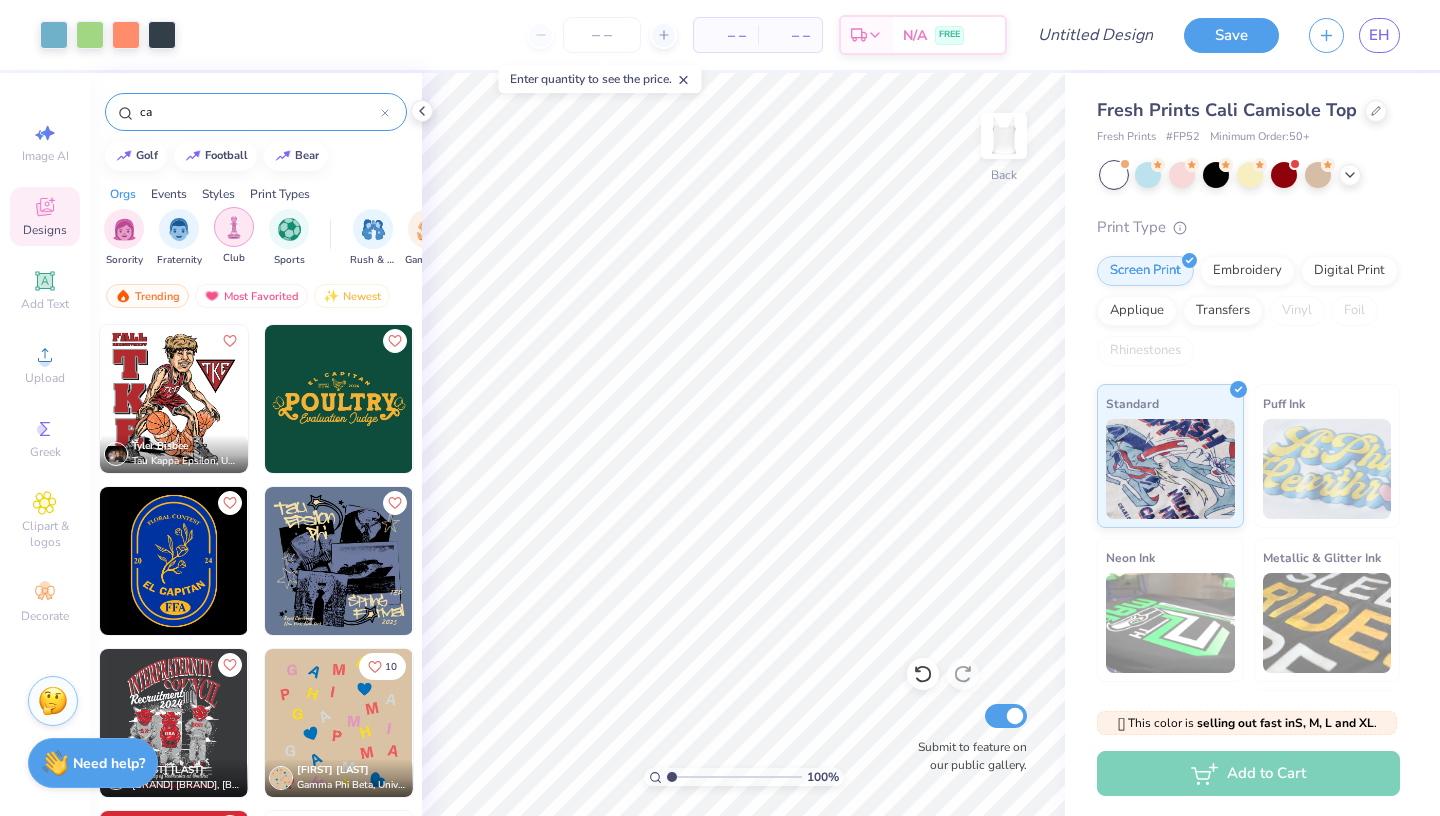 type on "c" 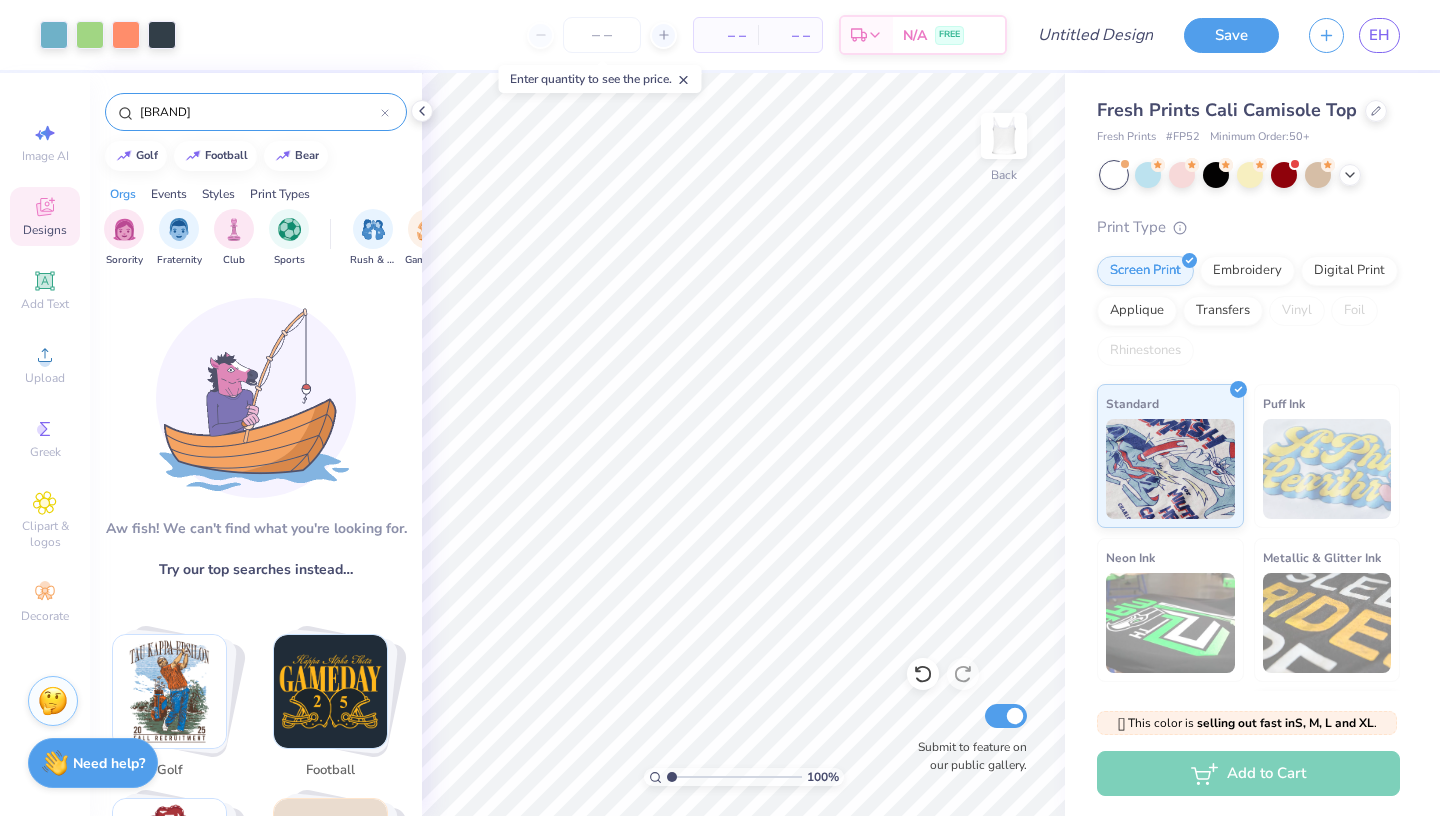 scroll, scrollTop: 0, scrollLeft: 0, axis: both 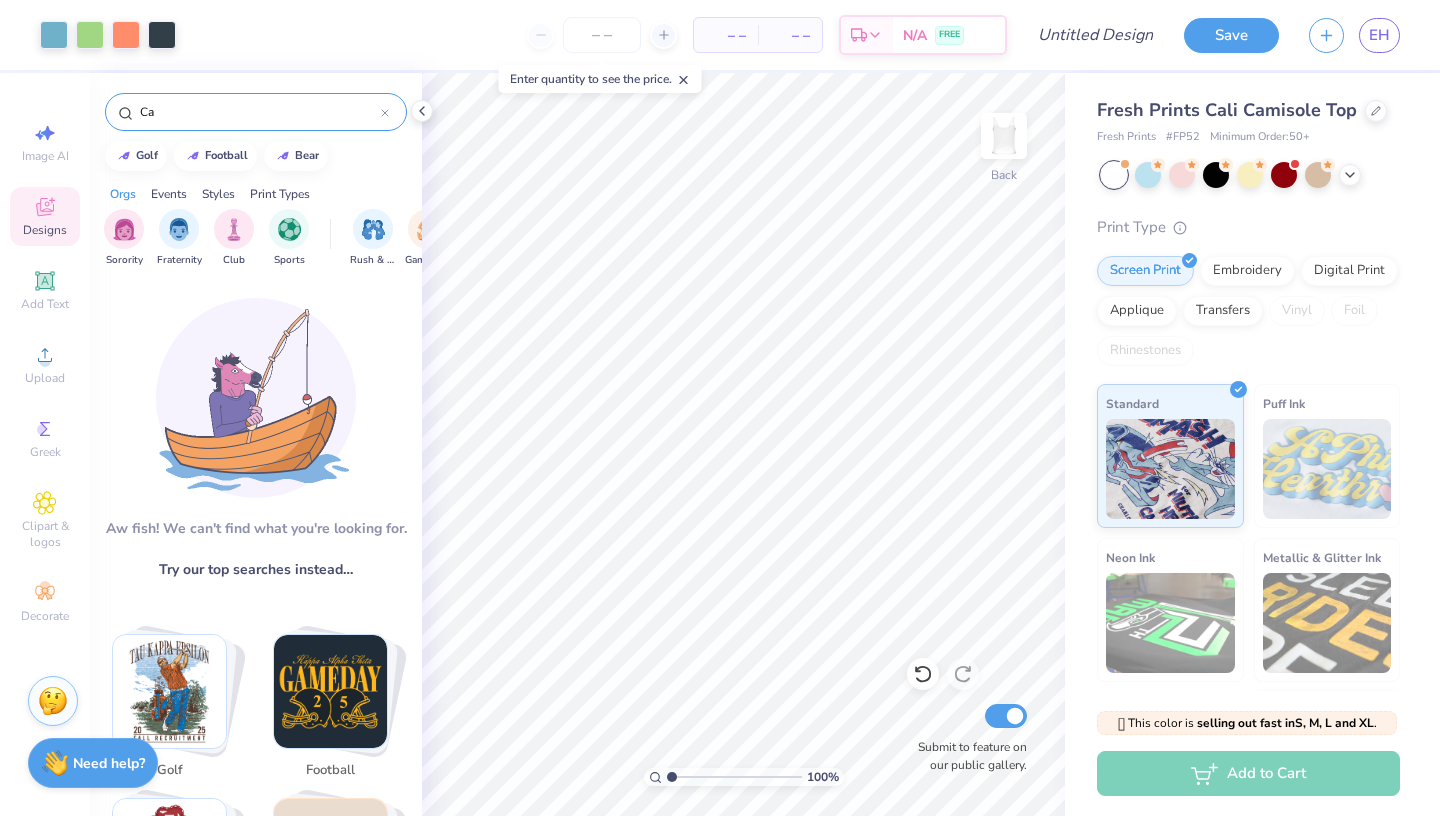 type on "C" 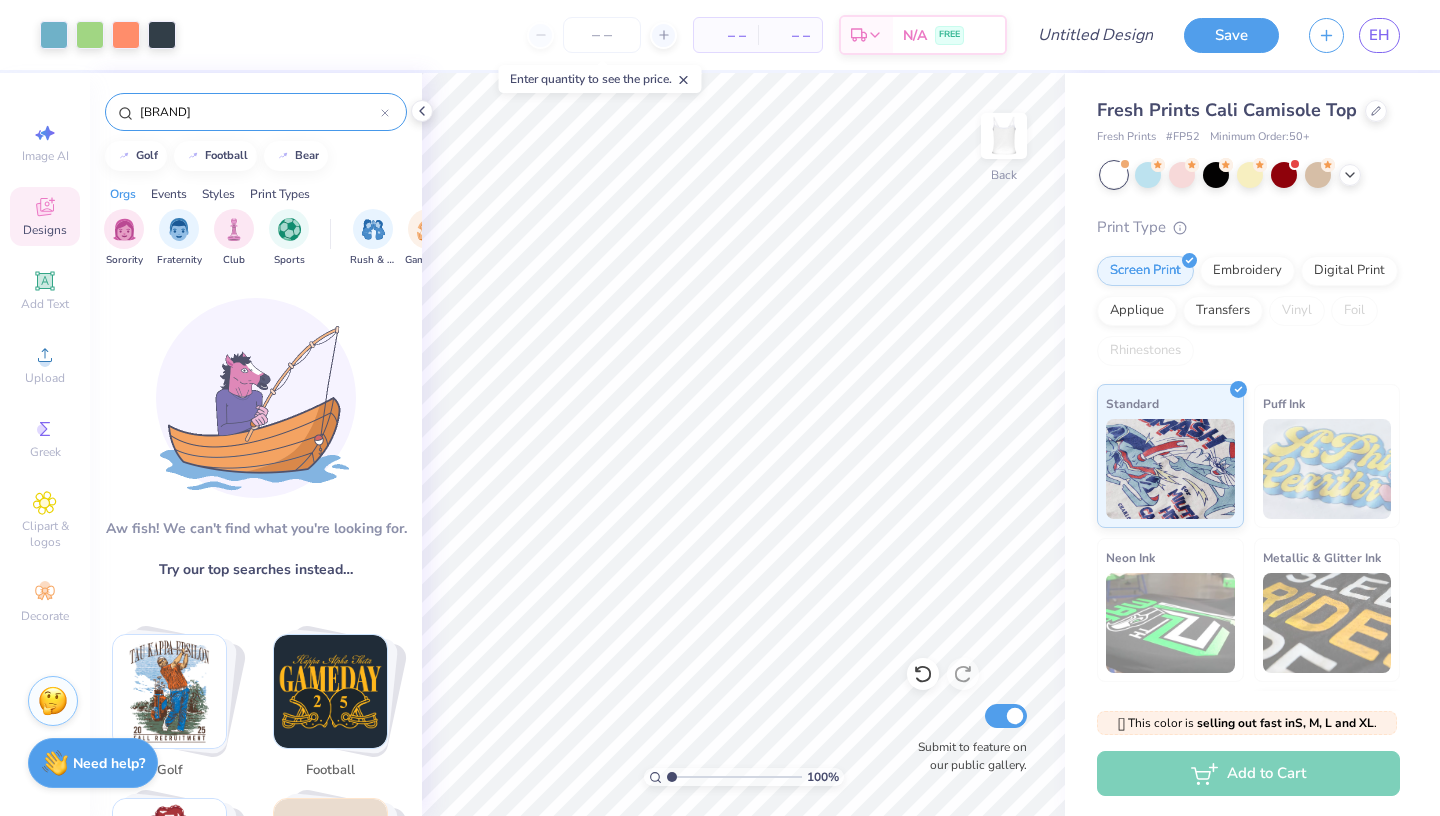 scroll, scrollTop: 0, scrollLeft: 0, axis: both 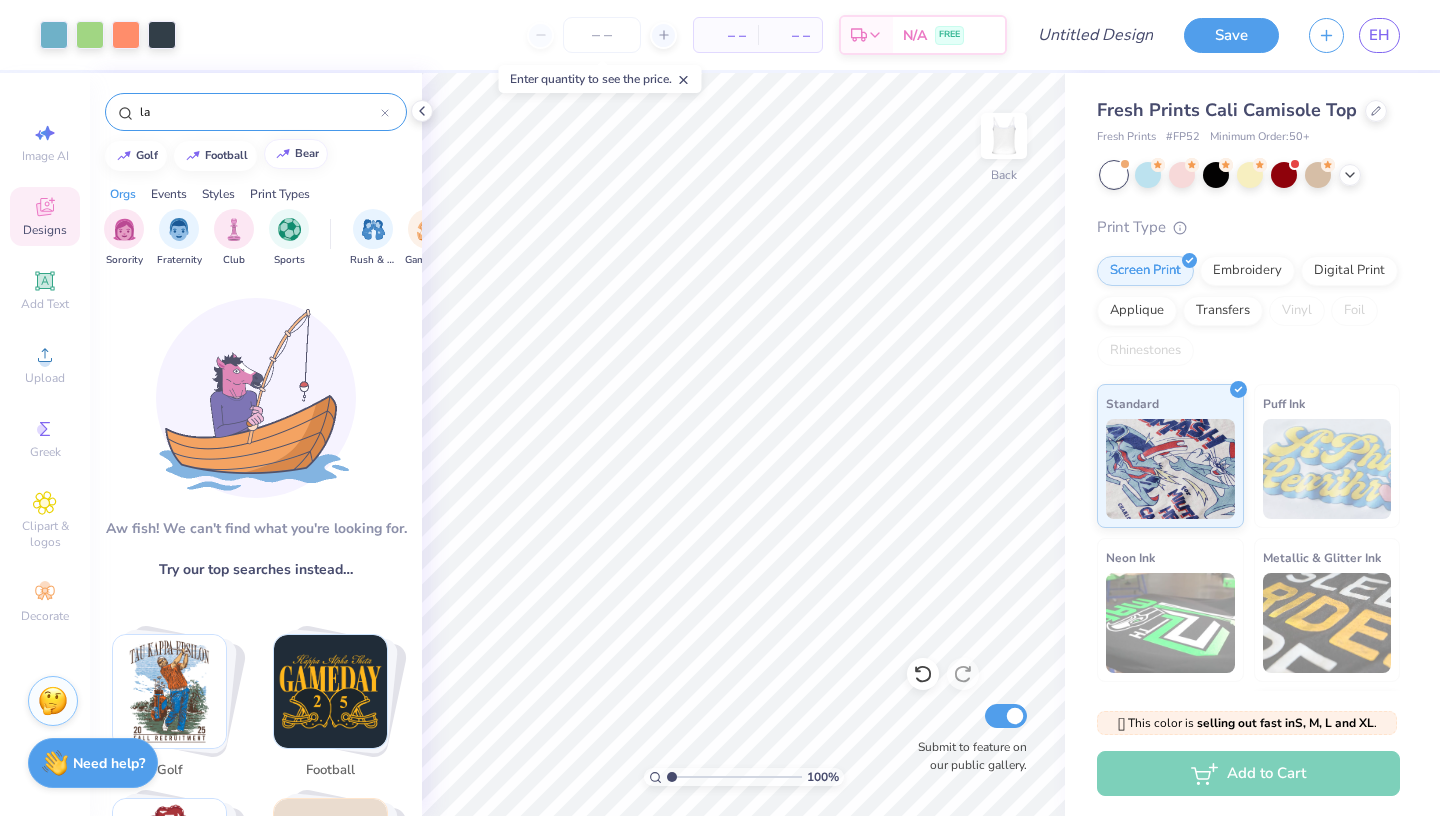 type on "l" 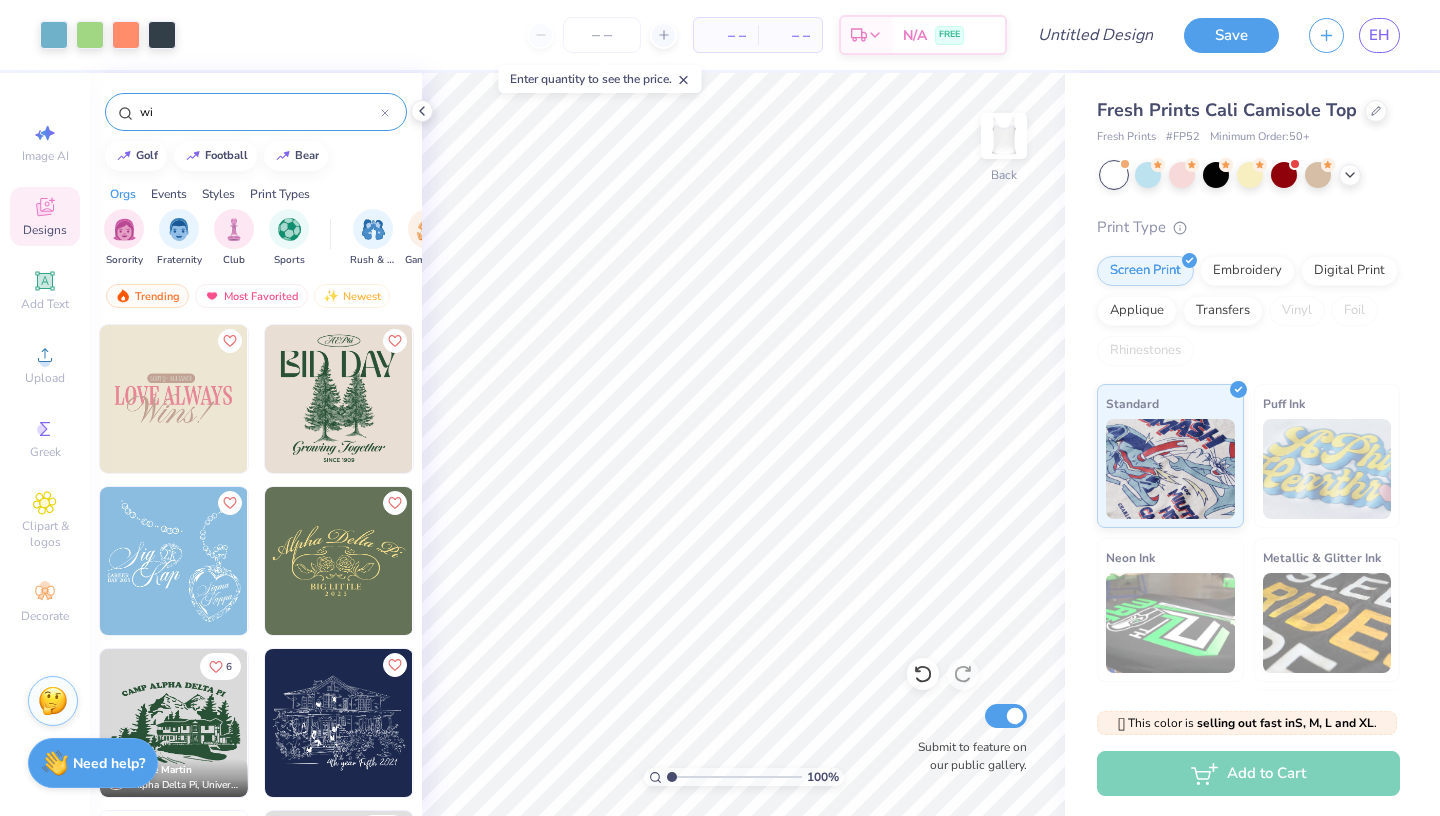 type on "w" 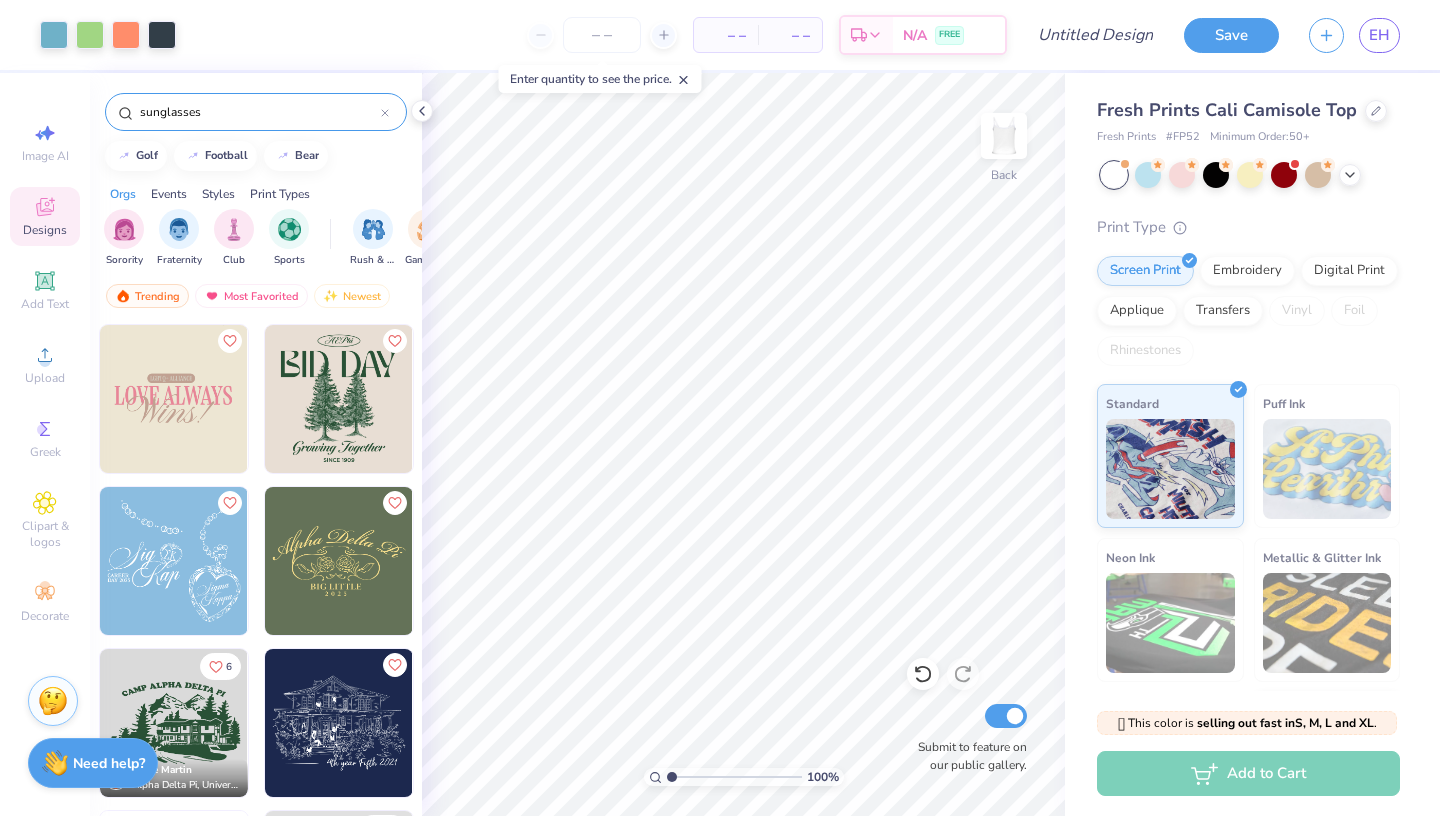 type on "sunglasses" 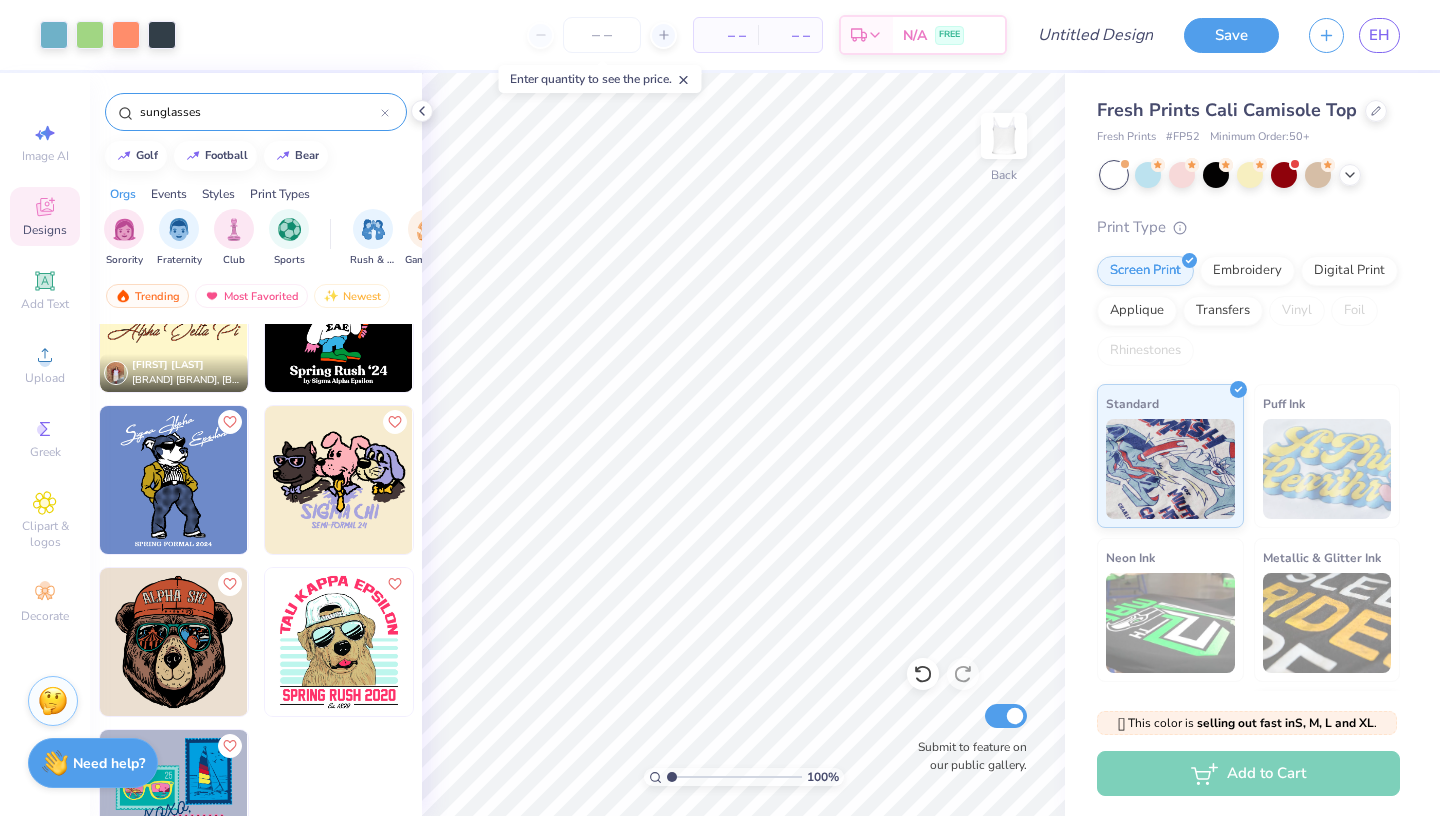 scroll, scrollTop: 1053, scrollLeft: 0, axis: vertical 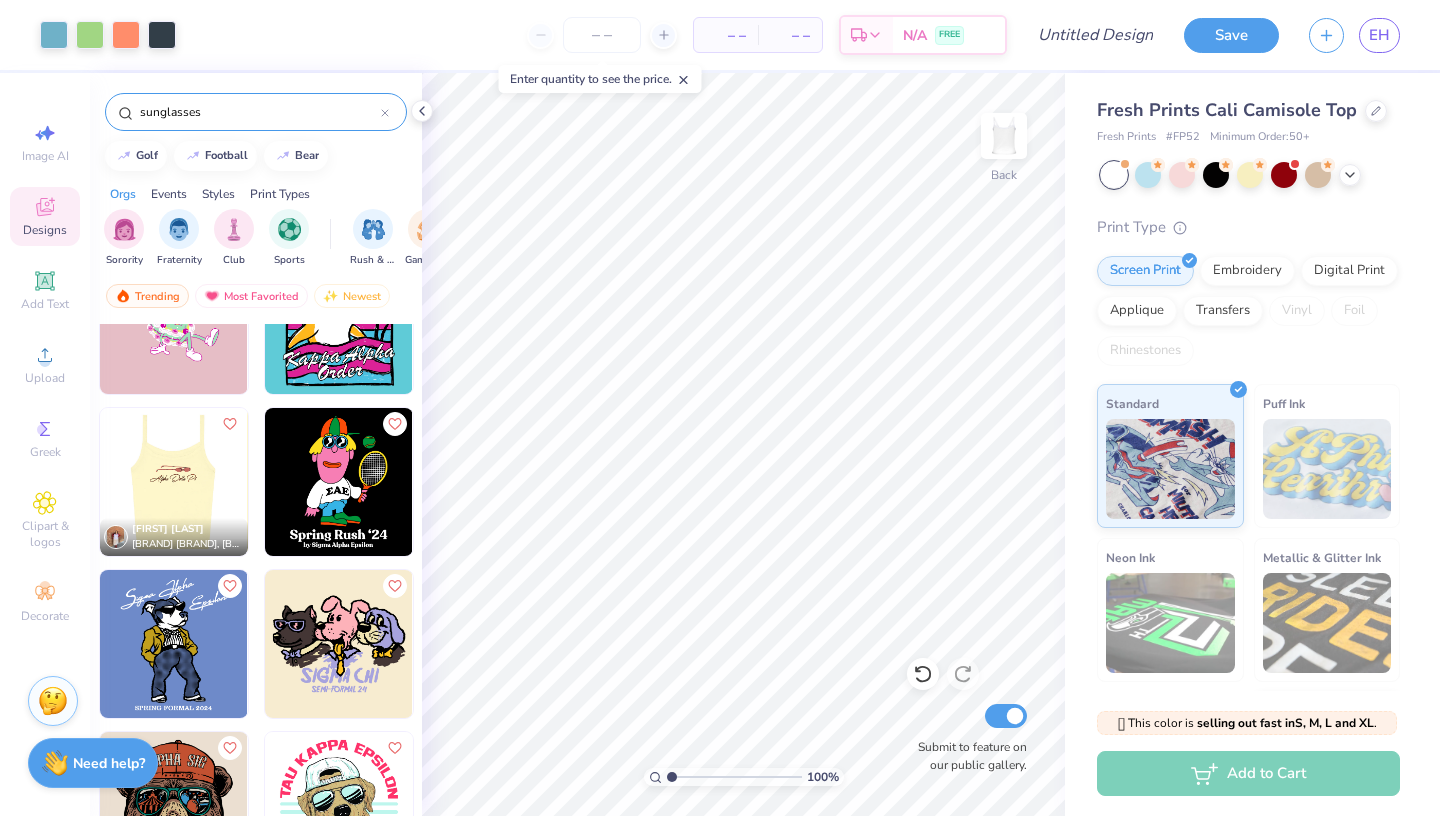 click at bounding box center [173, 482] 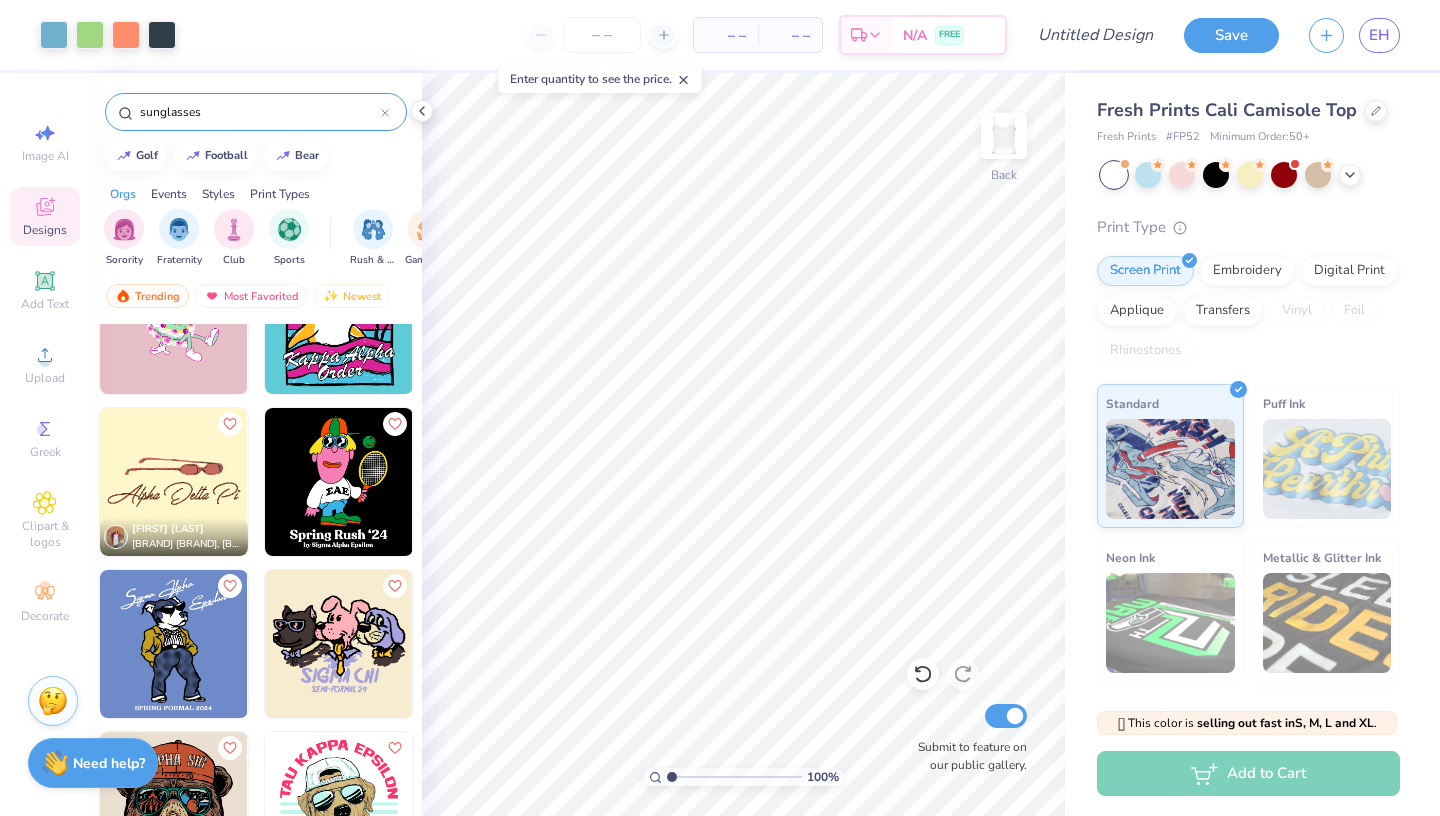 click at bounding box center (174, 482) 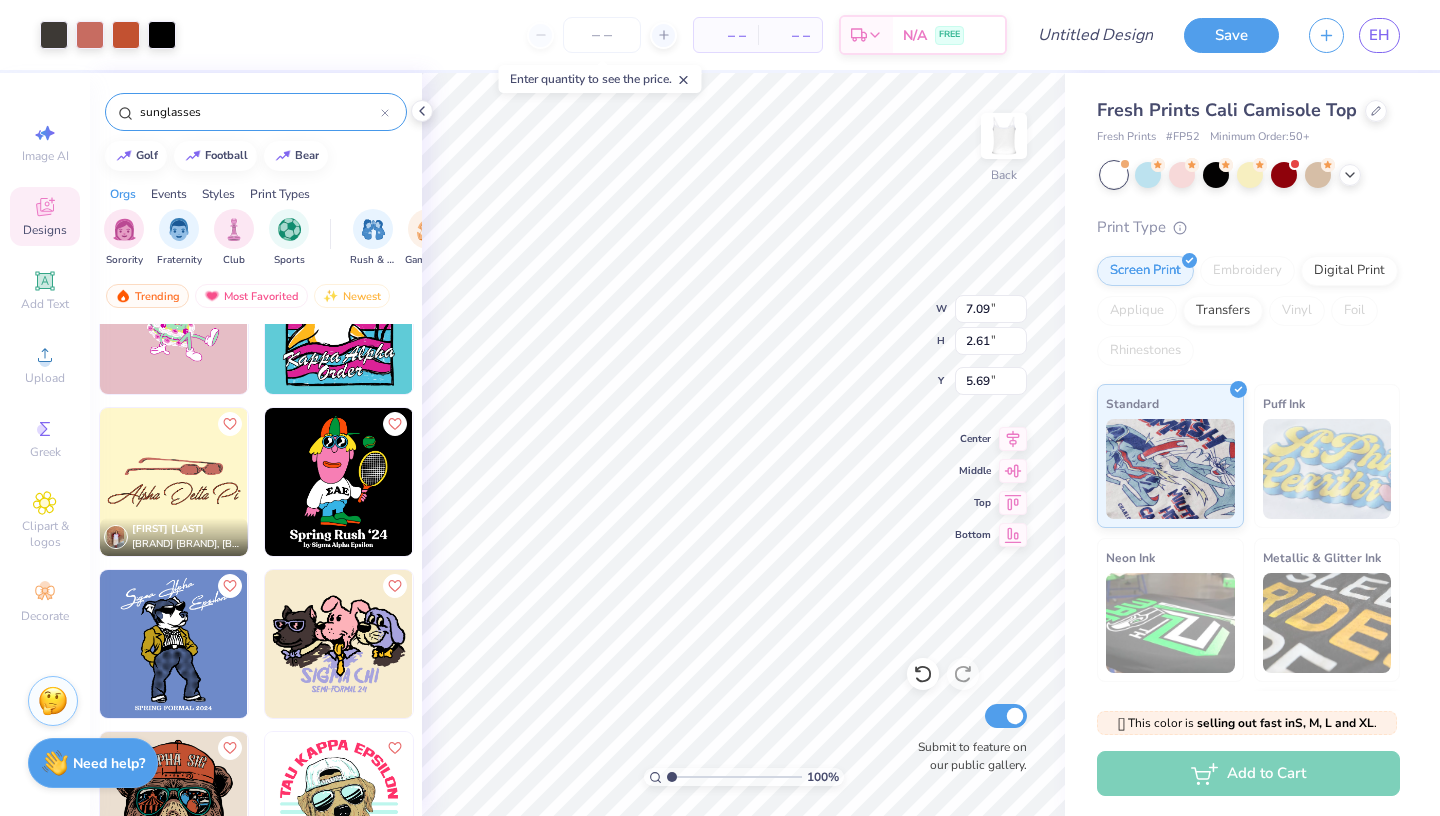 type on "8.24" 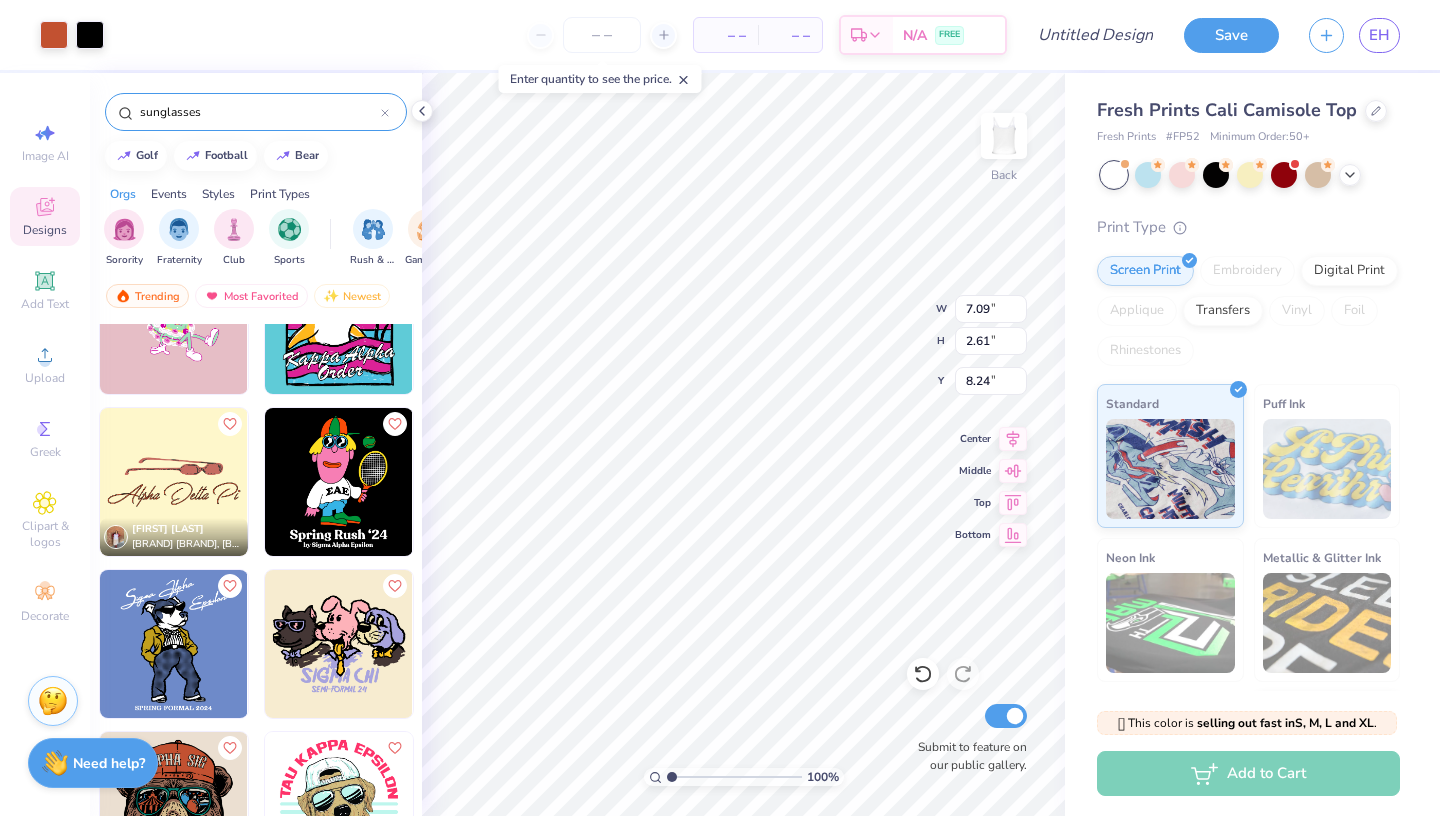 type on "5.25" 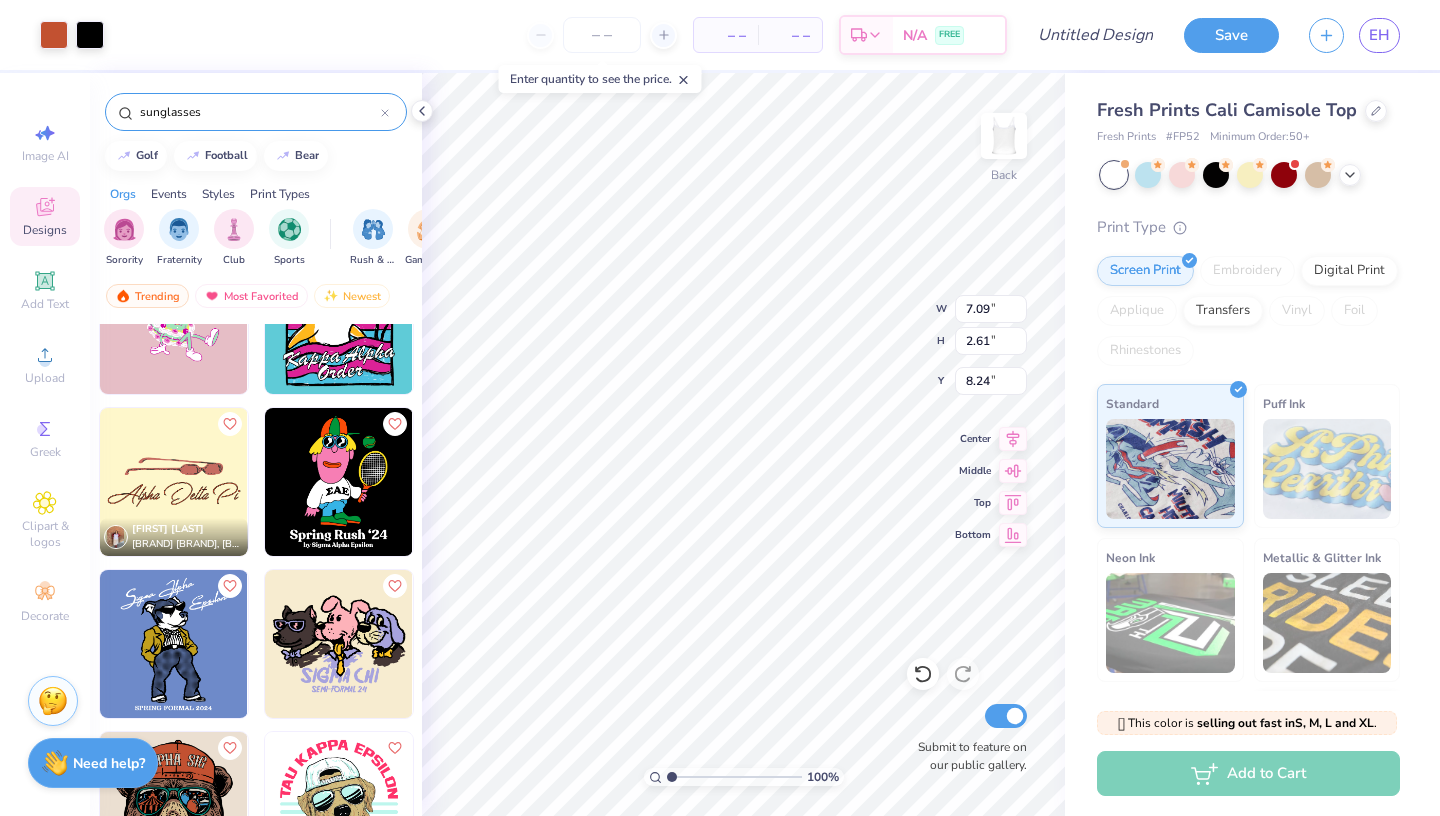 type on "0.93" 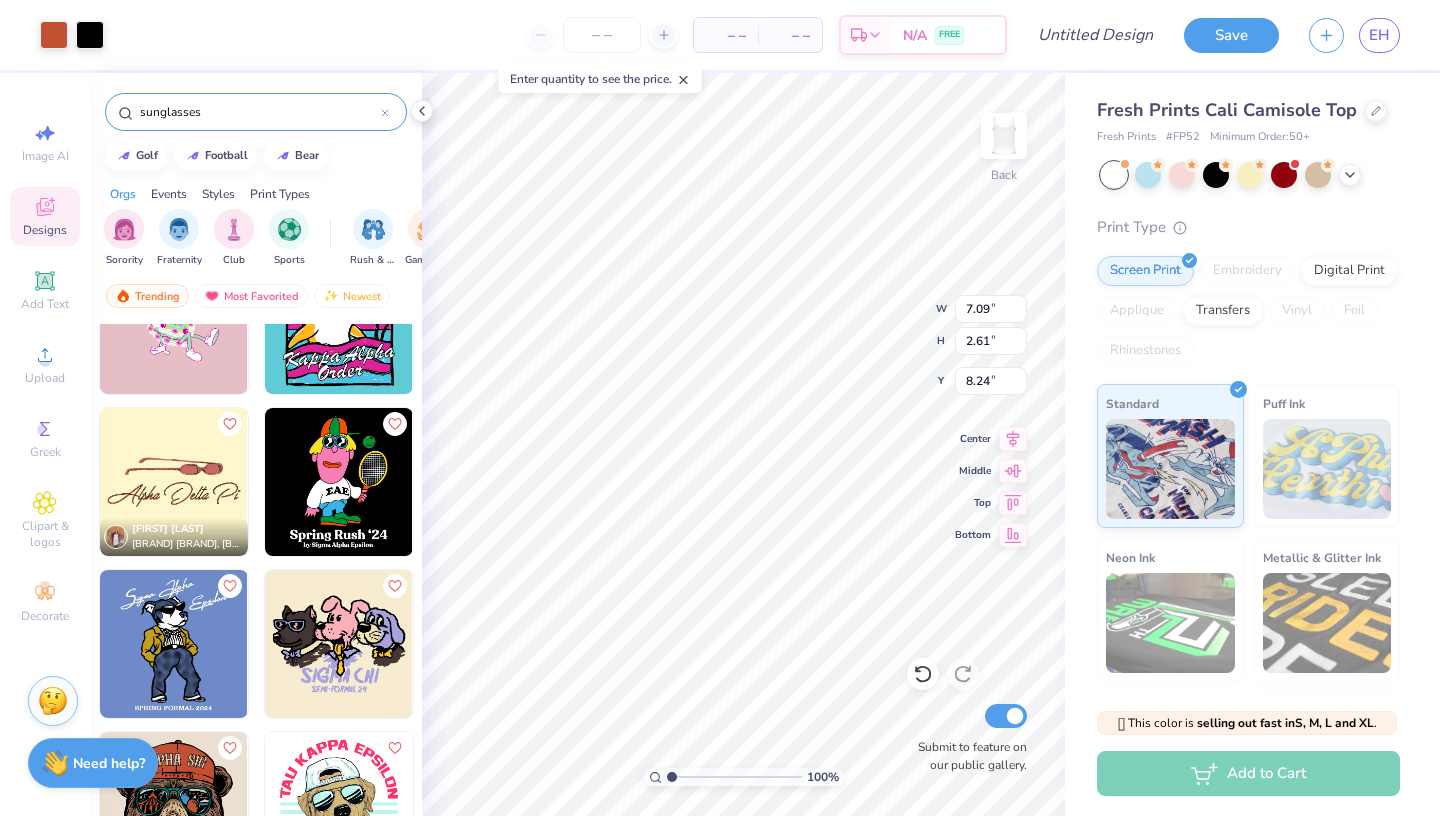 type on "8.24" 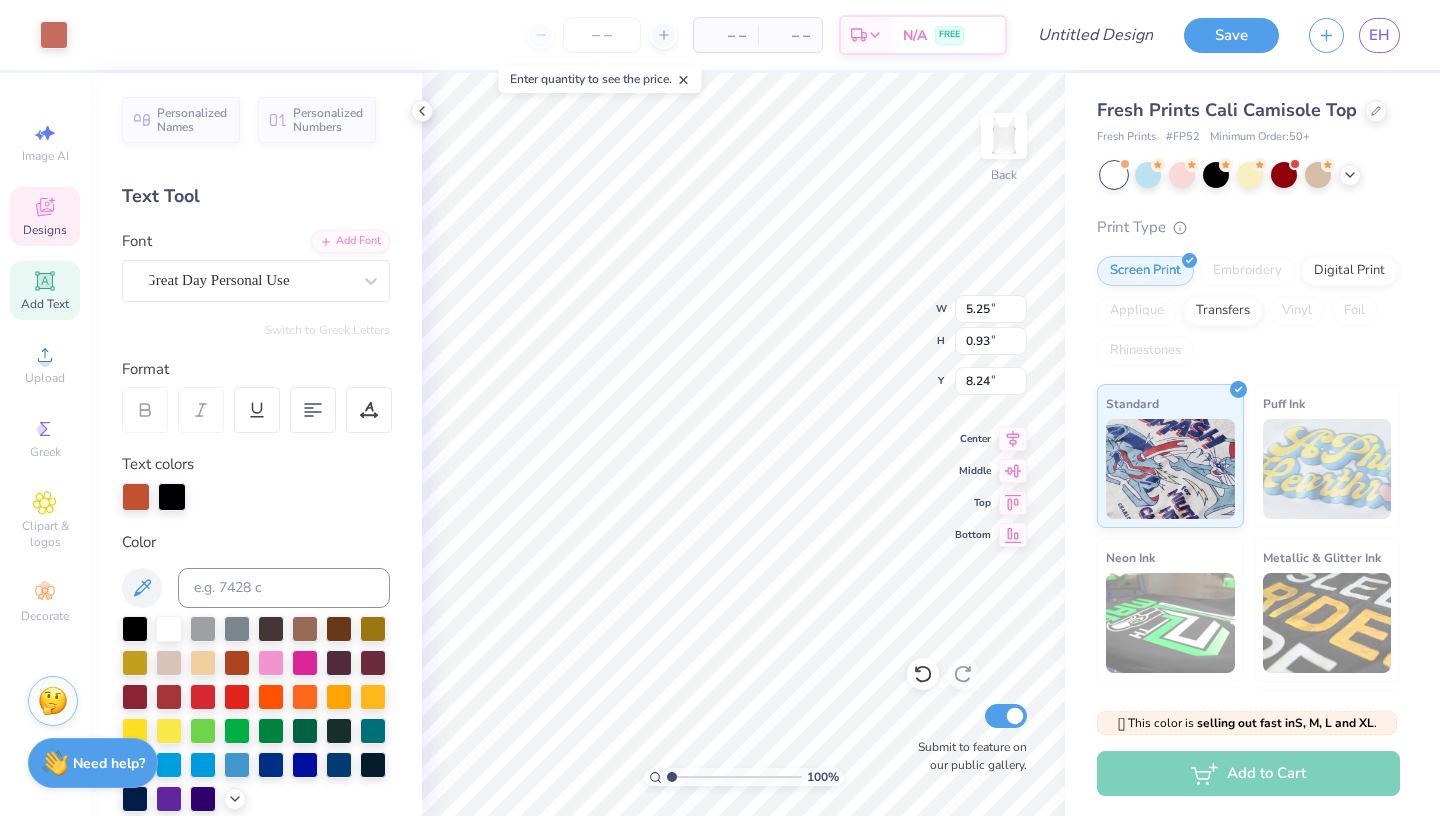 type on "8.27" 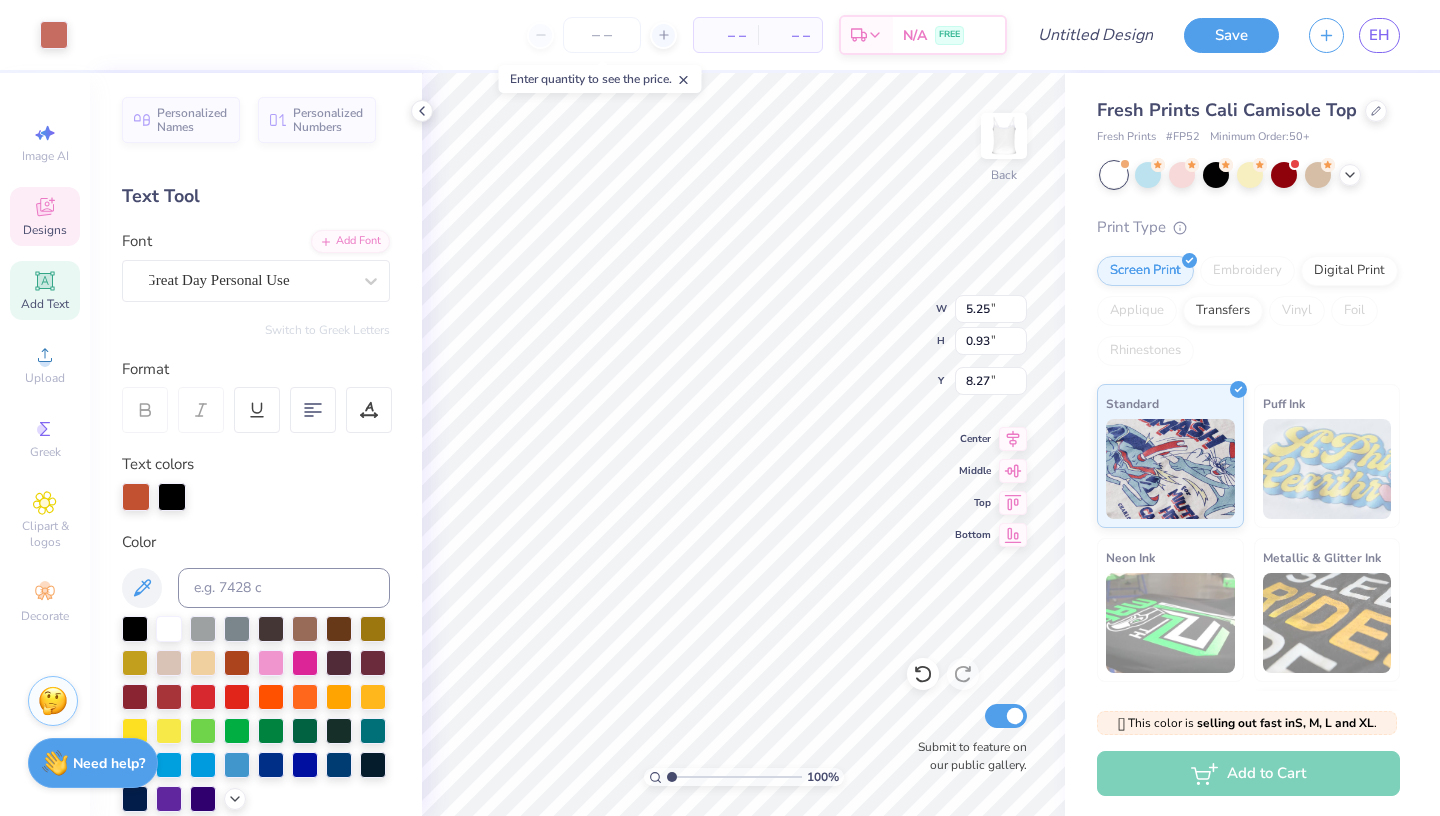 type on "3.30" 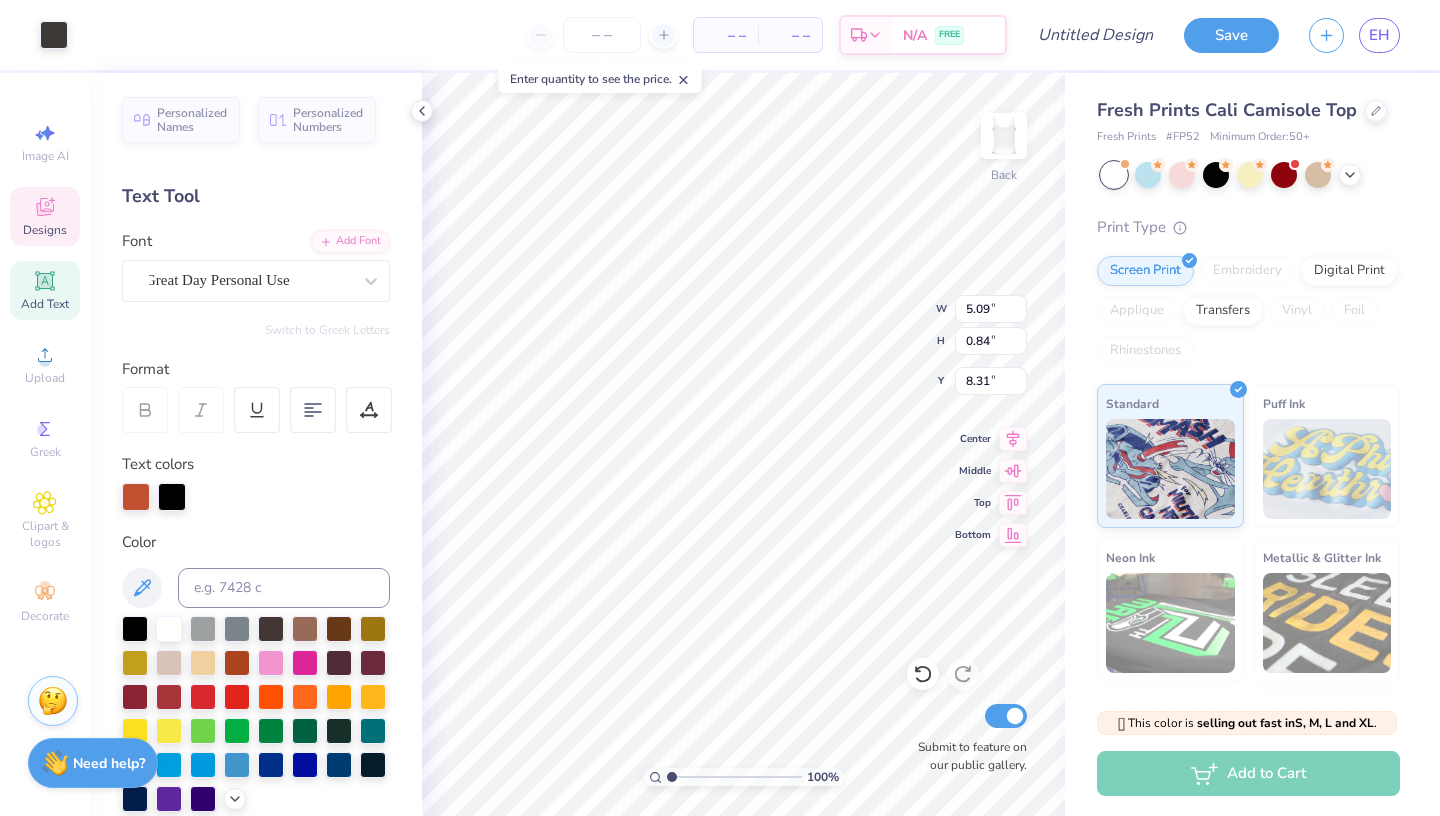 type on "8.19" 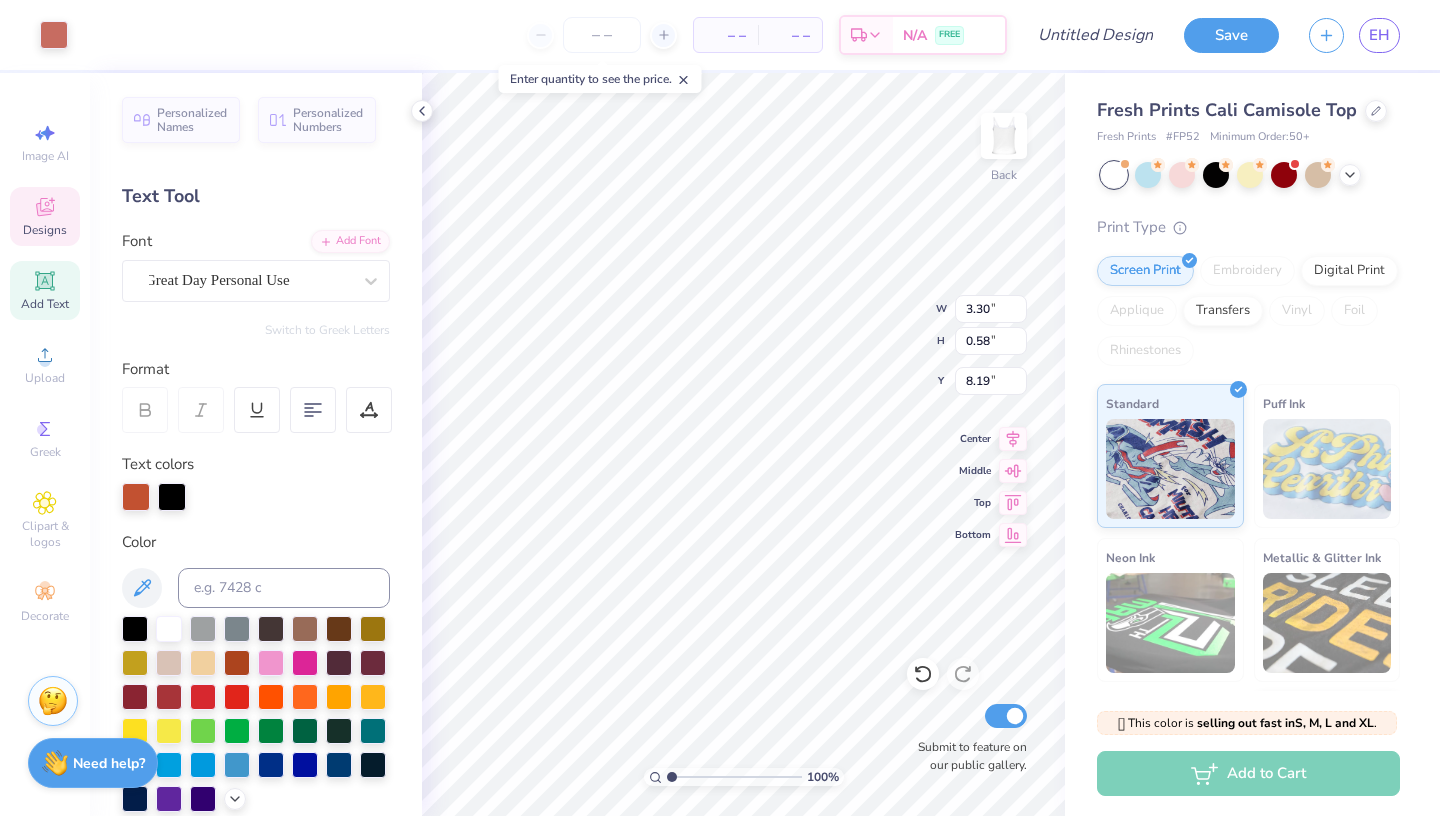 type on "3.30" 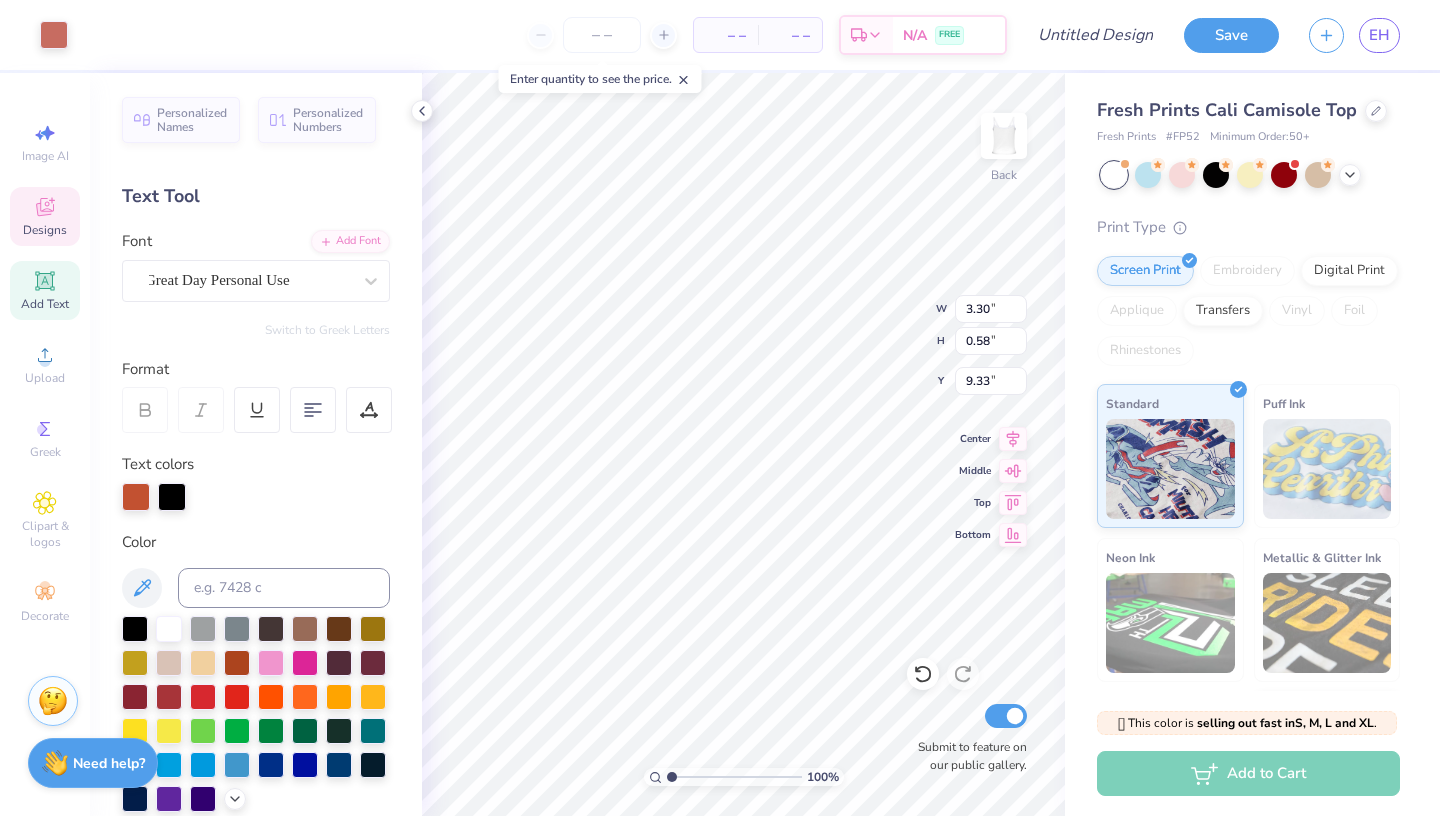 type on "5.09" 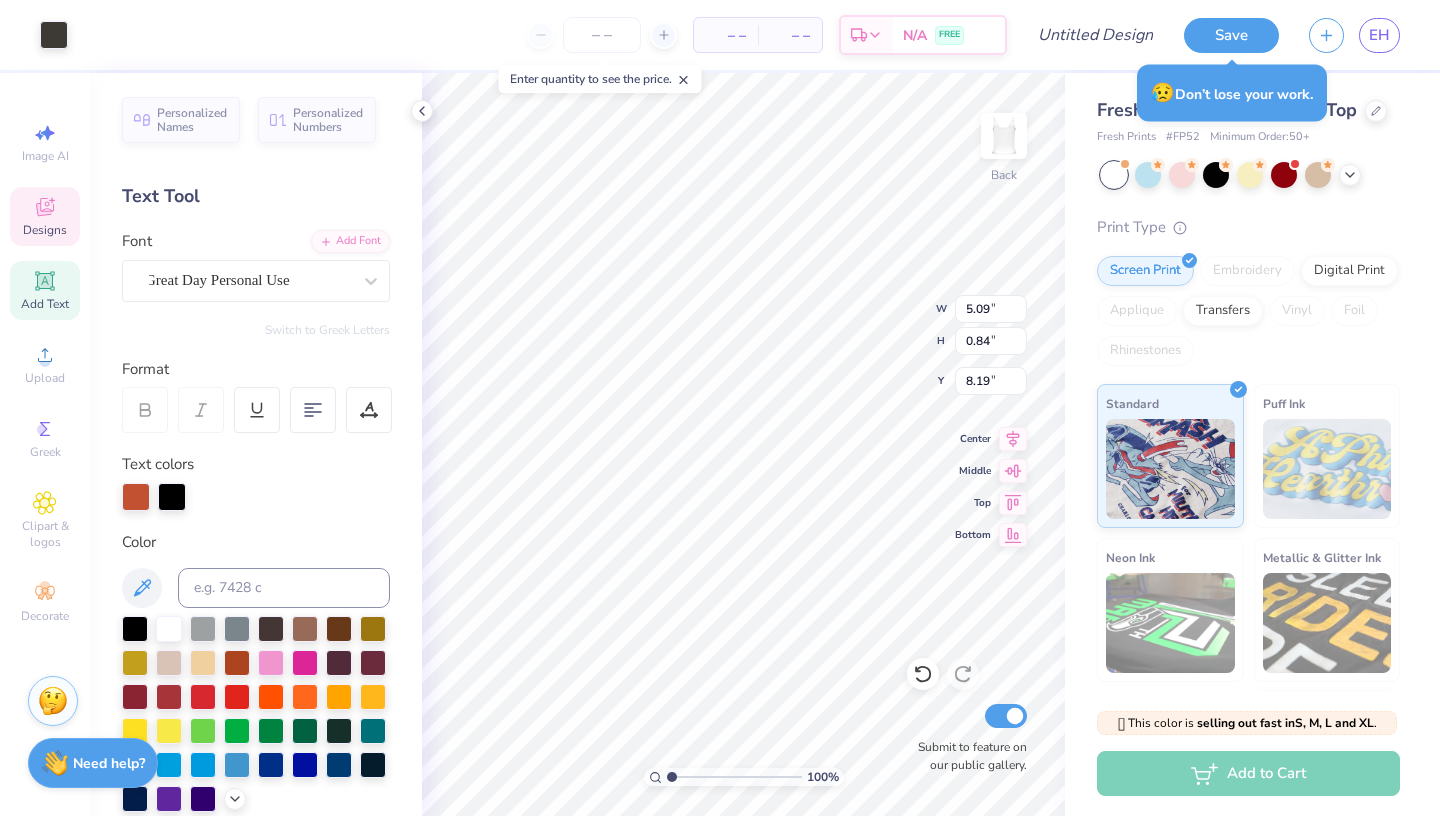type on "3.89" 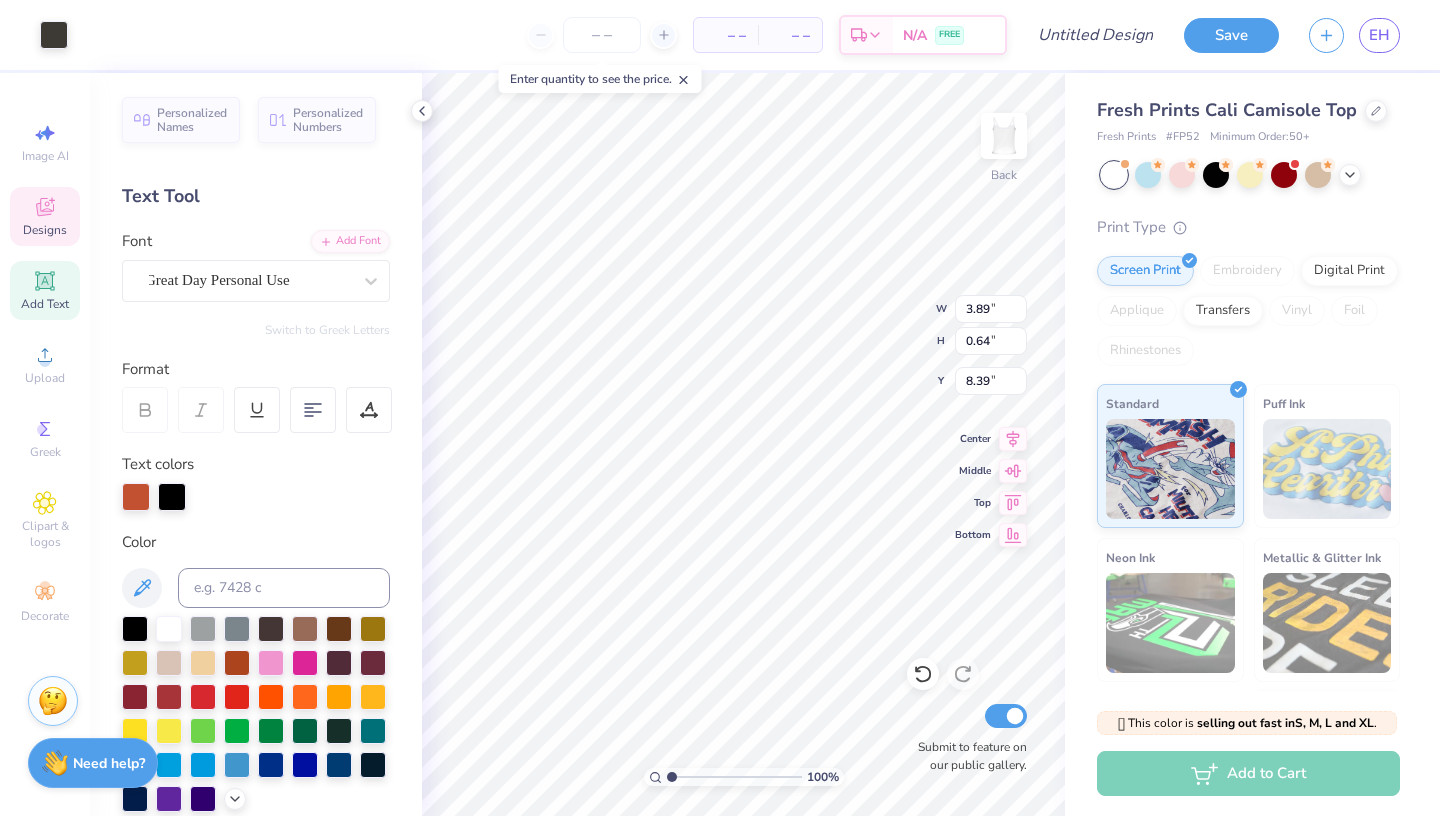 type on "9.33" 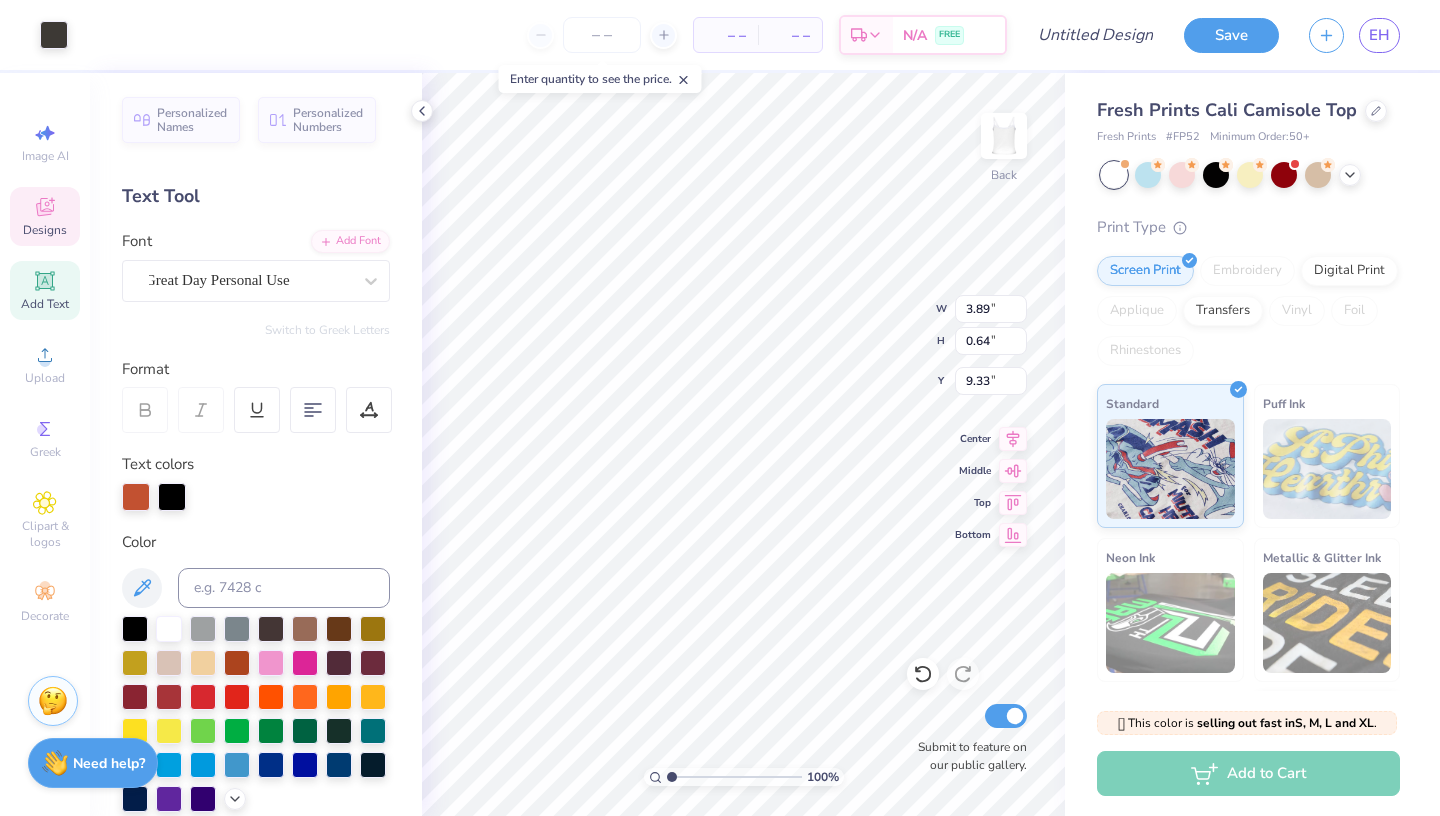 type on "3.30" 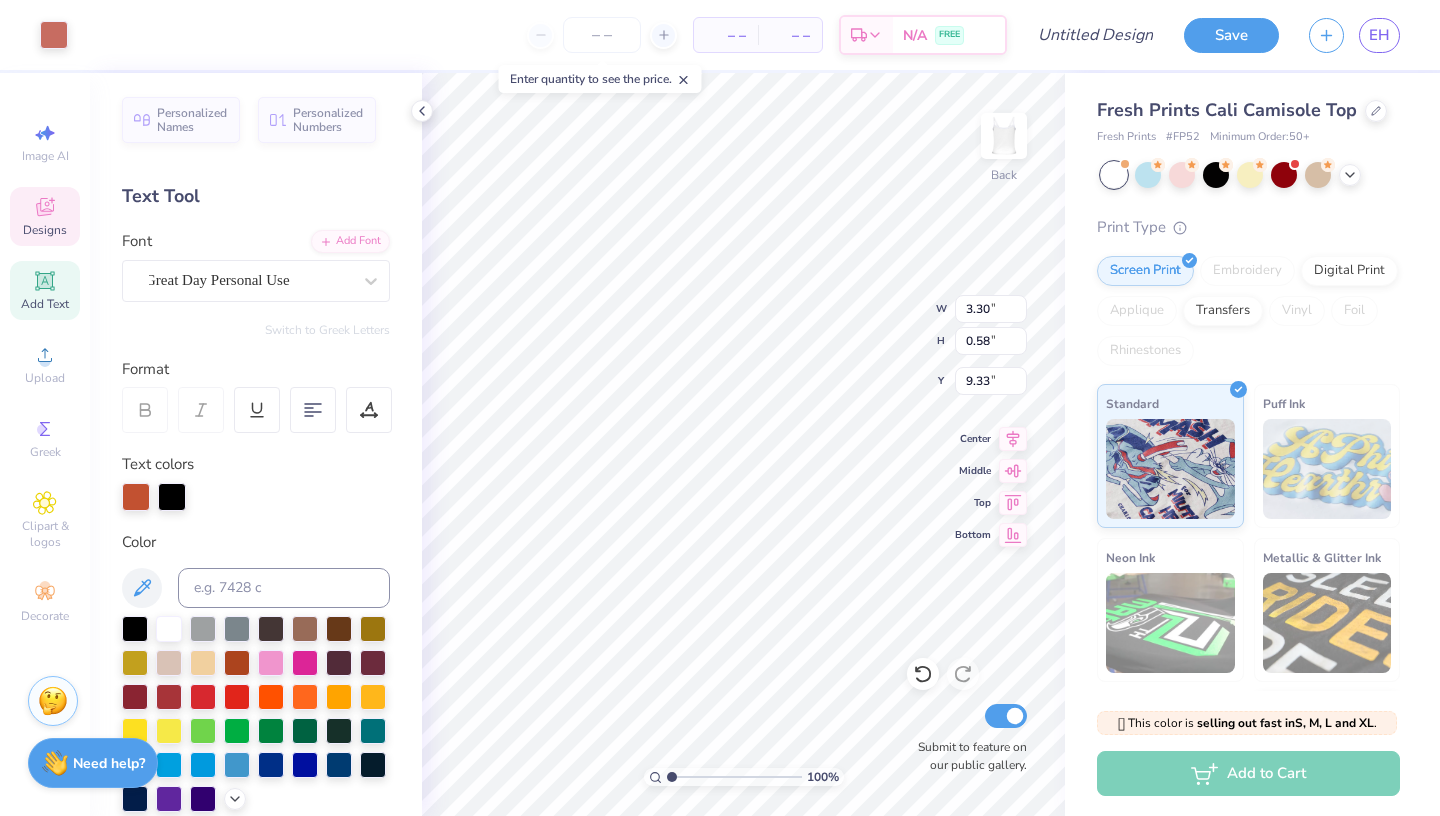 type on "3.29" 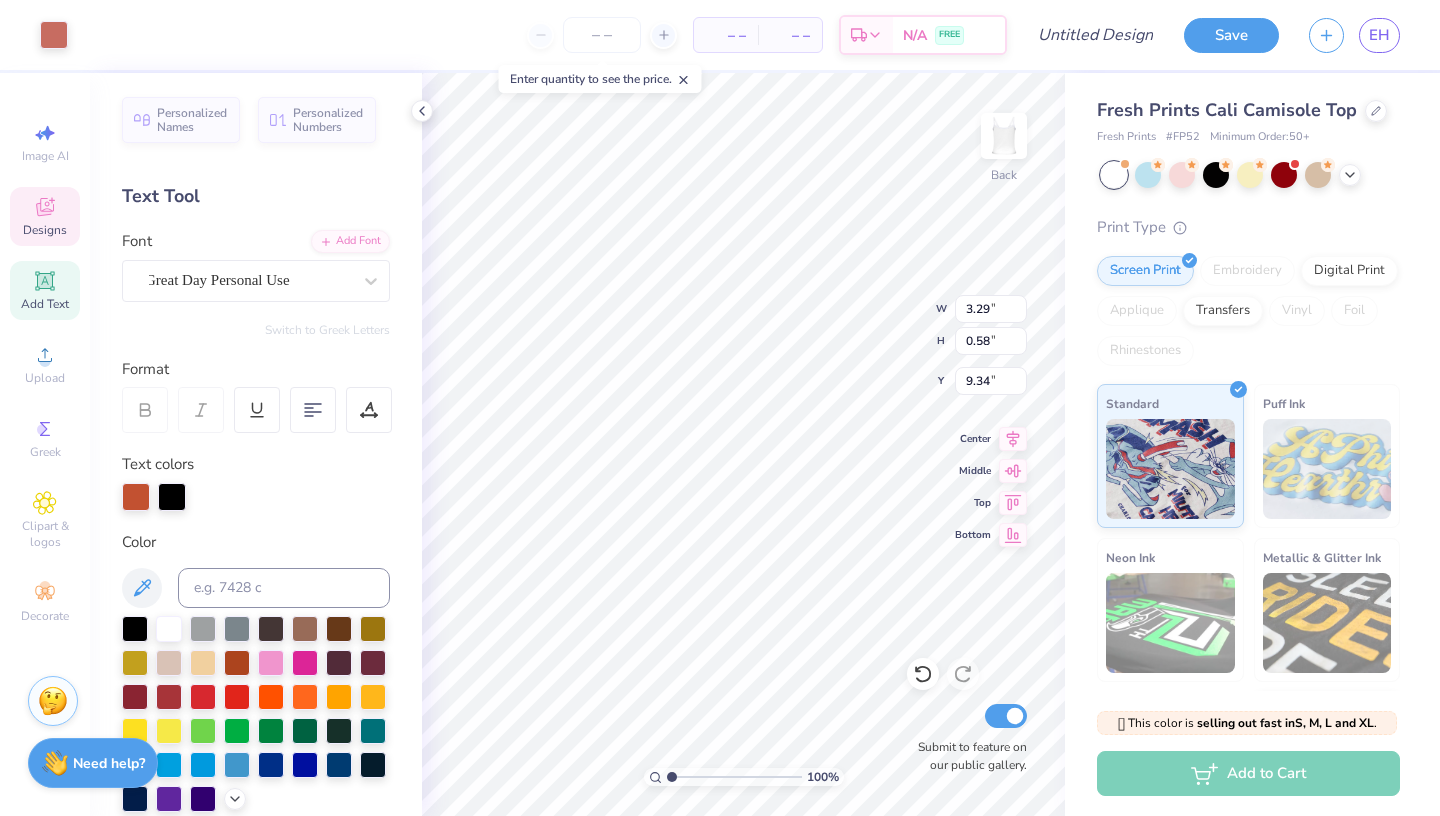 type on "11.57" 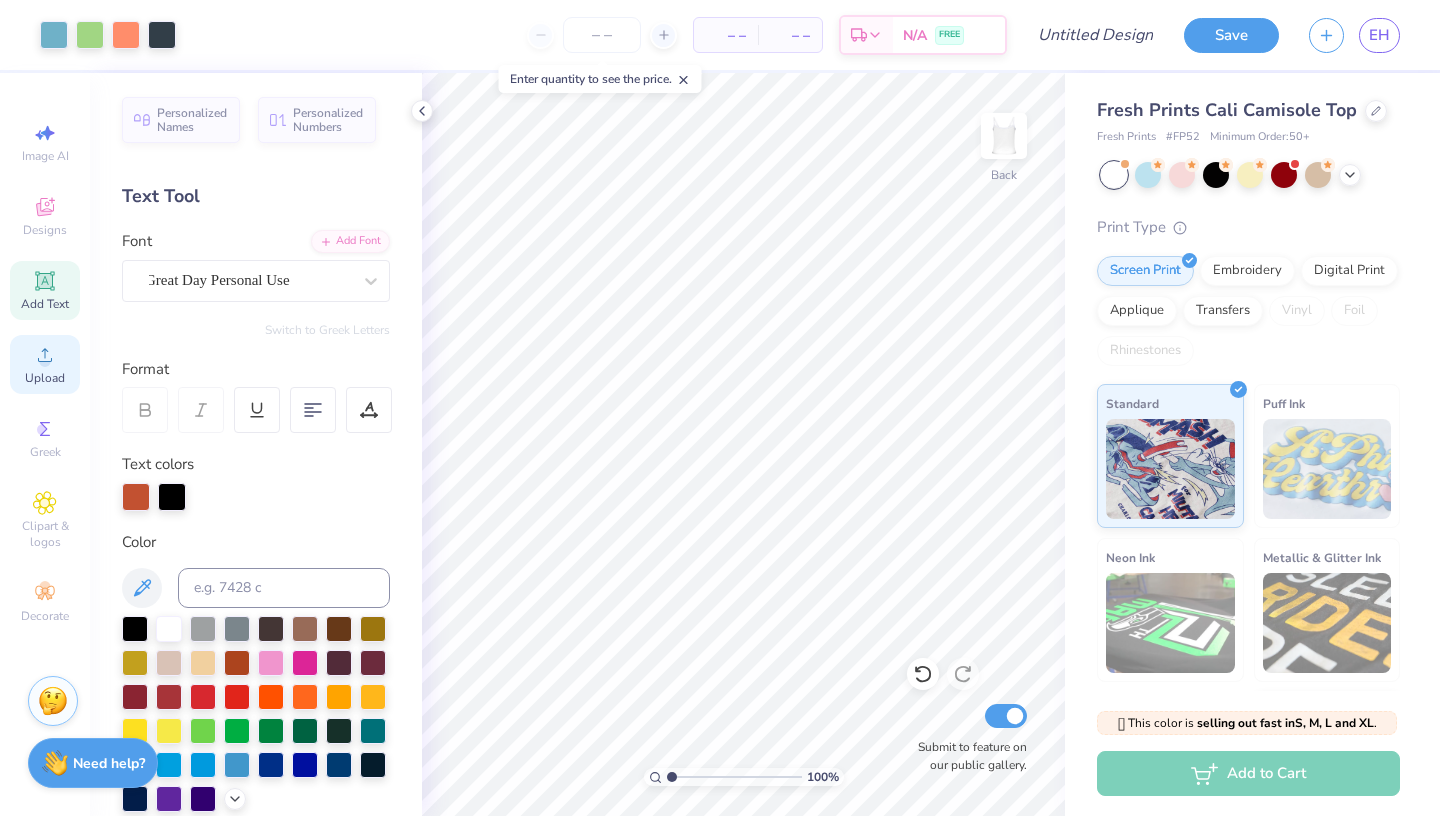 click 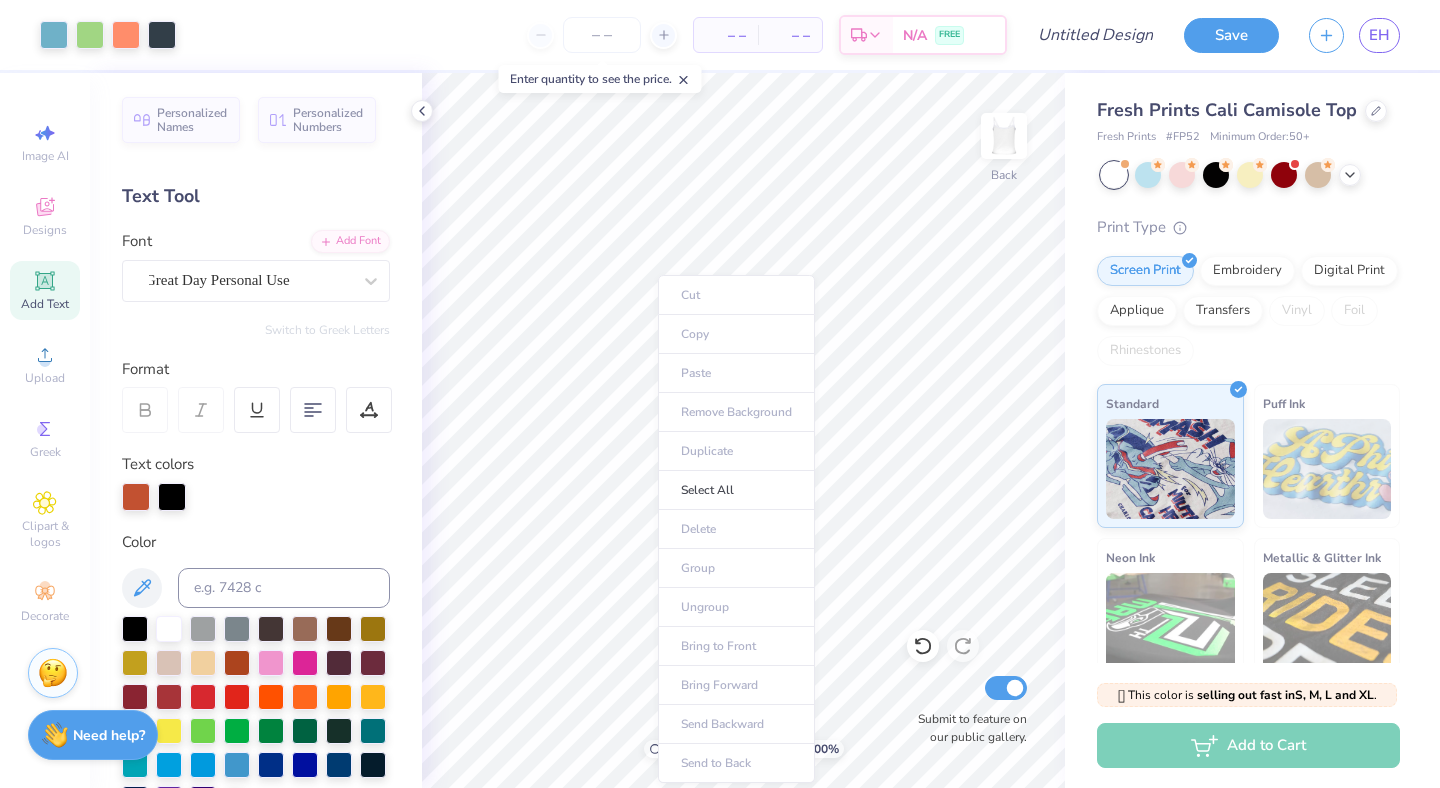 click on "Cut Copy Paste Remove Background Duplicate Select All Delete Group Ungroup Bring to Front Bring Forward Send Backward Send to Back" at bounding box center (736, 529) 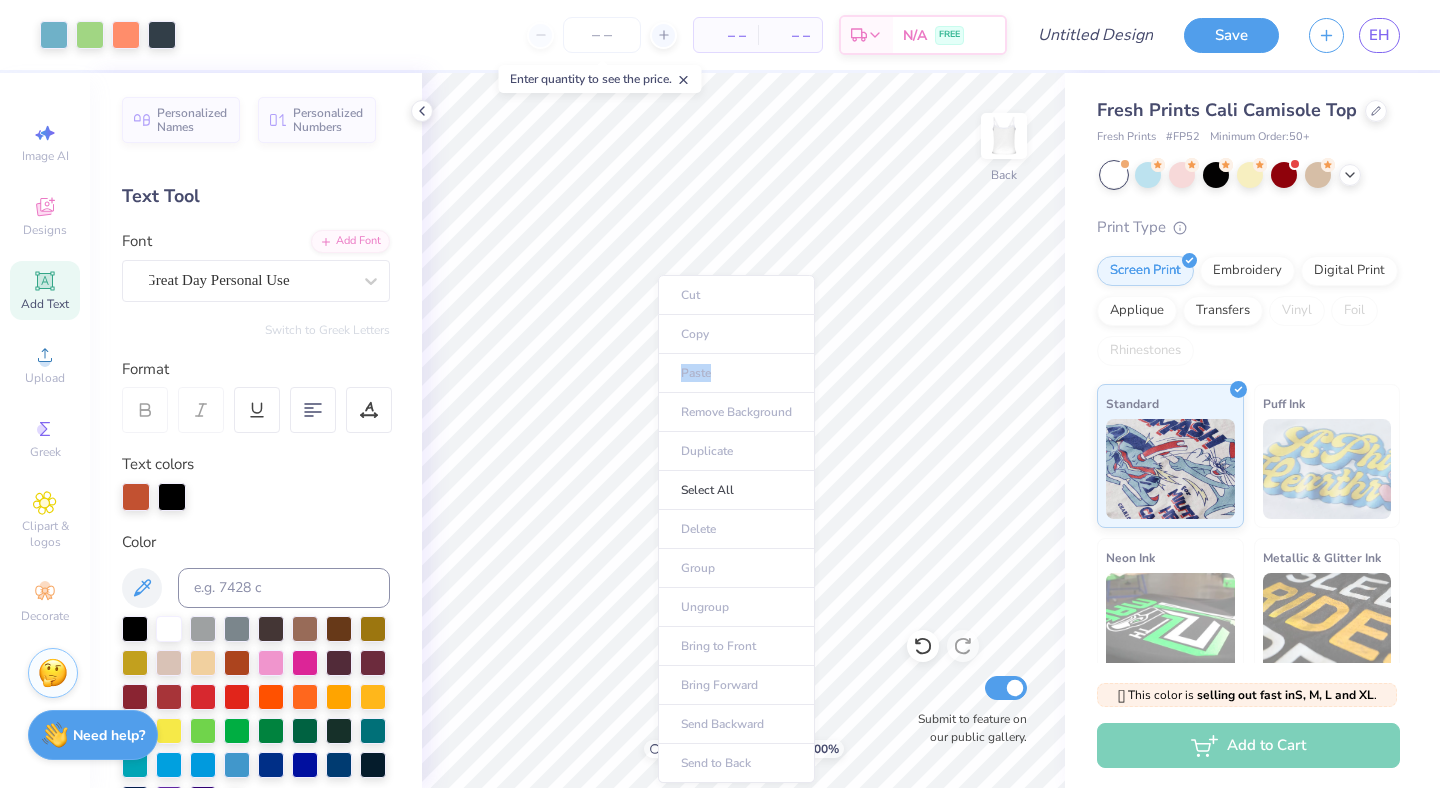 click on "Cut Copy Paste Remove Background Duplicate Select All Delete Group Ungroup Bring to Front Bring Forward Send Backward Send to Back" at bounding box center (736, 529) 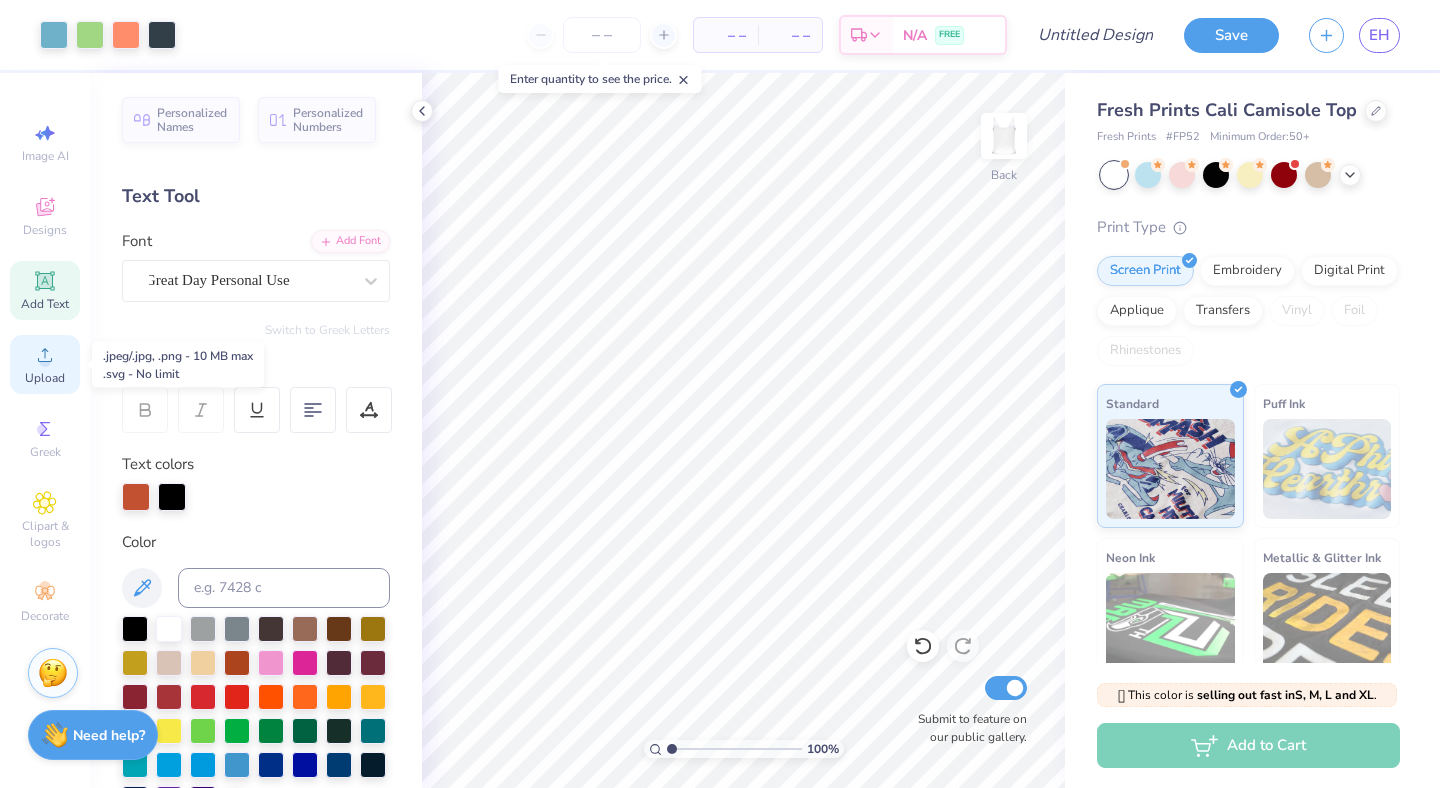 click on "Upload" at bounding box center (45, 378) 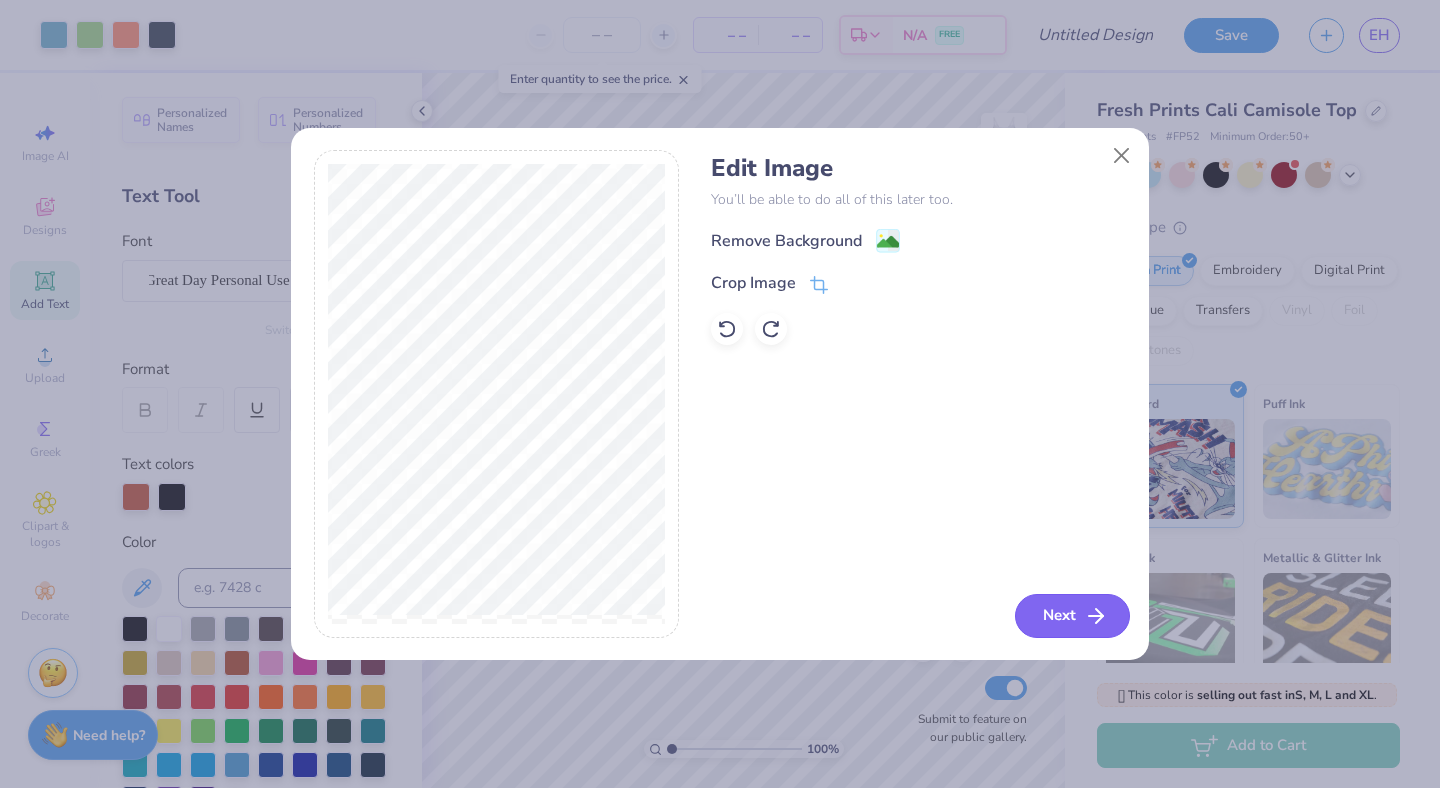 click on "Next" at bounding box center [1072, 616] 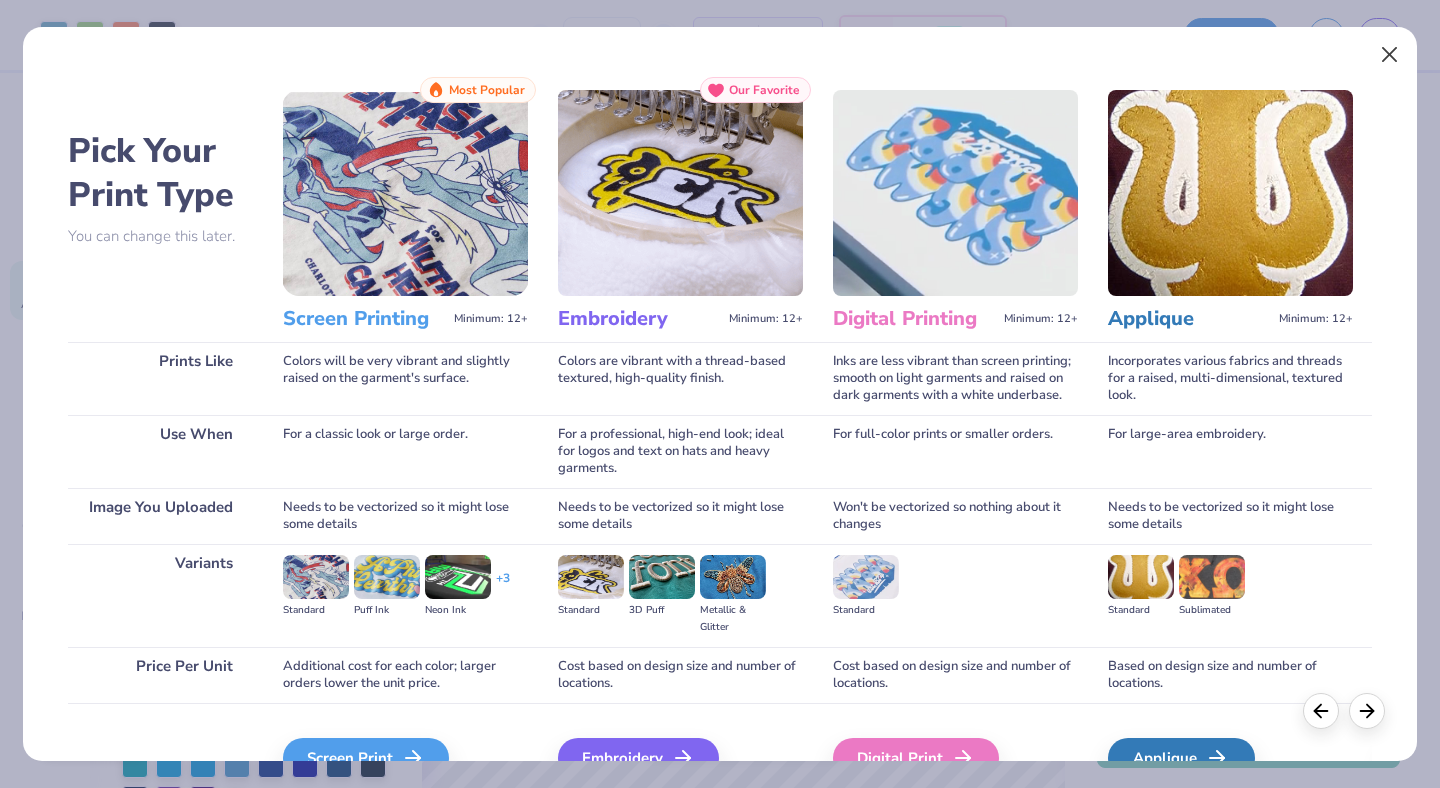 click at bounding box center [1390, 55] 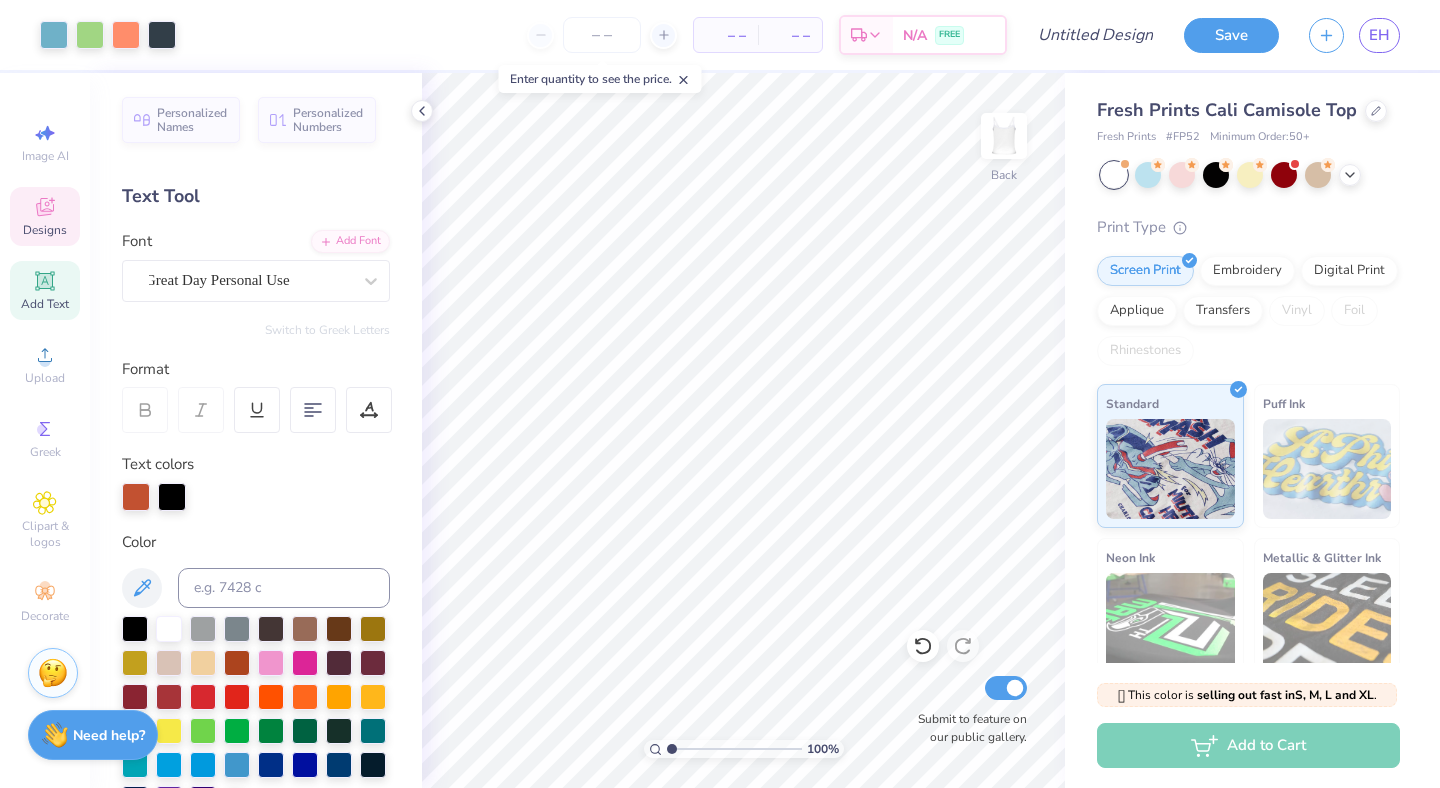 click 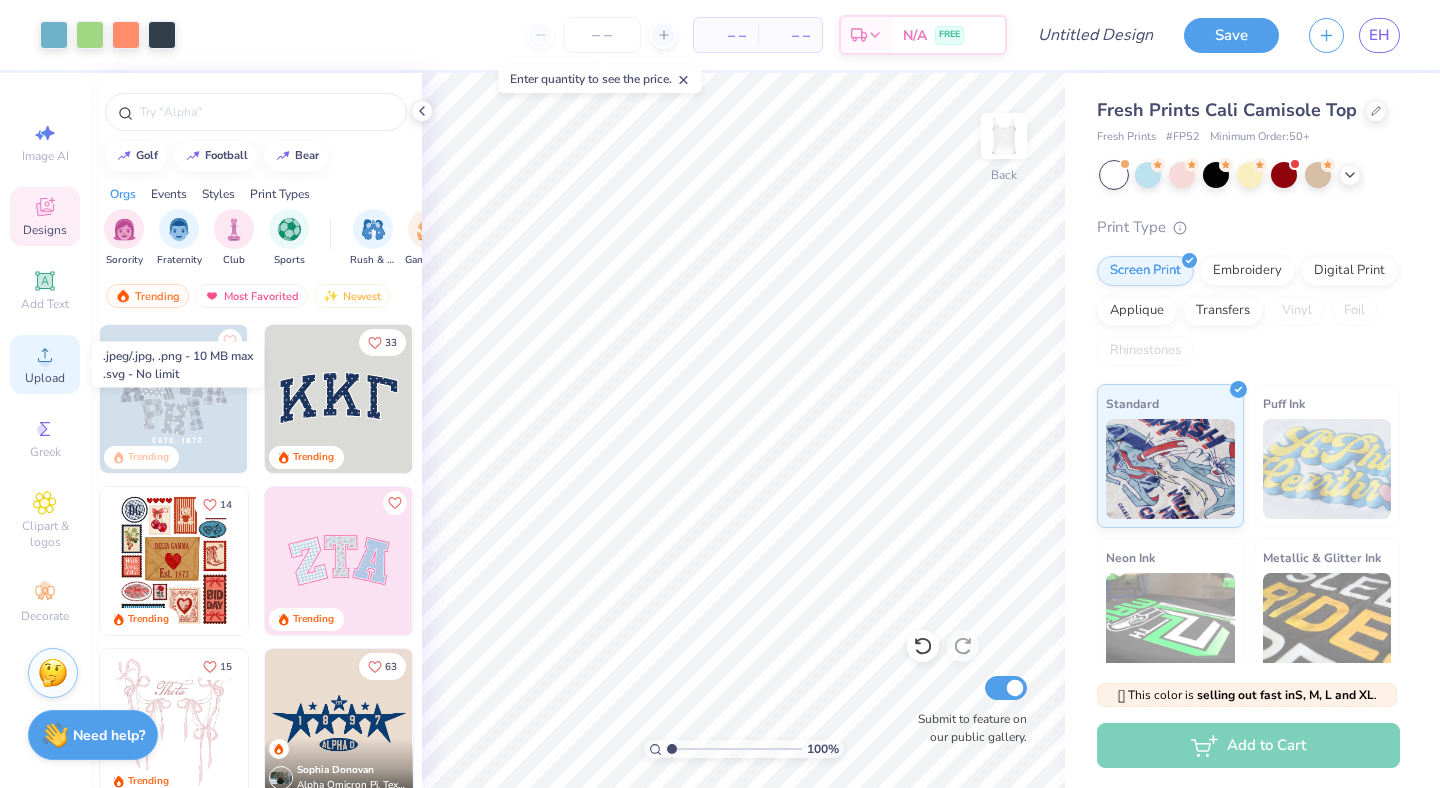 click on "Upload" at bounding box center [45, 378] 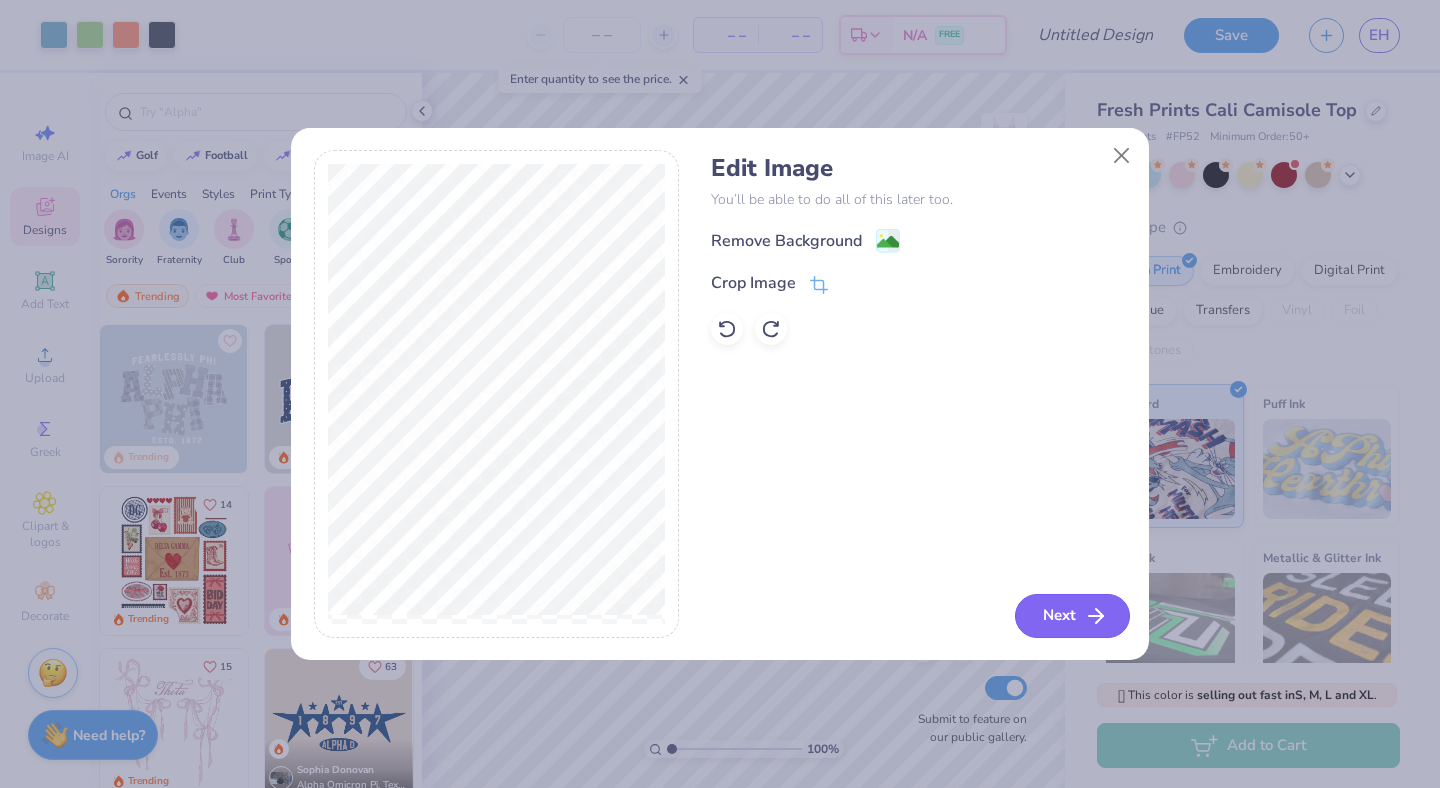 click on "Next" at bounding box center [1072, 616] 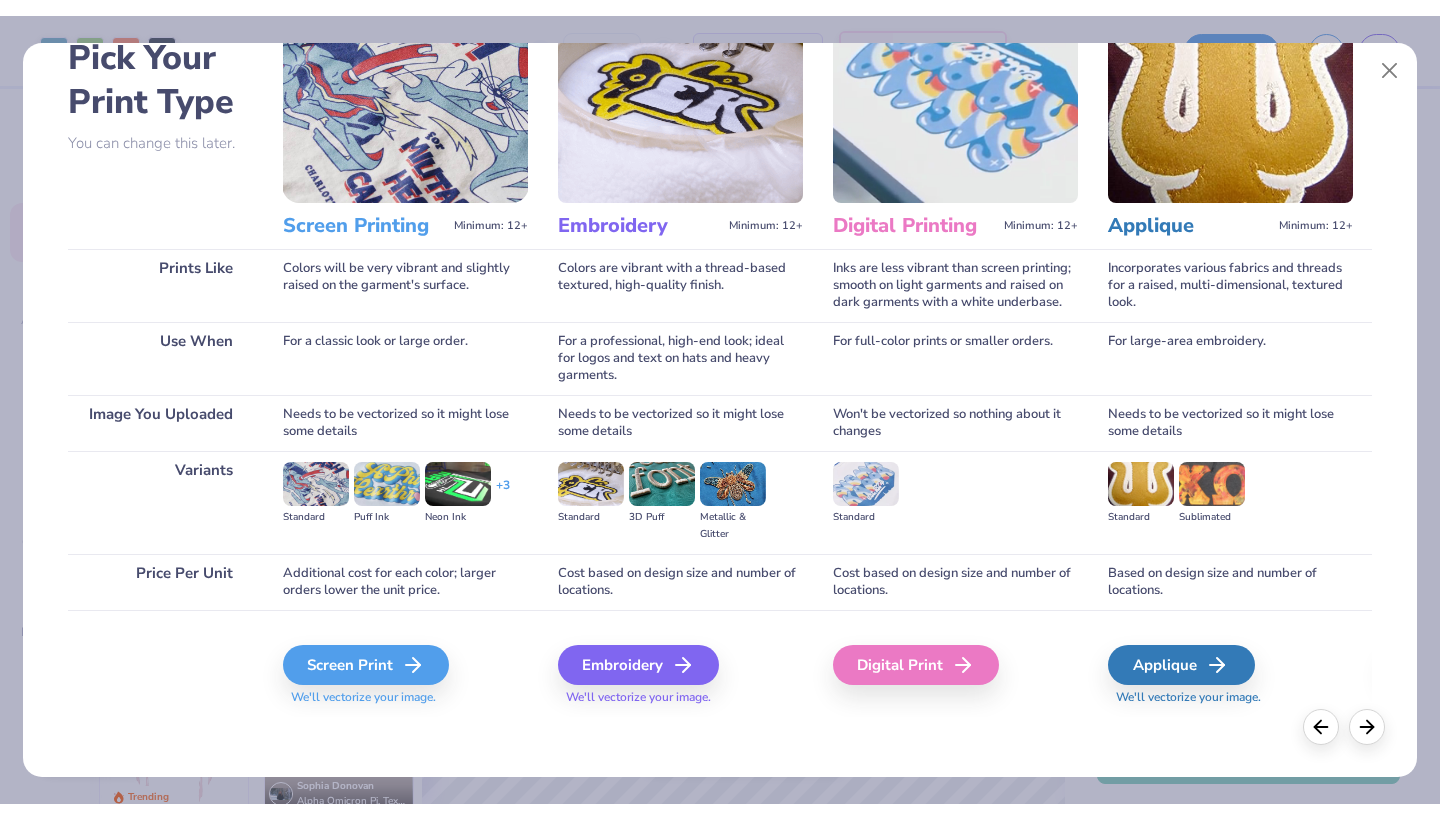 scroll, scrollTop: 109, scrollLeft: 0, axis: vertical 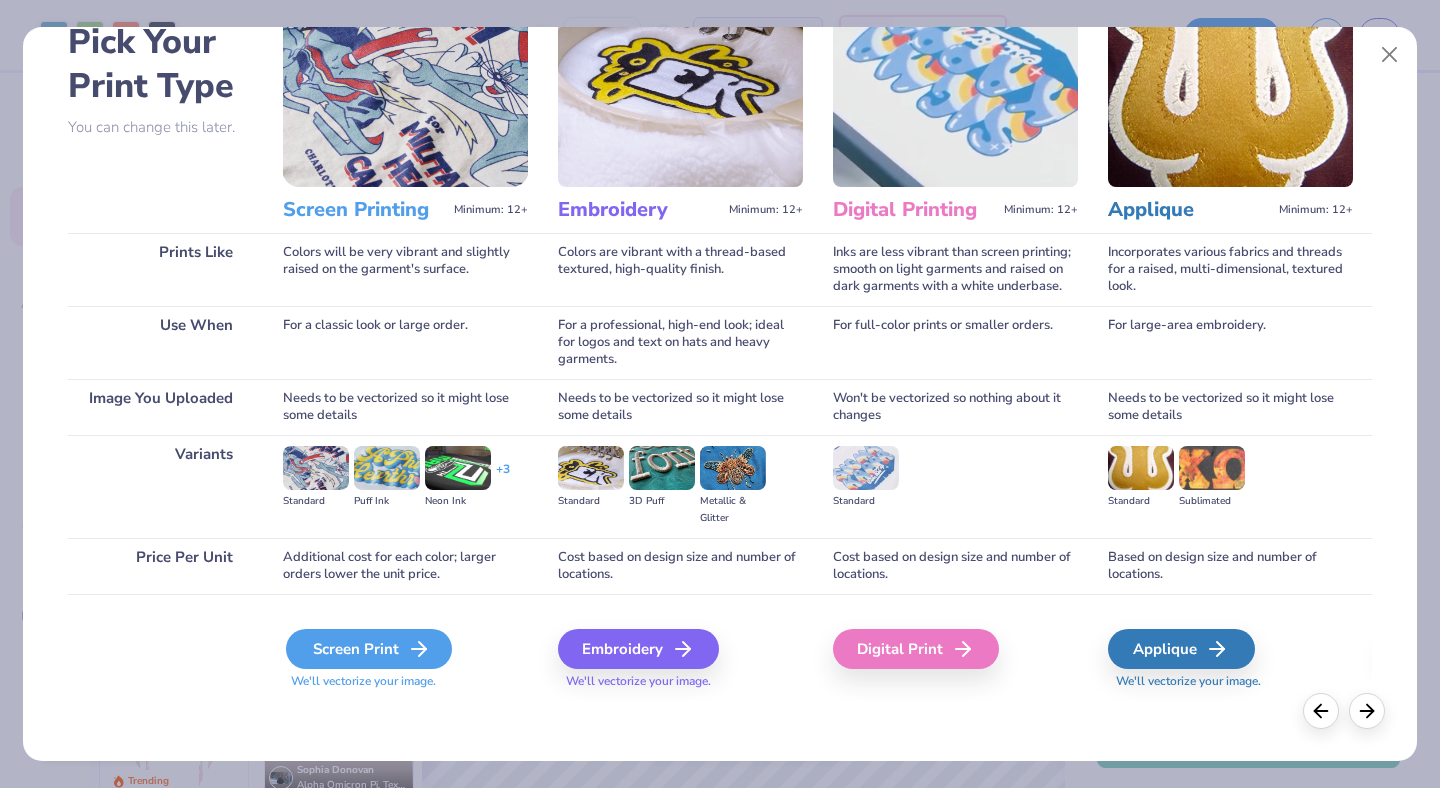 click on "Screen Print" at bounding box center [369, 649] 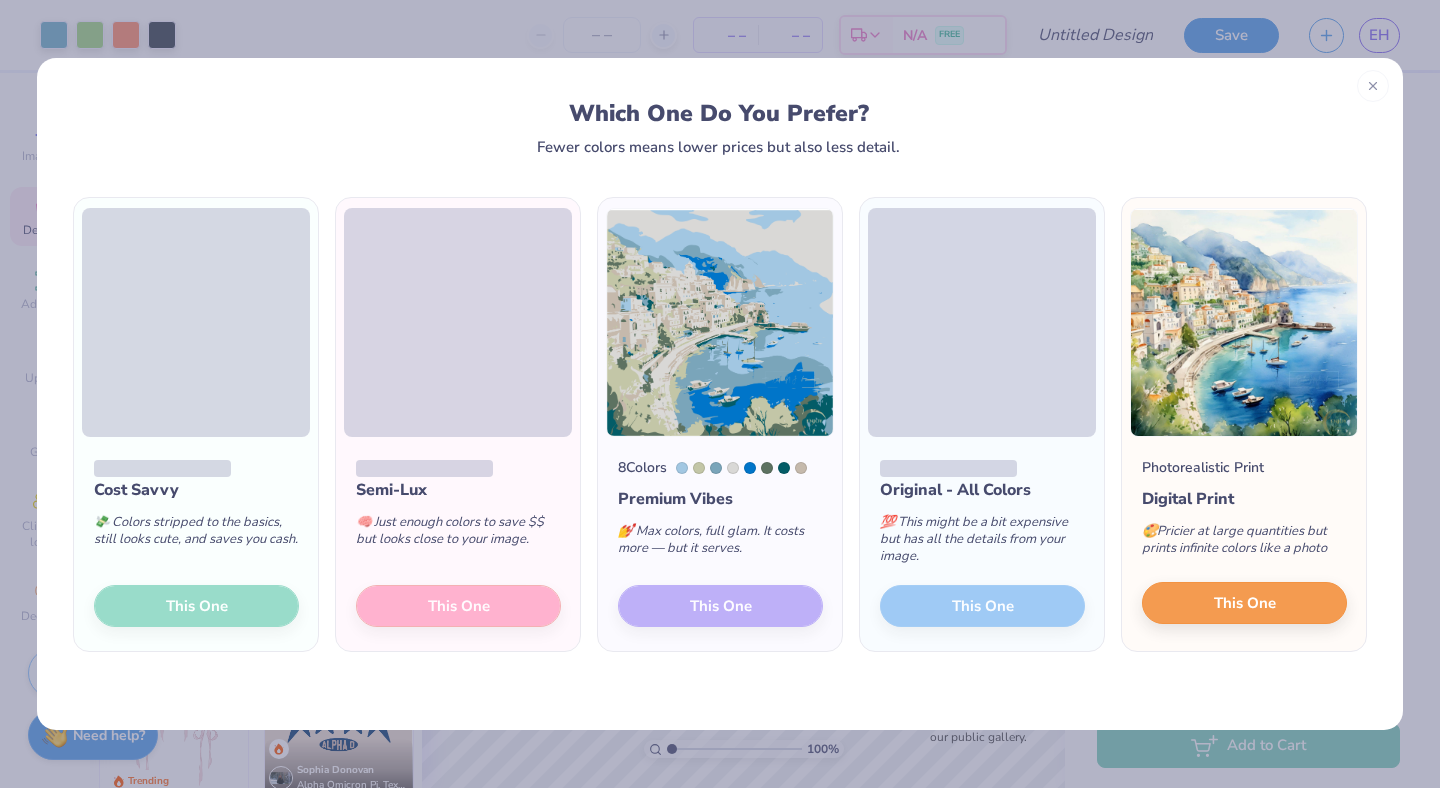 click on "This One" at bounding box center (1245, 603) 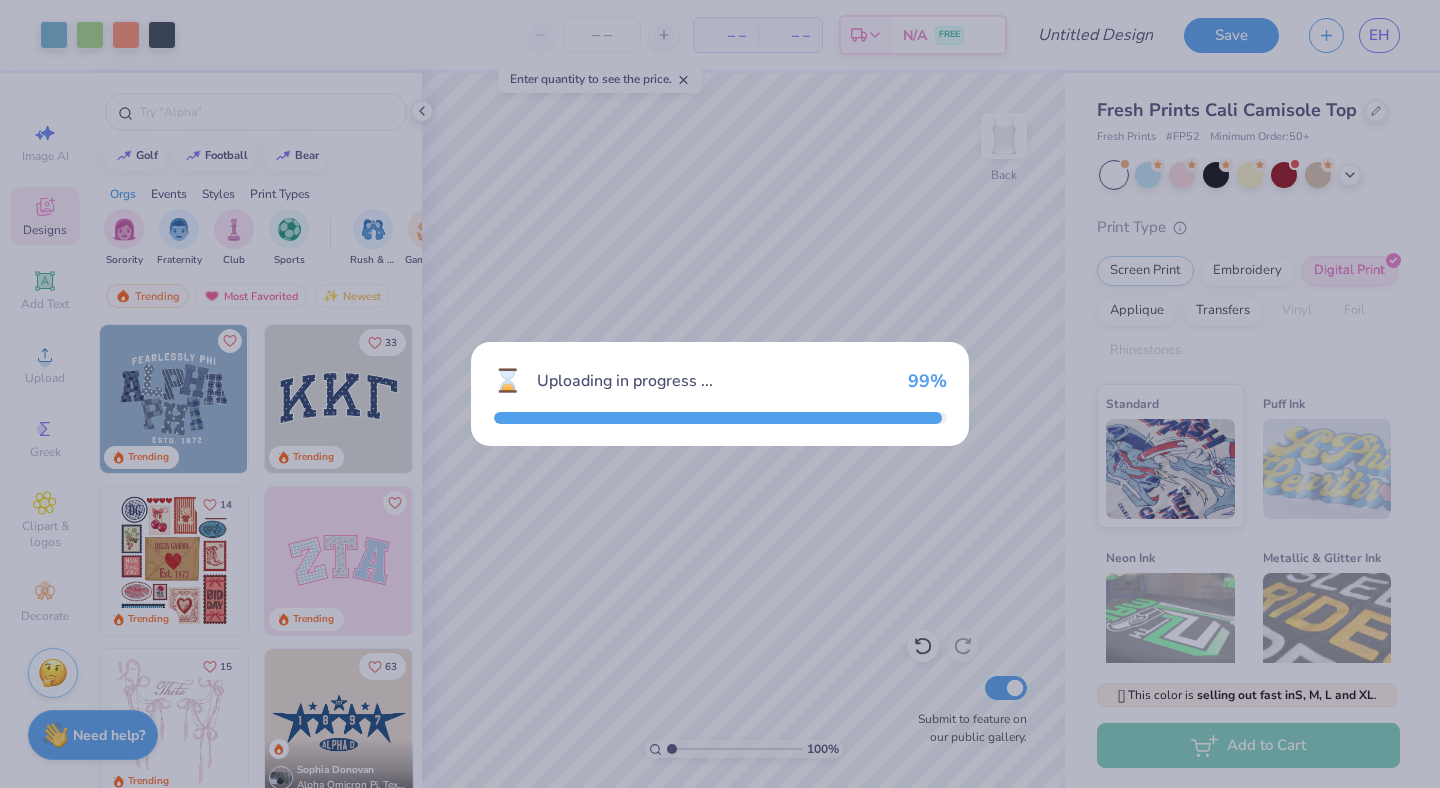 click on "⌛ Uploading in progress ... [PERCENT] %" at bounding box center [720, 394] 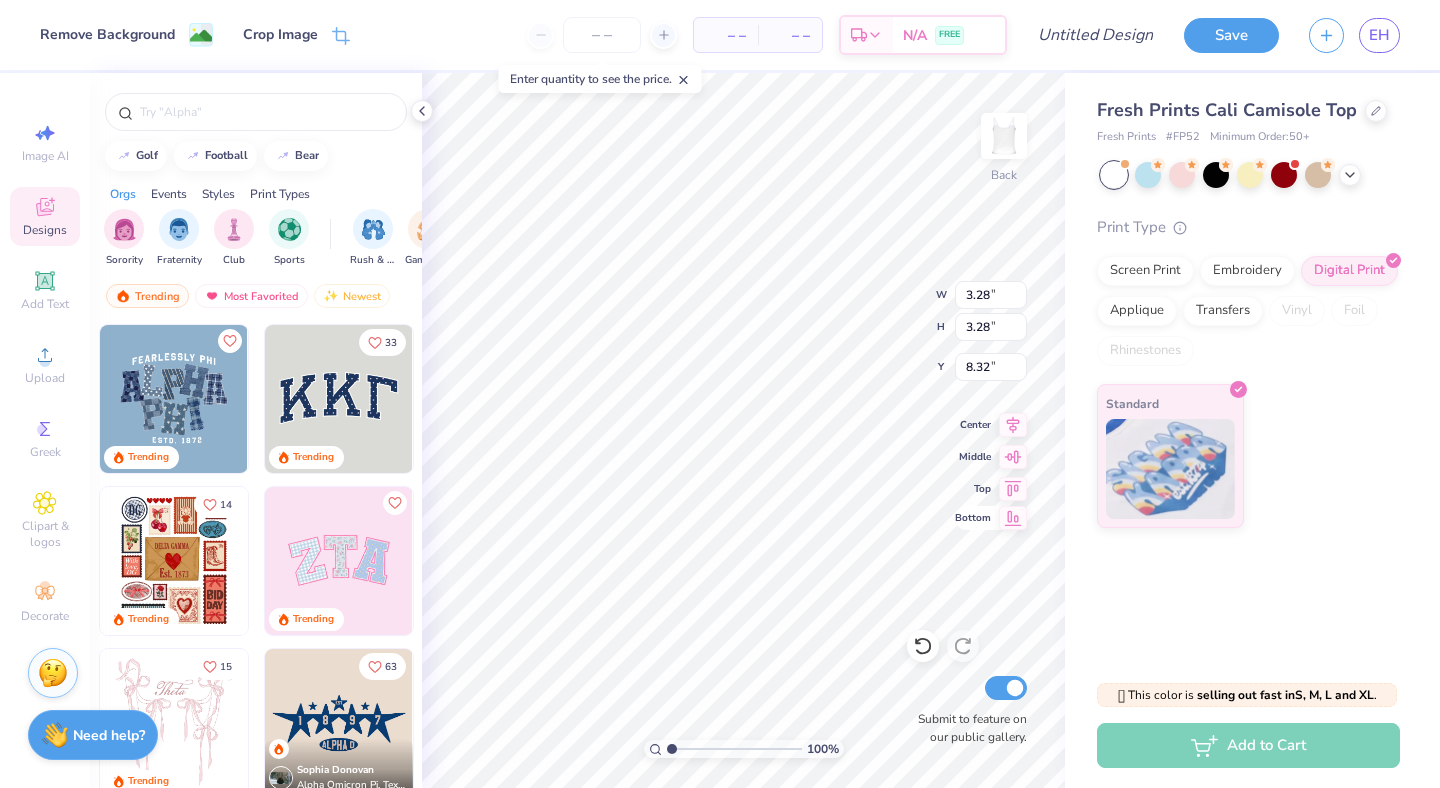 type on "3.28" 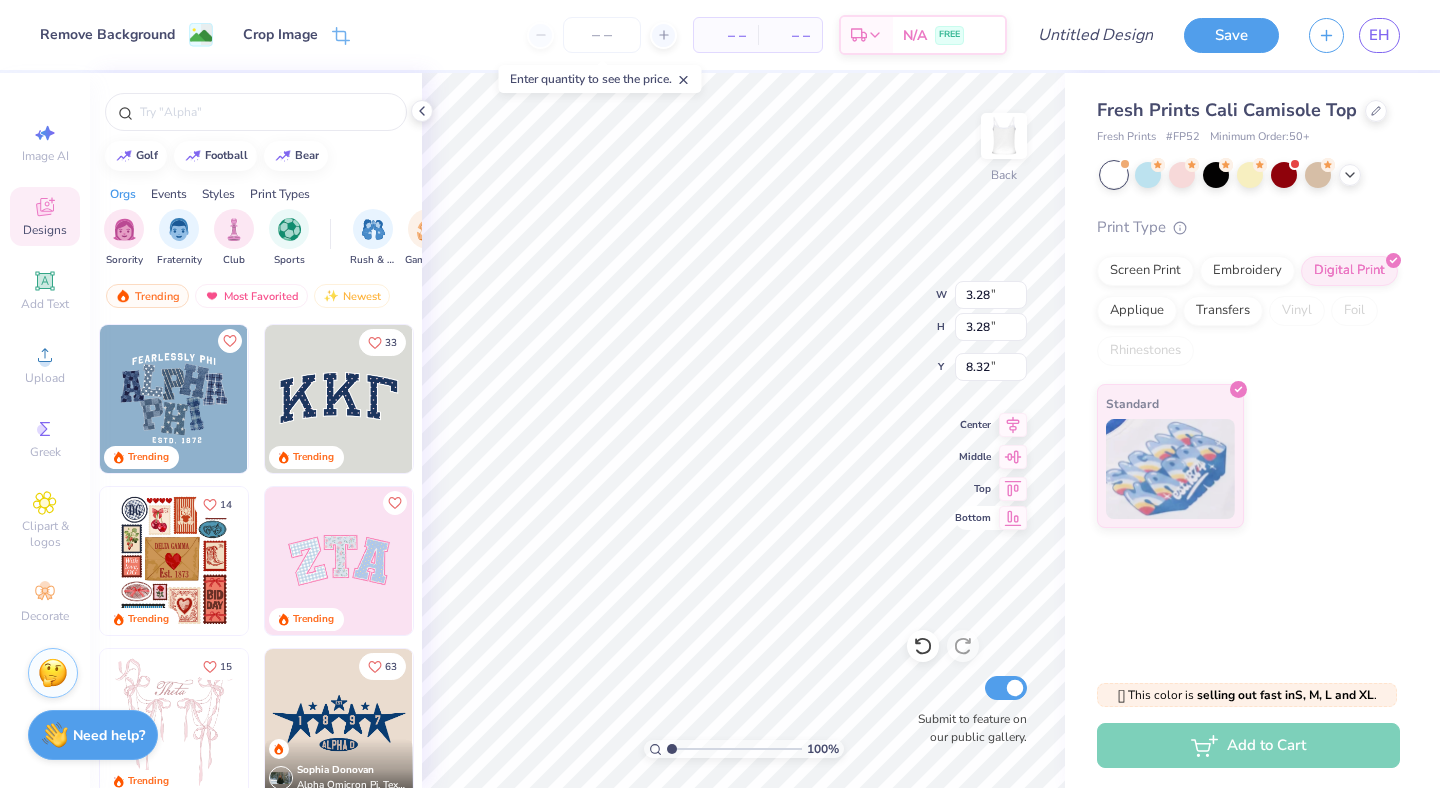 type on "3.28" 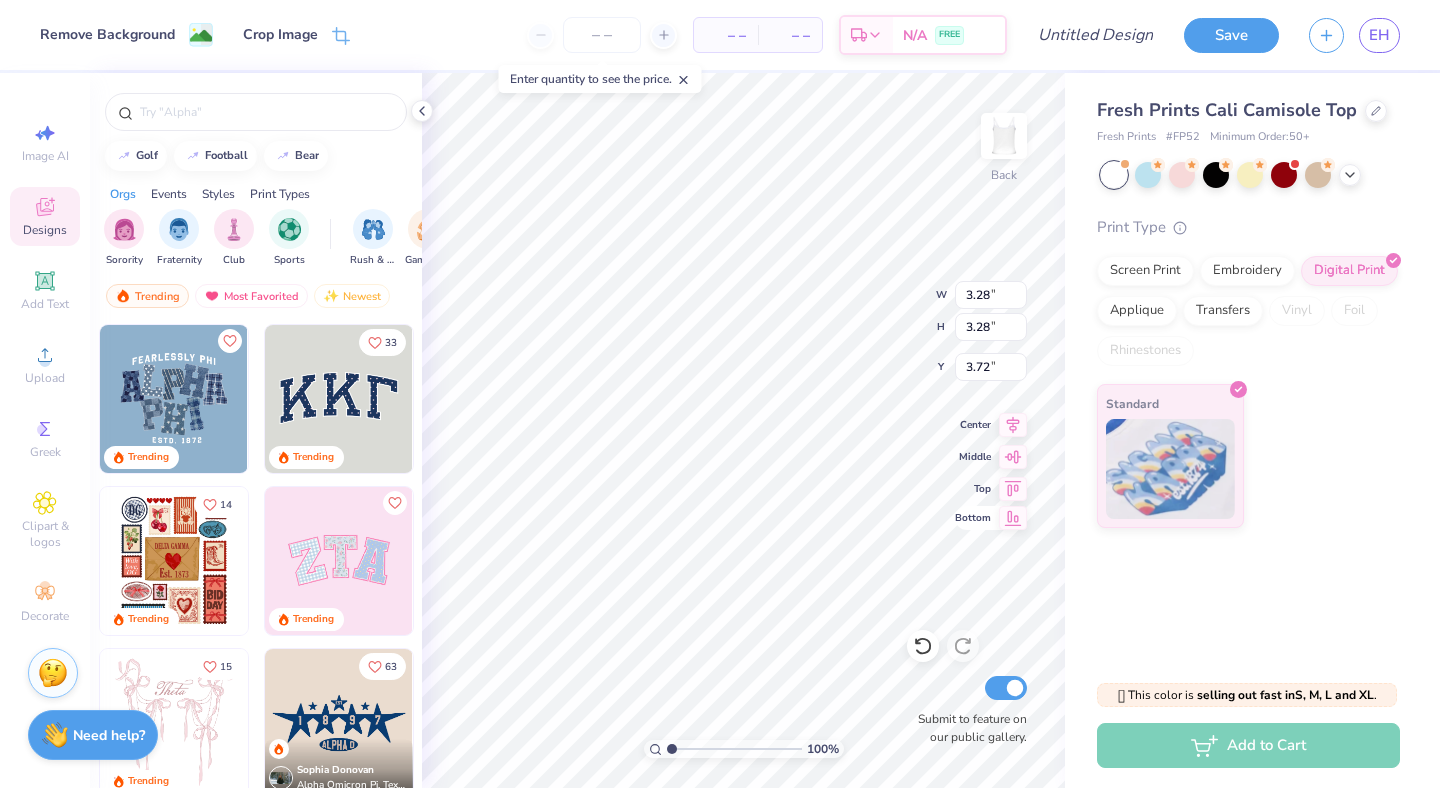 type on "7.30" 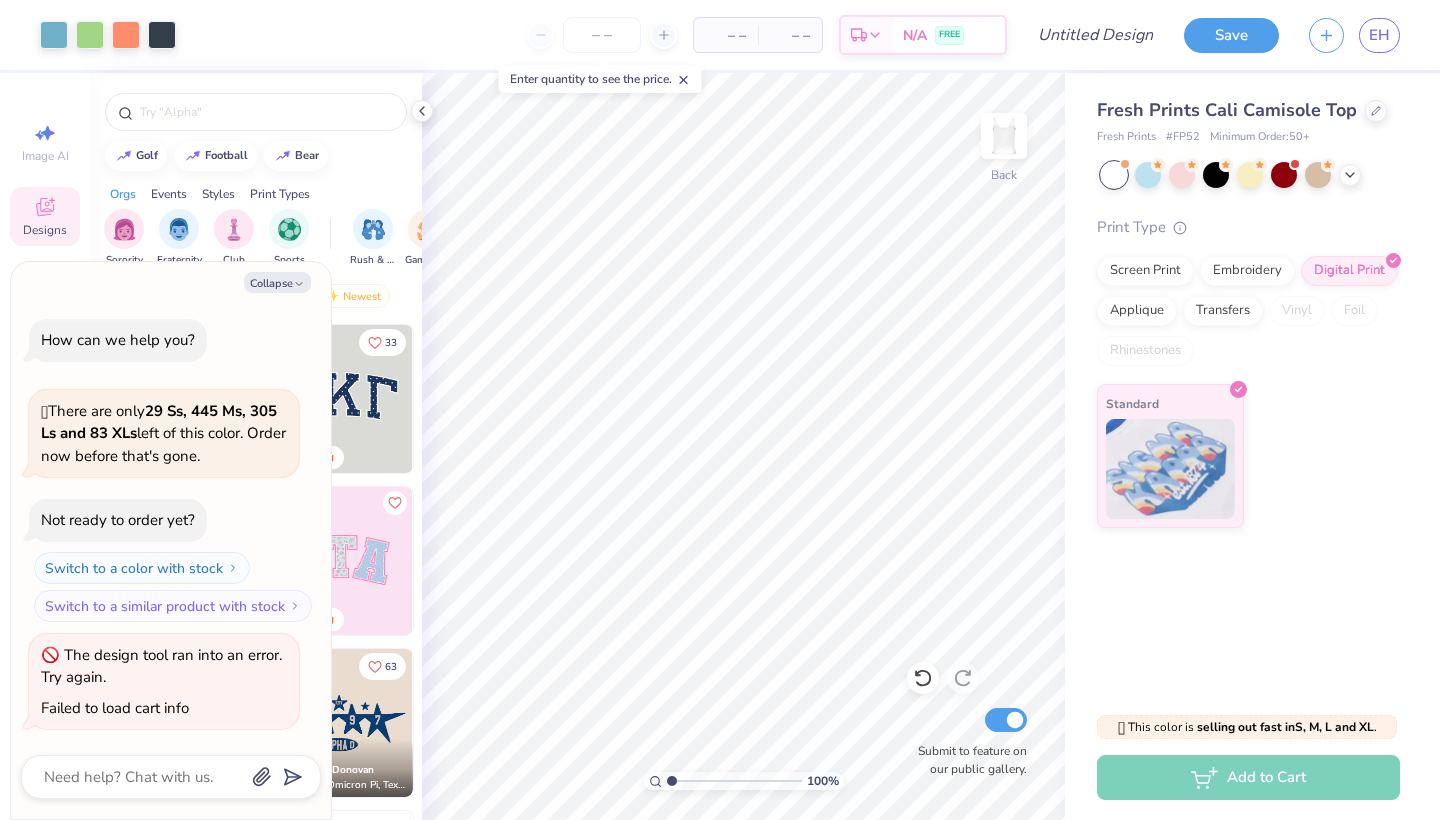 click on "golf football bear" at bounding box center [256, 156] 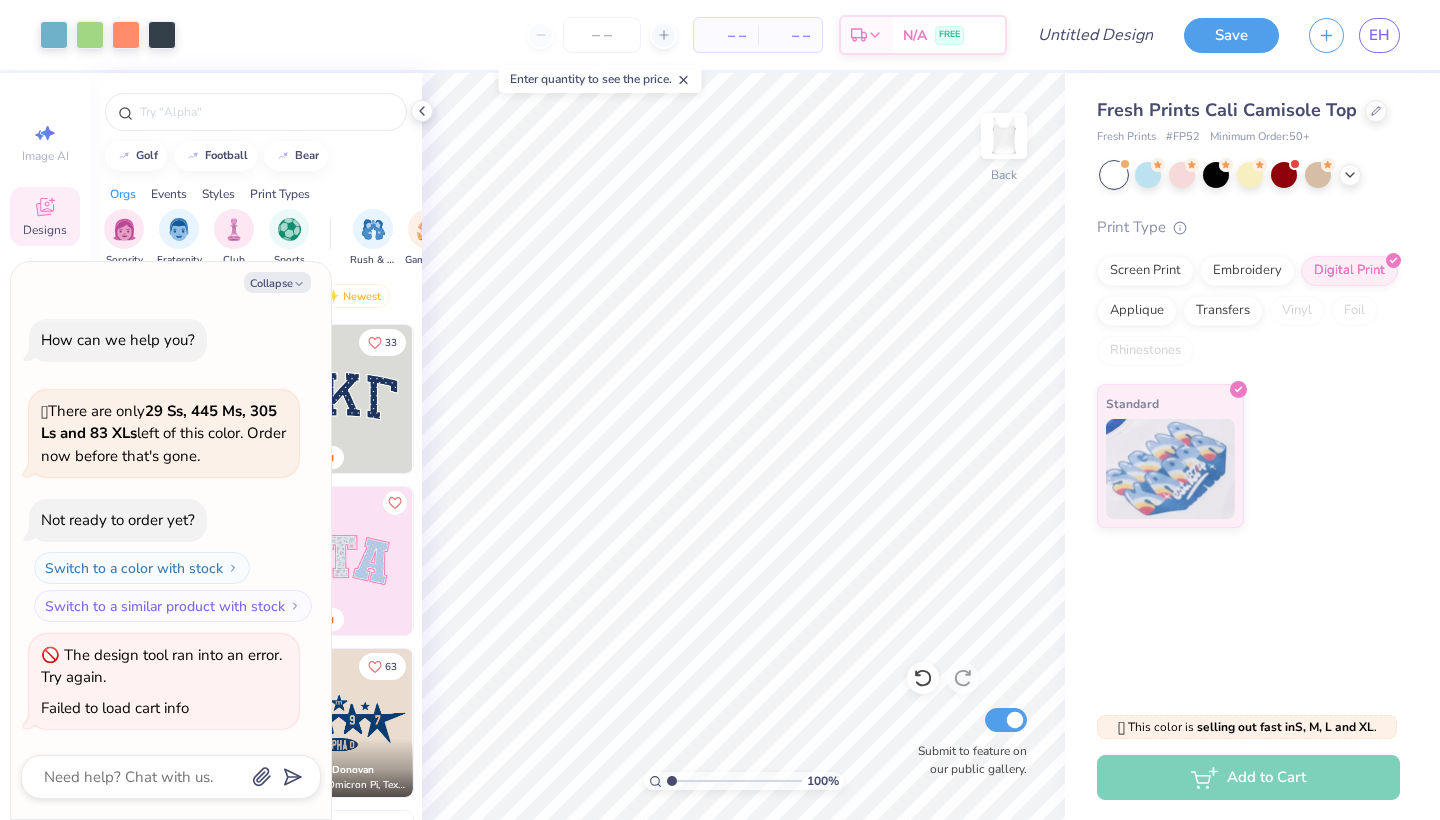 click at bounding box center (256, 107) 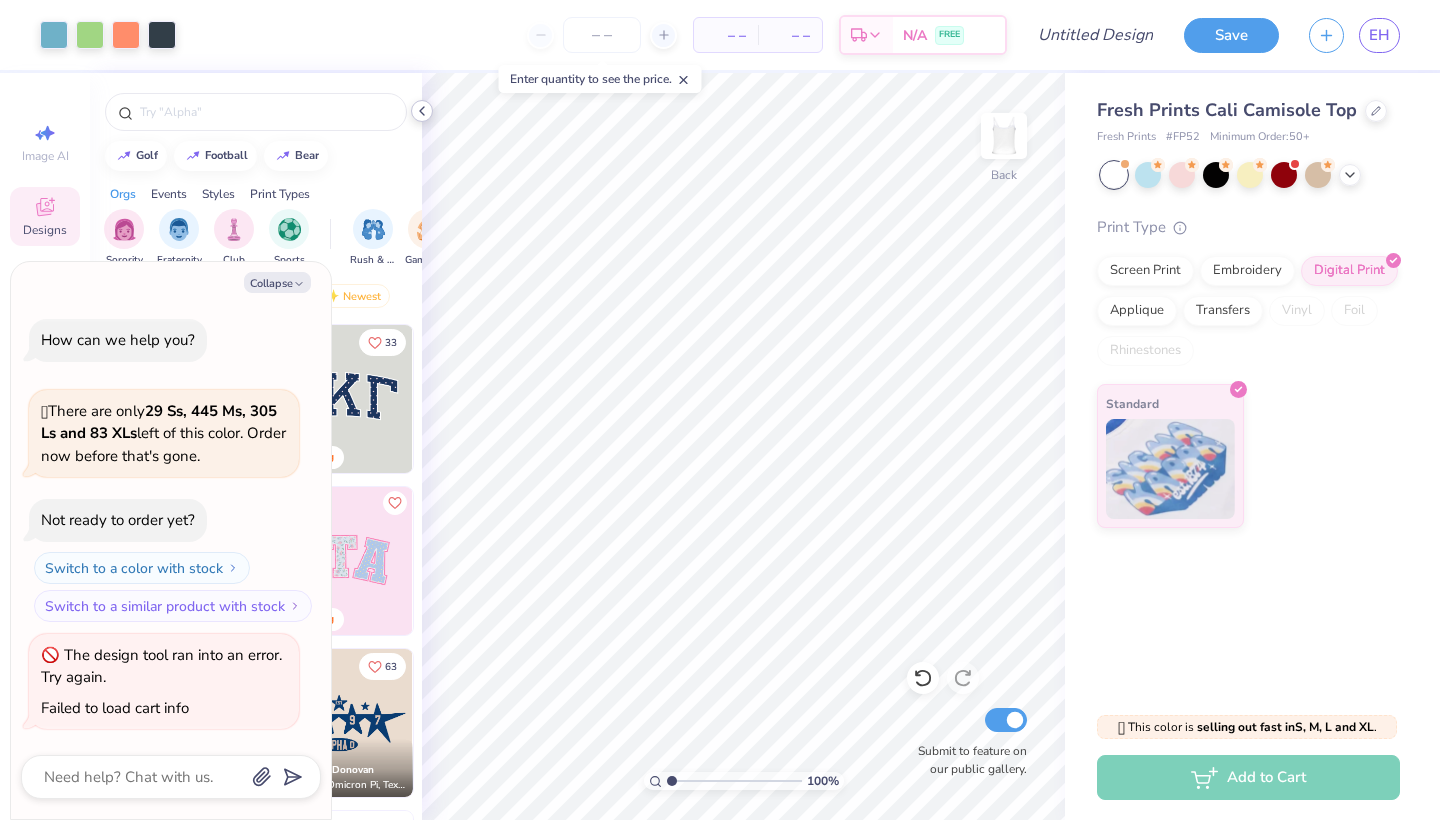 click 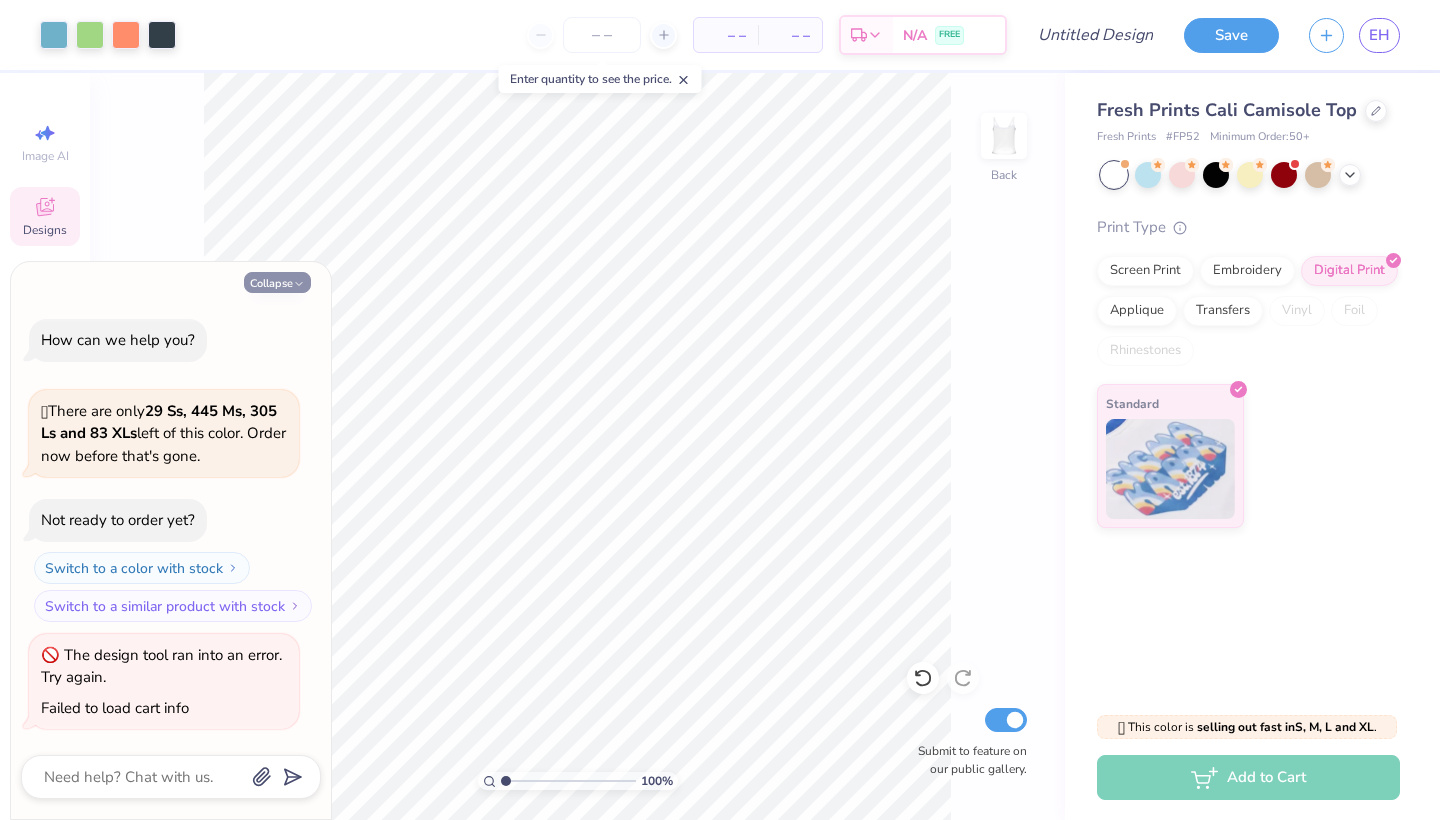 click on "Collapse" at bounding box center [277, 282] 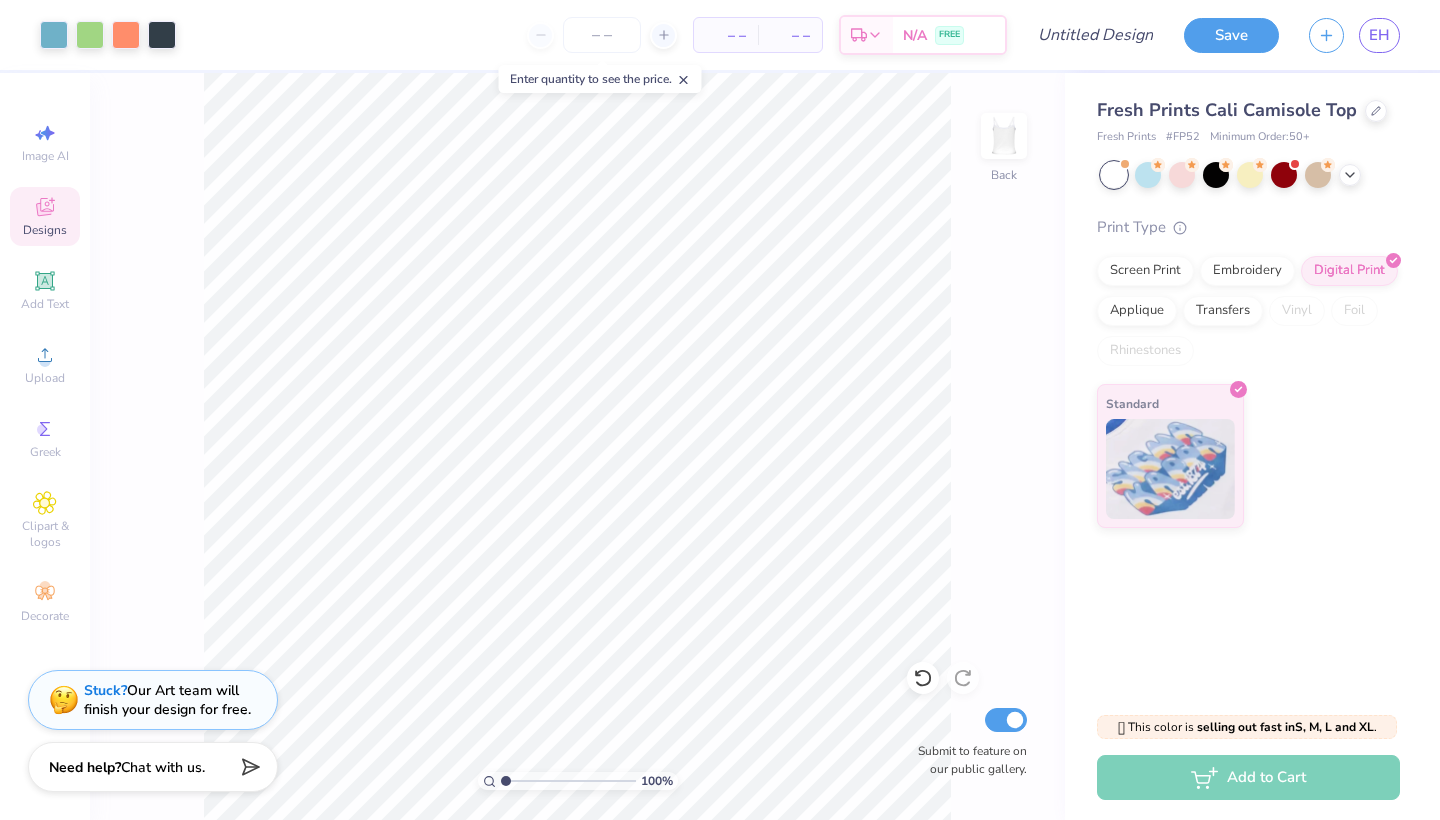 click 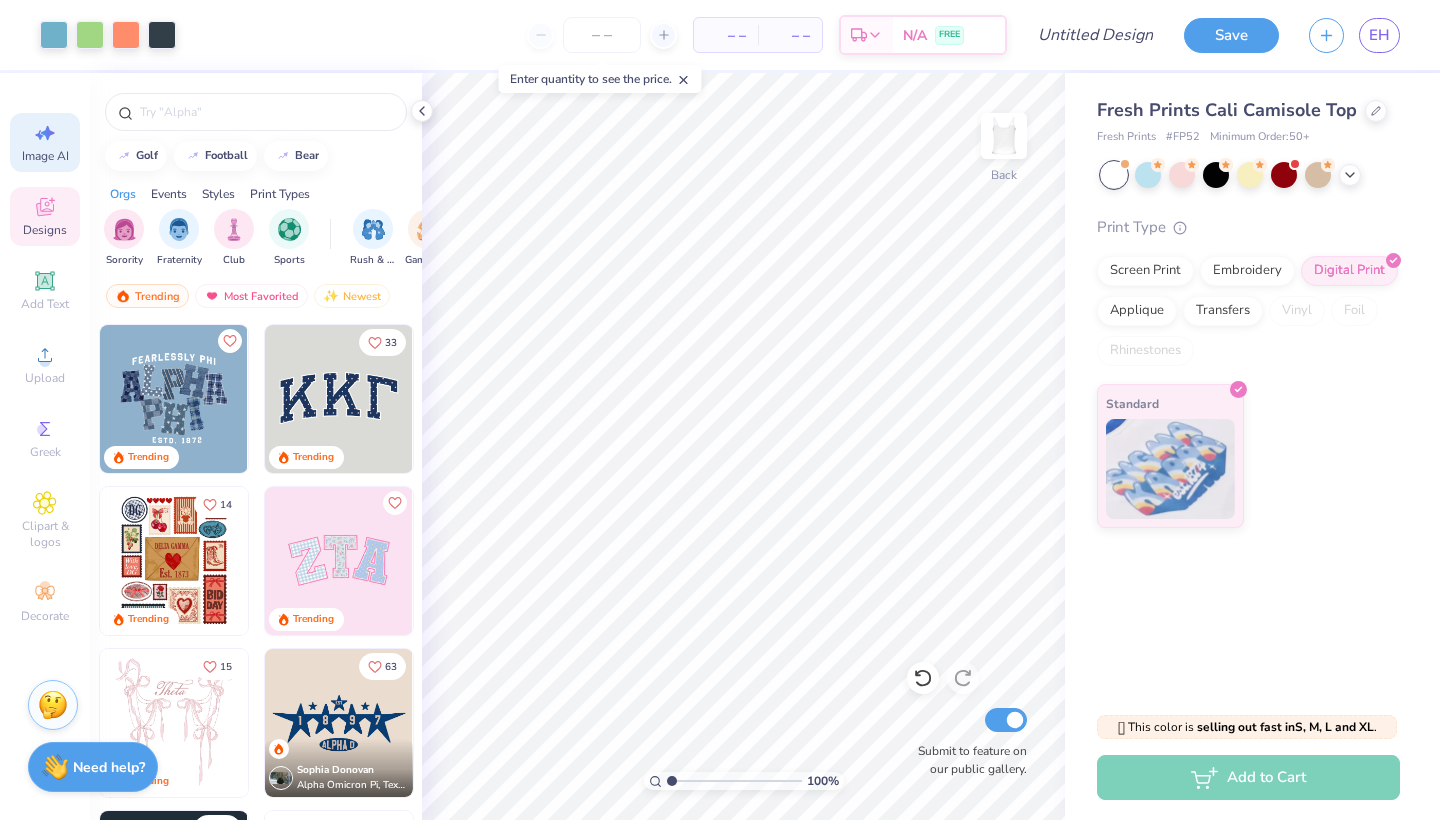 click on "Image AI" at bounding box center (45, 142) 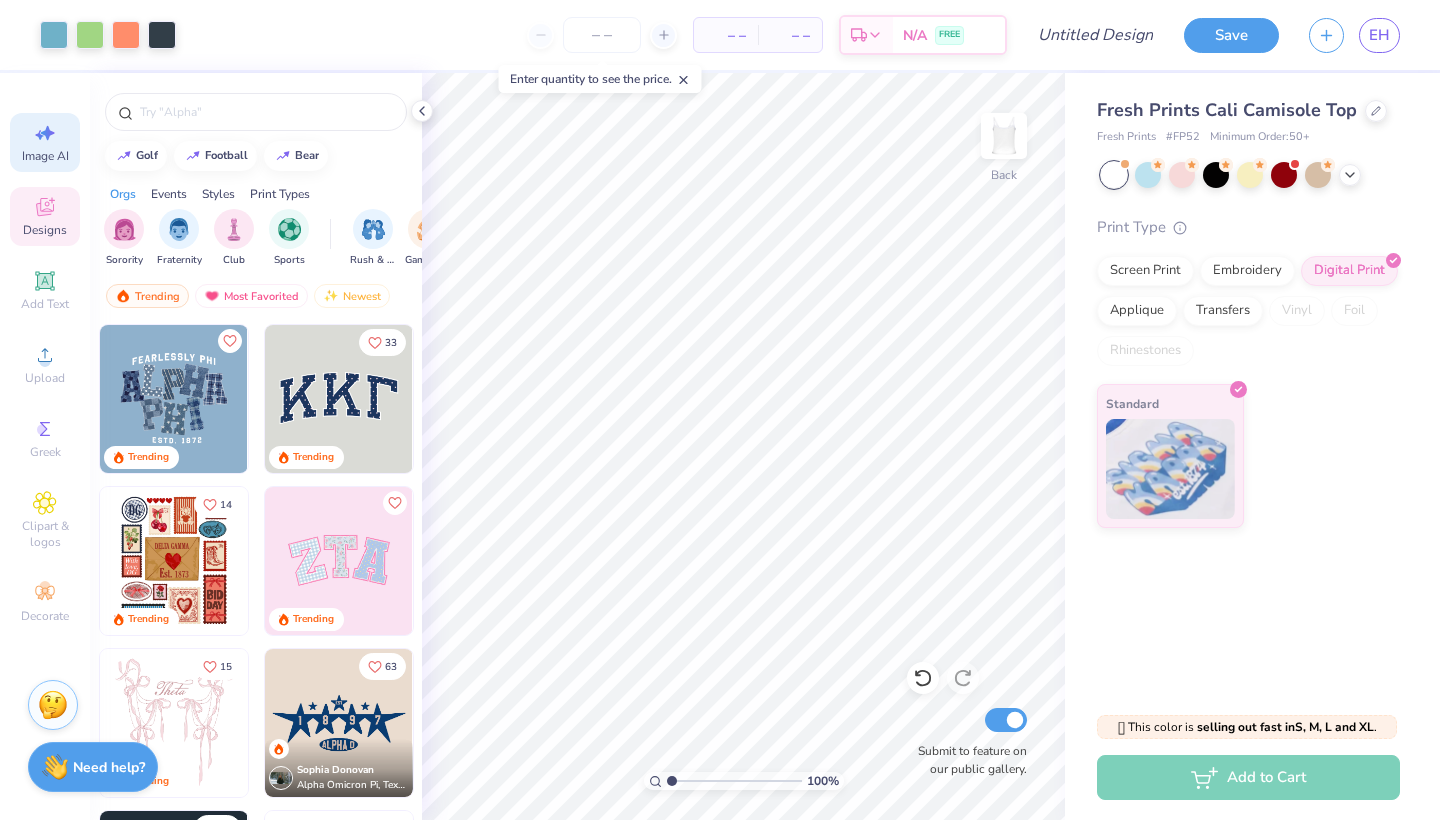 select on "4" 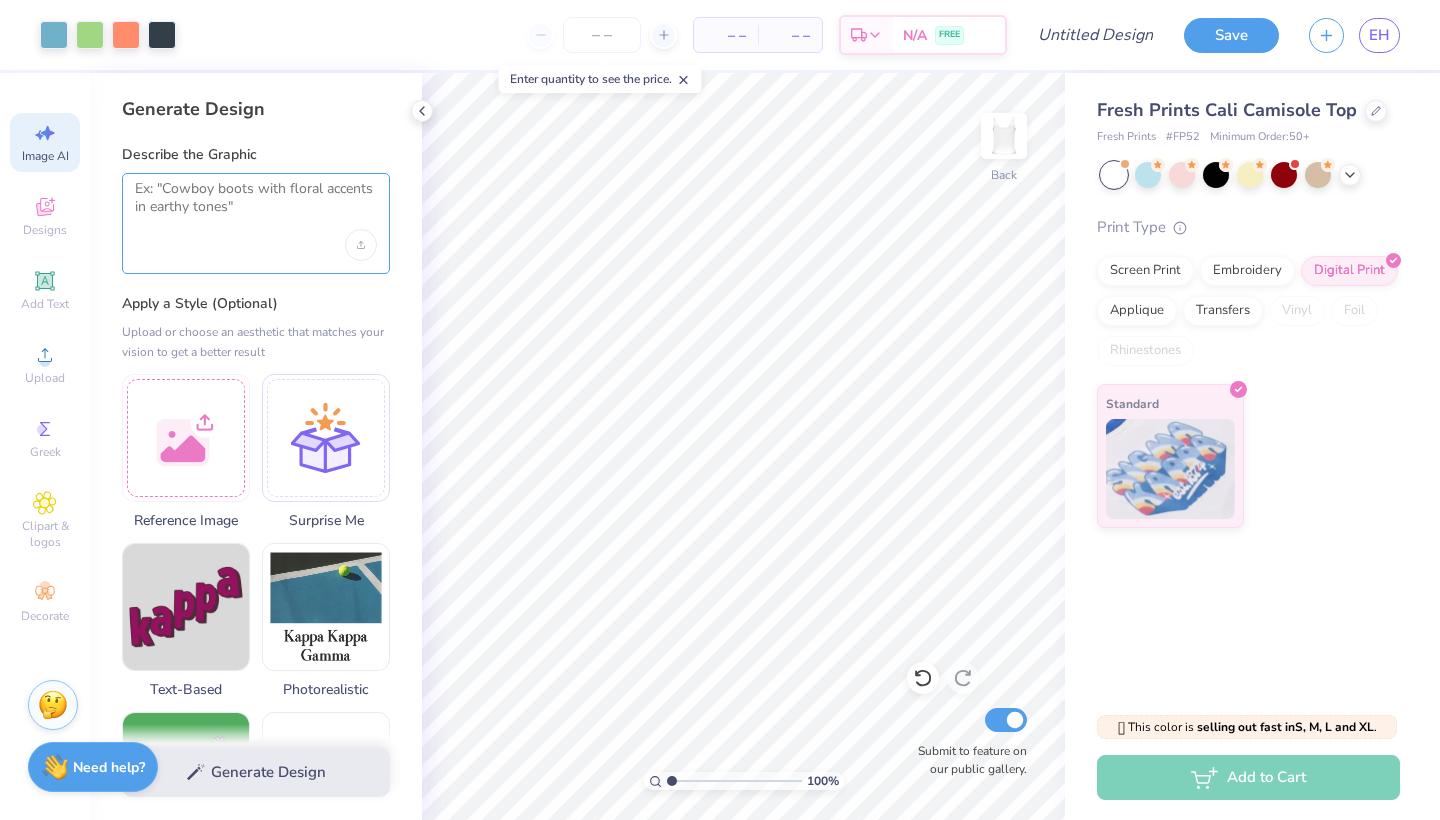 click at bounding box center (256, 205) 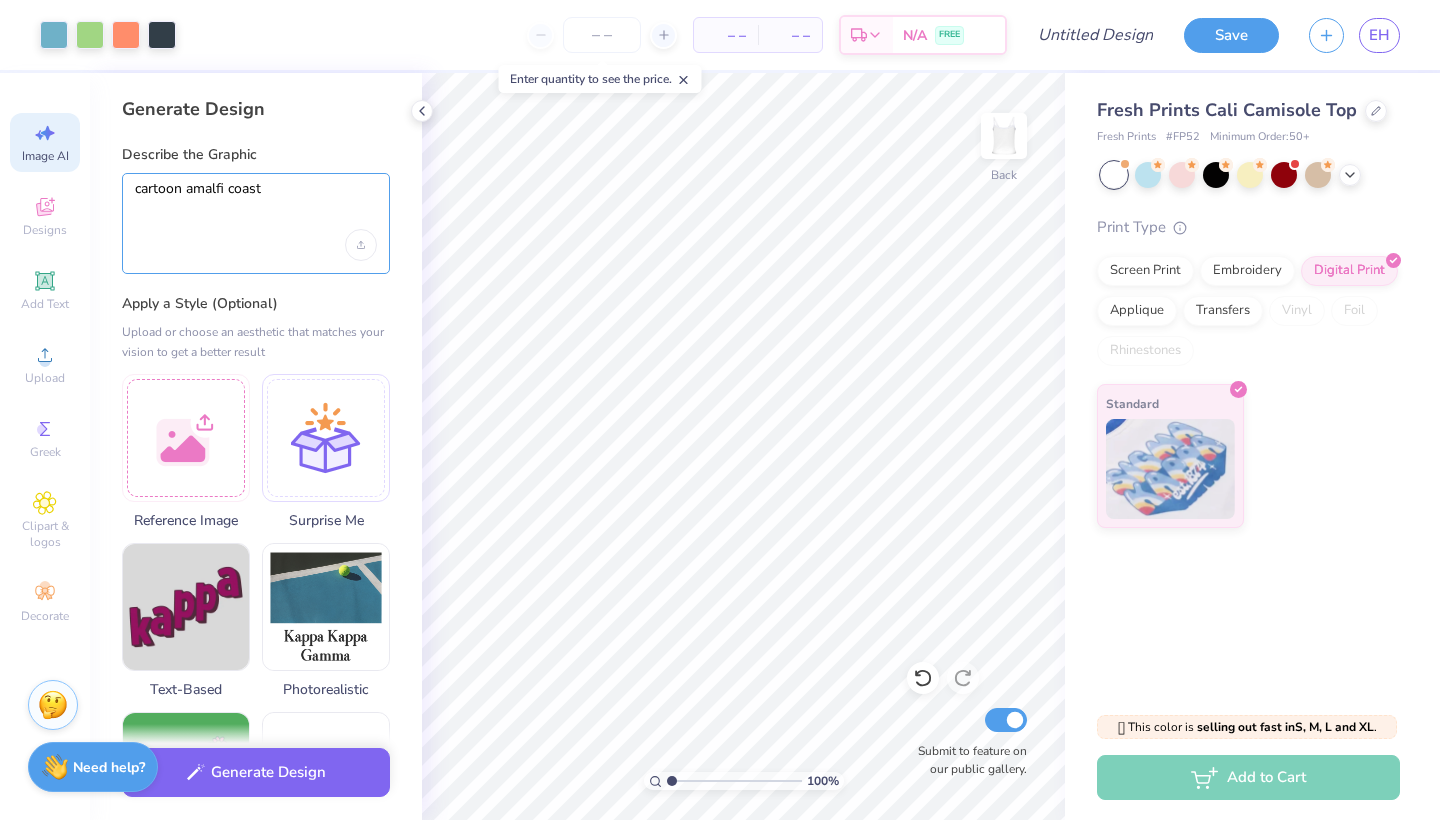 click on "cartoon amalfi coast" at bounding box center [256, 205] 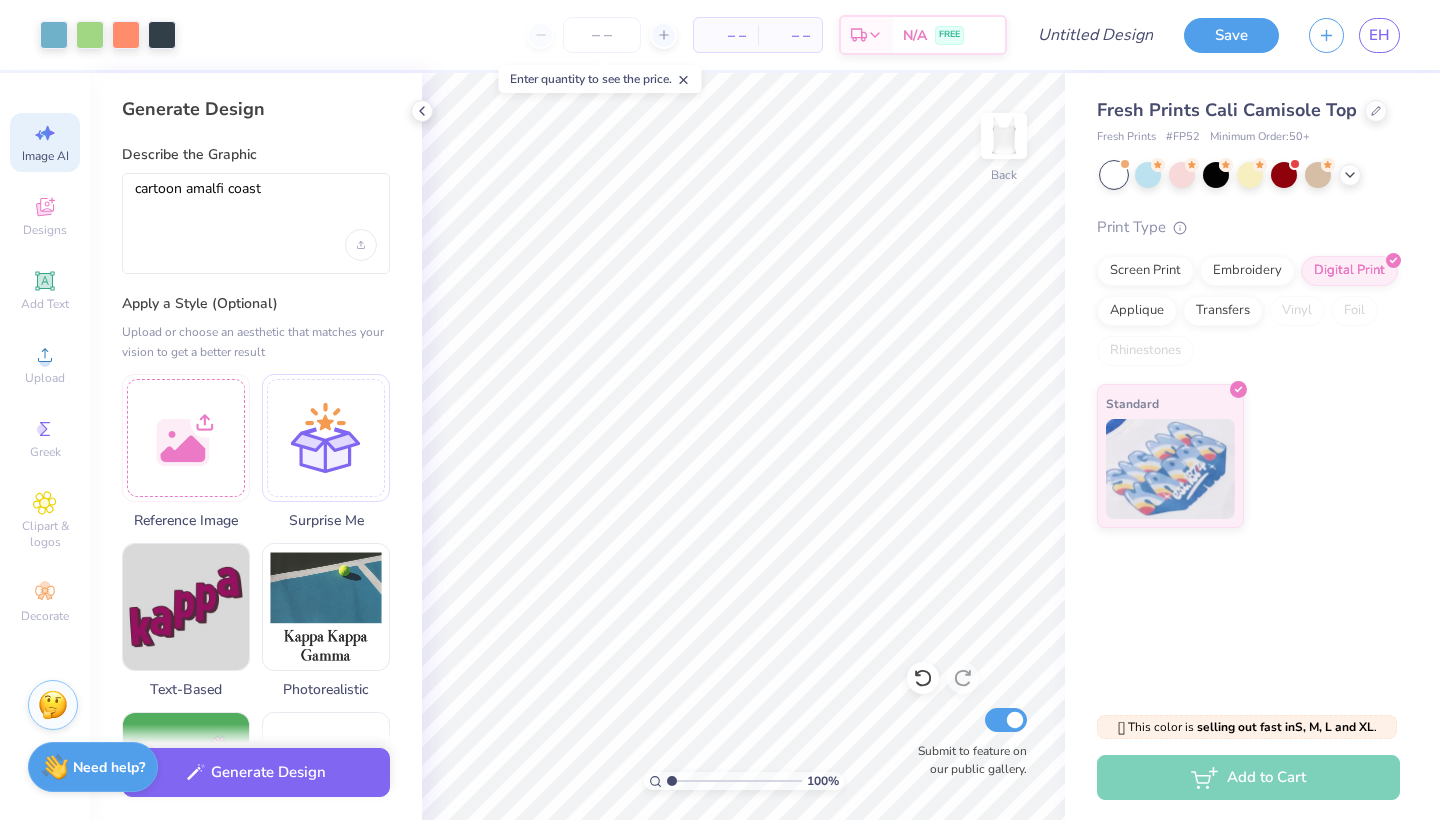 click on "Generate Design Describe the Graphic [BRAND] [BRAND] Apply a Style (Optional) Upload or choose an aesthetic that matches your vision to get a better result Reference Image Surprise Me Text-Based Photorealistic [DECADE] [DECADE] [DECADE] [DECADE] [DECADE] [DECADE] [DECADE] [DECADE] [DECADE] [DECADE] Max # of Colors Fewer colors means lower prices. [NUMBER] [NUMBER] [NUMBER] [NUMBER] [NUMBER] [NUMBER] [NUMBER] [NUMBER]" at bounding box center (256, 446) 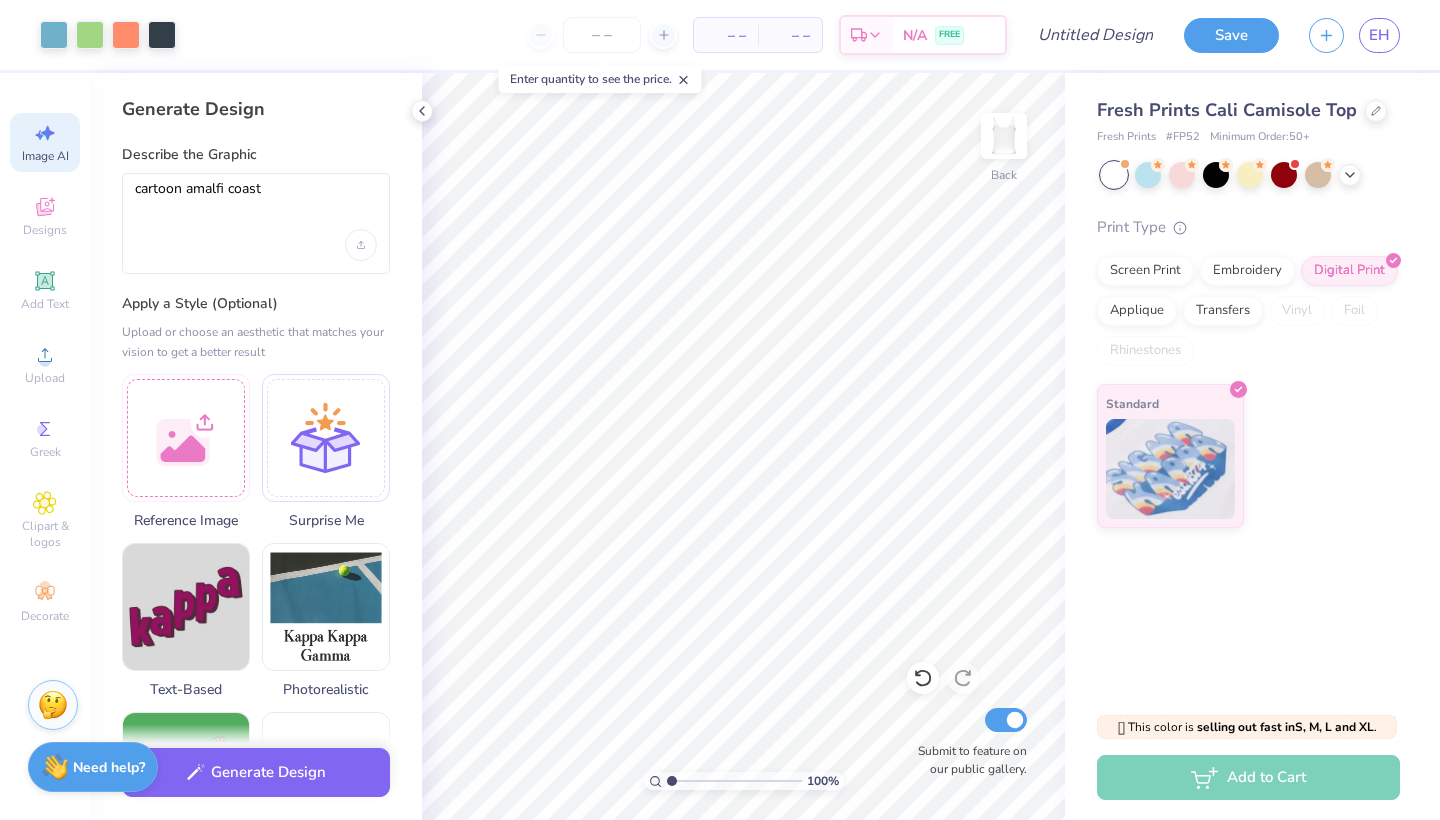 click on "cartoon amalfi coast" at bounding box center (256, 223) 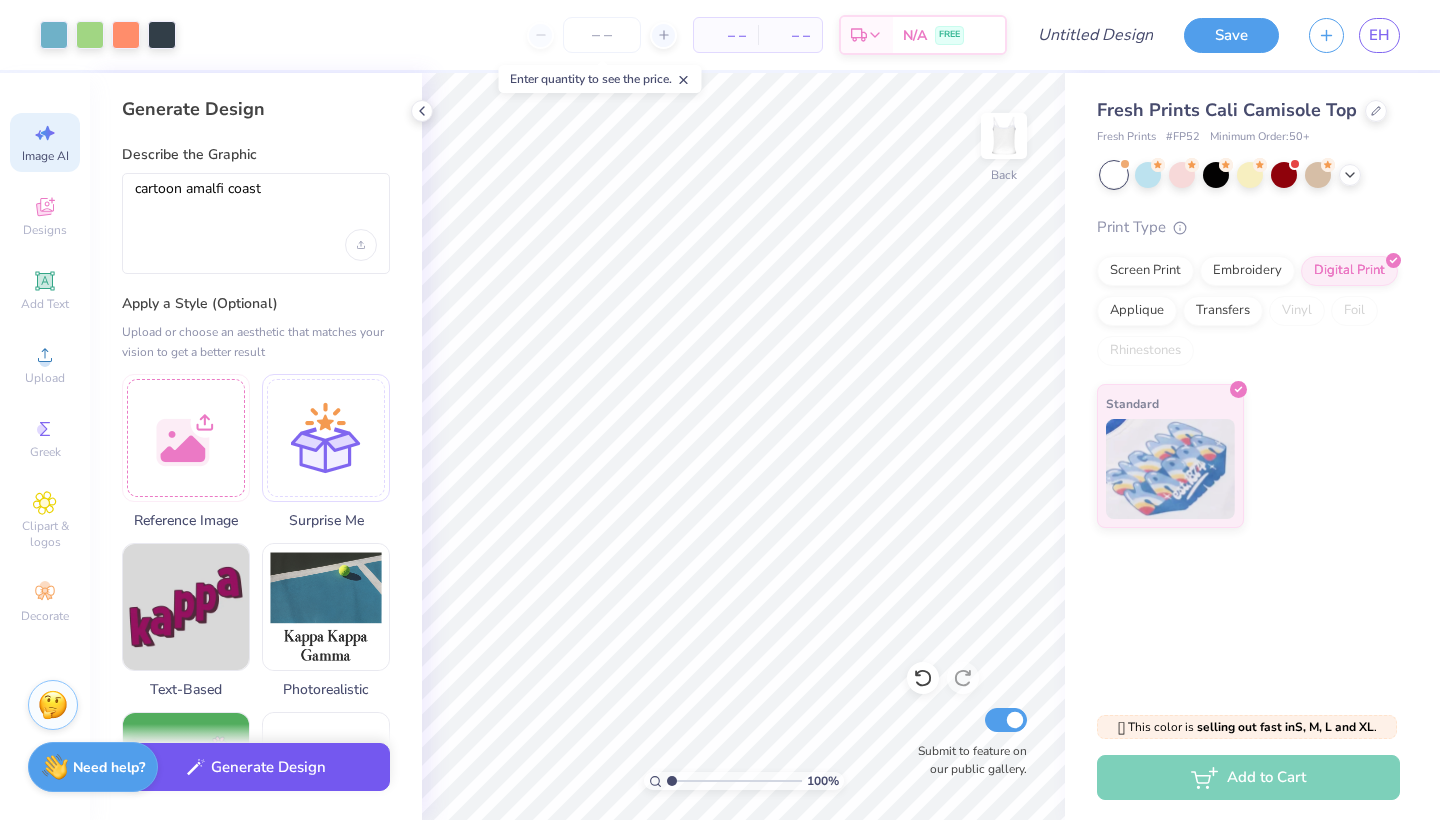 click on "Generate Design" at bounding box center (256, 767) 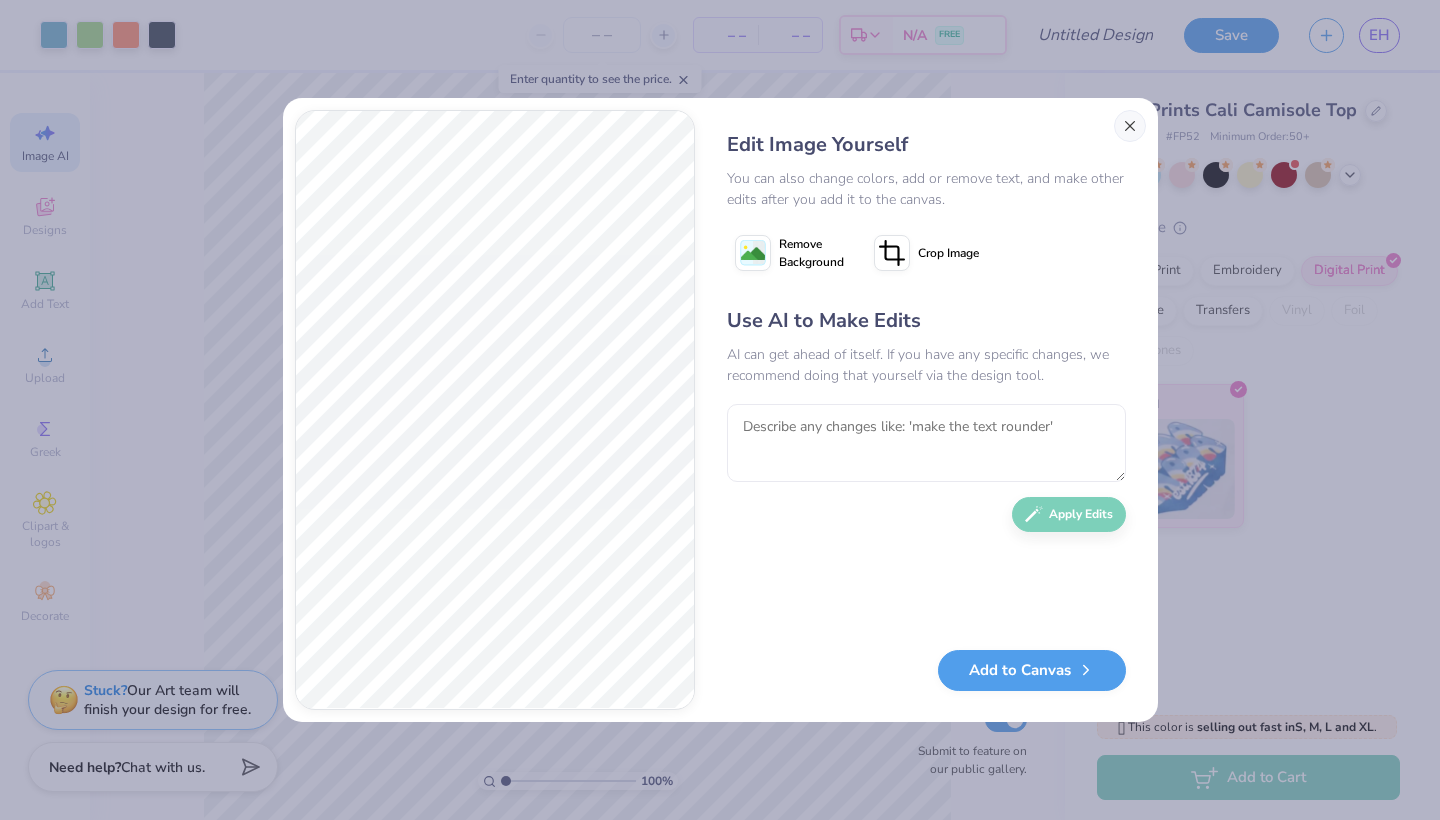 click at bounding box center (1130, 126) 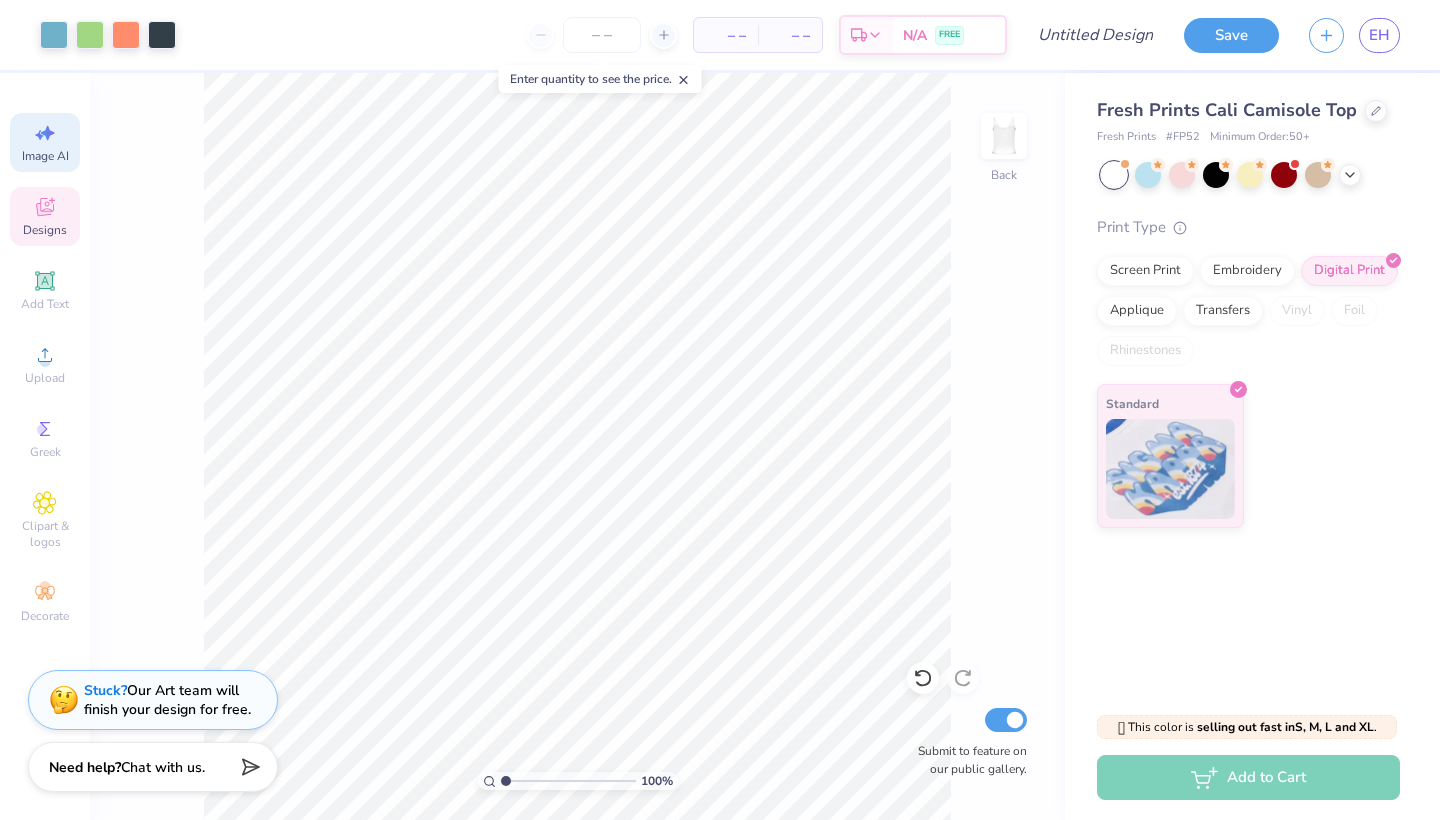 click on "Designs" at bounding box center (45, 230) 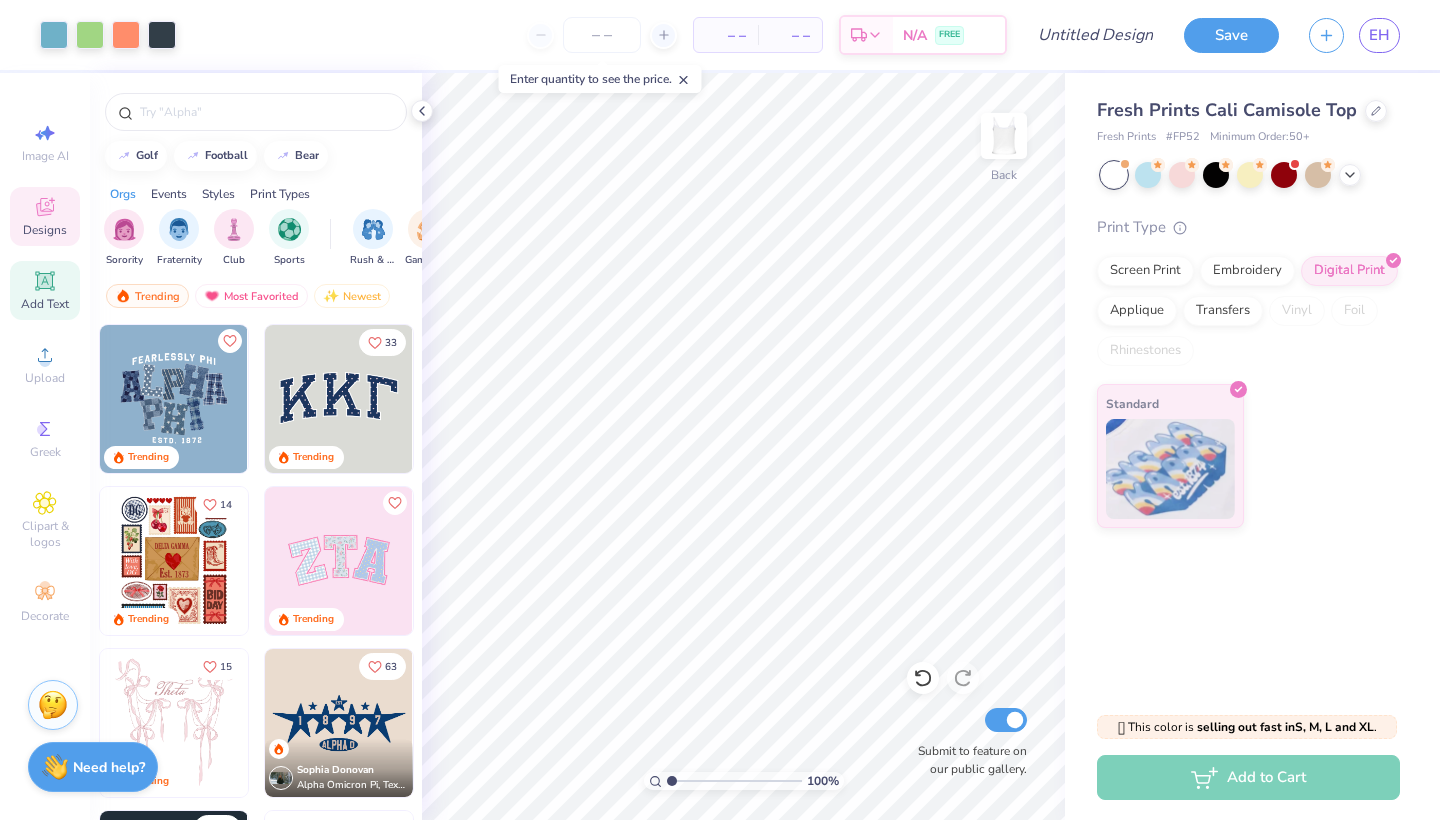 click on "Add Text" at bounding box center (45, 304) 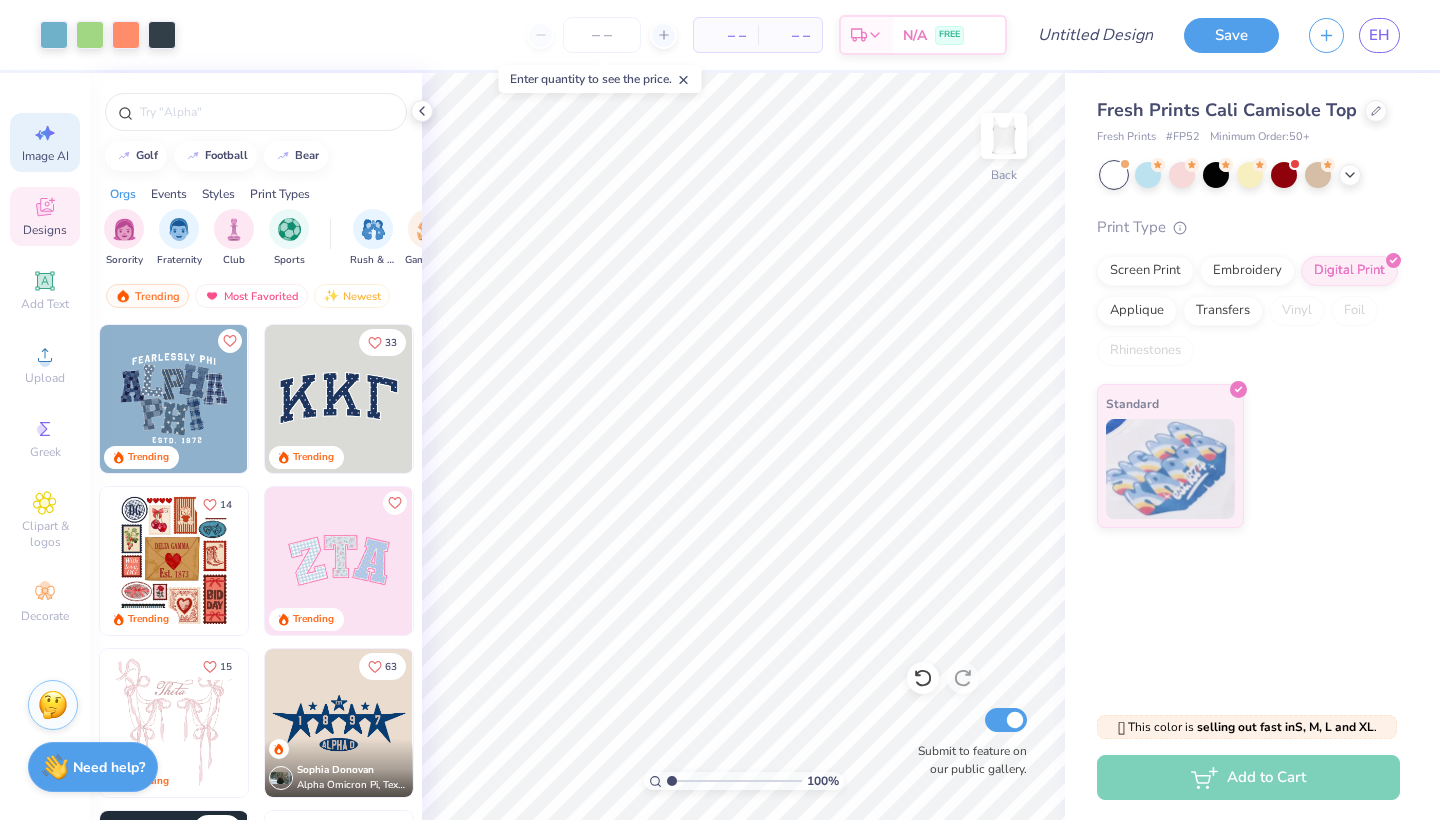 click on "Image AI" at bounding box center (45, 156) 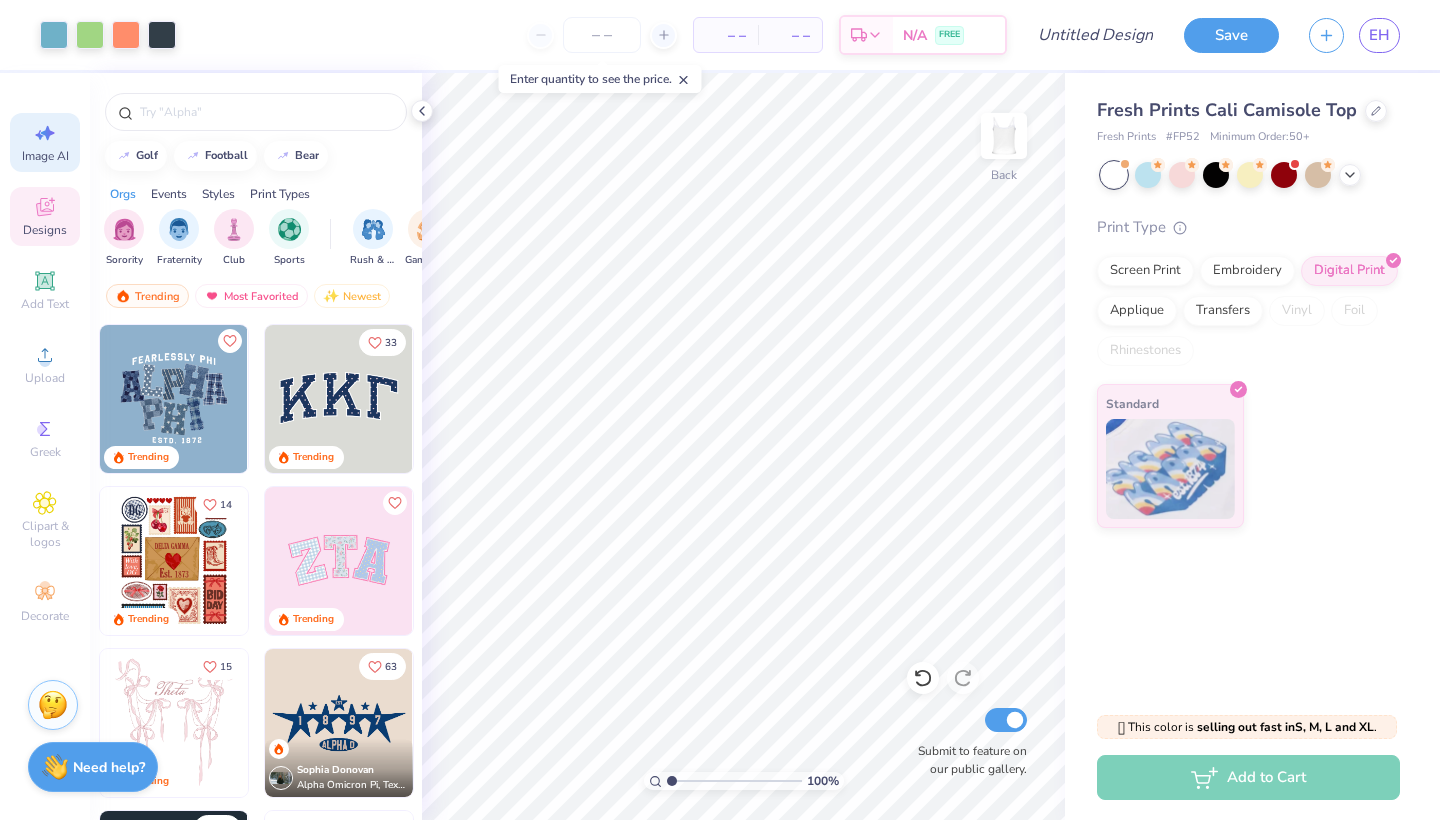 click on "Image AI" at bounding box center (45, 156) 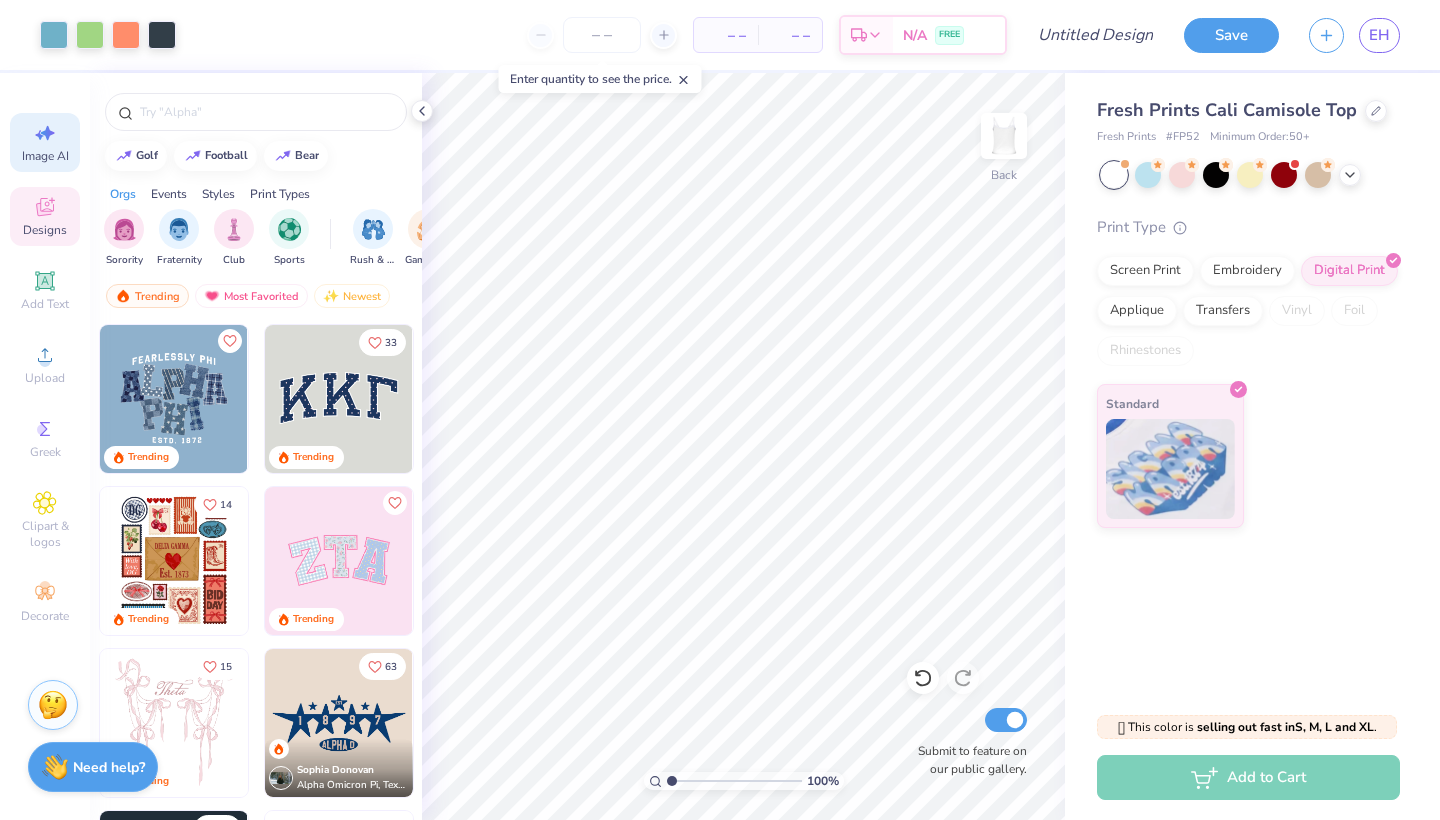 select on "4" 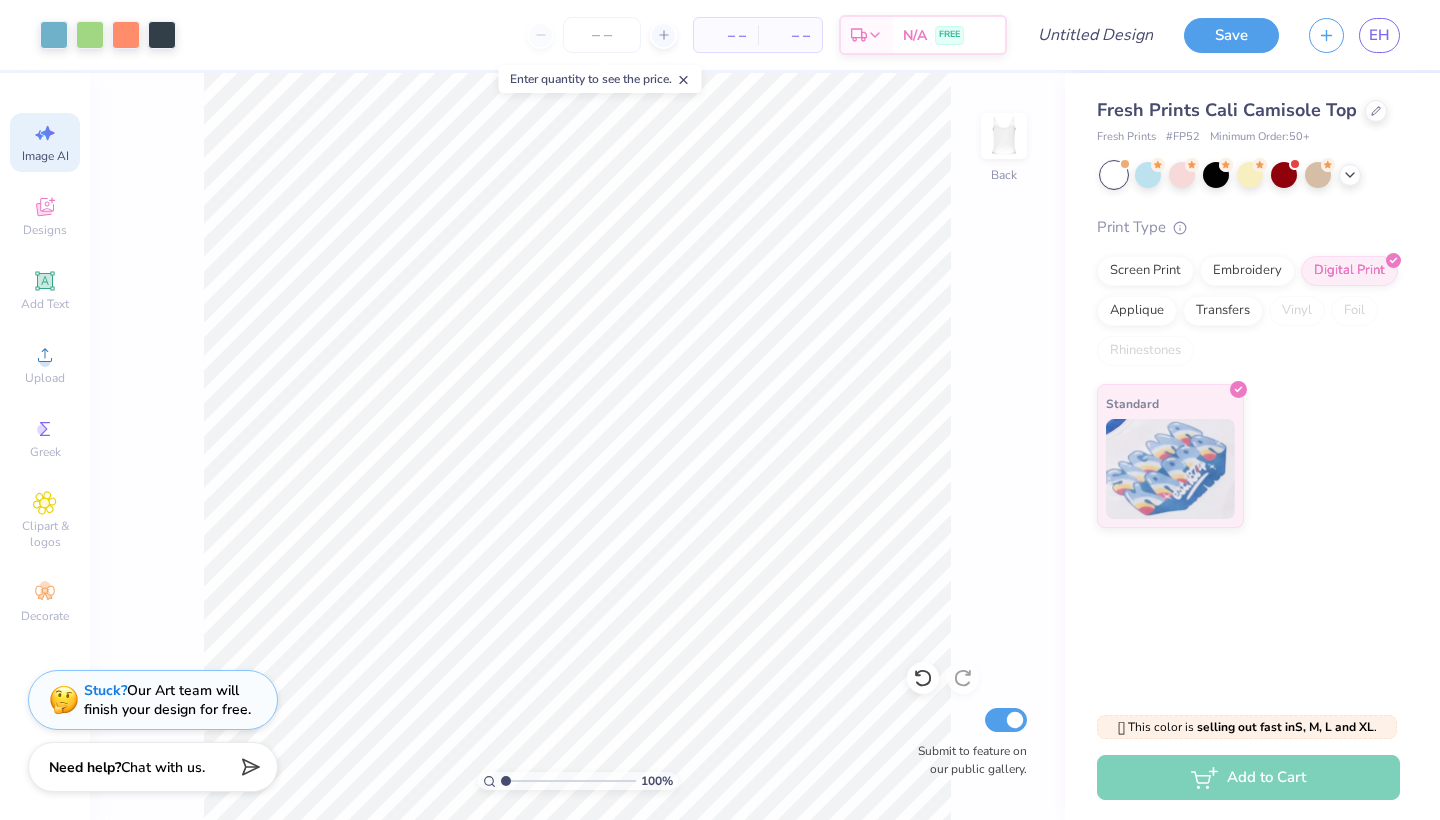 click on "Image AI" at bounding box center (45, 156) 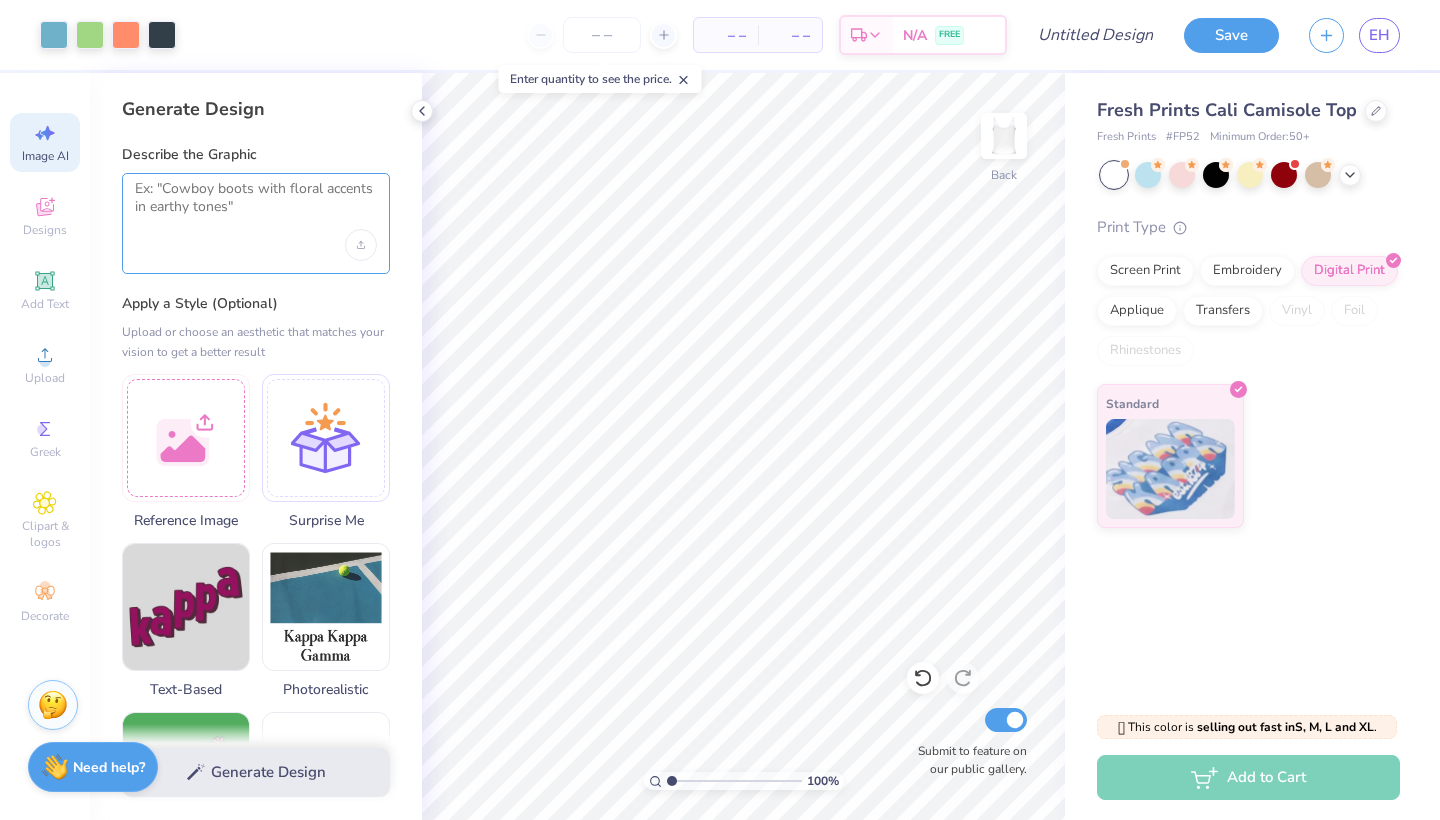 click at bounding box center [256, 205] 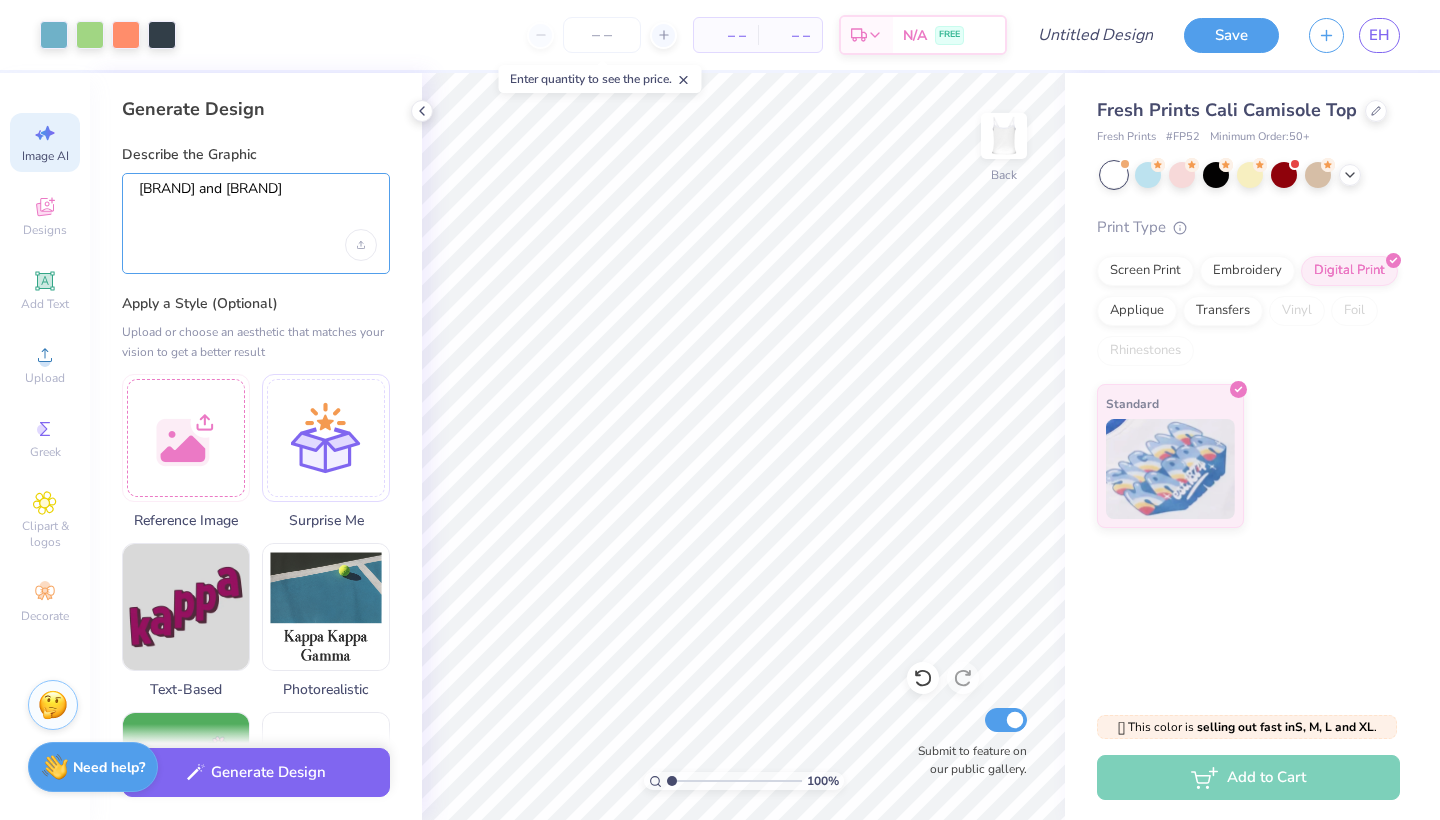 type on "[BRAND] and [BRAND]" 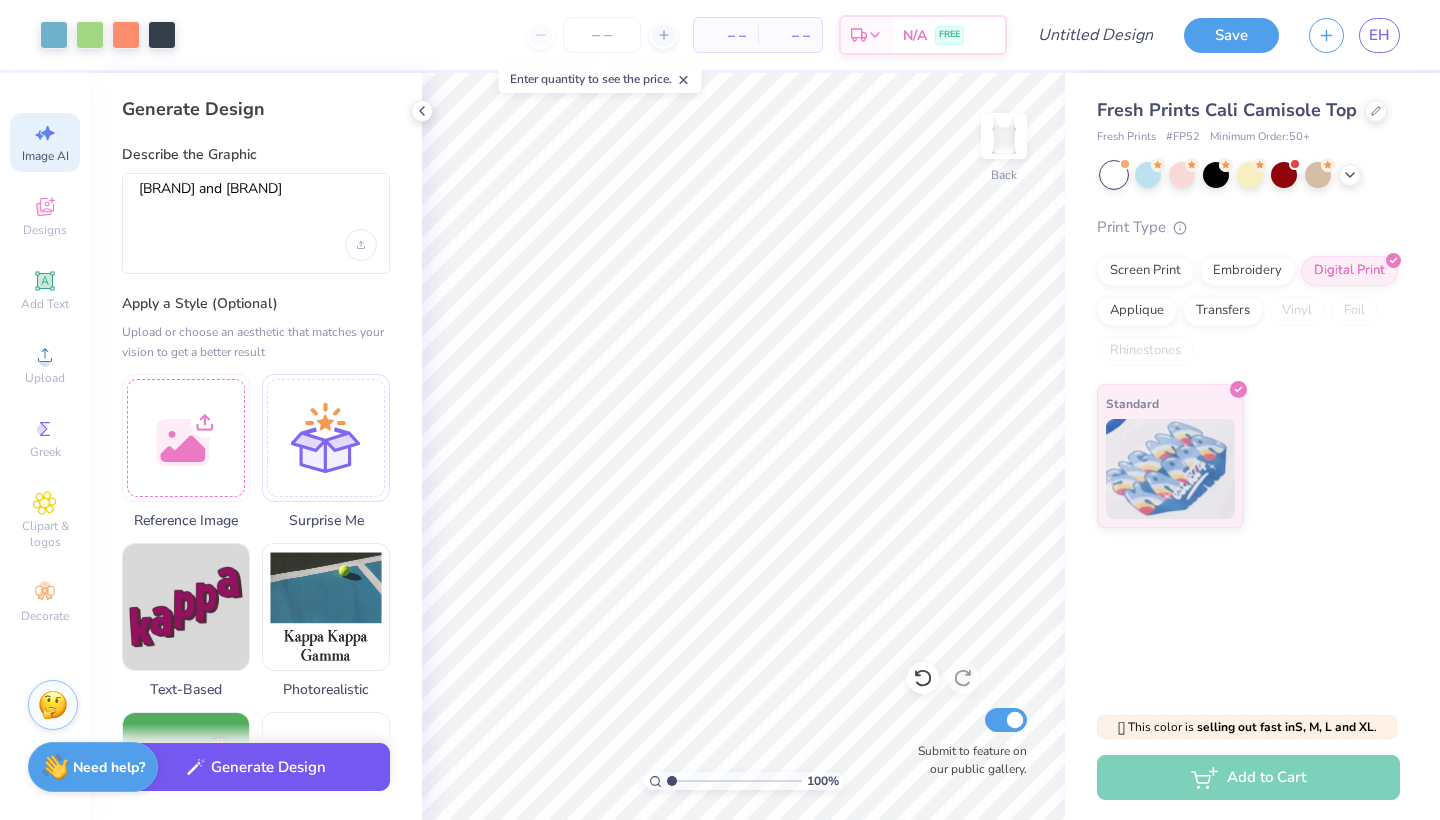click on "Generate Design" at bounding box center [256, 767] 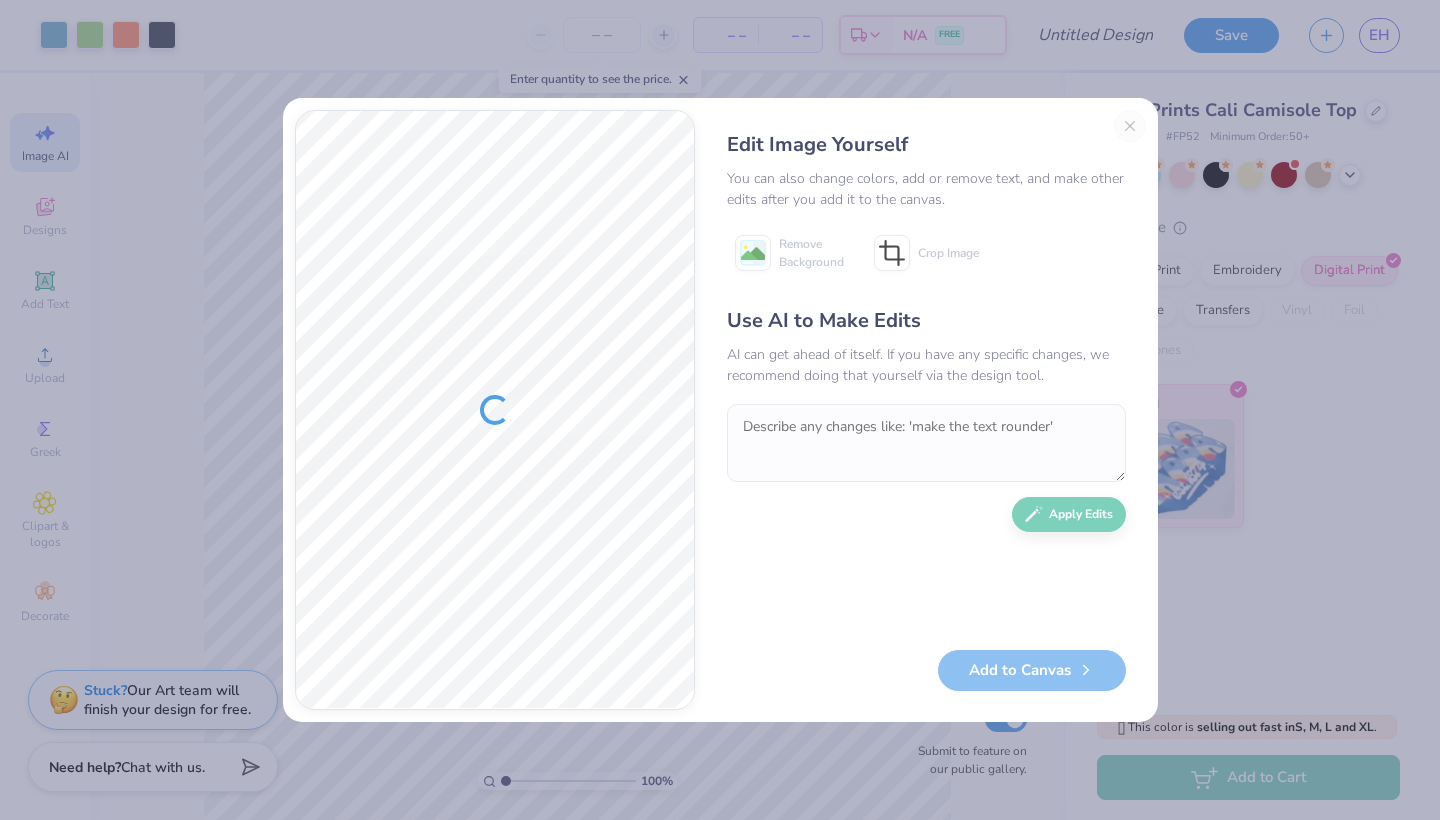 click at bounding box center (926, 443) 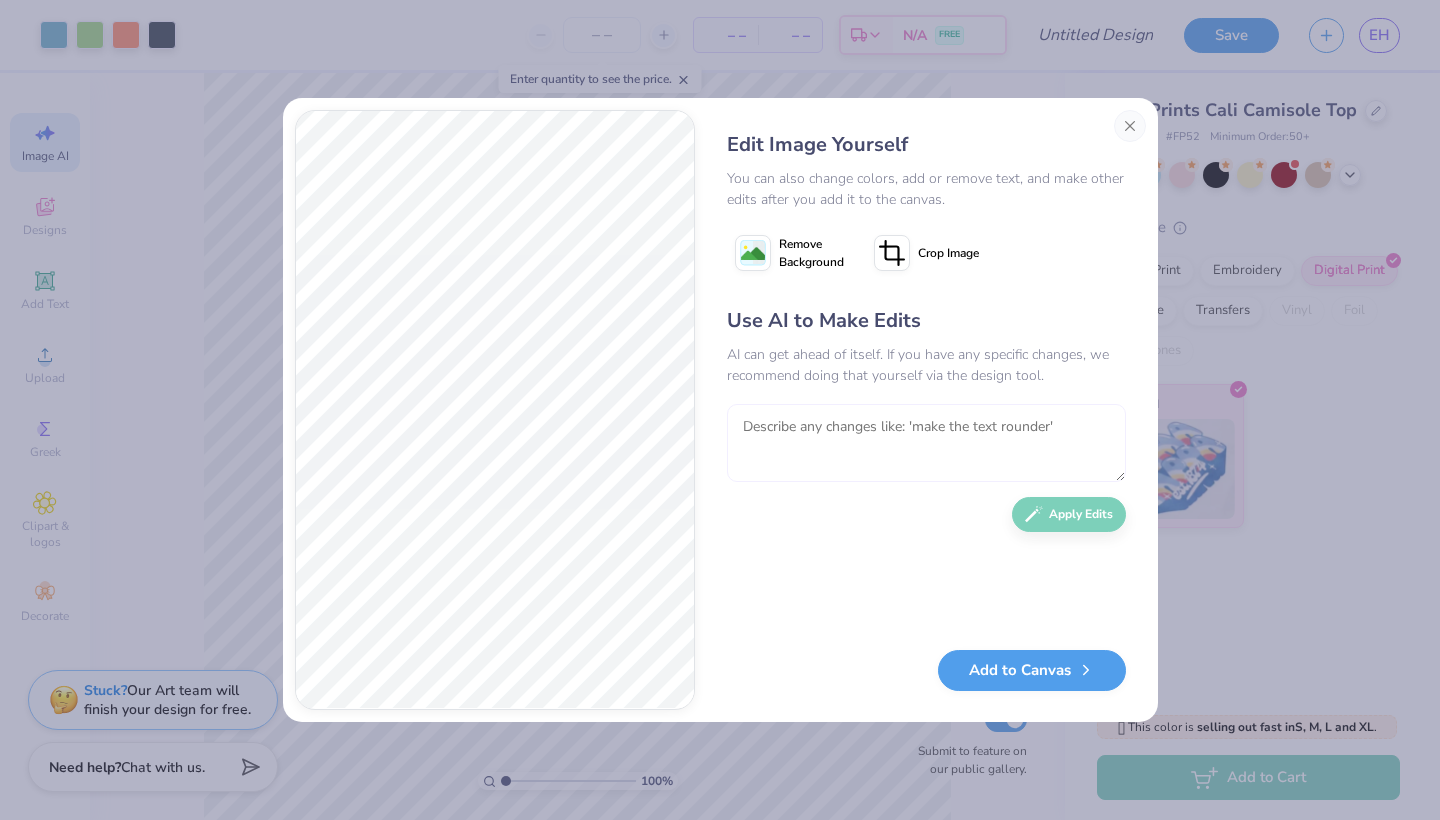 click at bounding box center (926, 443) 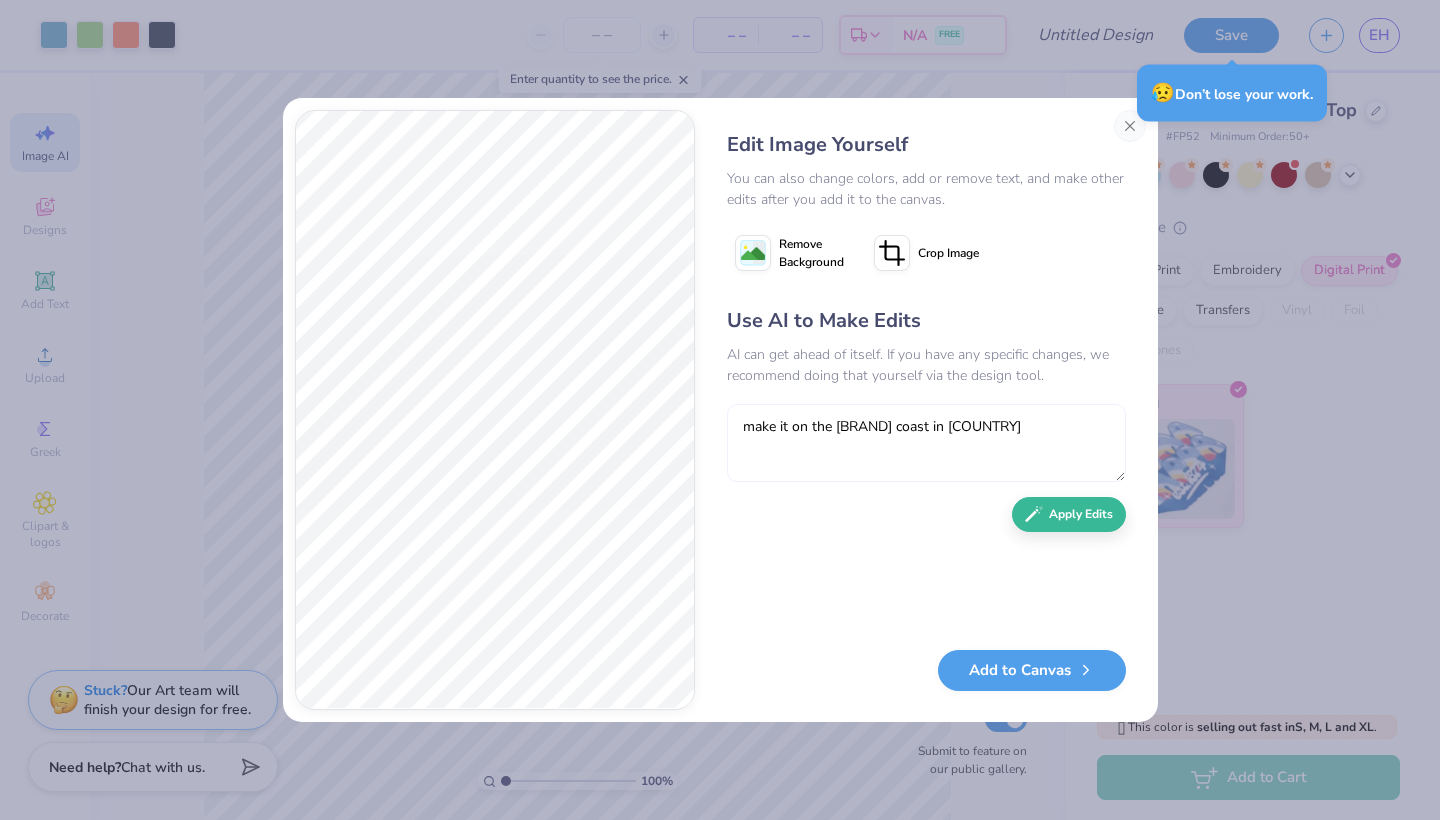 type on "make it on the [BRAND] coast in [COUNTRY]" 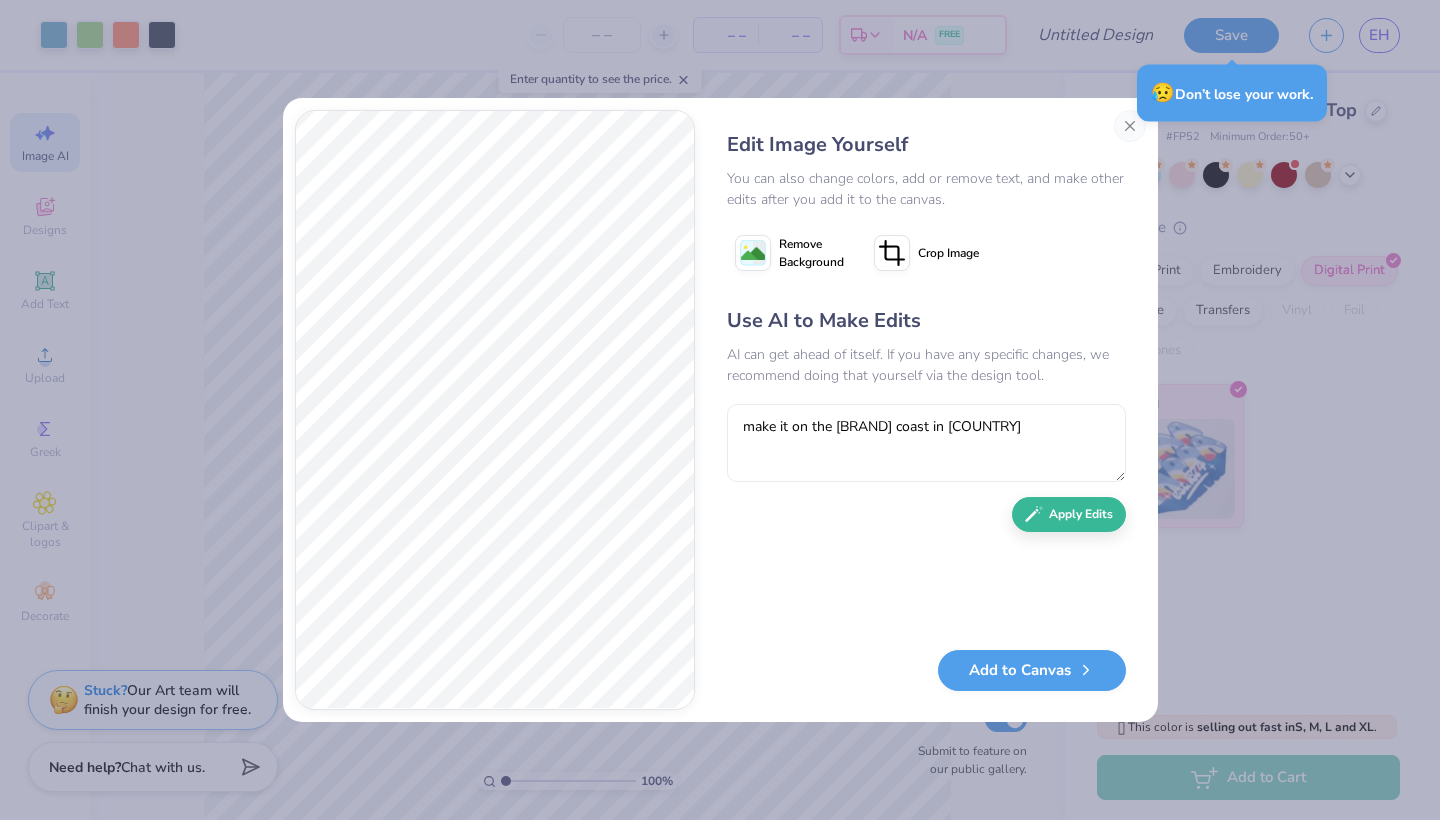 click on "Use AI to Make Edits AI can get ahead of itself. If you have any specific changes, we recommend doing that yourself via the design tool. make it on the [BRAND] coast in [COUNTRY]
Apply Edits" at bounding box center [926, 468] 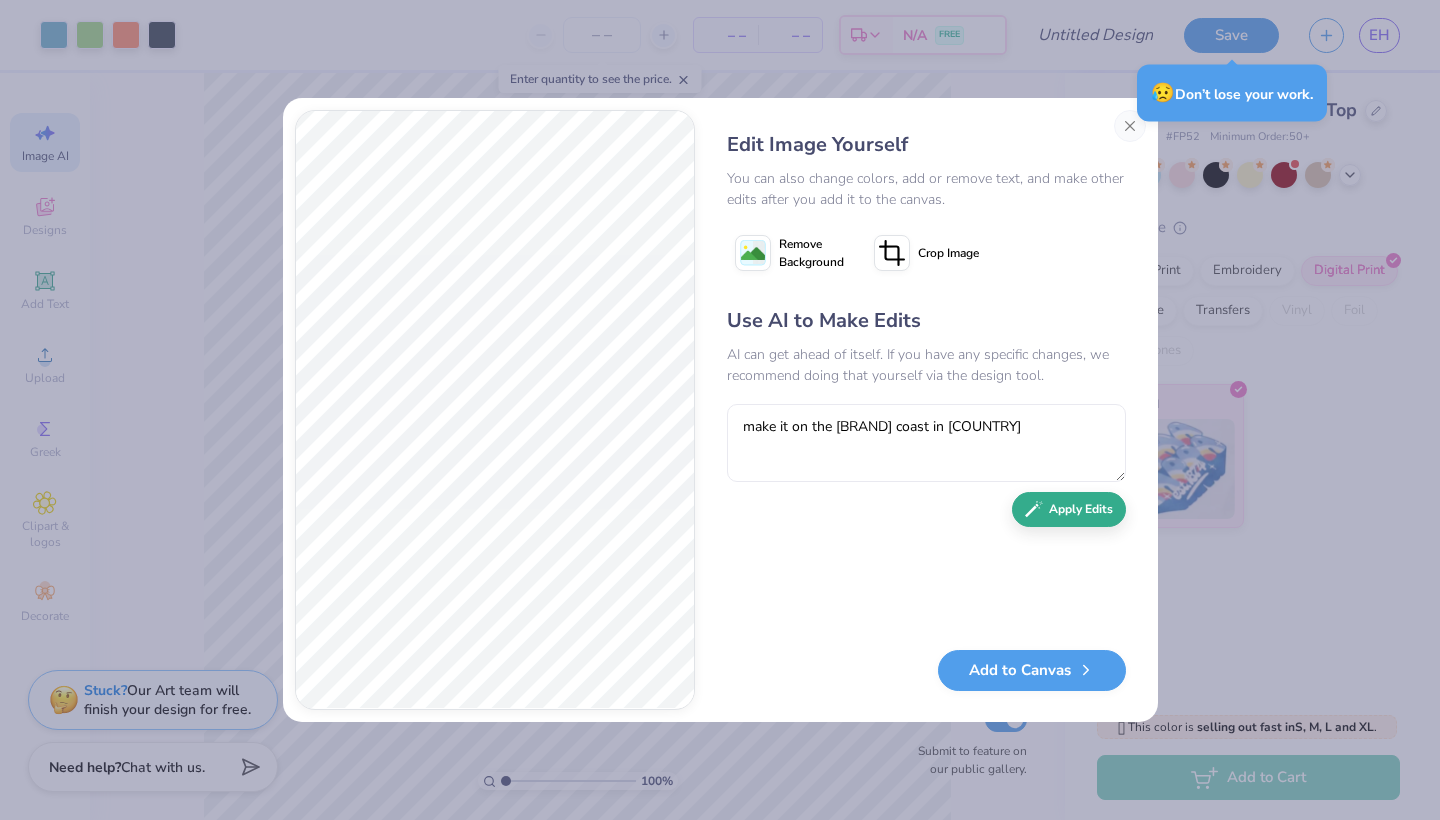 click on "Apply Edits" at bounding box center [1069, 509] 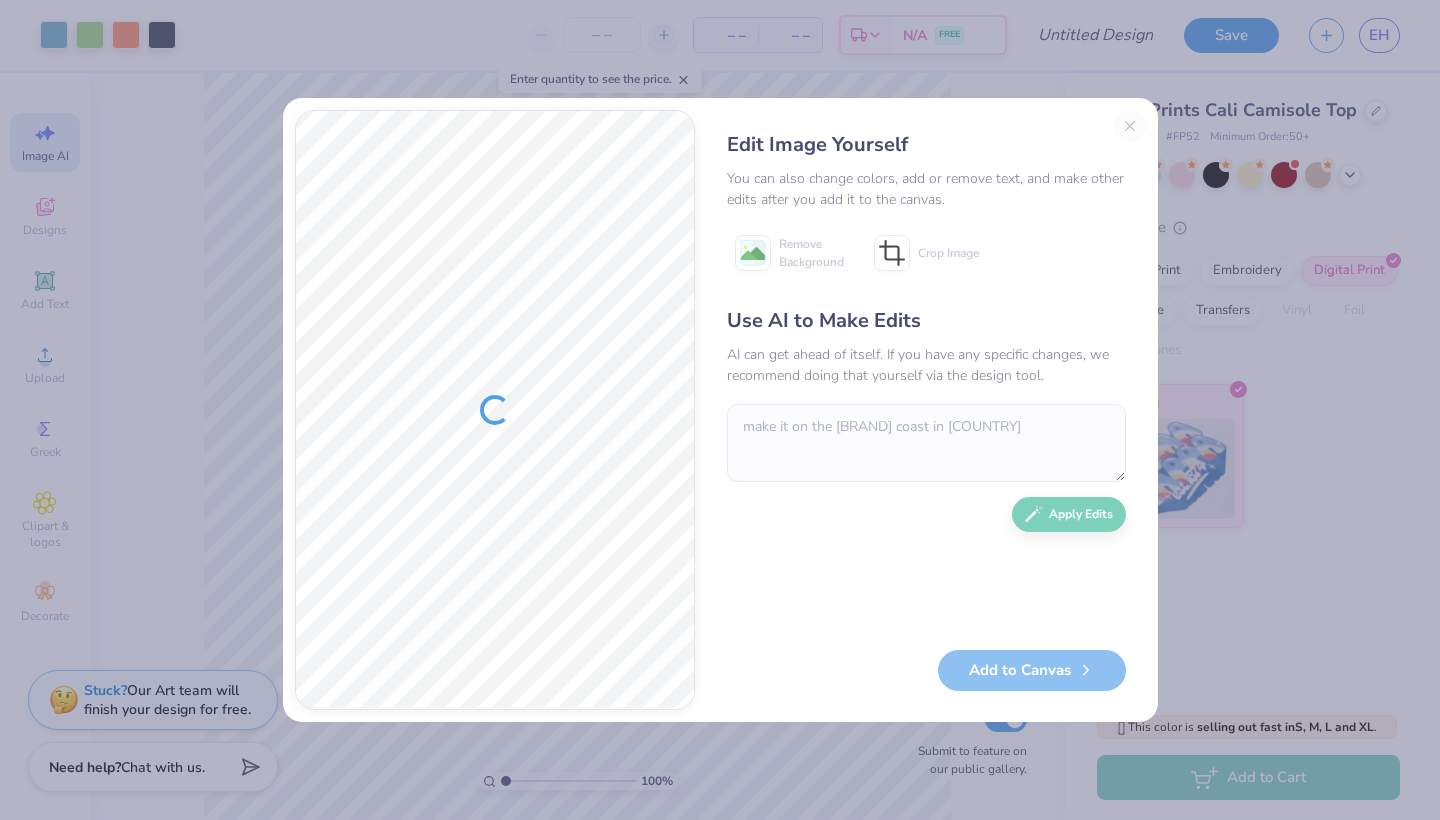 type 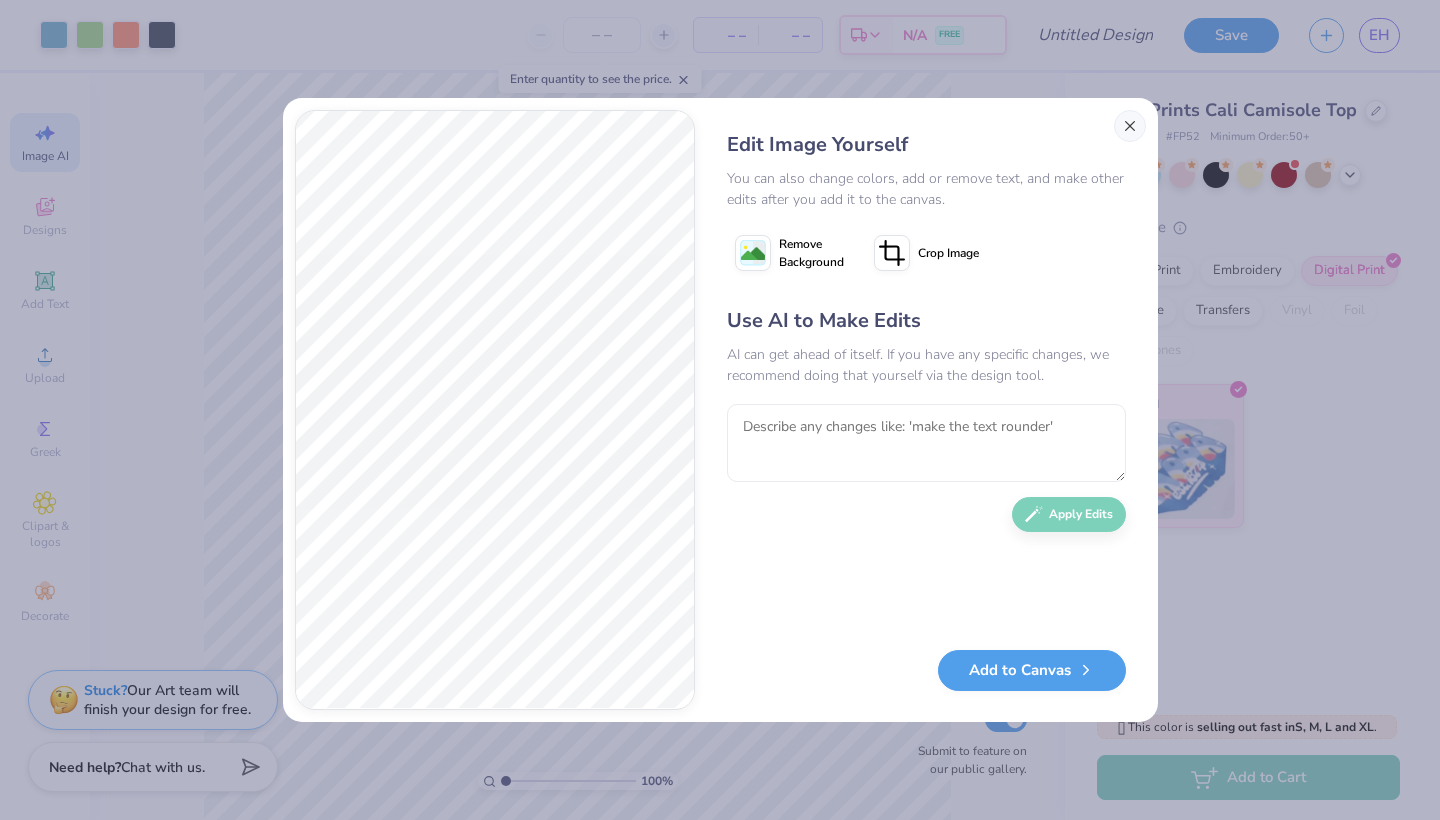 click at bounding box center [1130, 126] 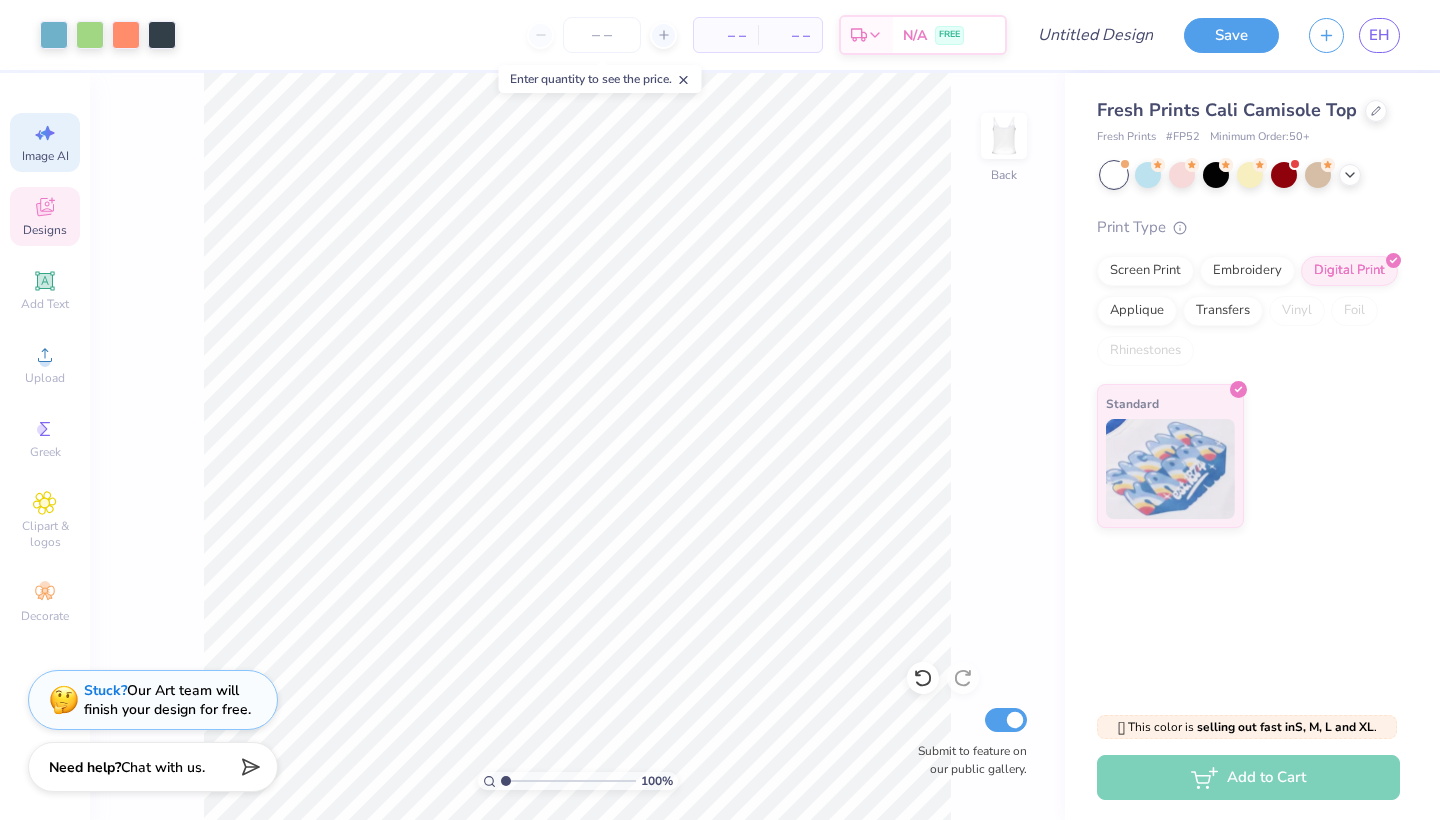 click 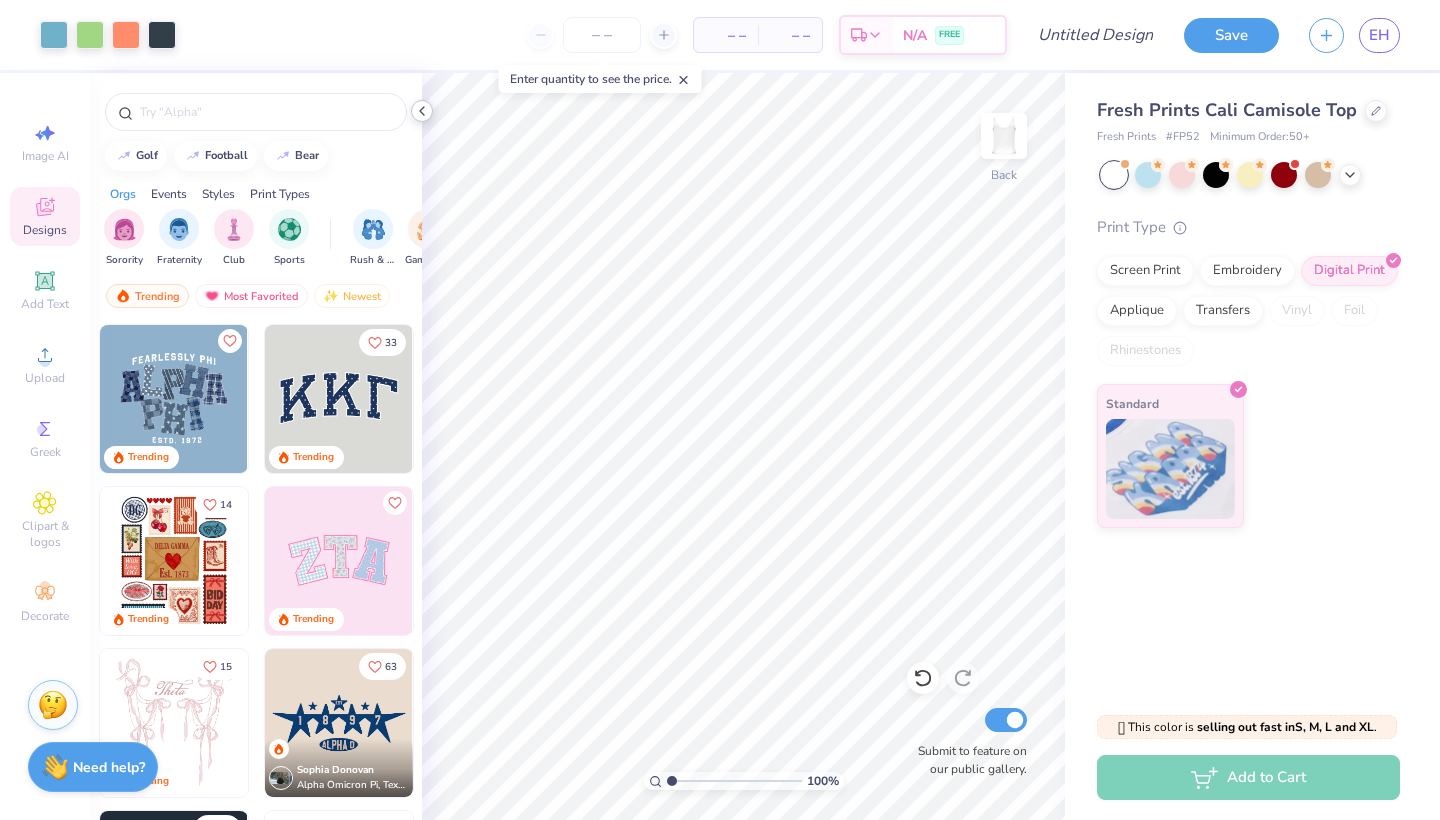 click 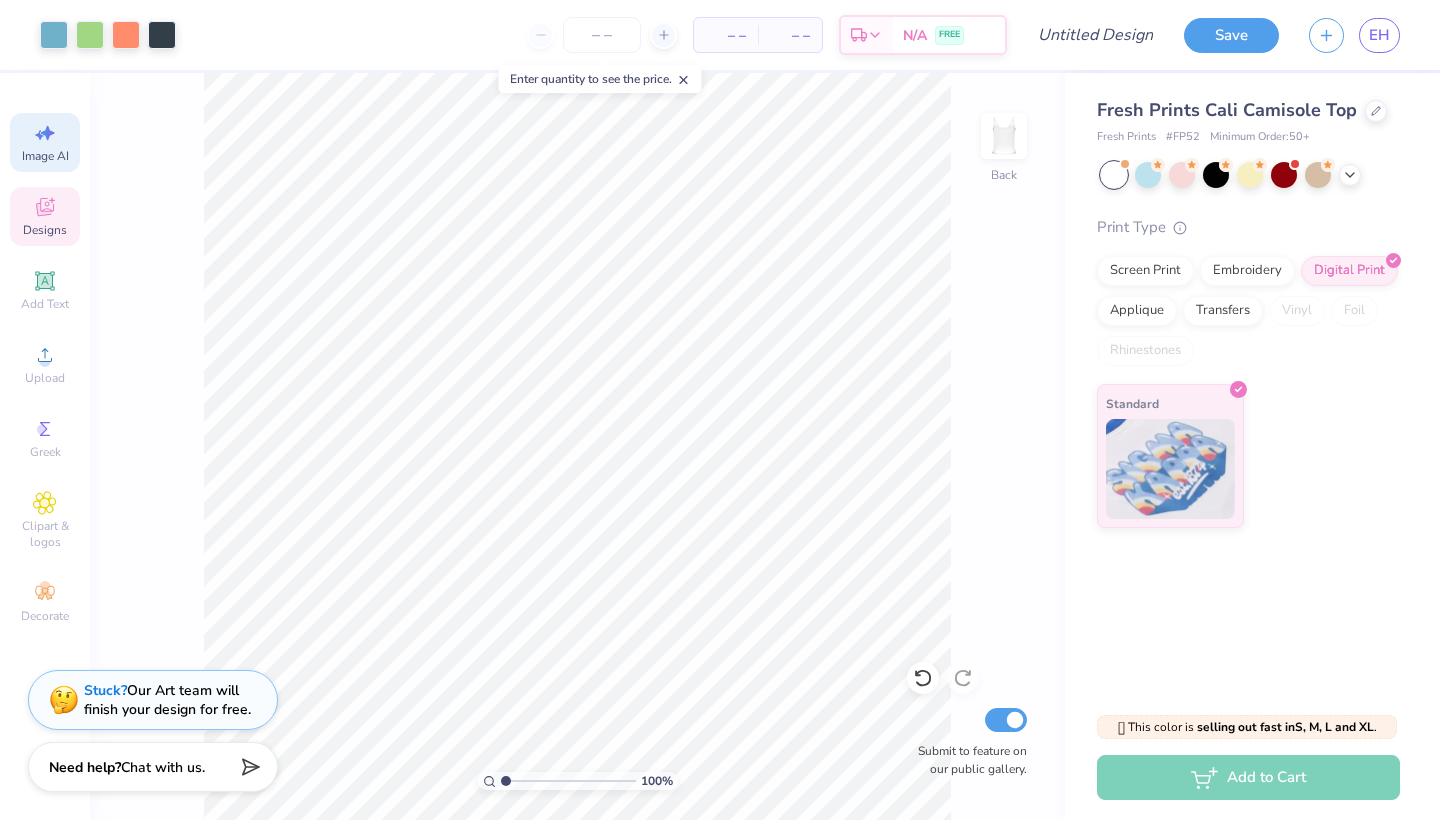 click 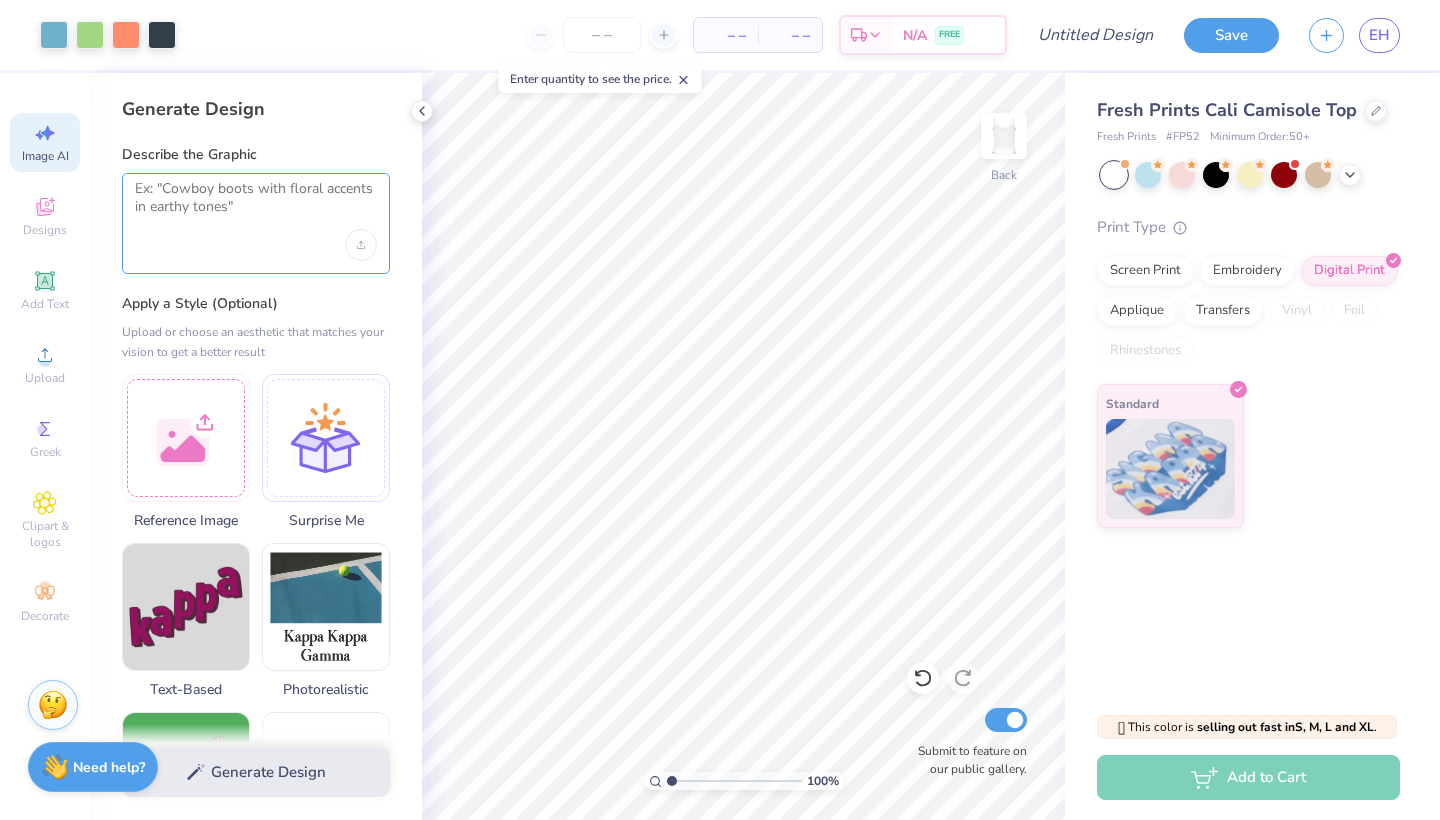 click at bounding box center (256, 205) 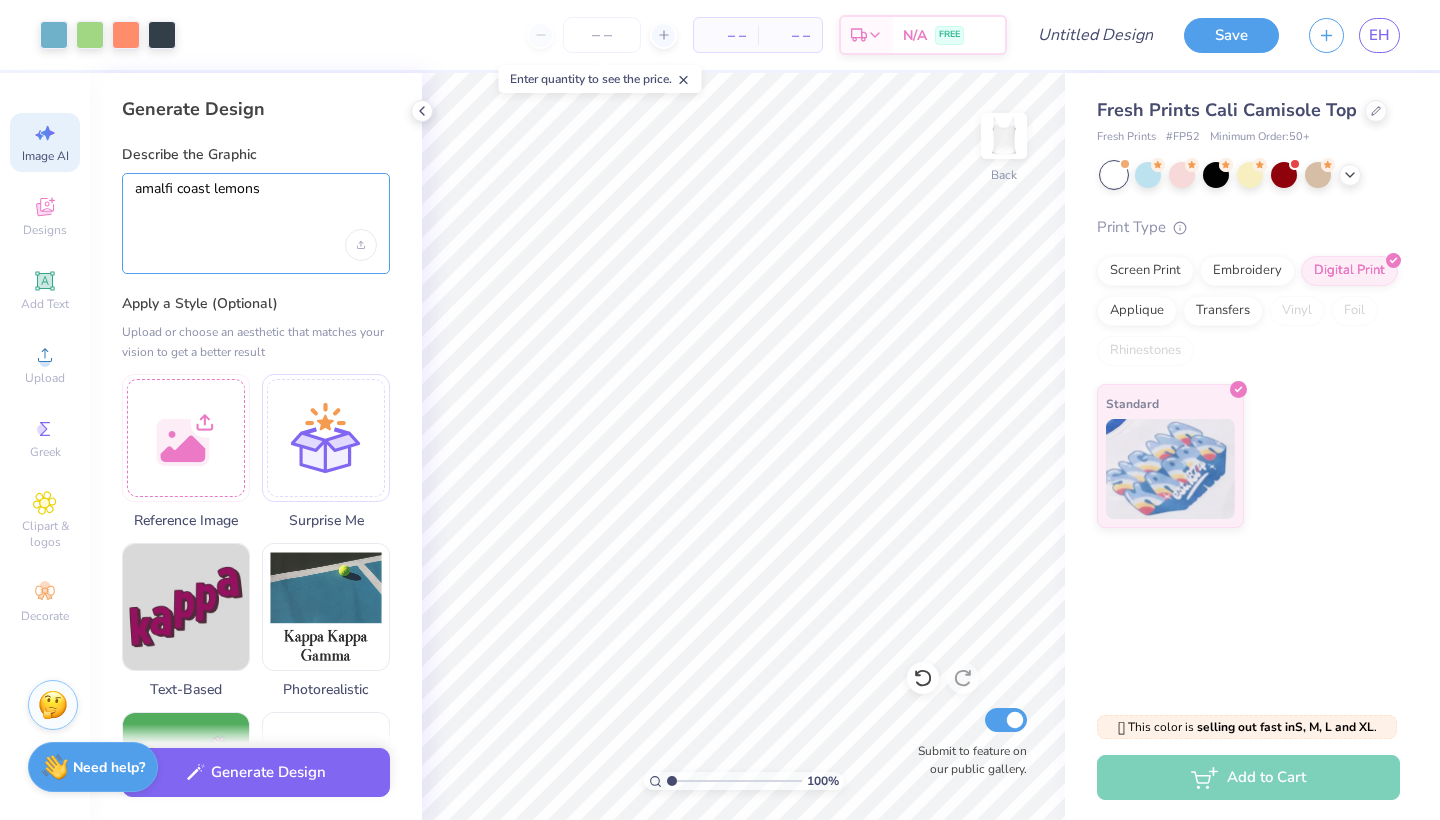 click on "amalfi coast lemons" at bounding box center (256, 205) 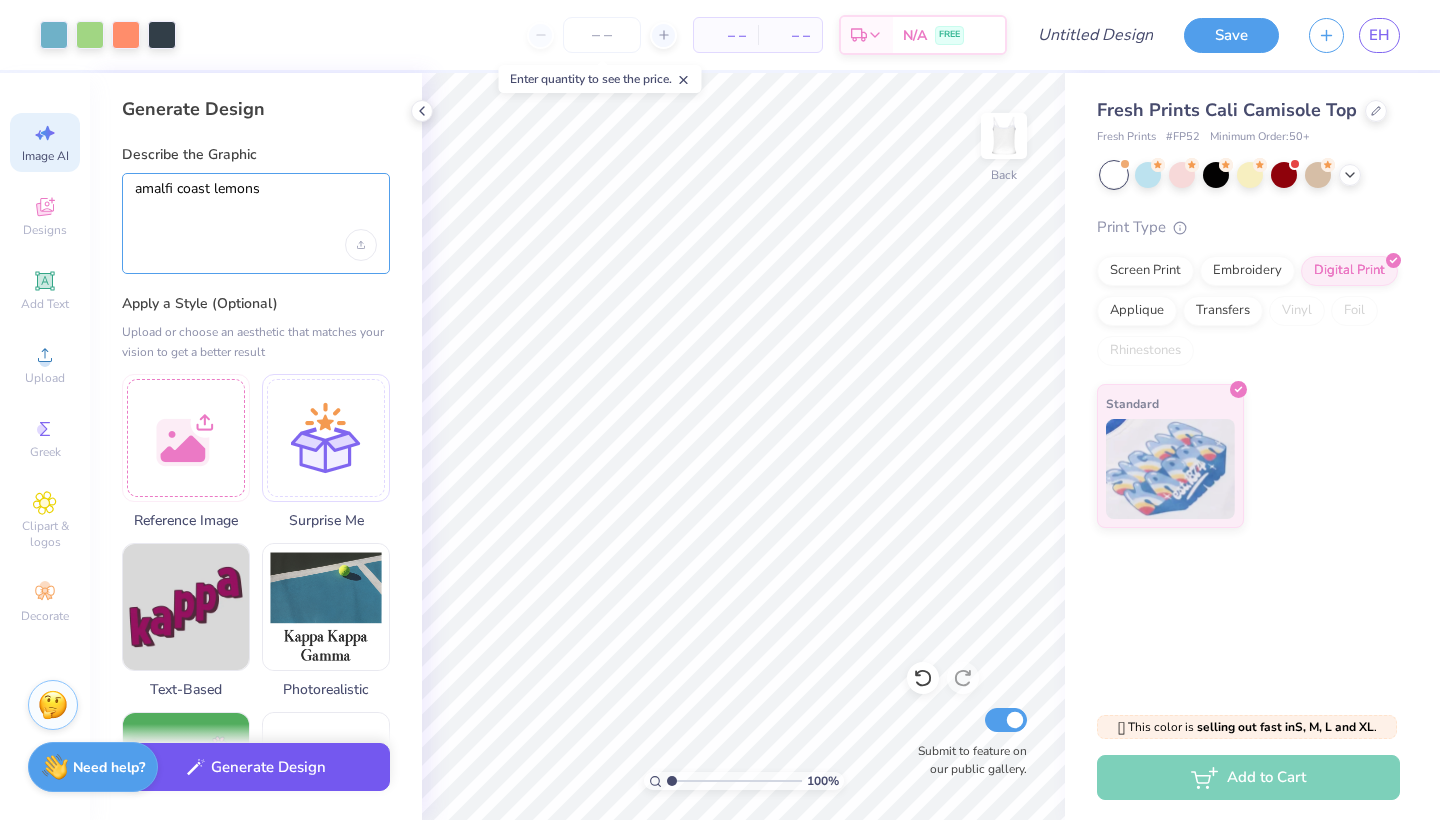 type on "amalfi coast lemons" 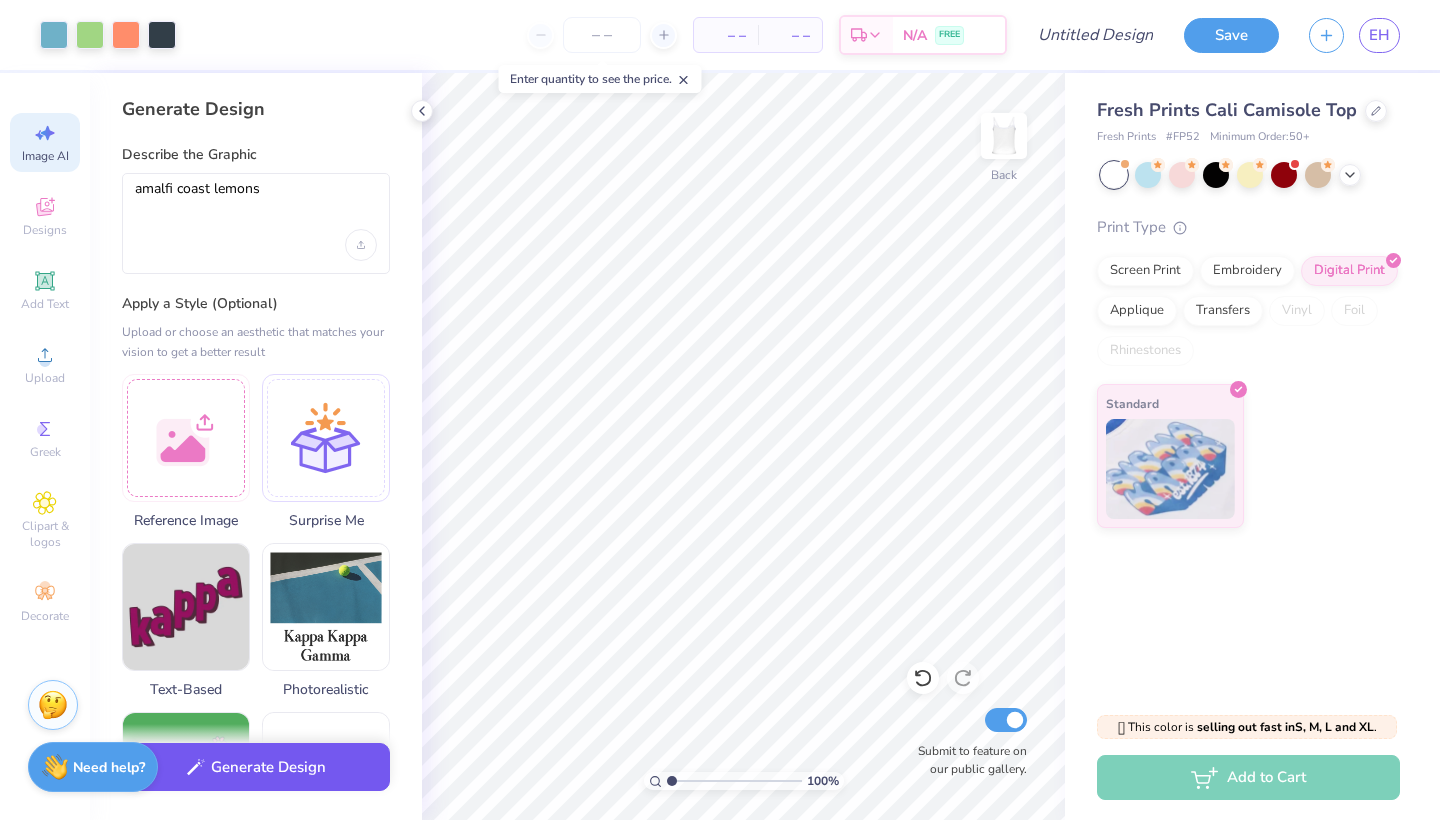 click on "Generate Design" at bounding box center [256, 767] 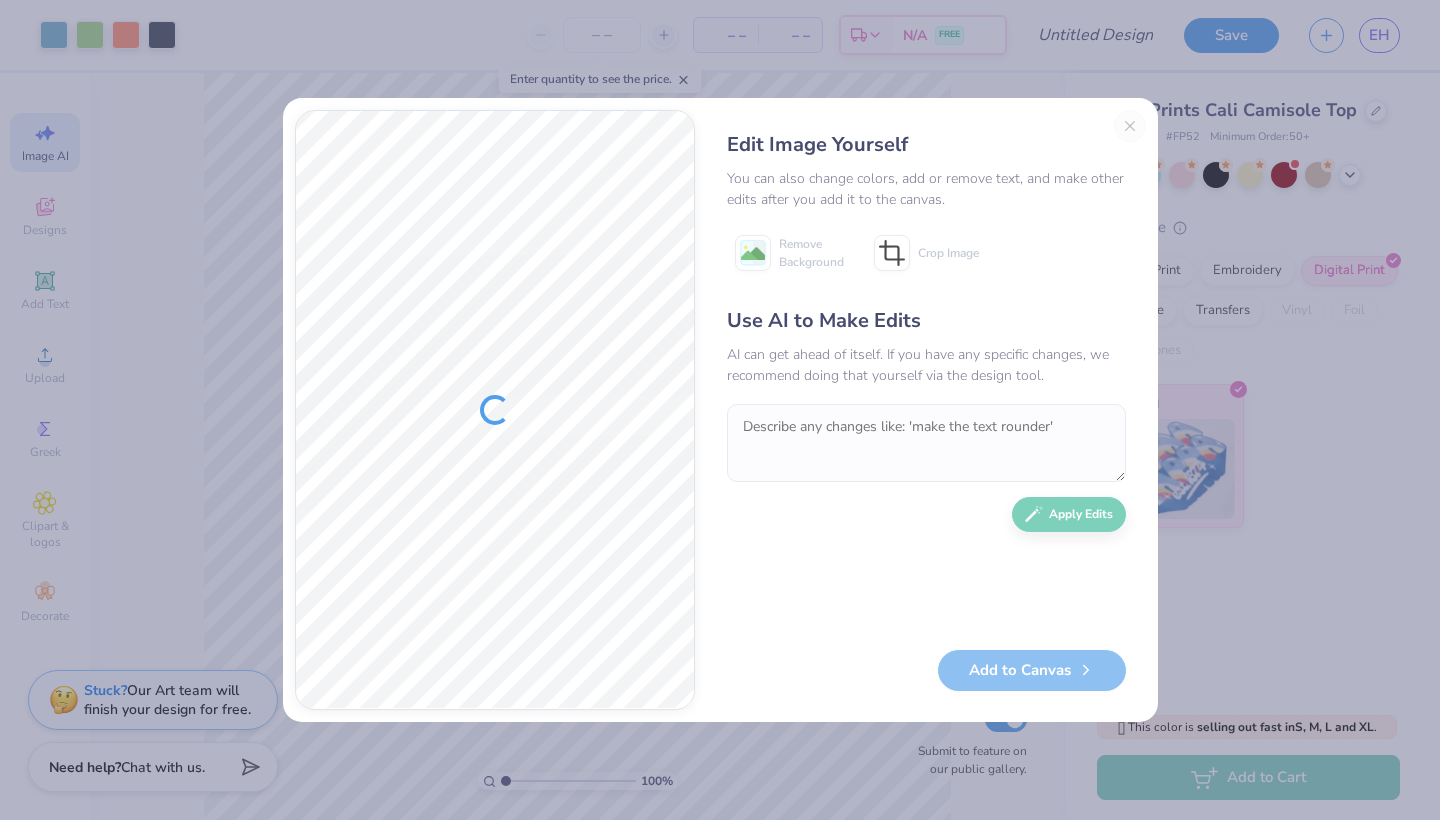 click on "Edit Image Yourself You can also change colors, add or remove text, and make other edits after you add it to the canvas. Remove Background Crop Image Use AI to Make Edits AI can get ahead of itself. If you have any specific changes, we recommend doing that yourself via the design tool. Apply Edits Add to Canvas" at bounding box center (926, 410) 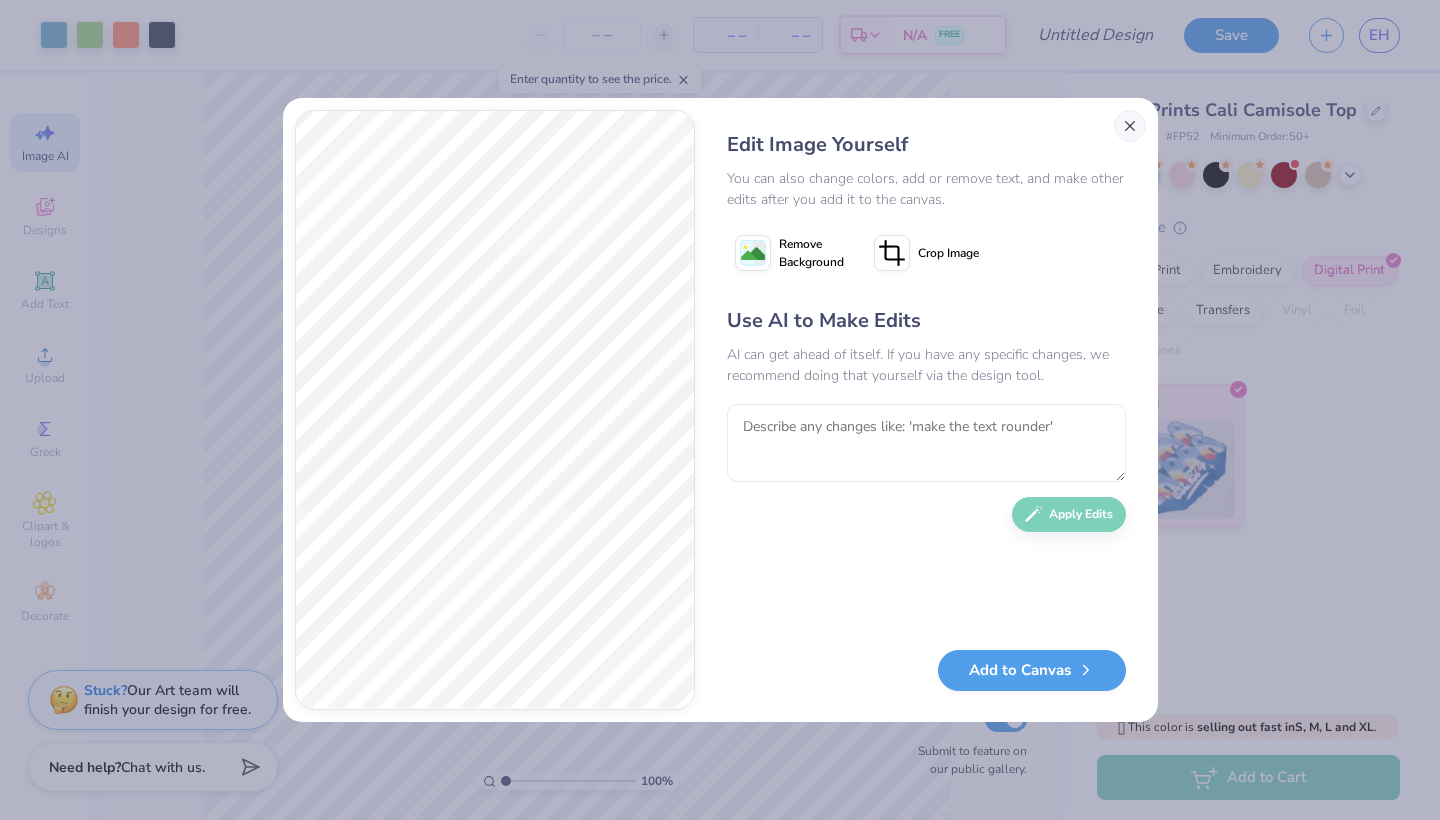 click at bounding box center [1130, 126] 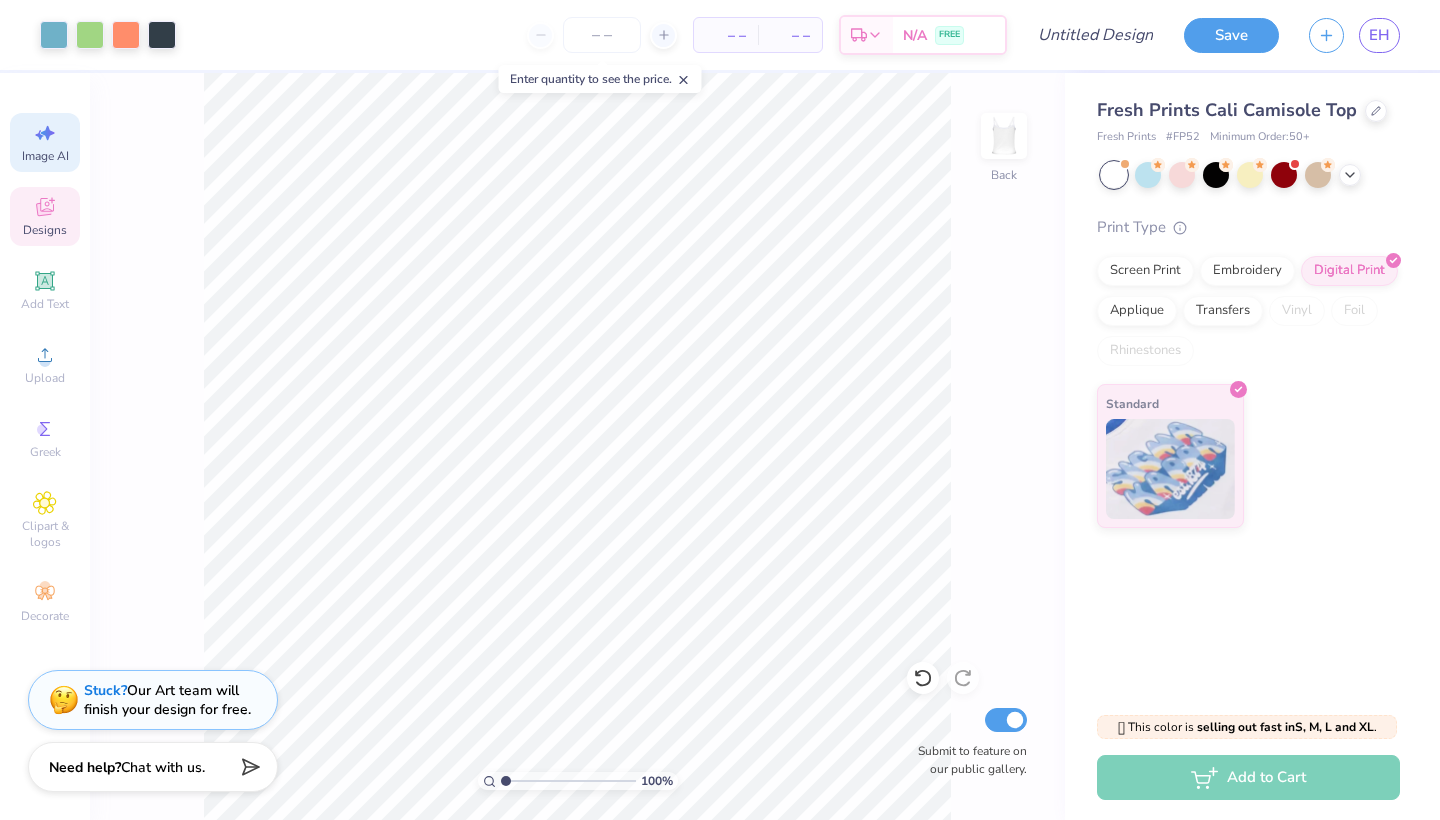 click on "Designs" at bounding box center (45, 230) 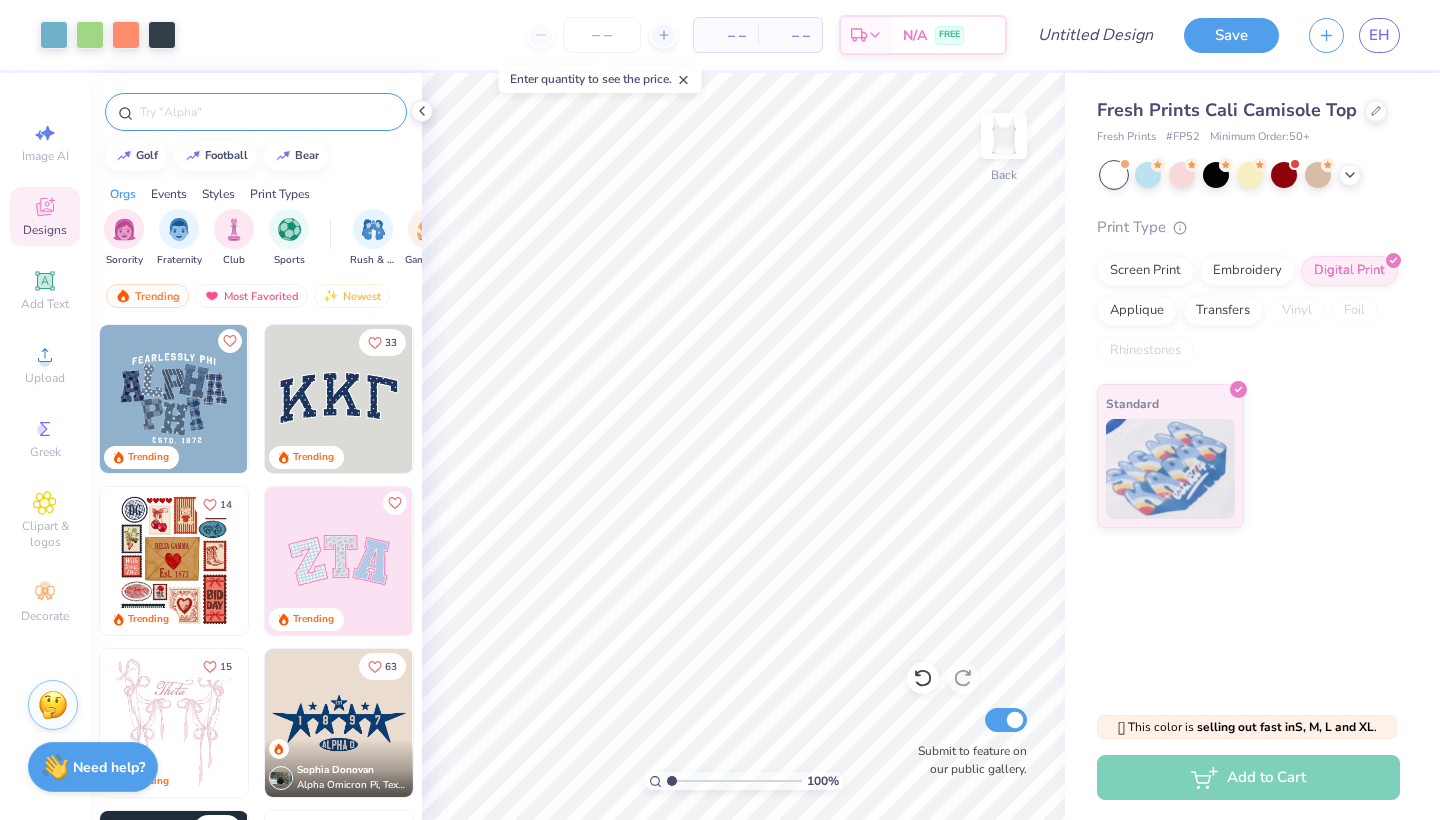 click at bounding box center (266, 112) 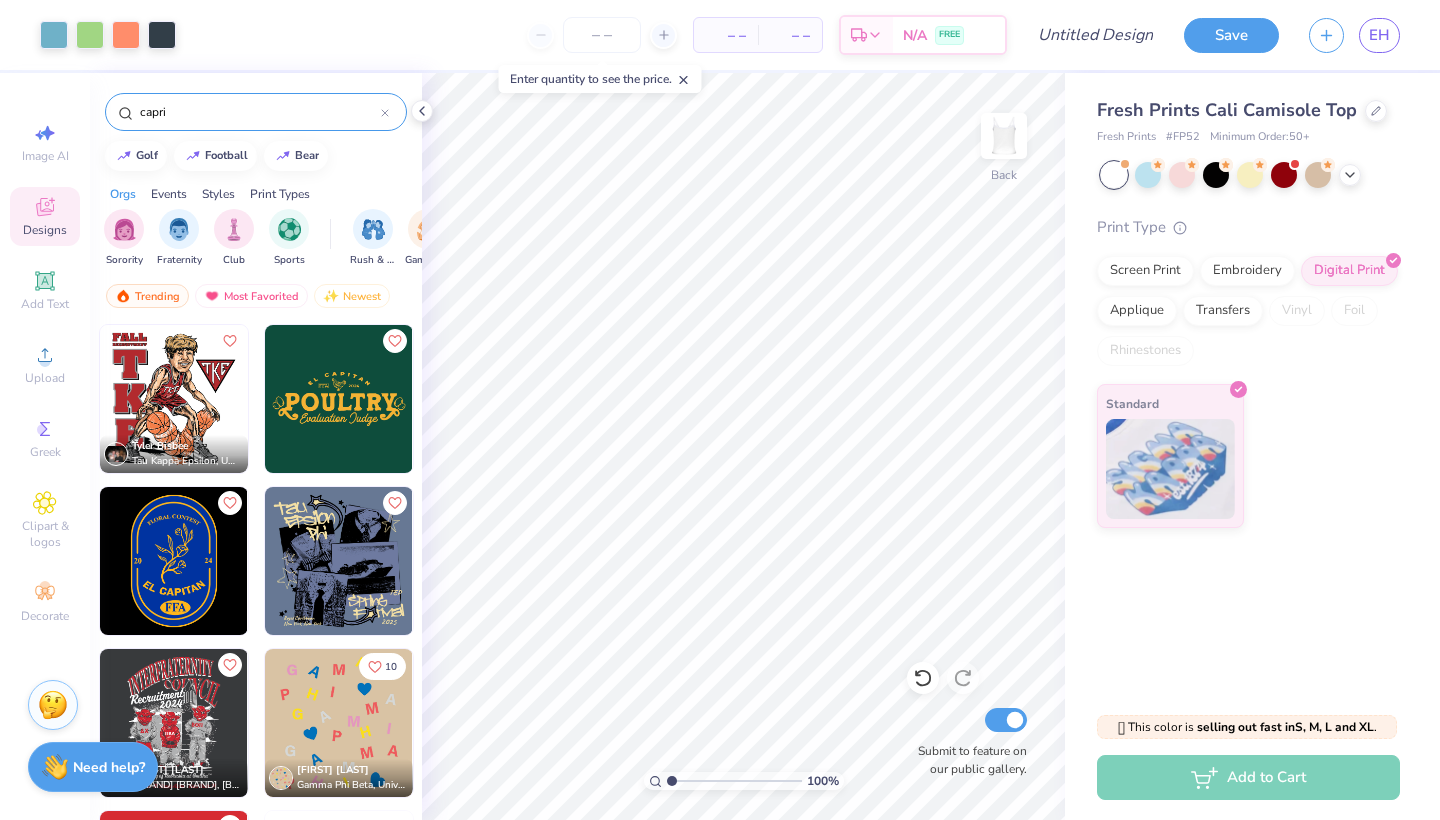 type on "capri" 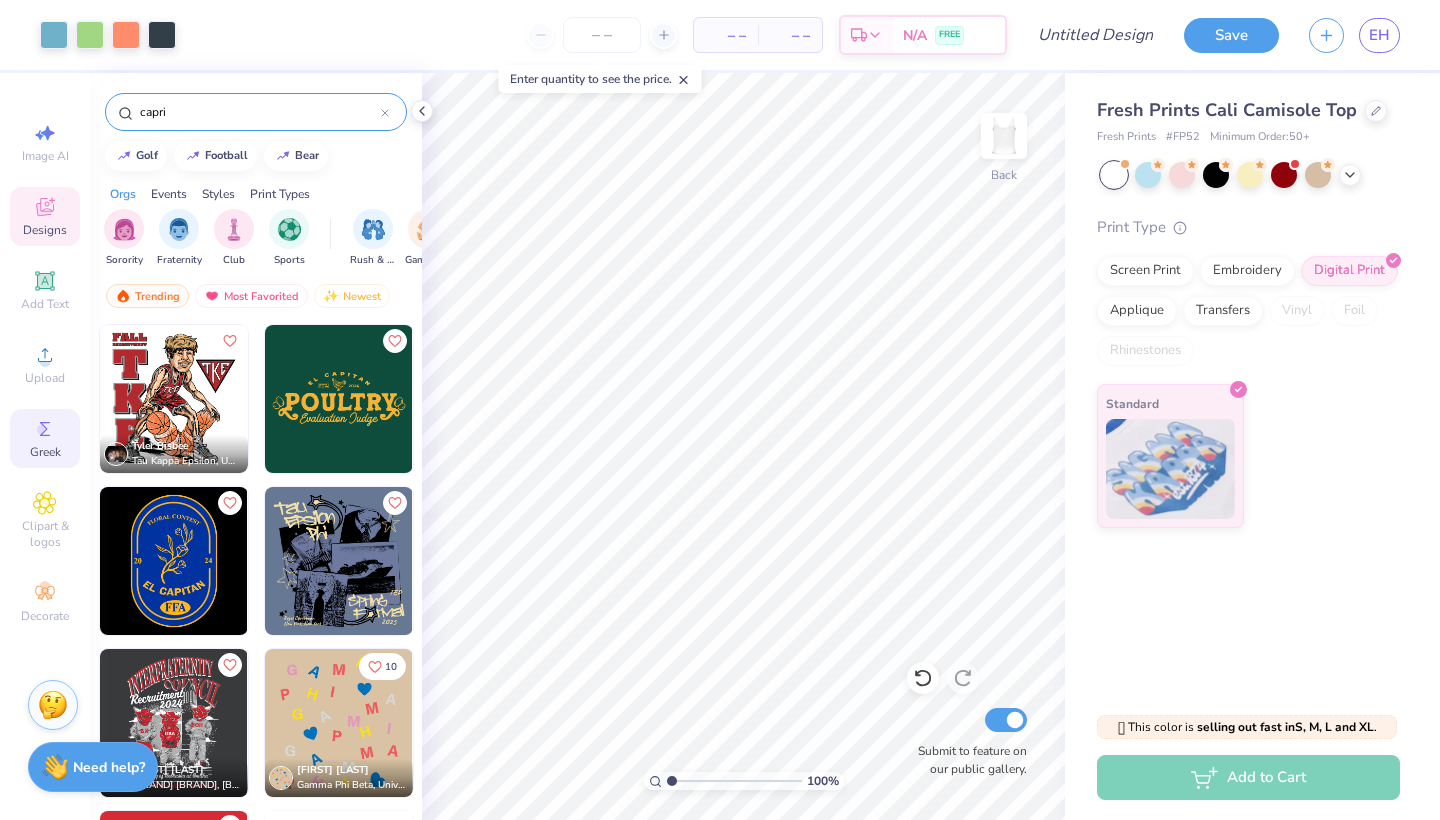 scroll, scrollTop: 0, scrollLeft: 0, axis: both 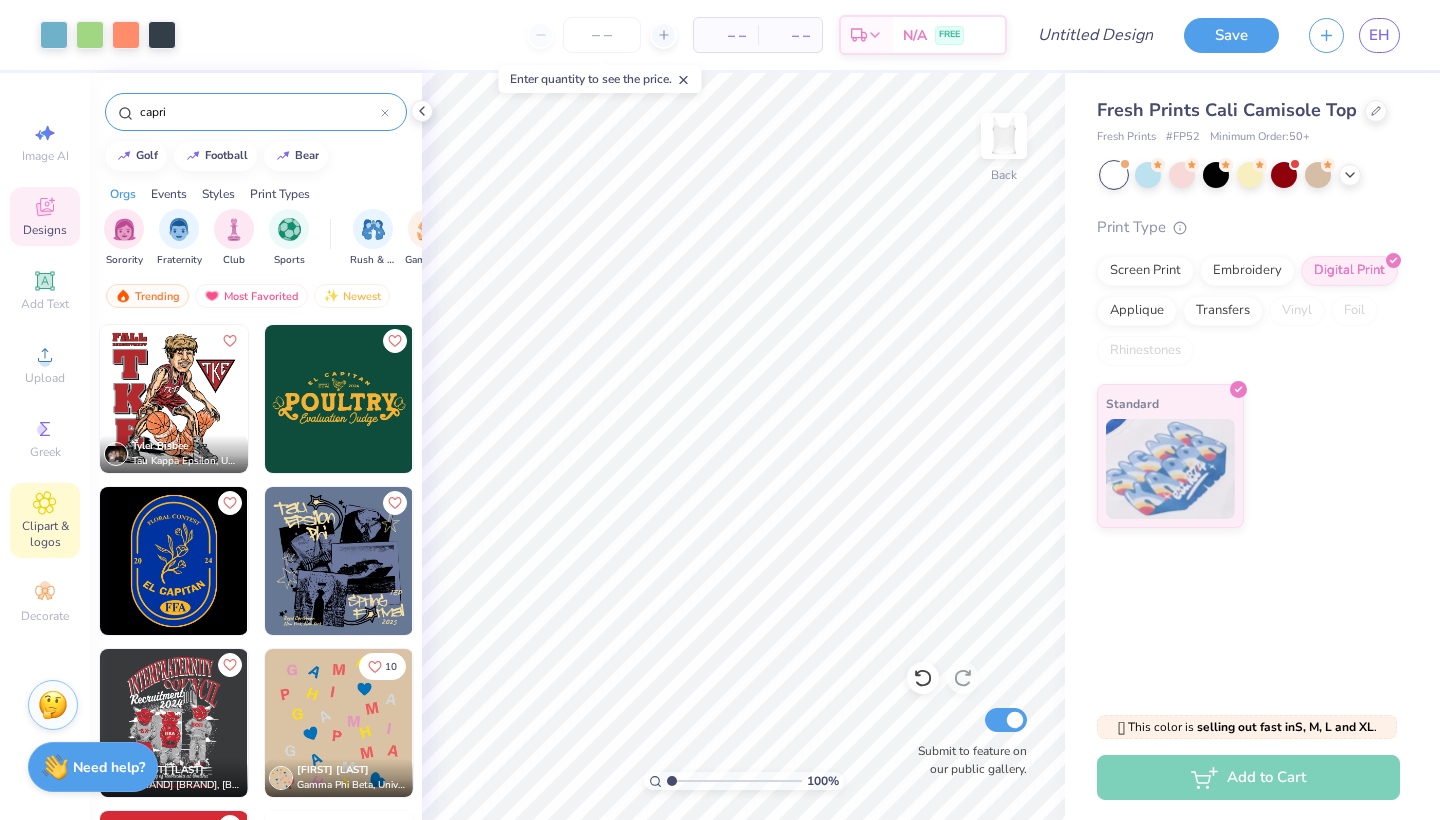 click on "Clipart & logos" at bounding box center [45, 534] 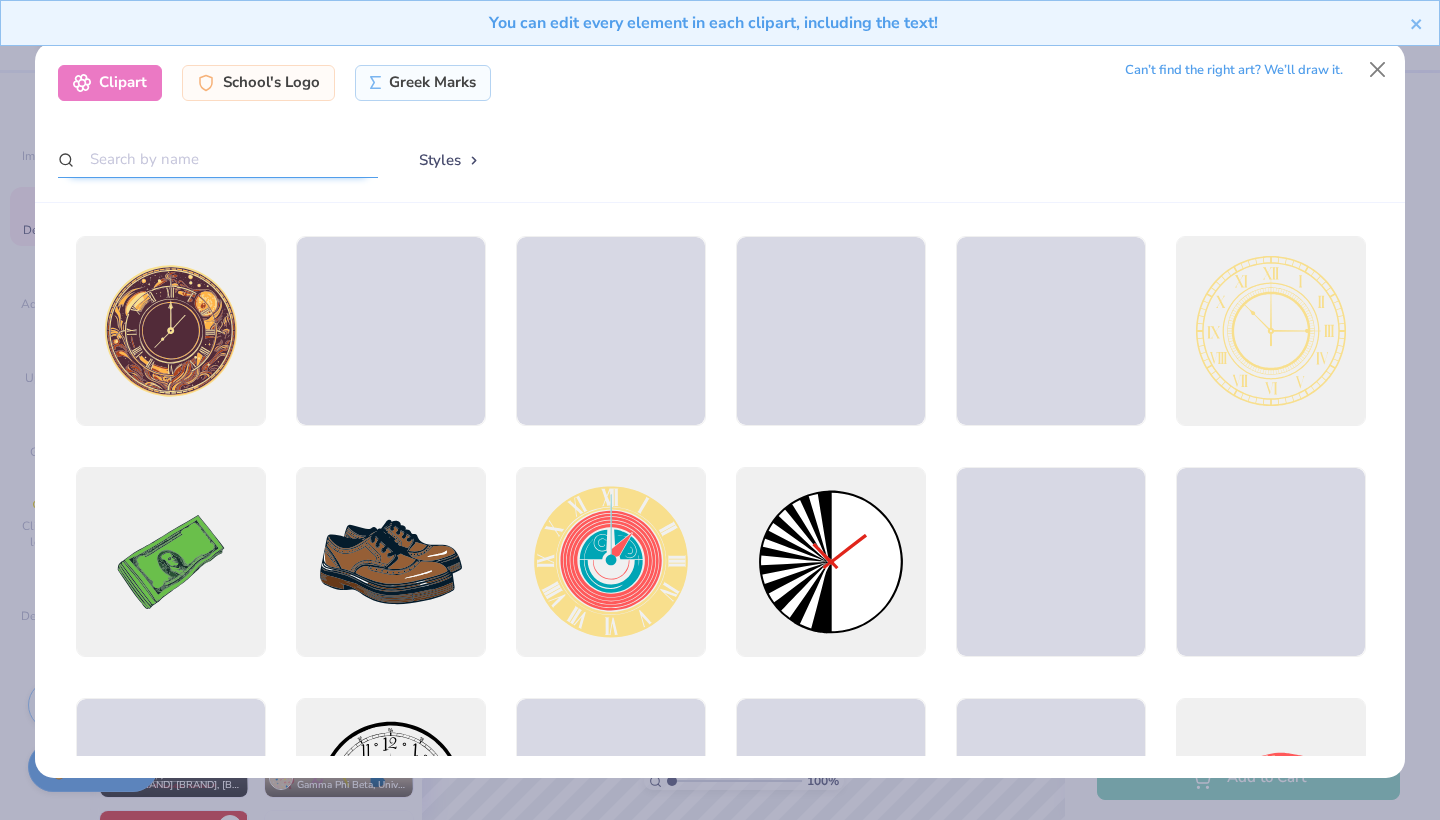 click at bounding box center (218, 159) 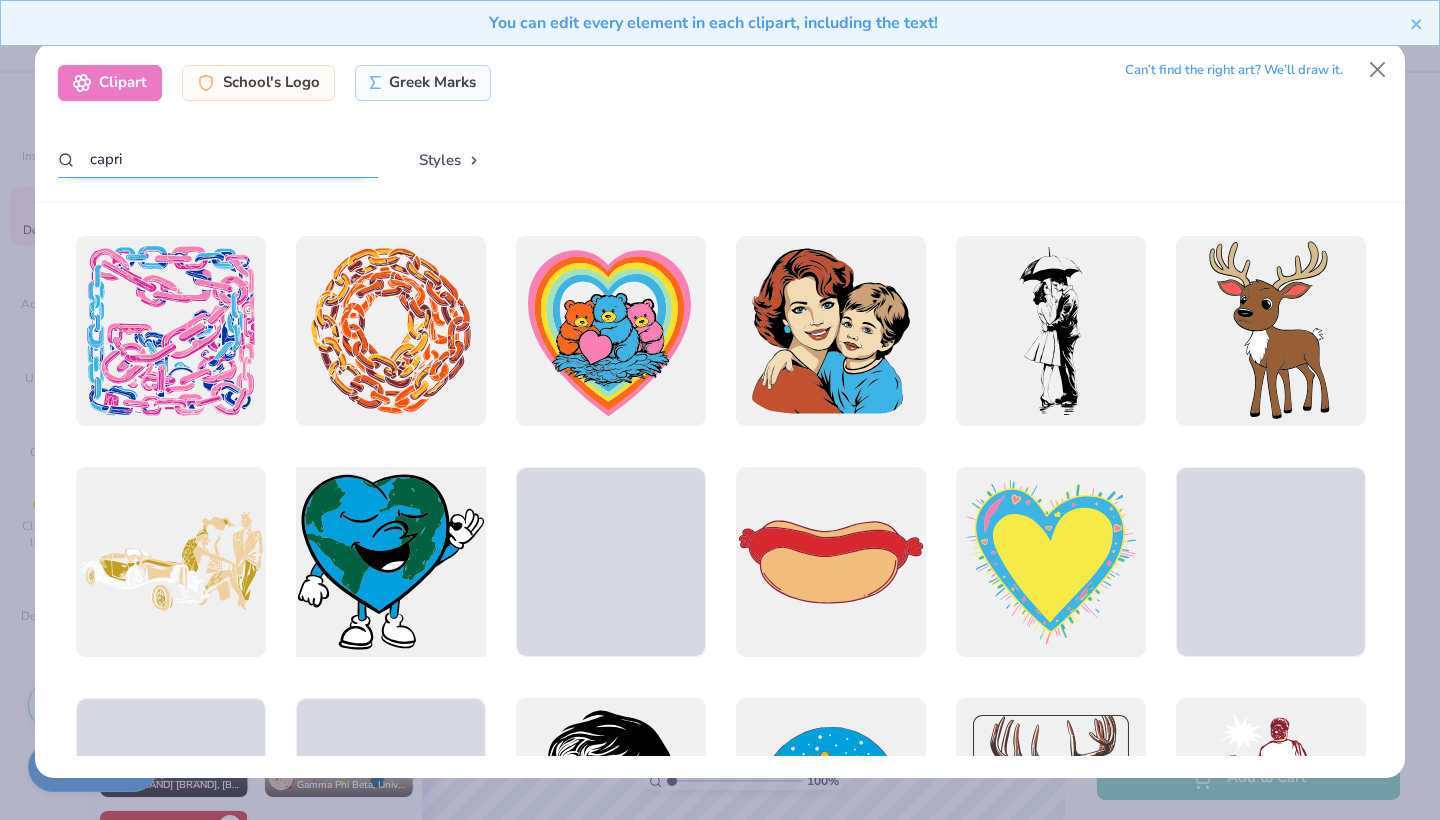 scroll, scrollTop: 0, scrollLeft: 0, axis: both 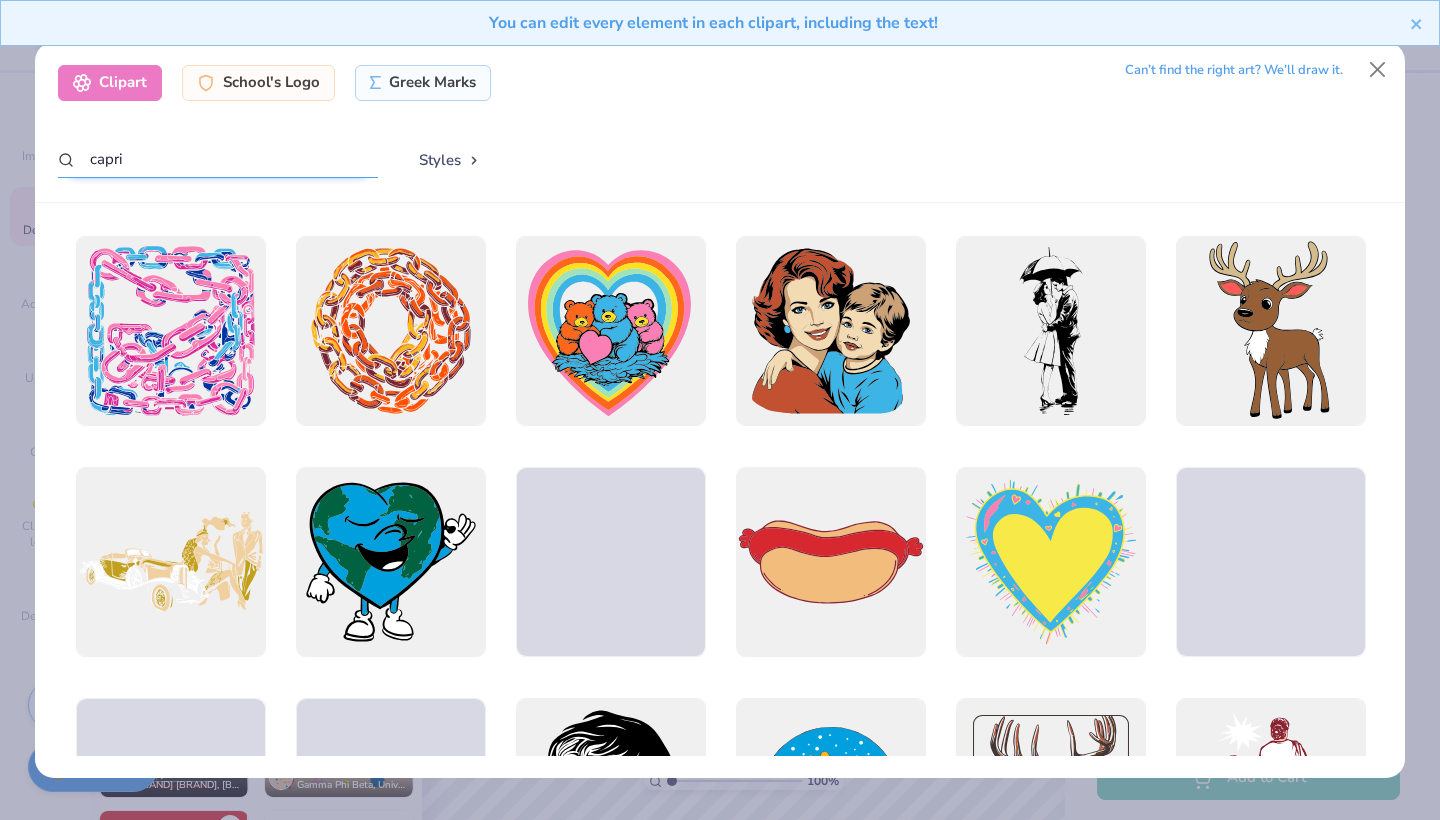 type on "capri" 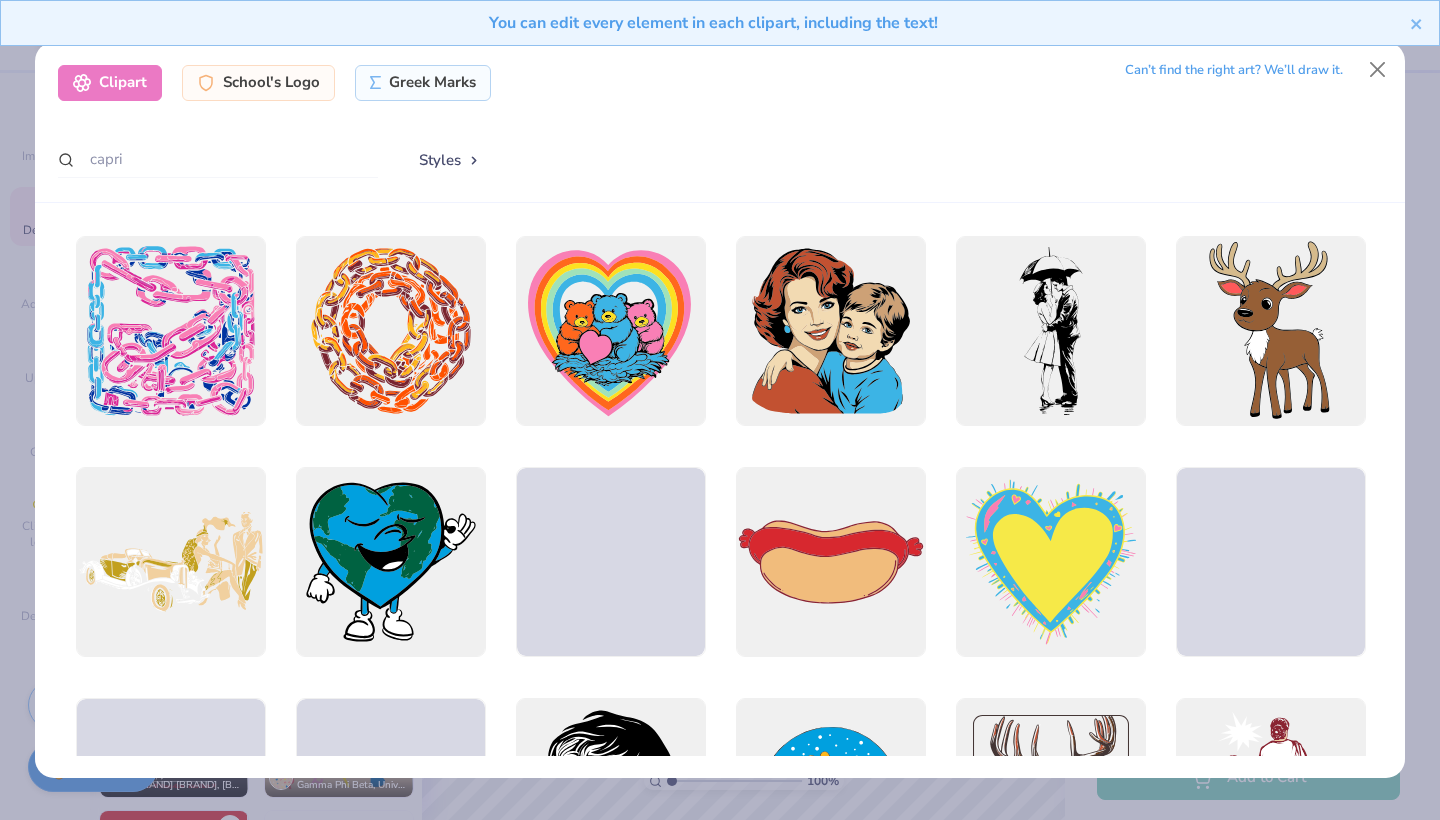 click on "Clipart" at bounding box center [110, 83] 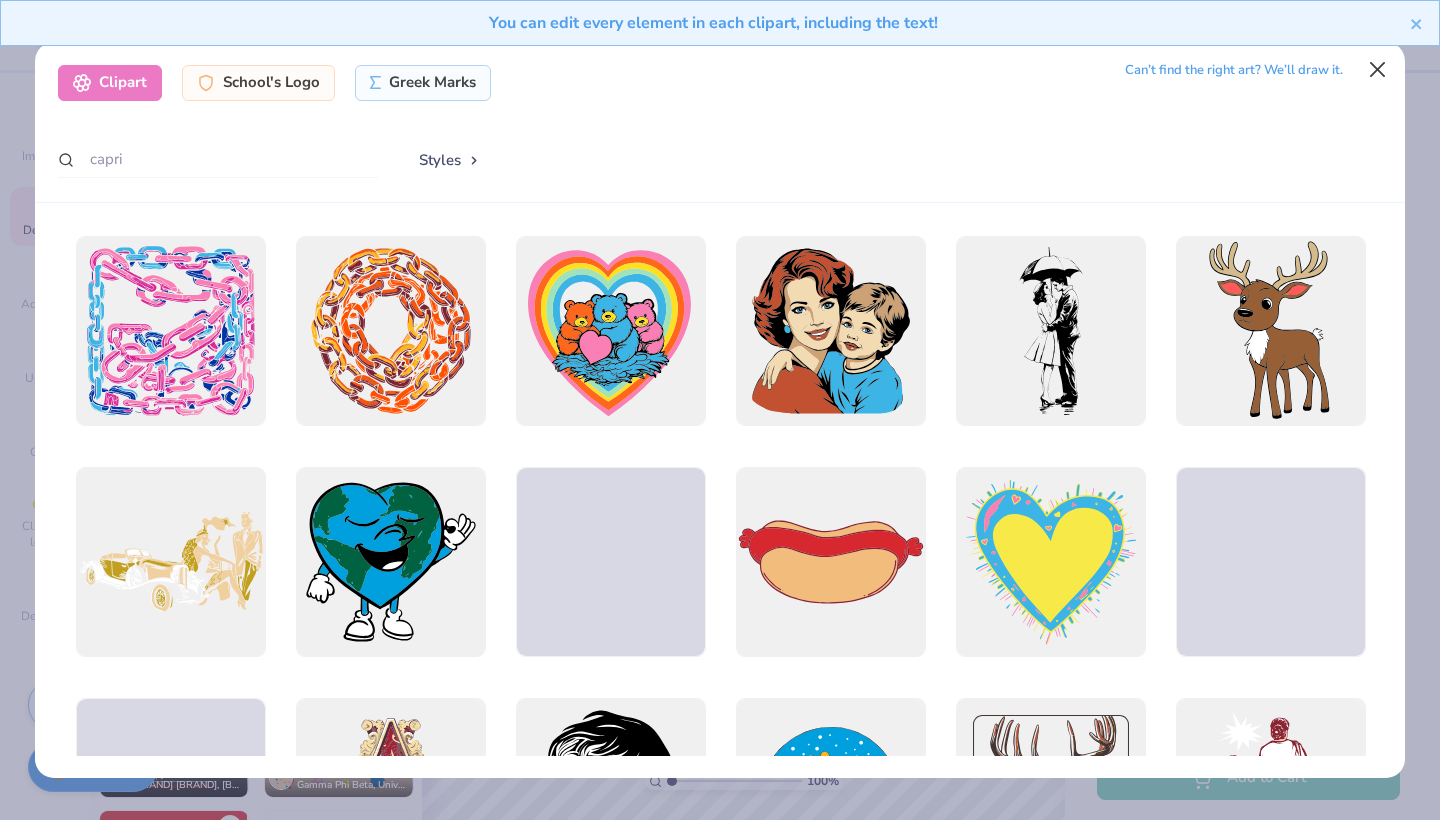 click at bounding box center (1378, 70) 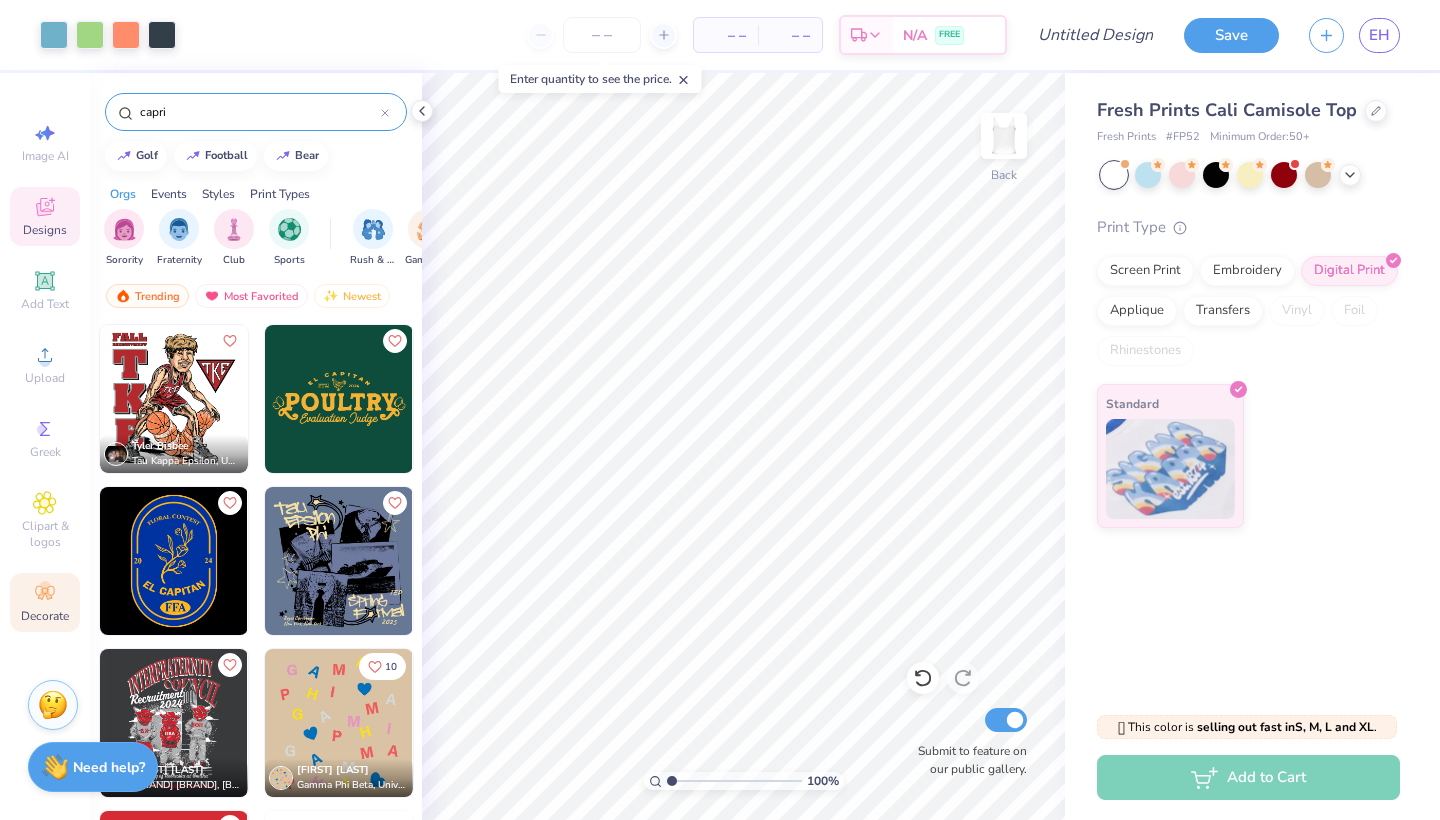 scroll, scrollTop: 0, scrollLeft: 0, axis: both 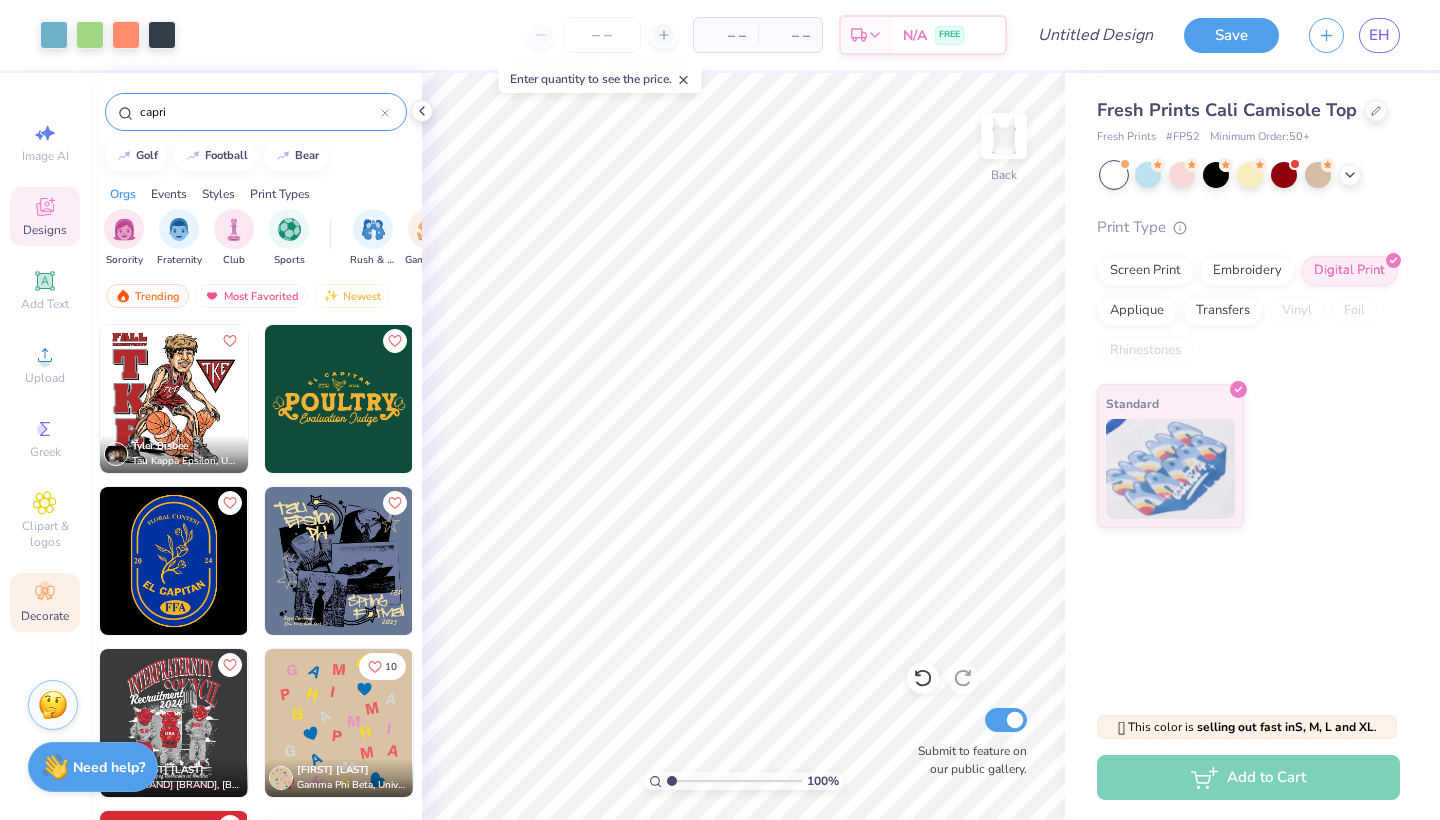 click 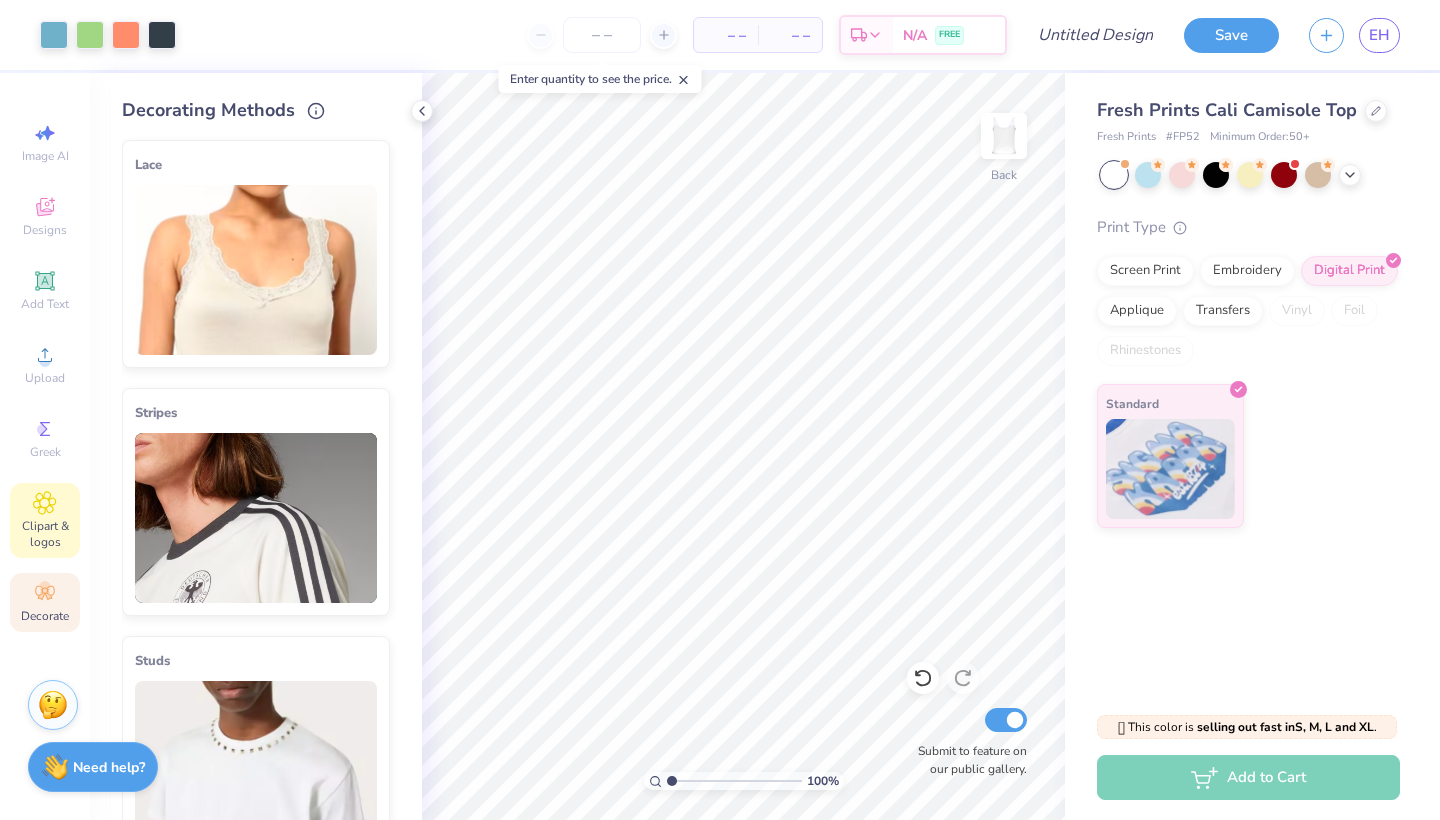 click on "Clipart & logos" at bounding box center [45, 534] 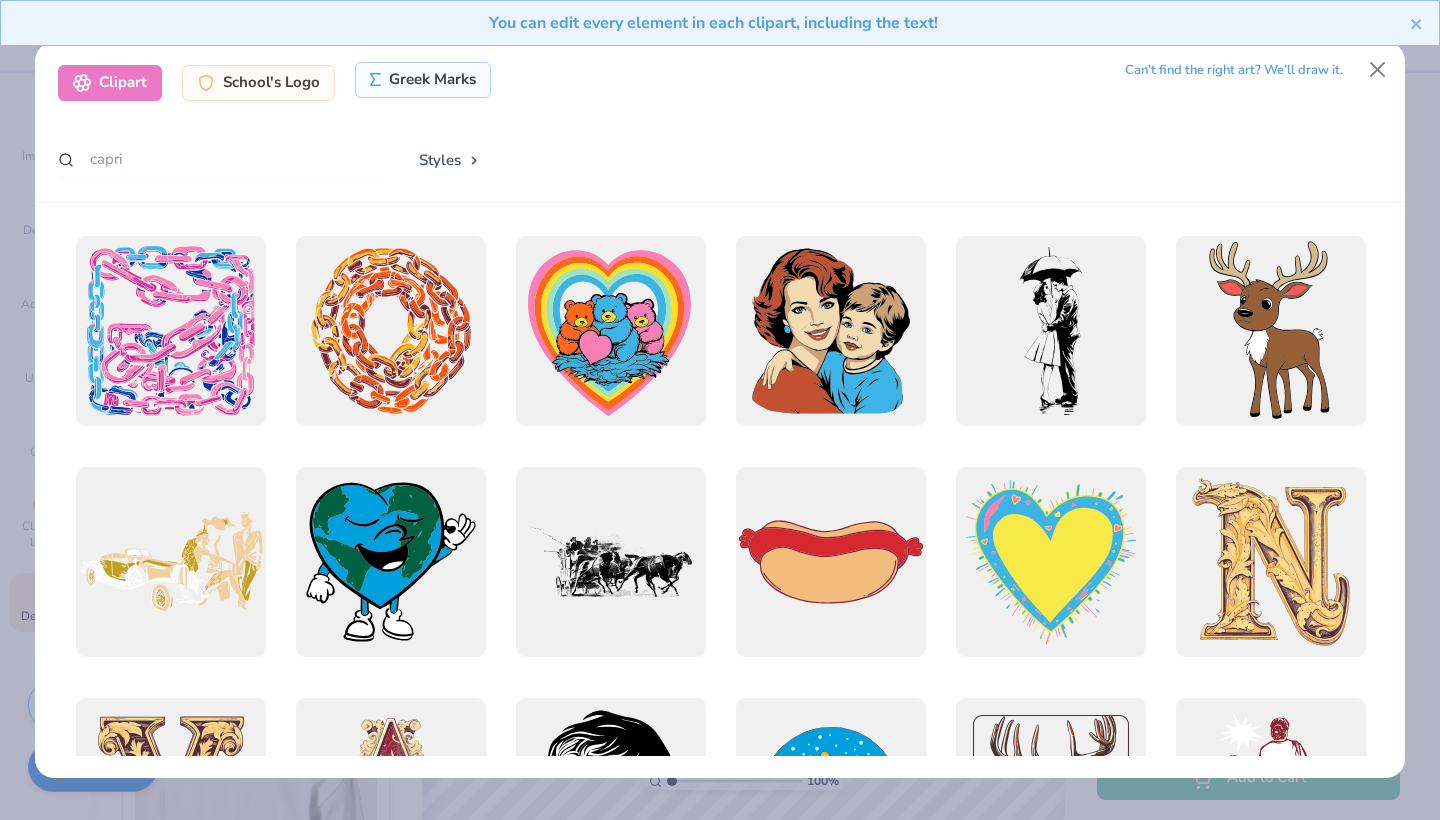 scroll, scrollTop: 0, scrollLeft: 0, axis: both 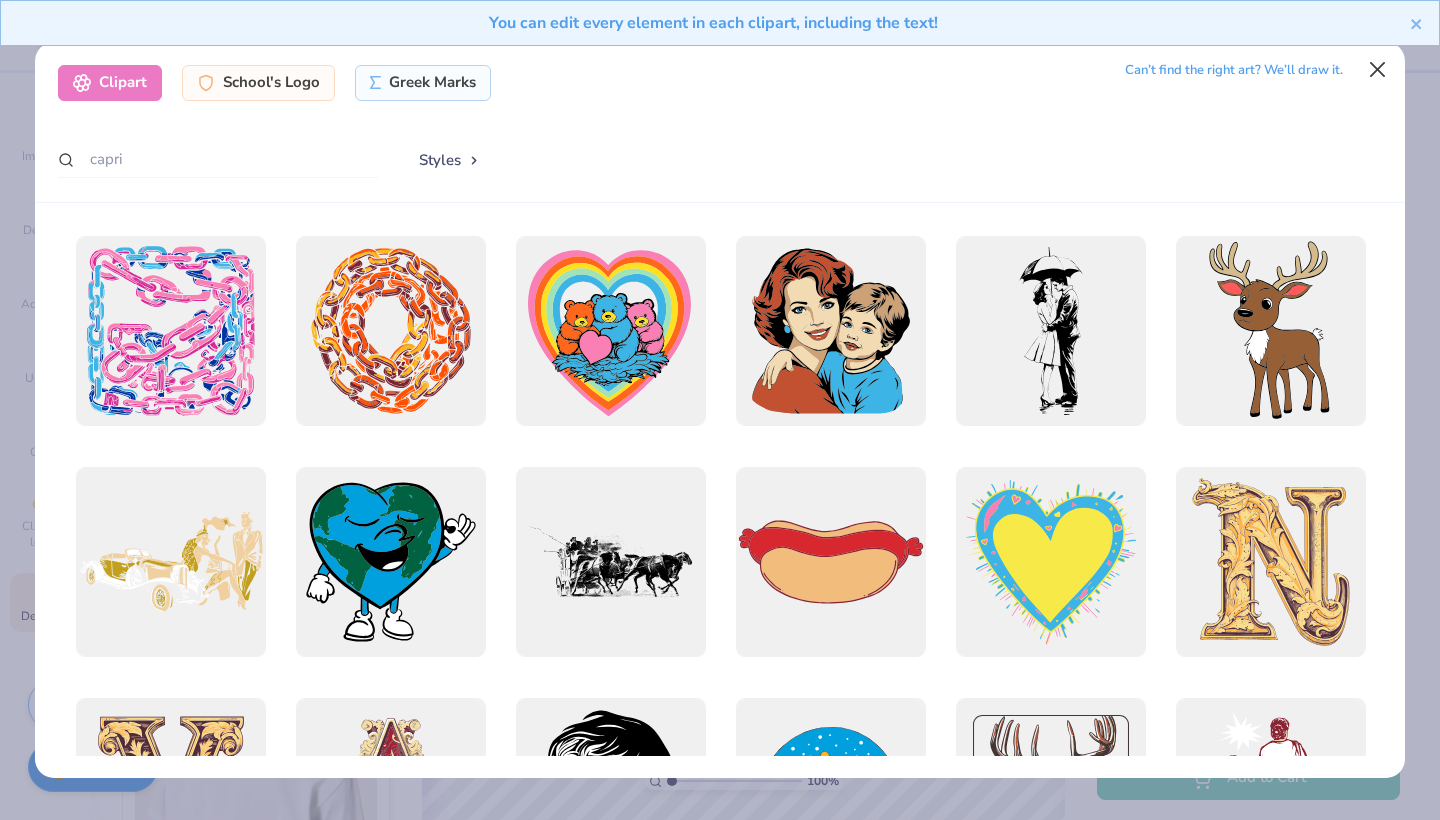 click at bounding box center (1378, 70) 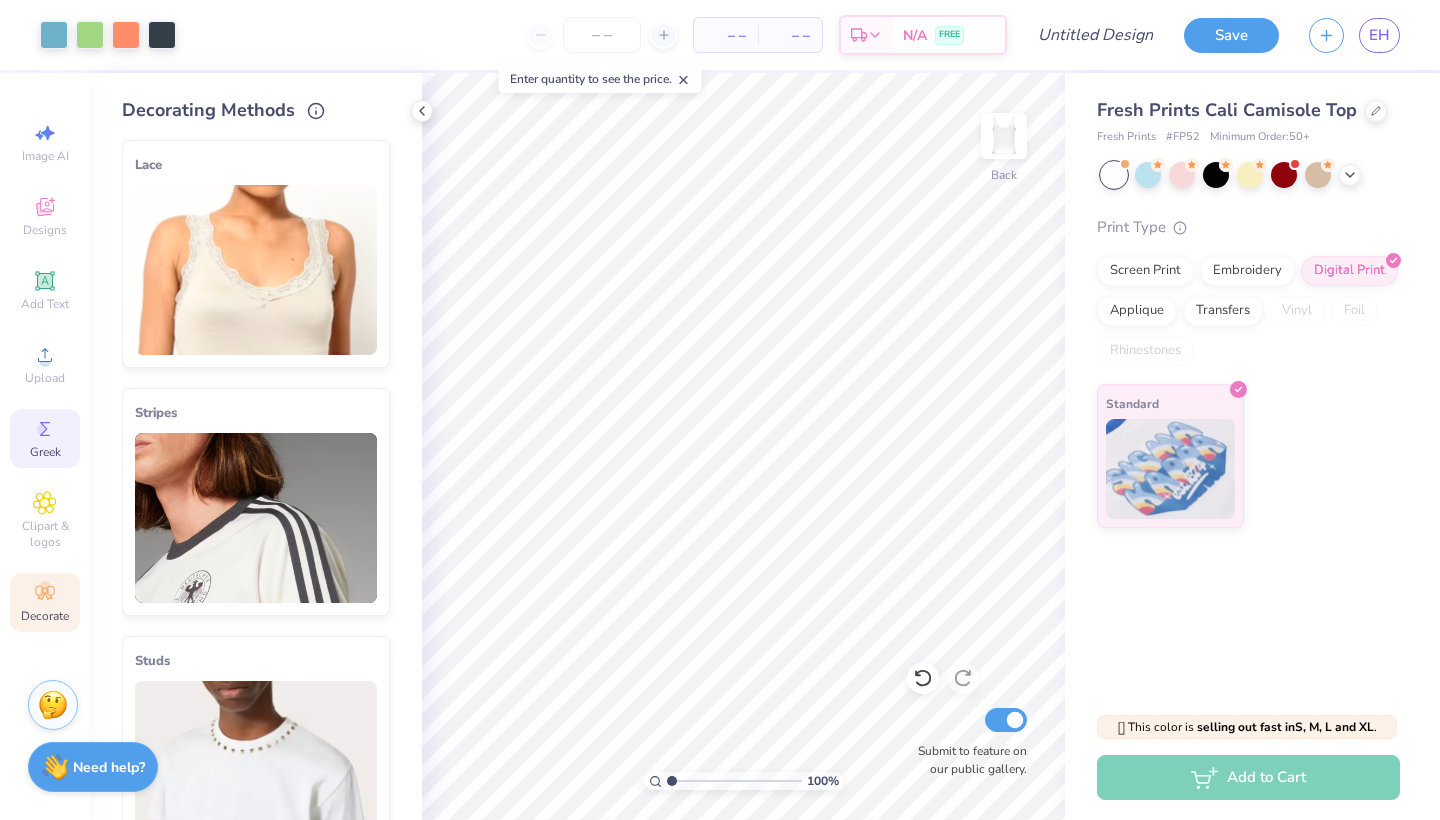 click on "Greek" at bounding box center [45, 452] 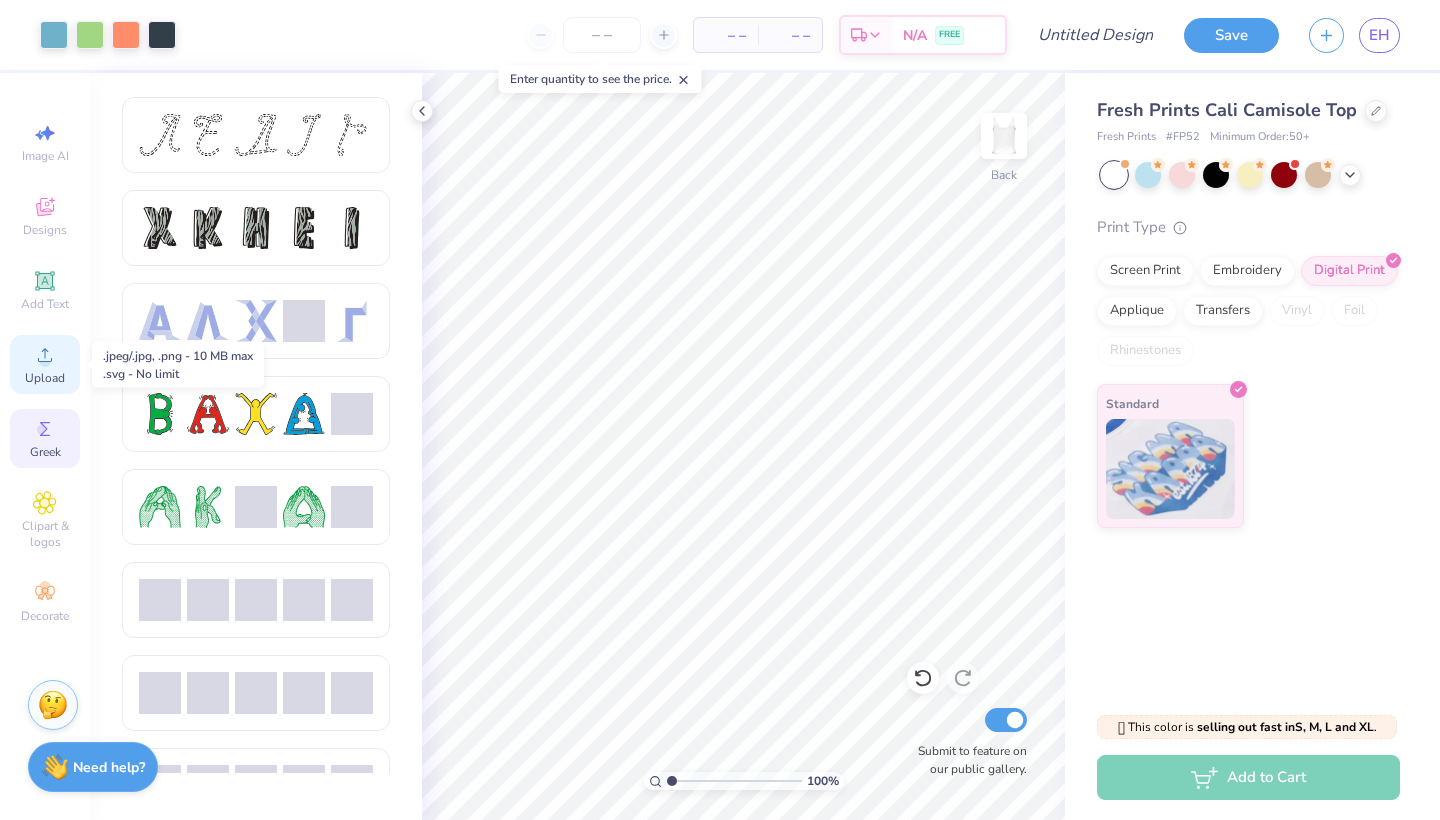 click 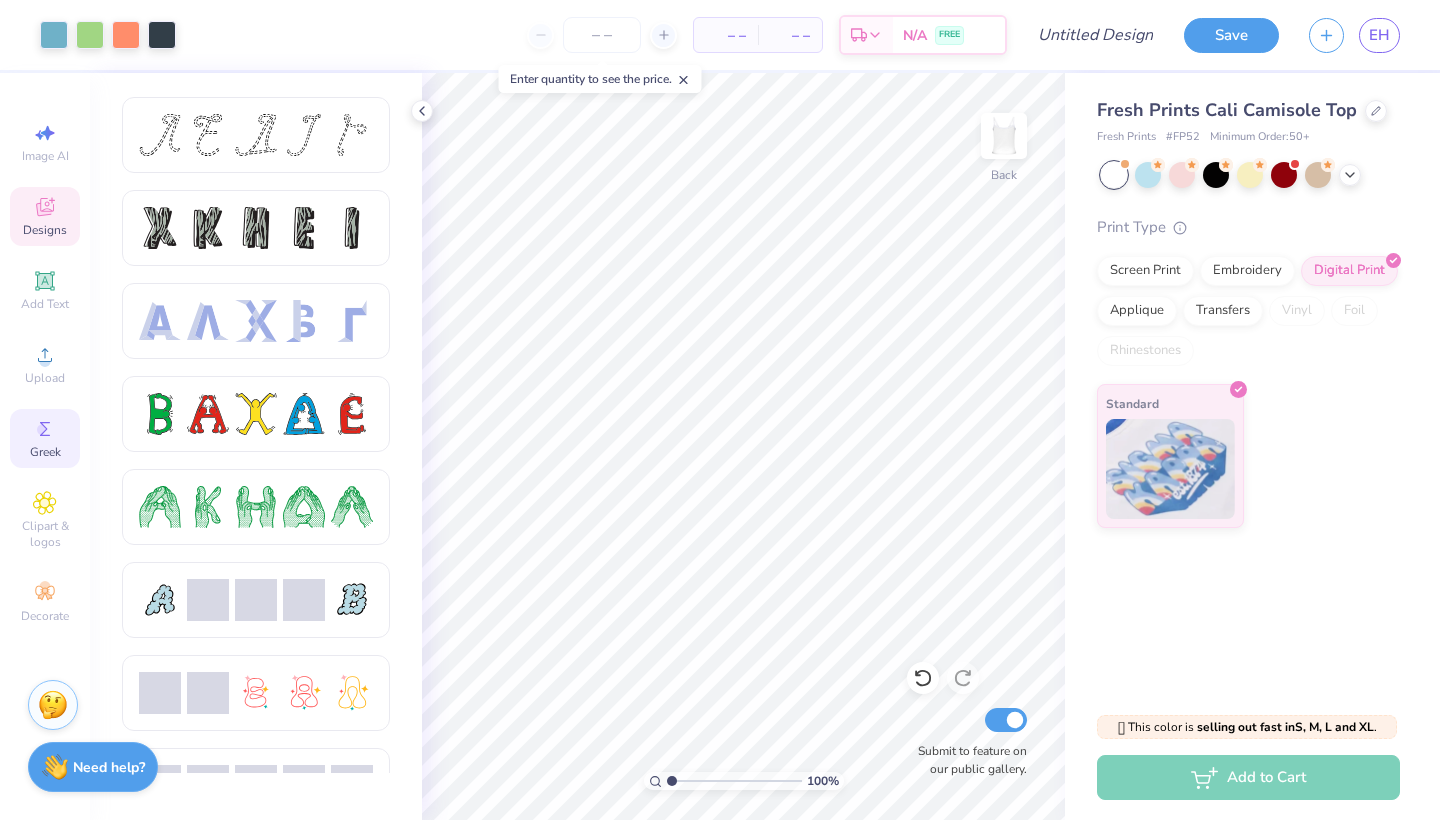 click on "Designs" at bounding box center [45, 230] 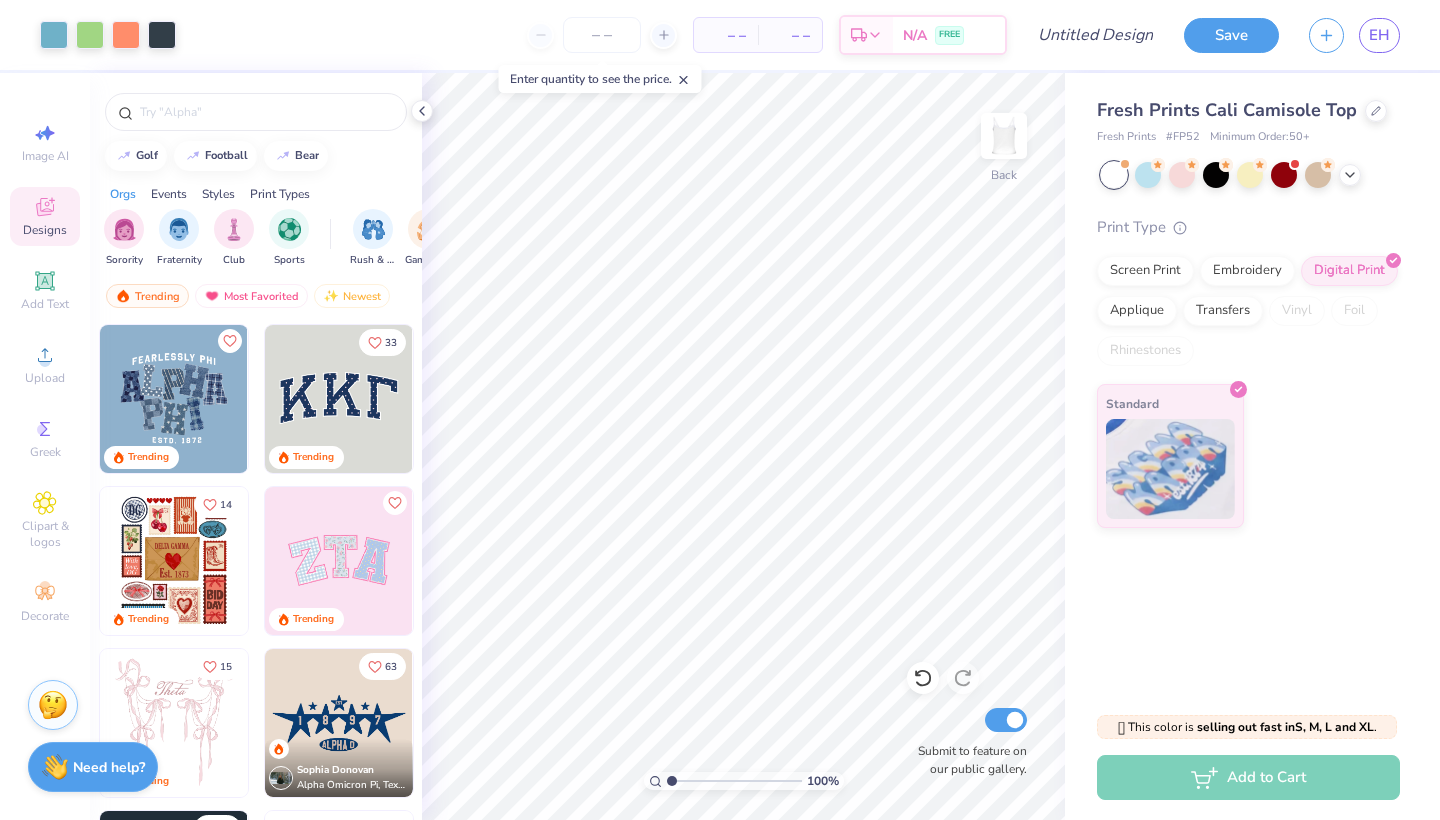 click on "Designs" at bounding box center [45, 230] 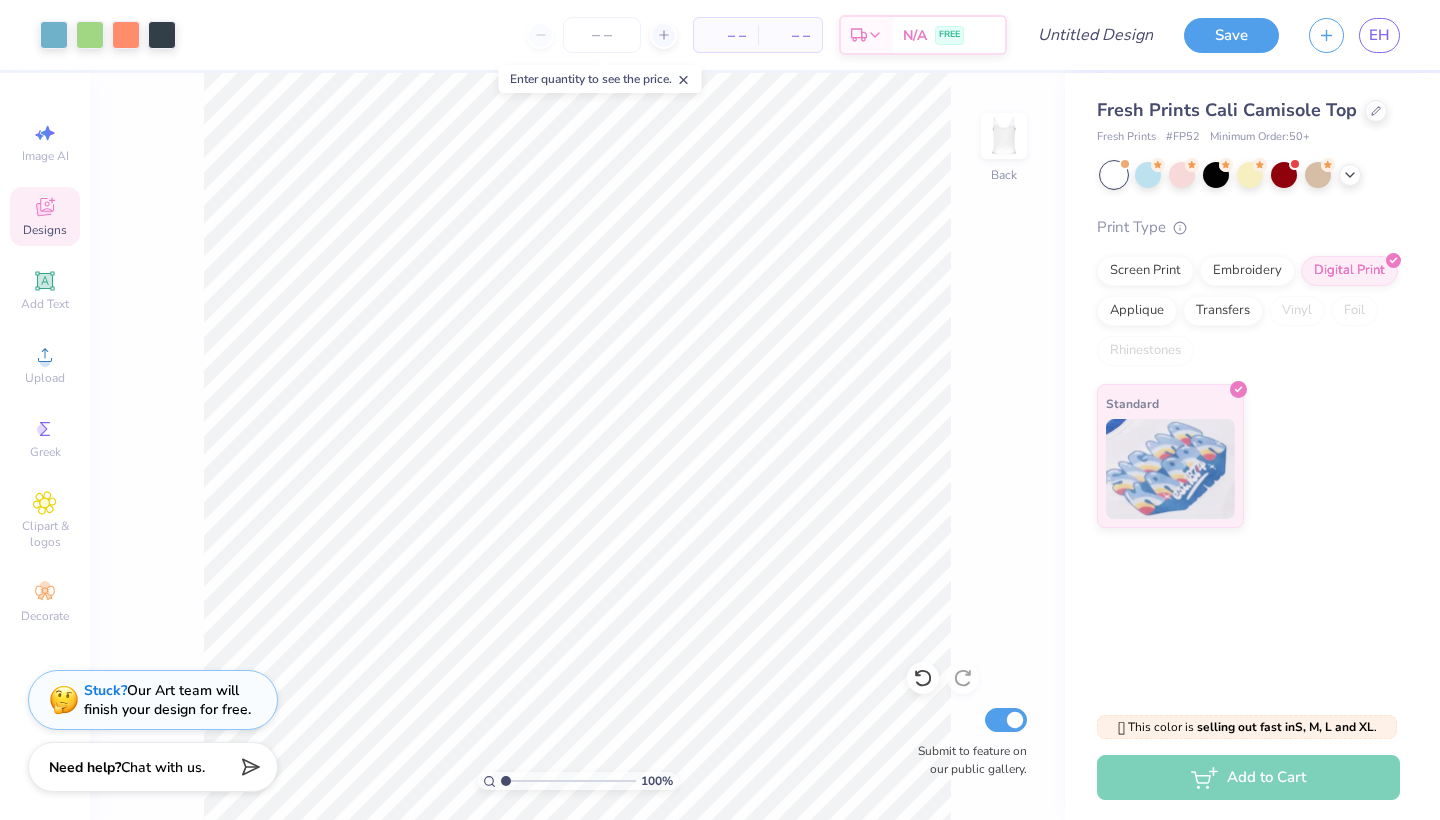 click 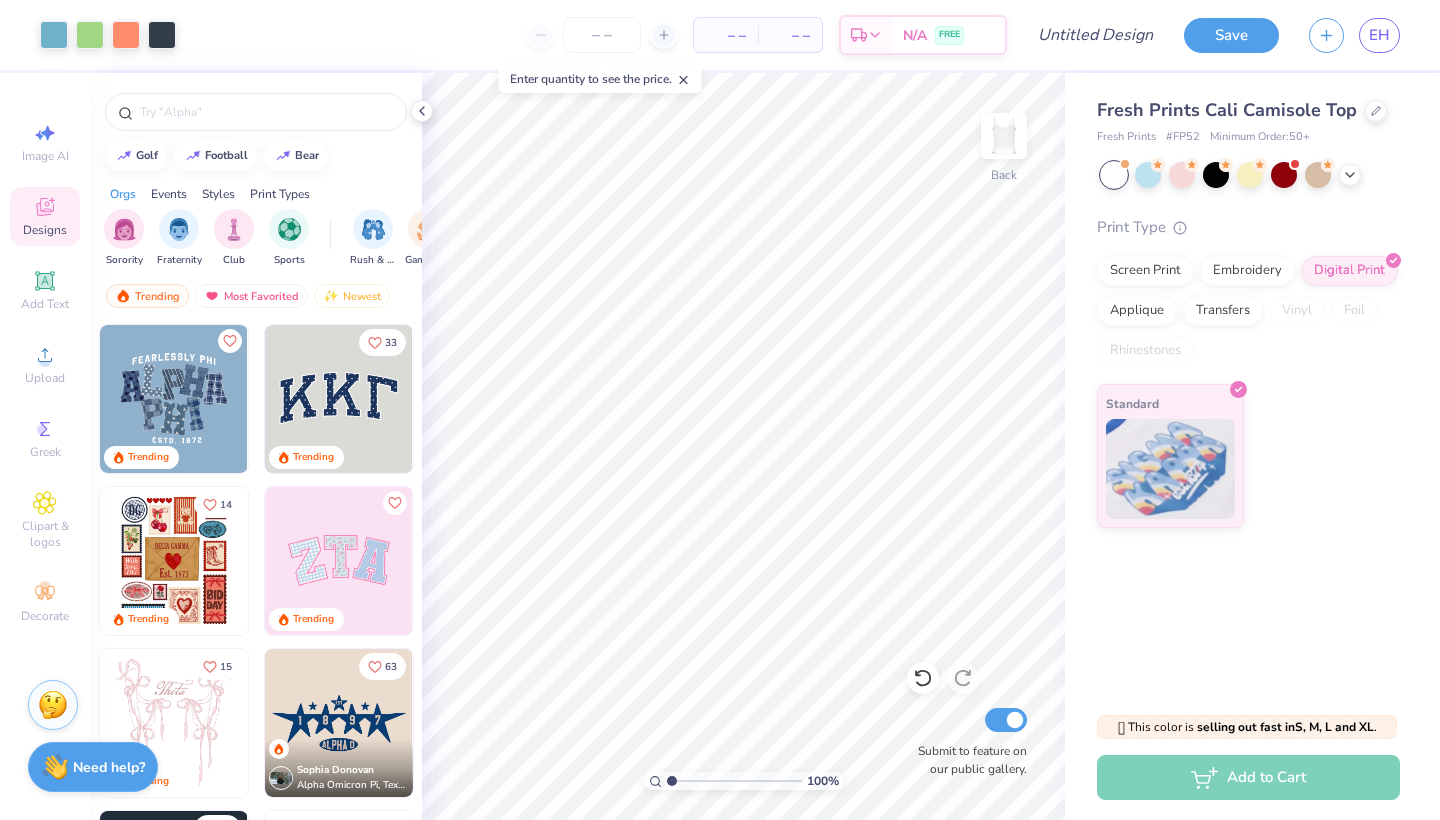 scroll, scrollTop: 0, scrollLeft: 0, axis: both 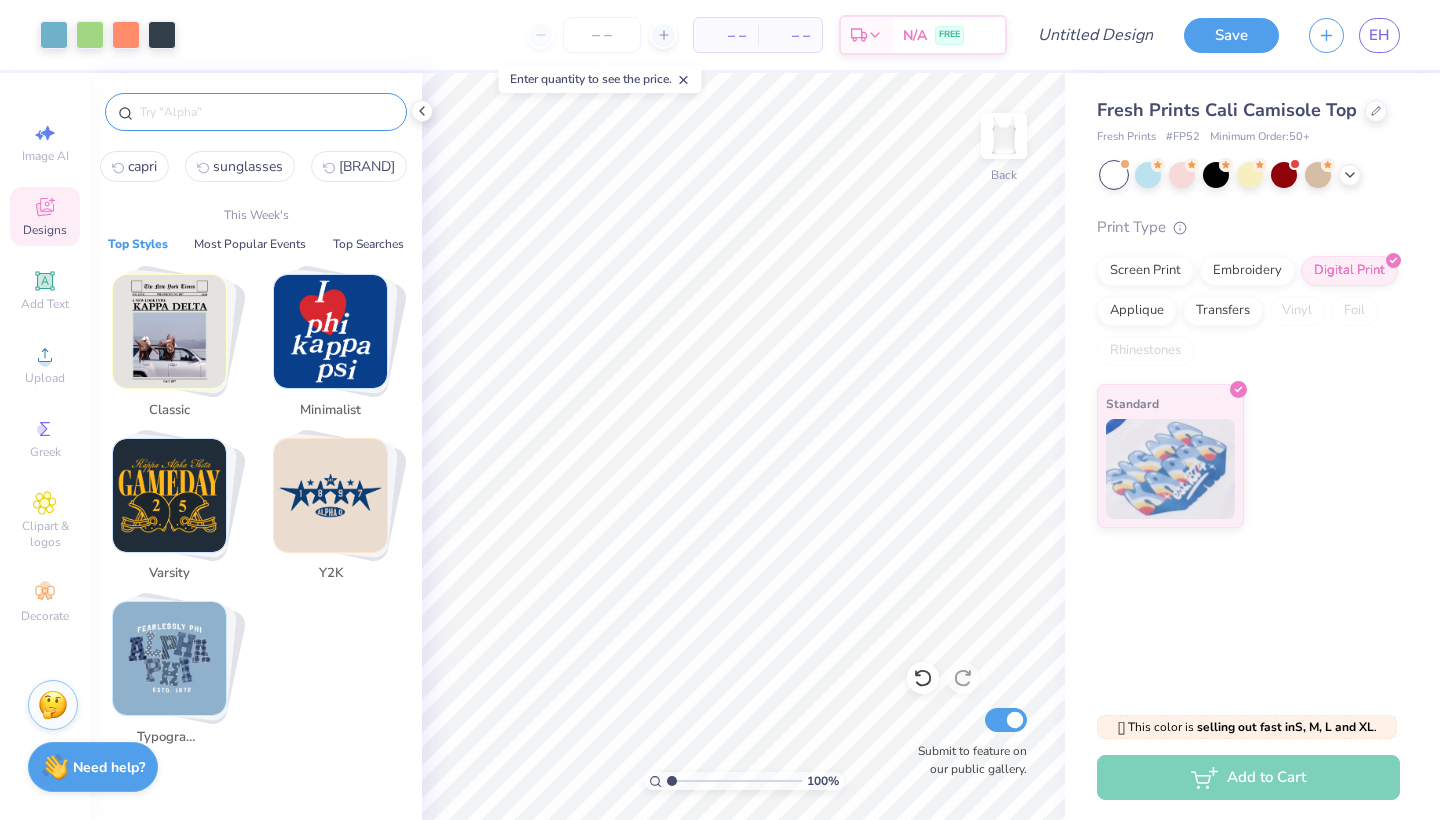 click at bounding box center (266, 112) 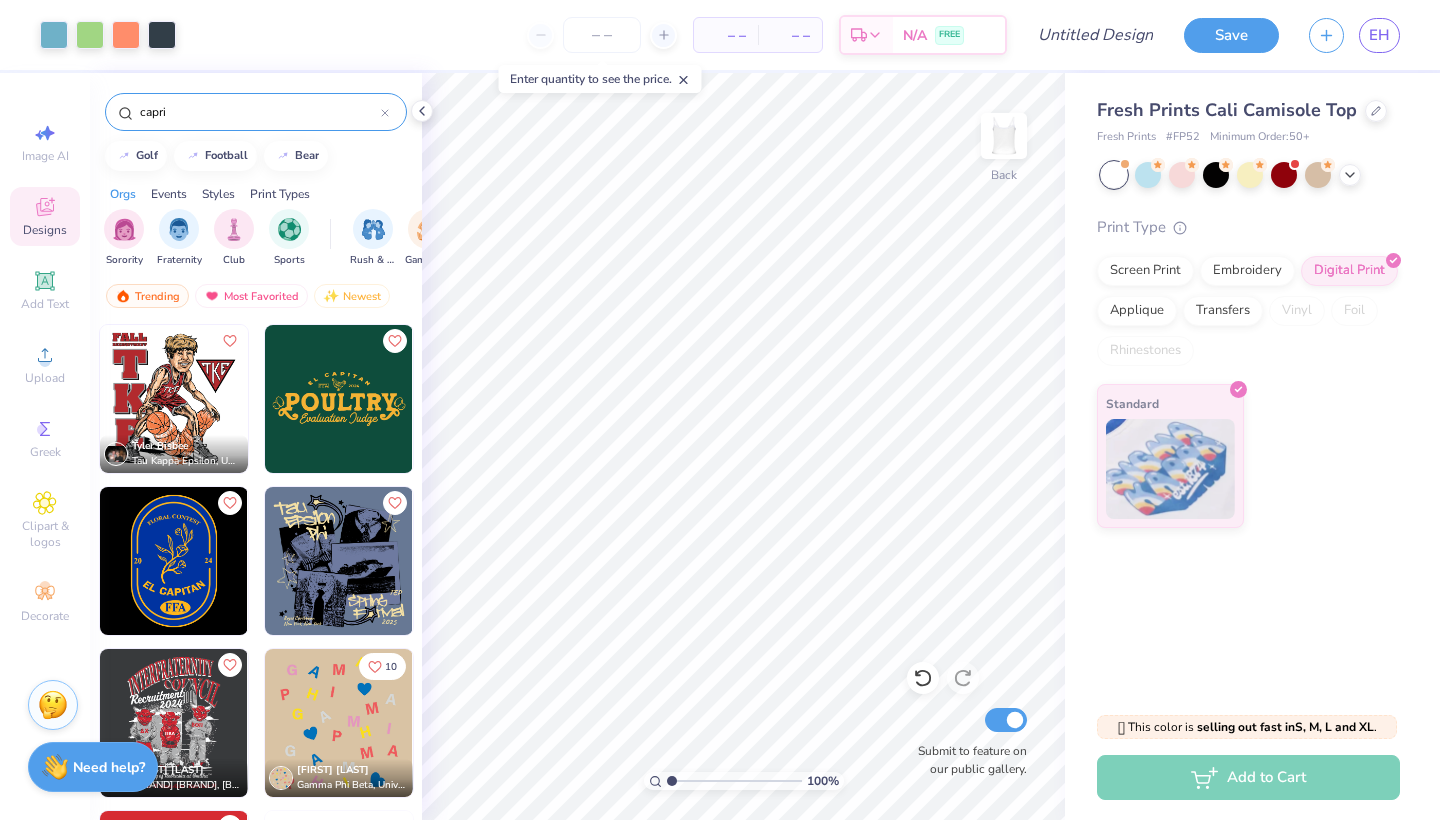 type on "capri" 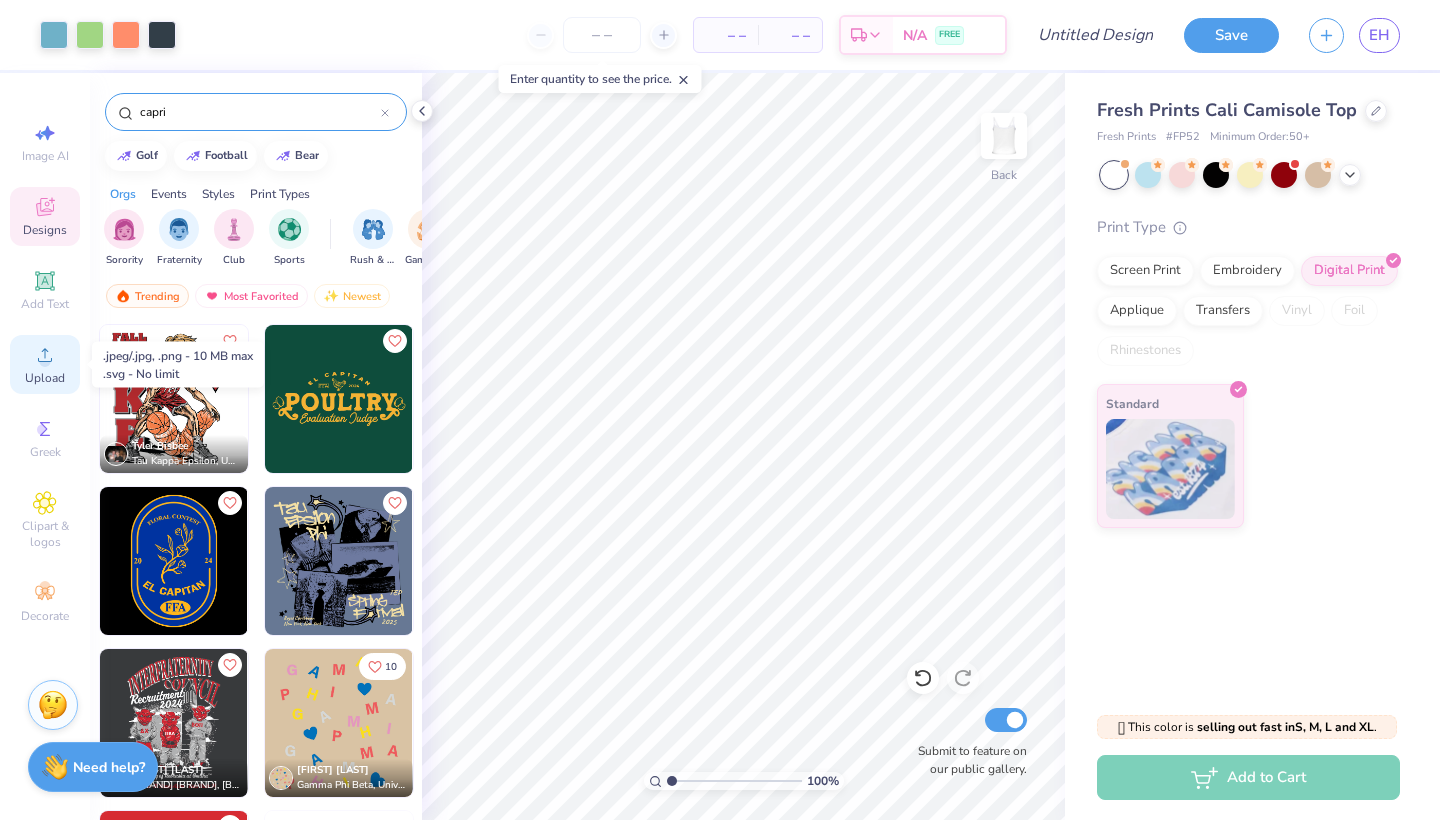 click on "Upload" at bounding box center (45, 378) 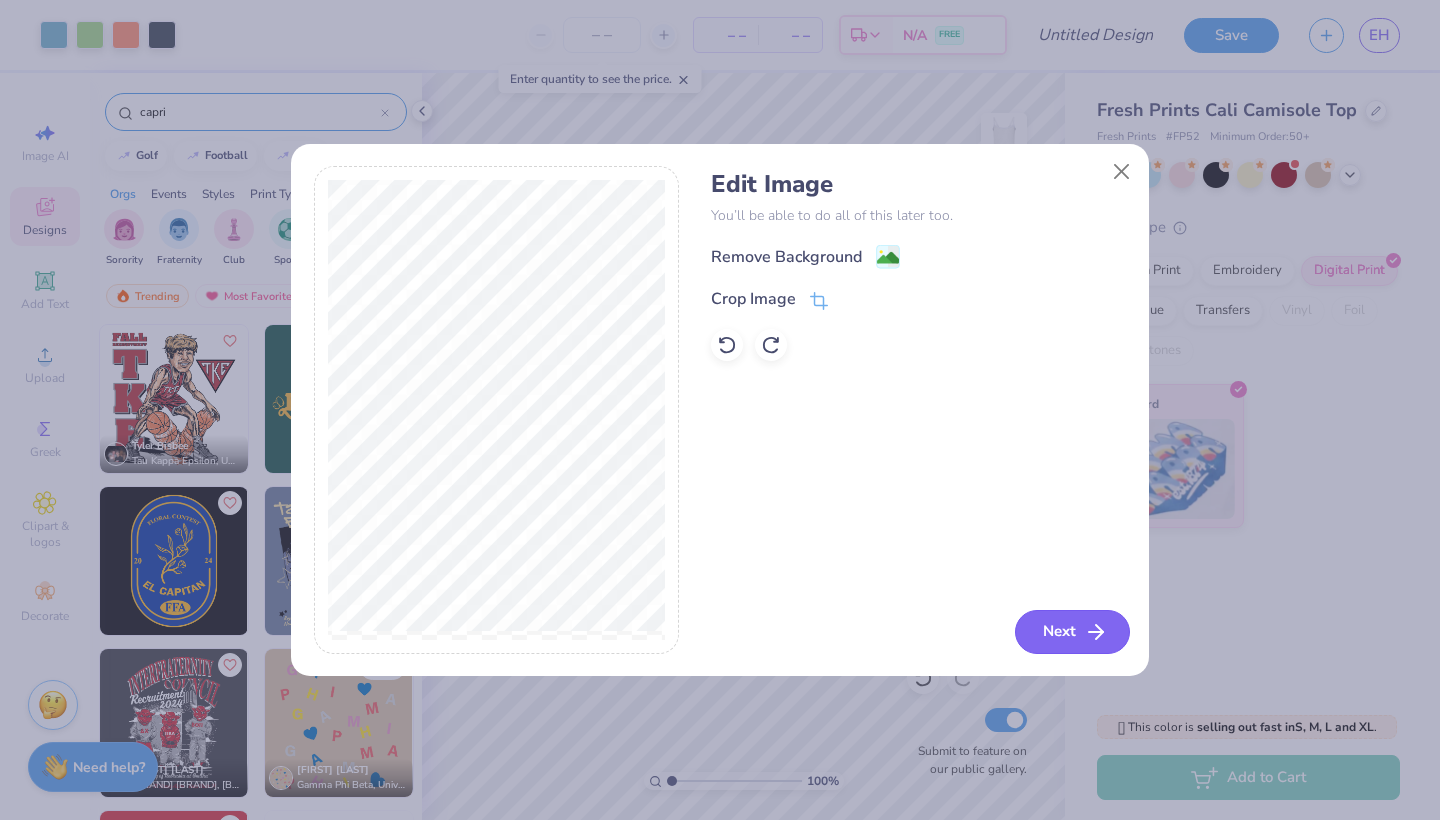 click on "Next" at bounding box center [1072, 632] 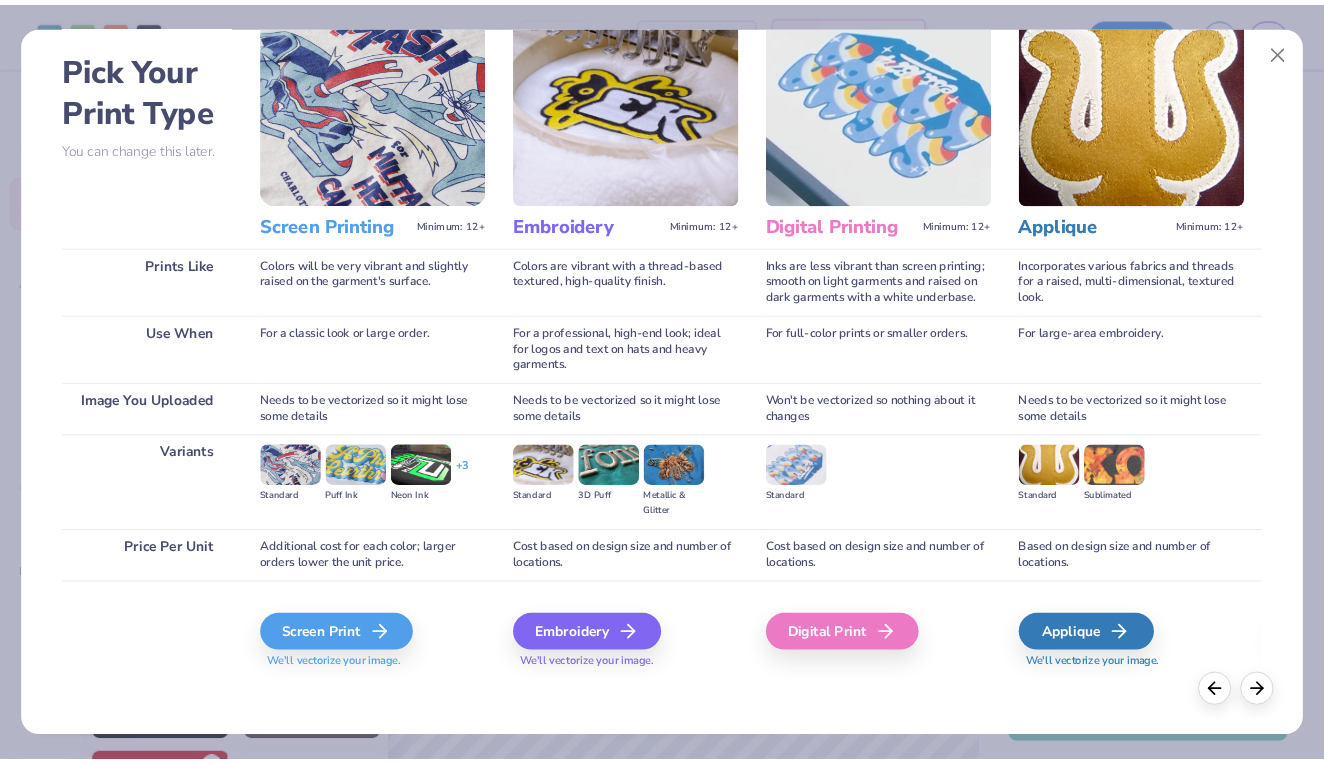 scroll, scrollTop: 77, scrollLeft: 0, axis: vertical 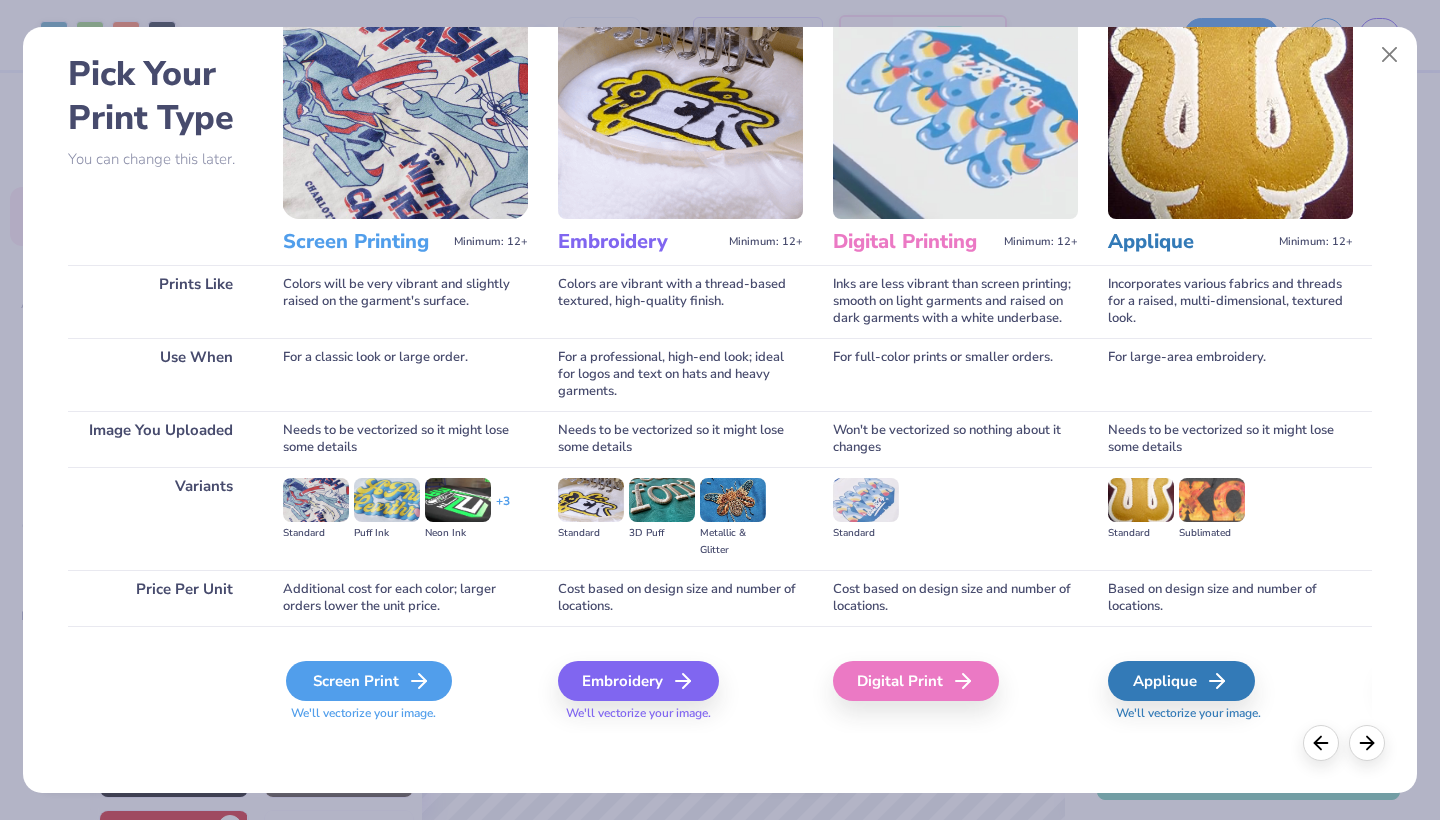 click on "Screen Print" at bounding box center (369, 681) 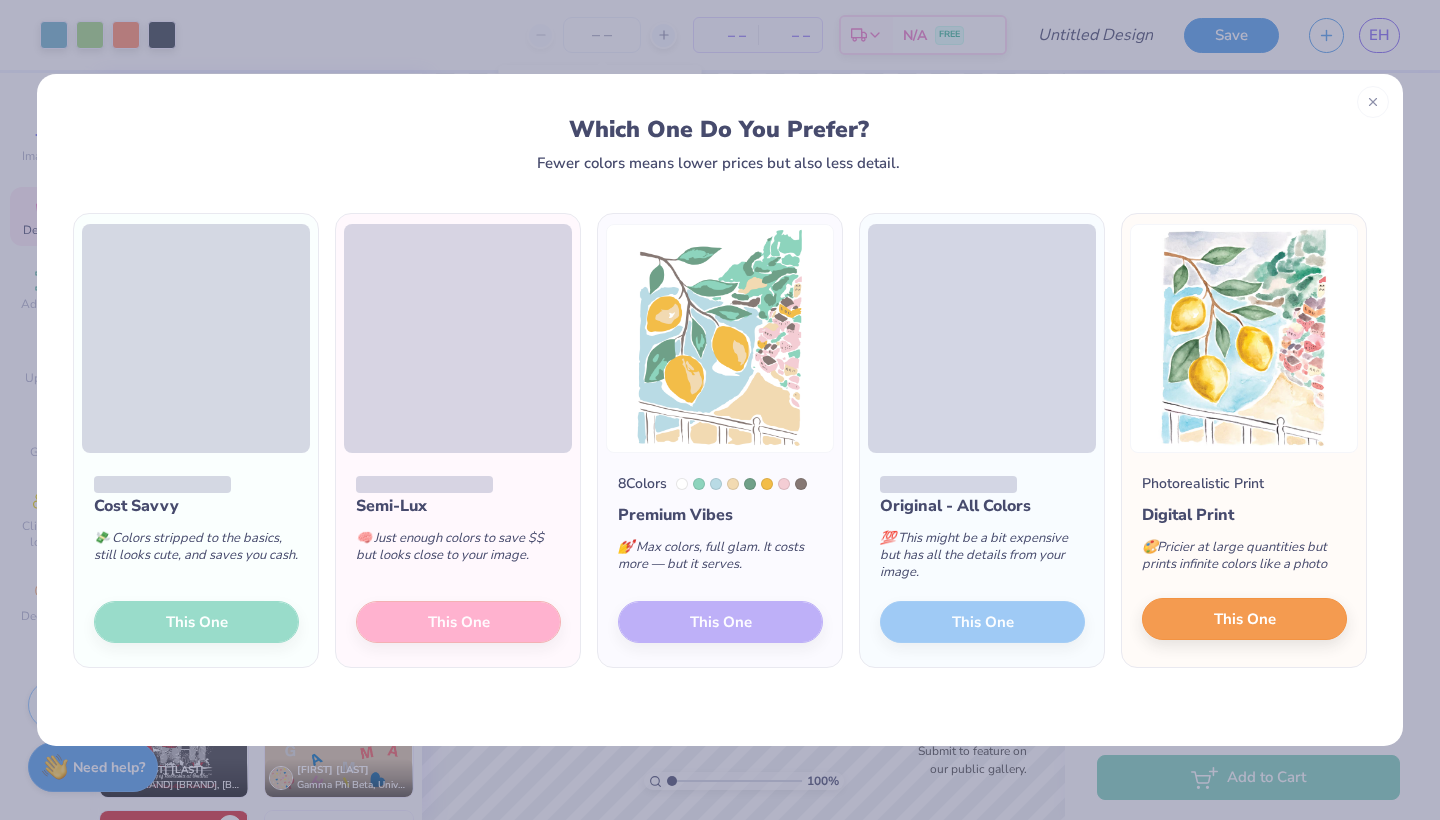 click on "This One" at bounding box center (1245, 619) 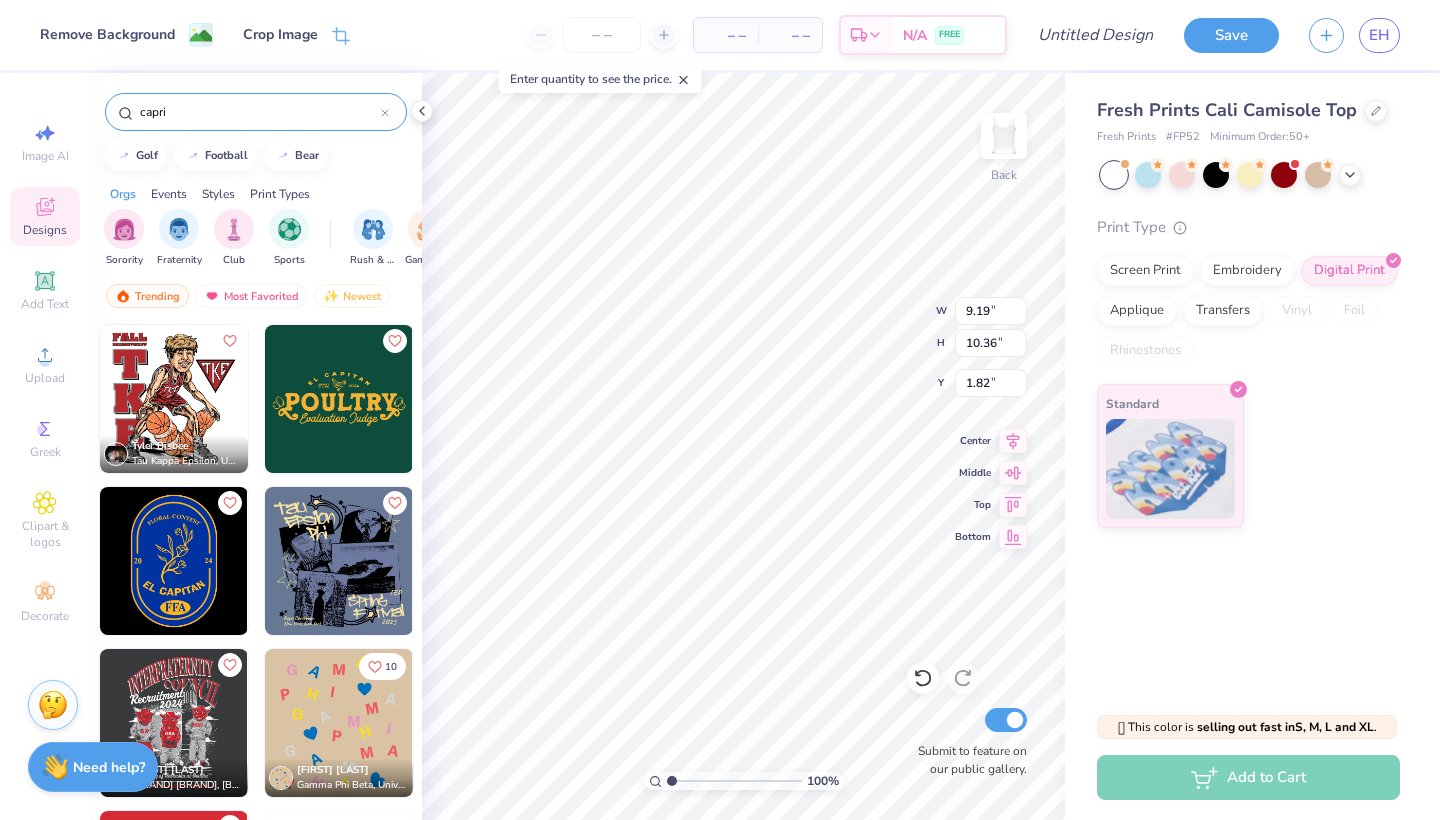 type on "2.38" 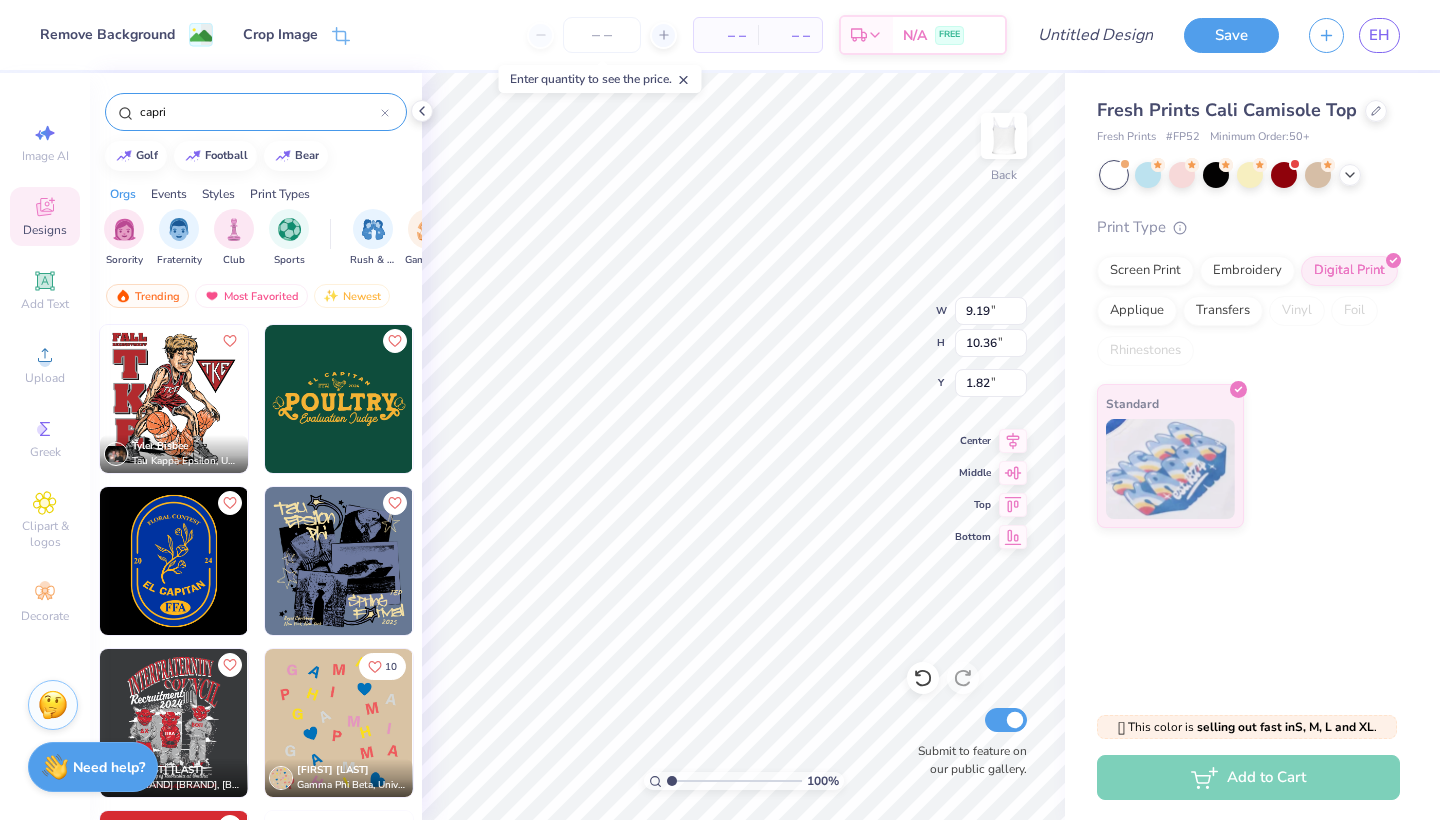 type on "2.69" 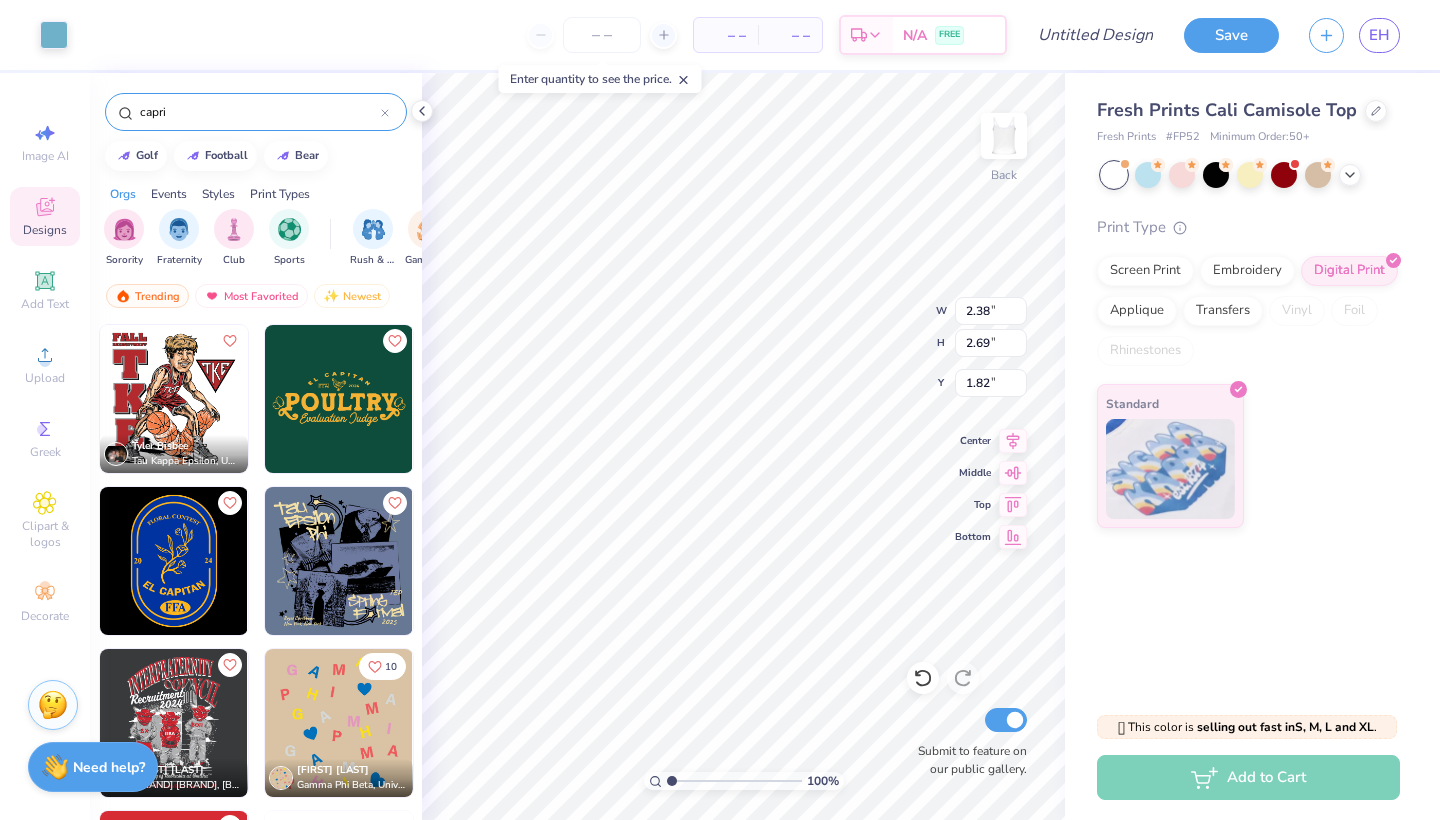 type on "0.71" 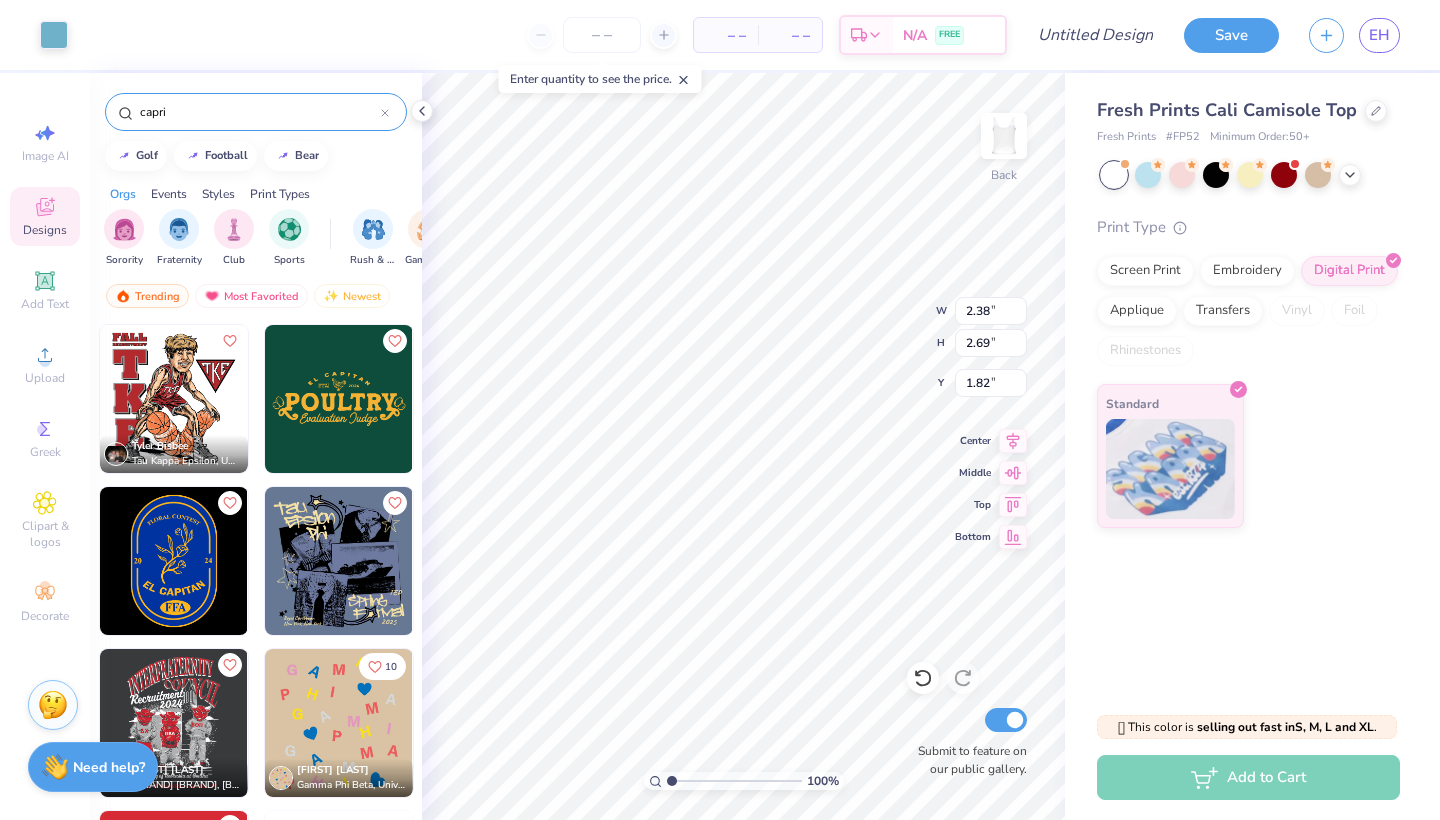 type on "0.32" 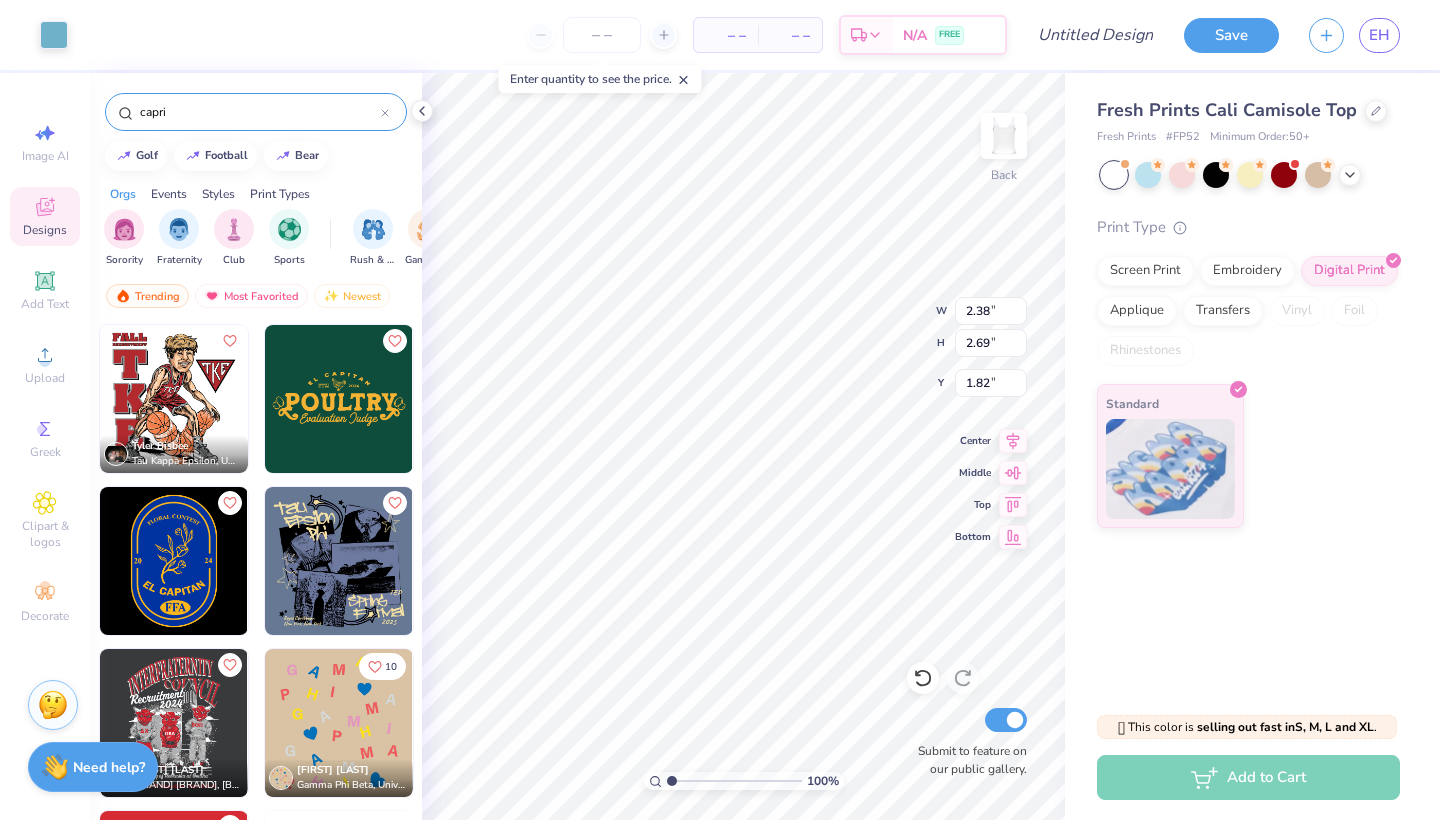 type on "2.84" 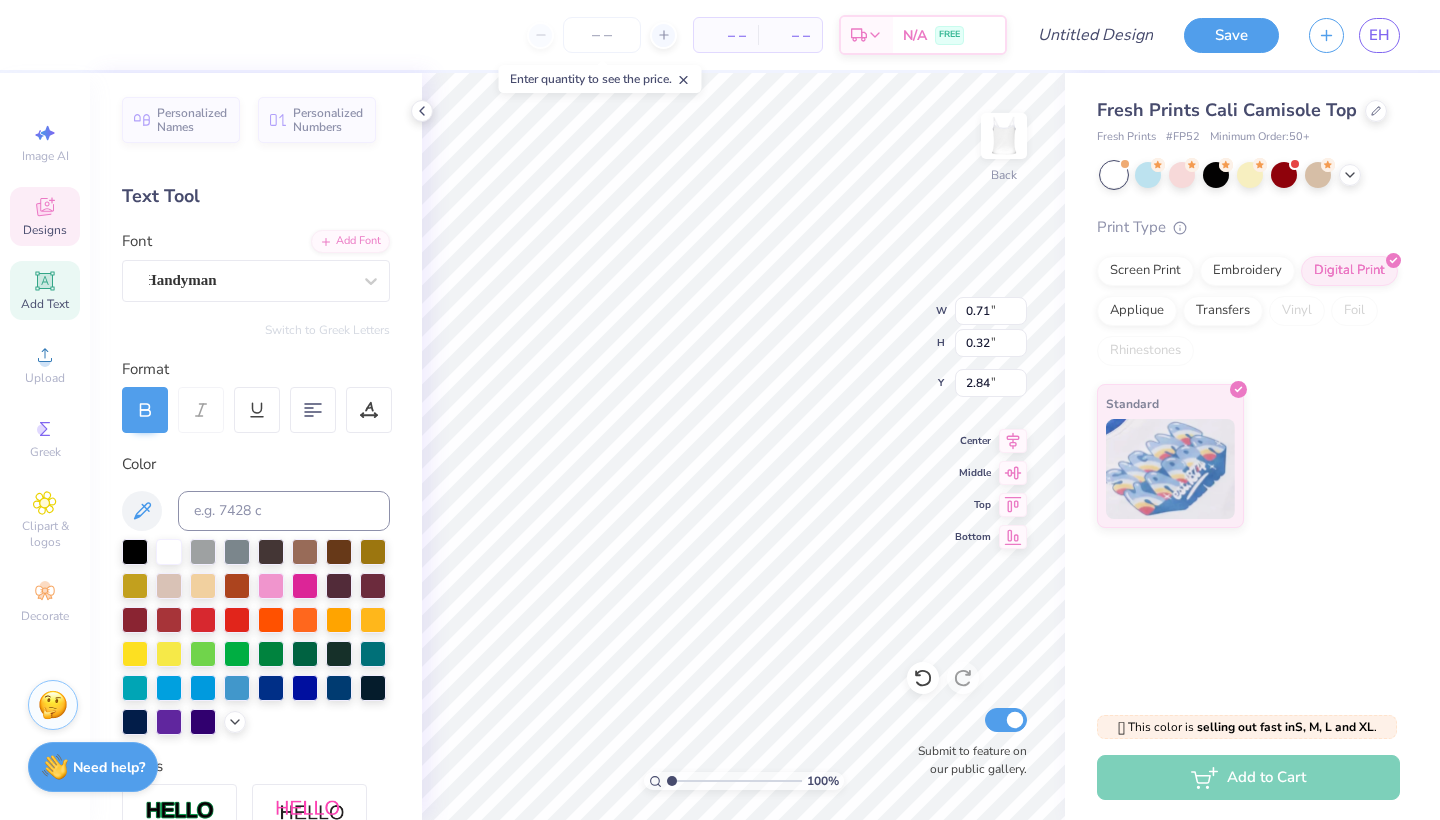 type on "2.38" 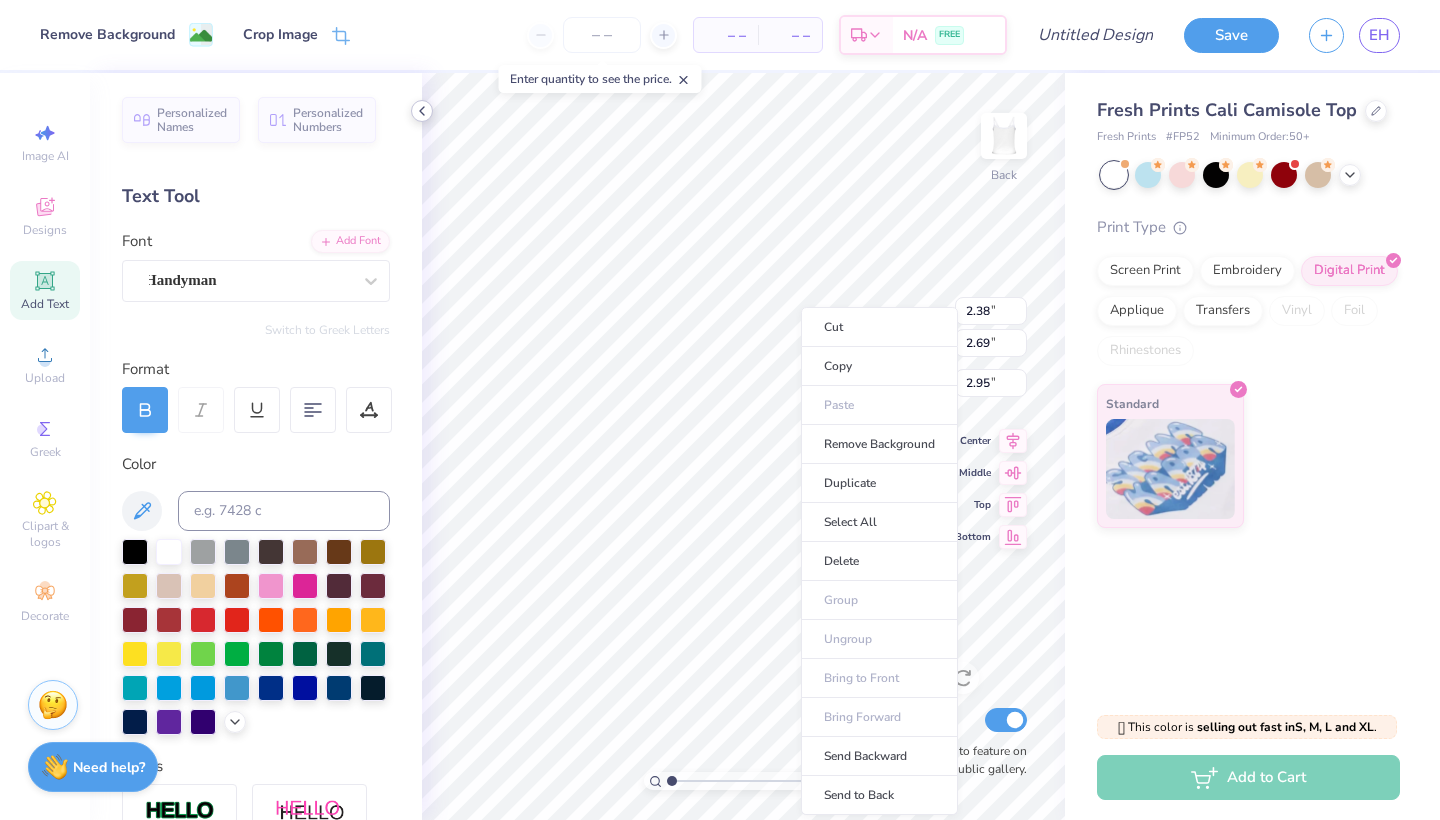 type on "2.95" 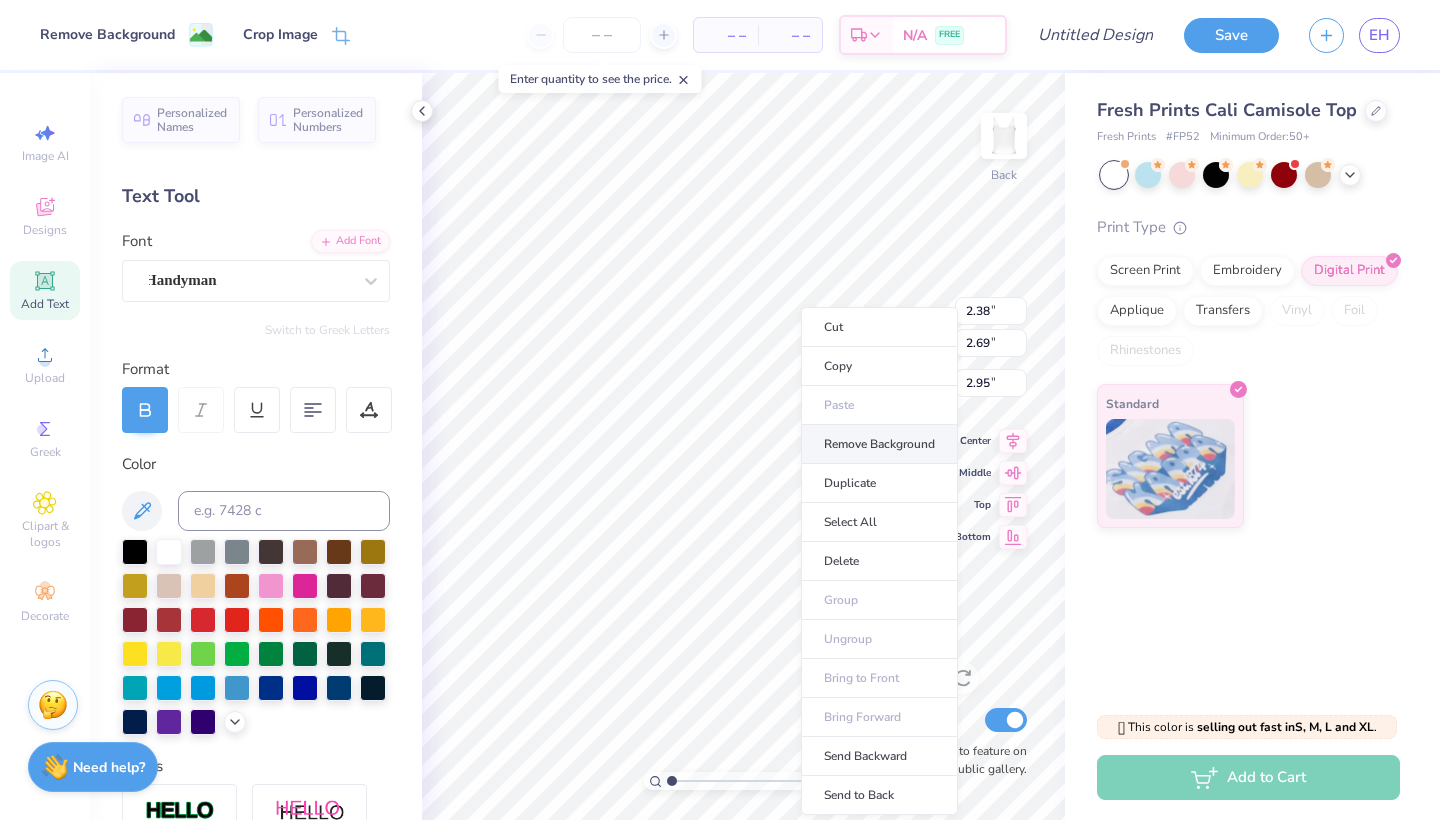 click on "Remove Background" at bounding box center [879, 444] 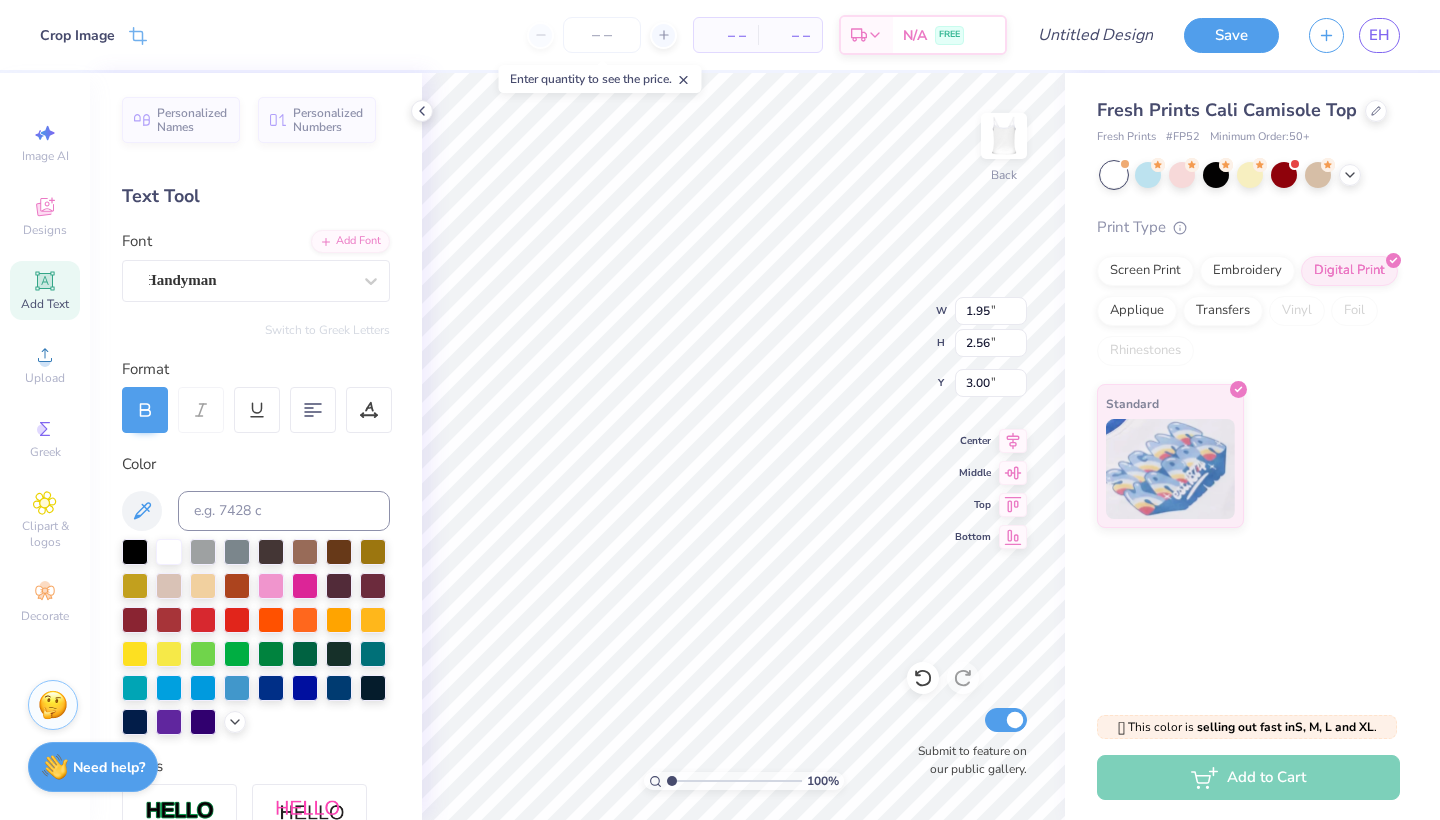 type on "2.26" 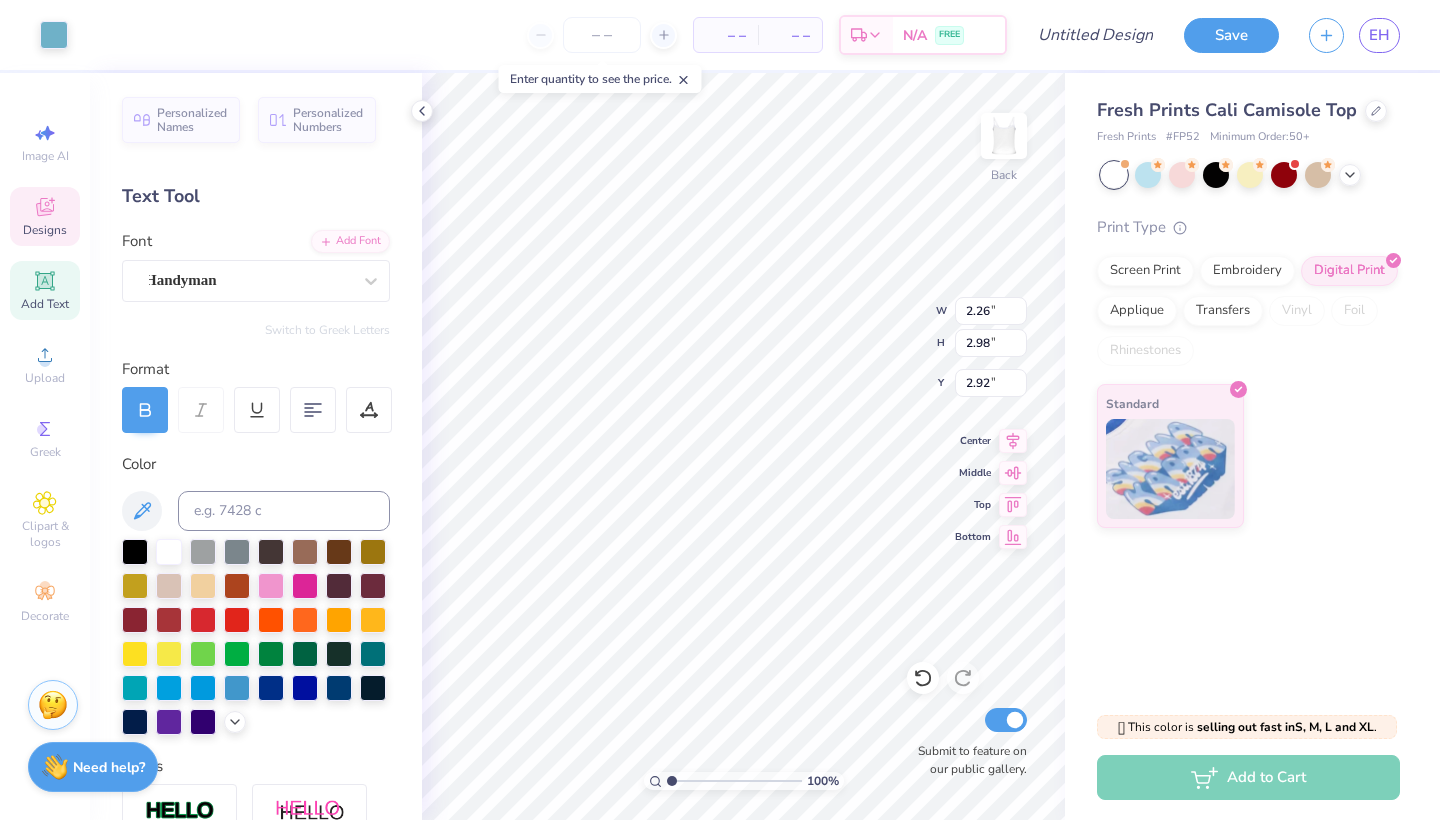 type on "0.71" 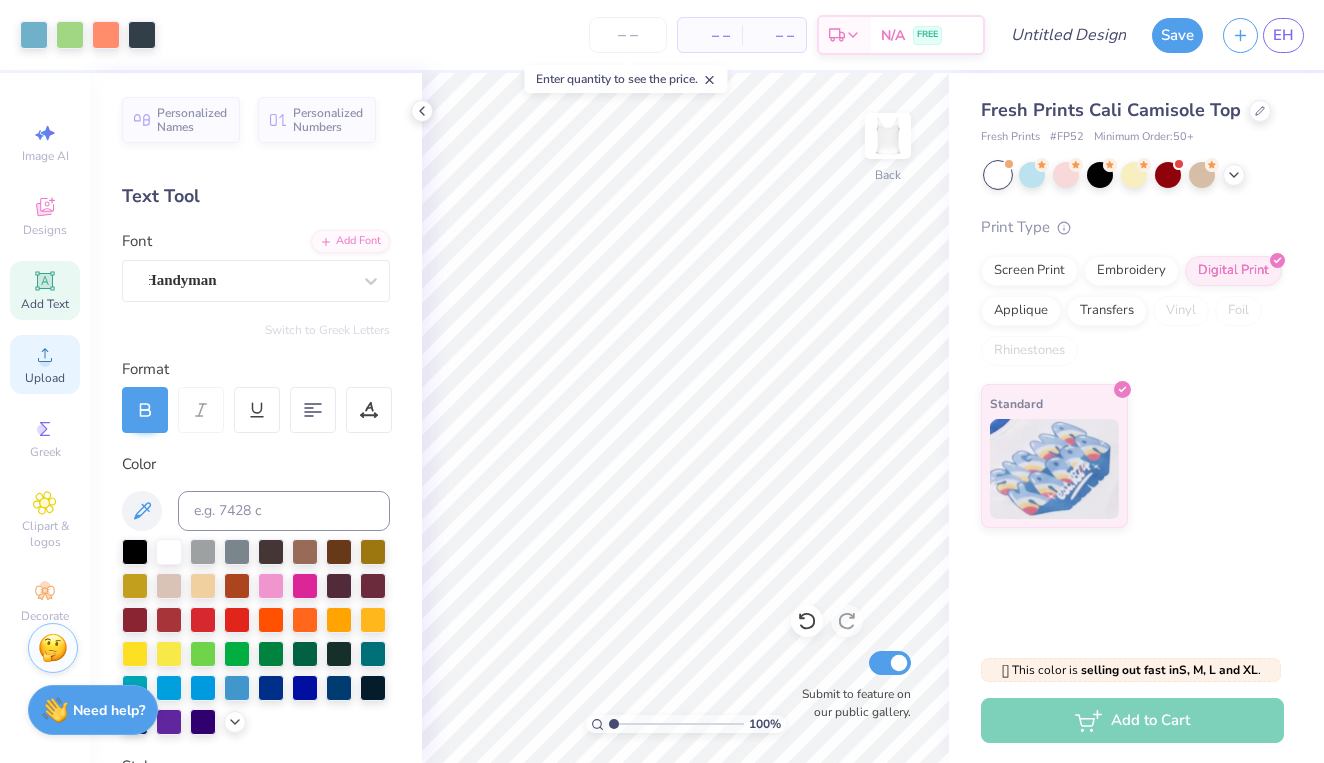 click 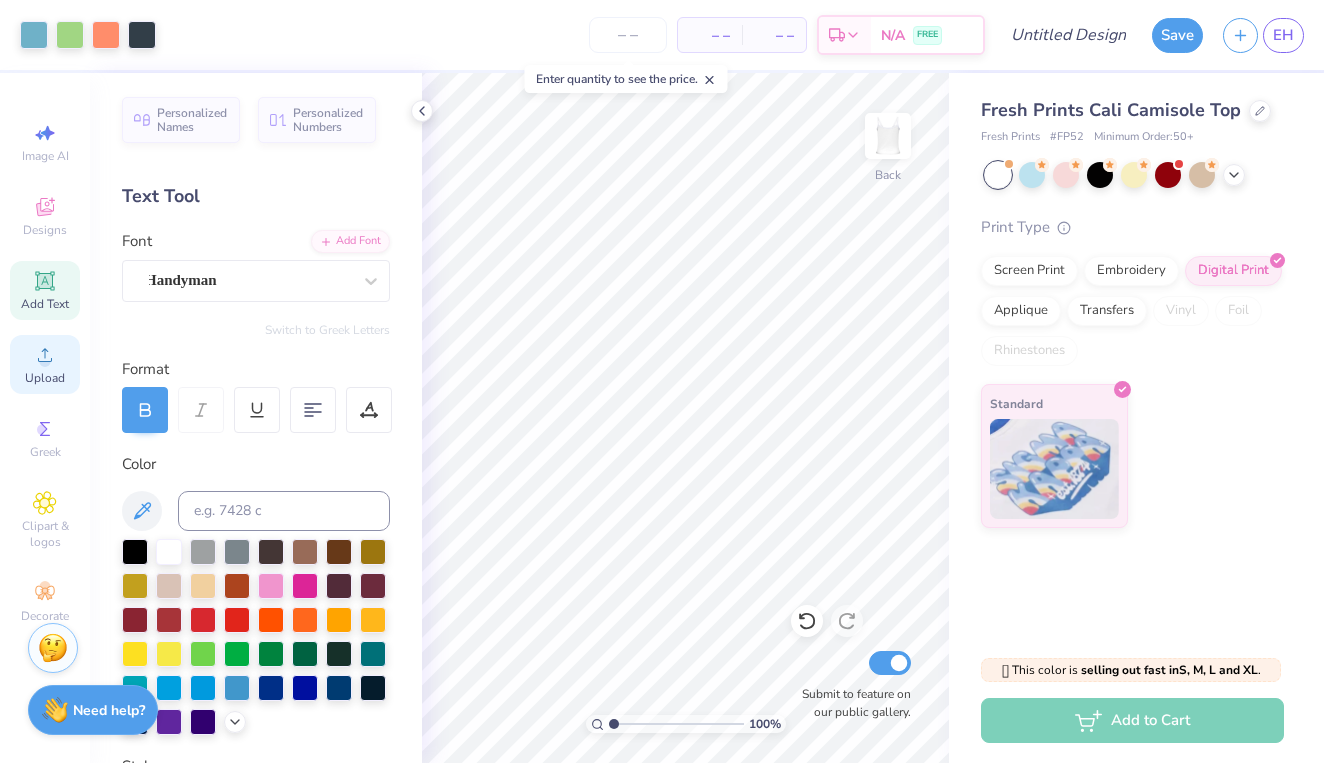 click 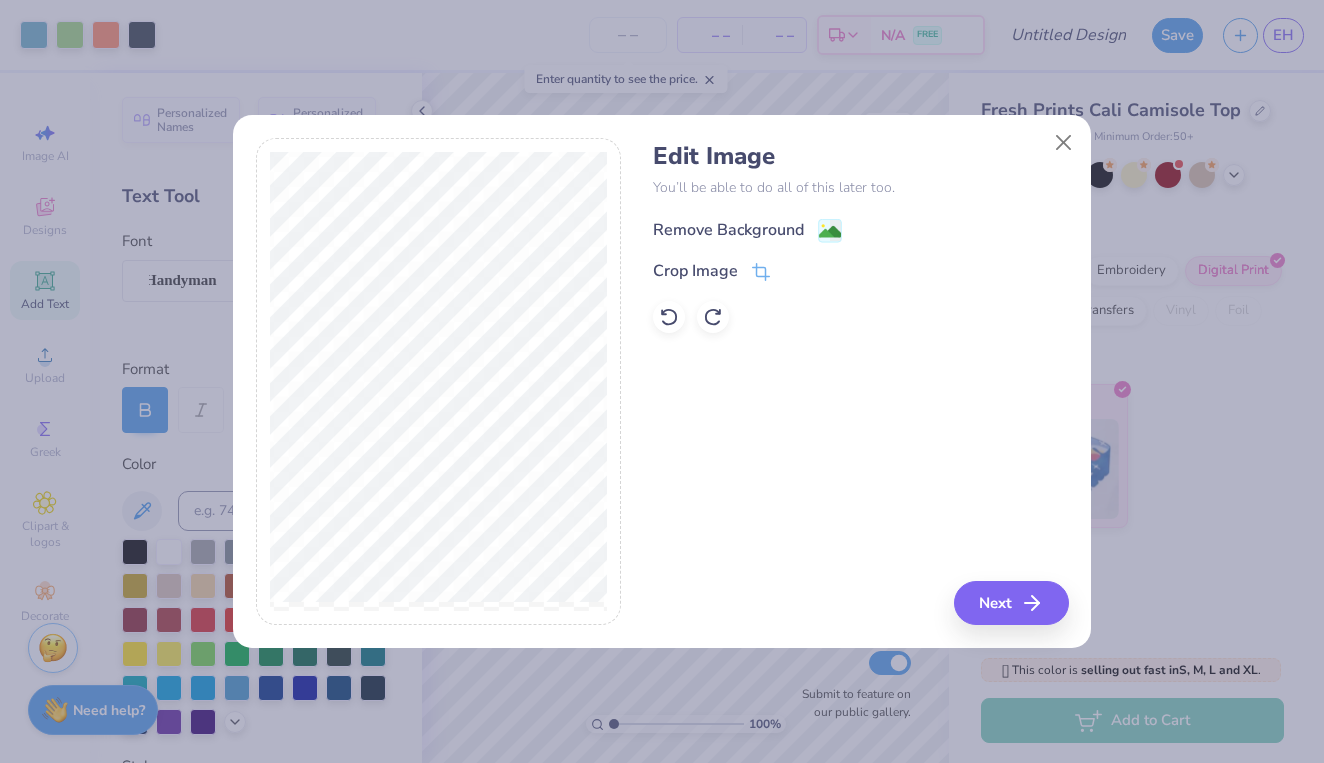 click on "Remove Background" at bounding box center [728, 230] 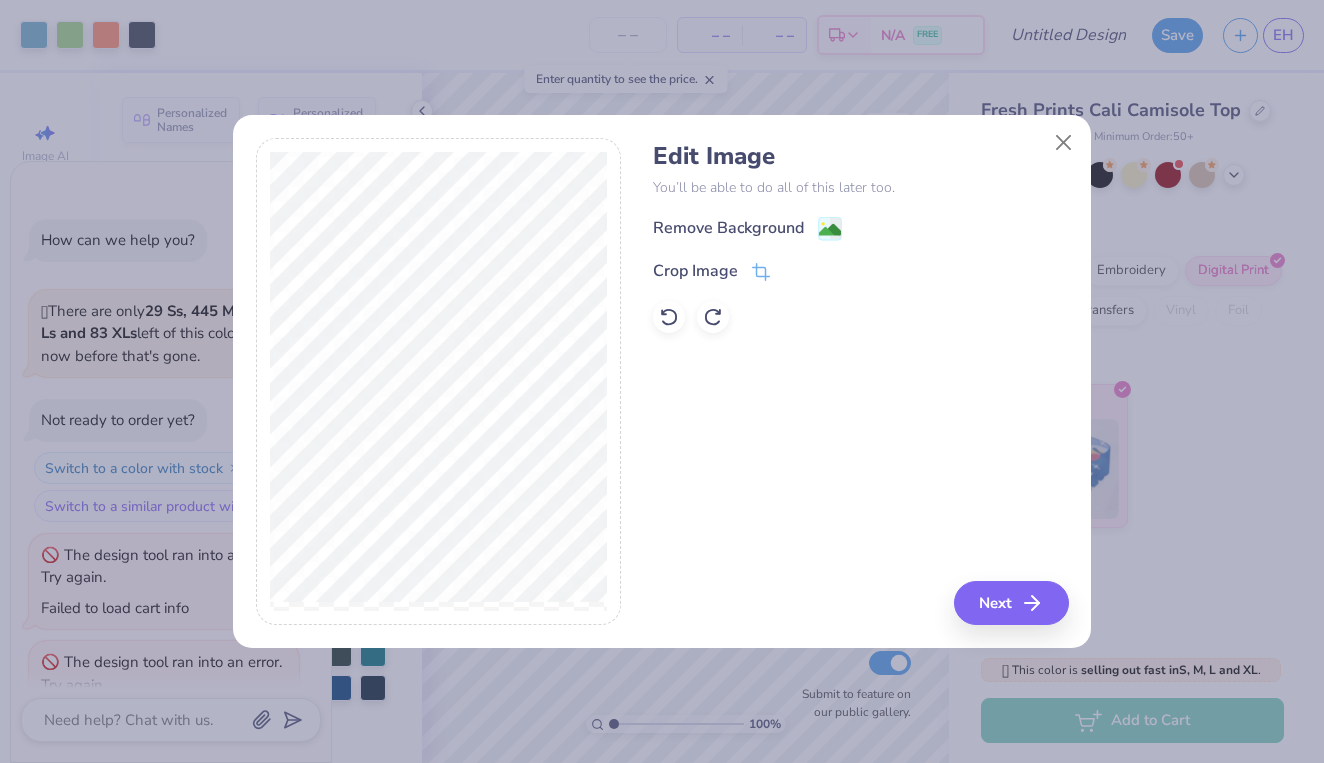 scroll, scrollTop: 29, scrollLeft: 0, axis: vertical 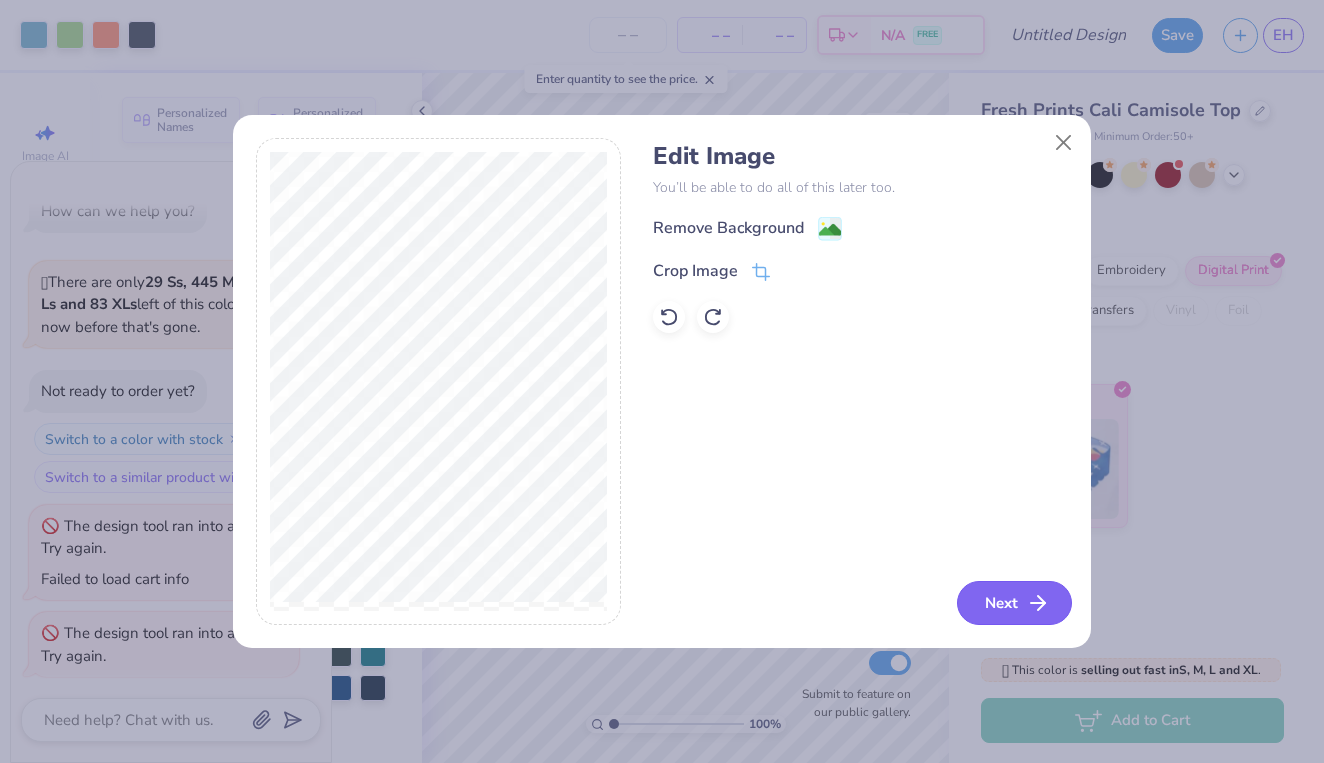 click on "Next" at bounding box center [1014, 603] 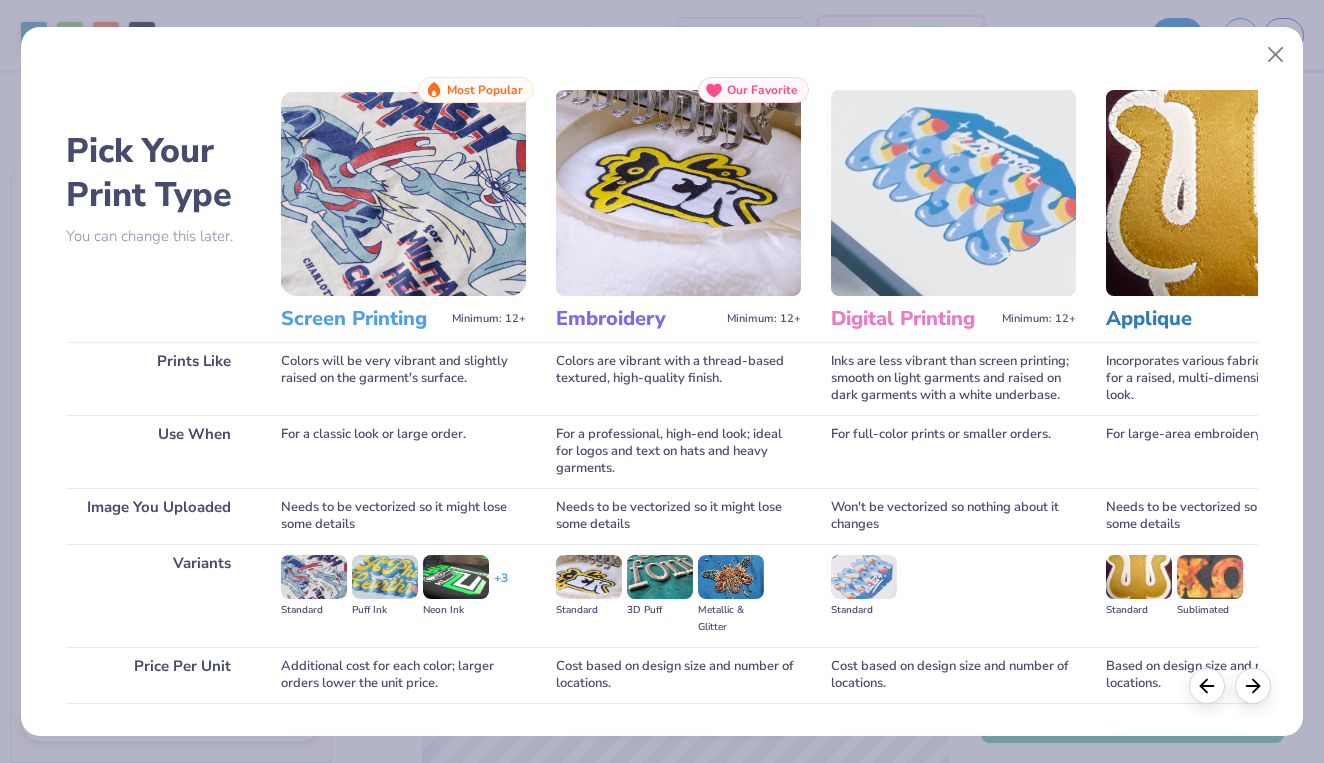 drag, startPoint x: 537, startPoint y: 54, endPoint x: 459, endPoint y: 48, distance: 78.23043 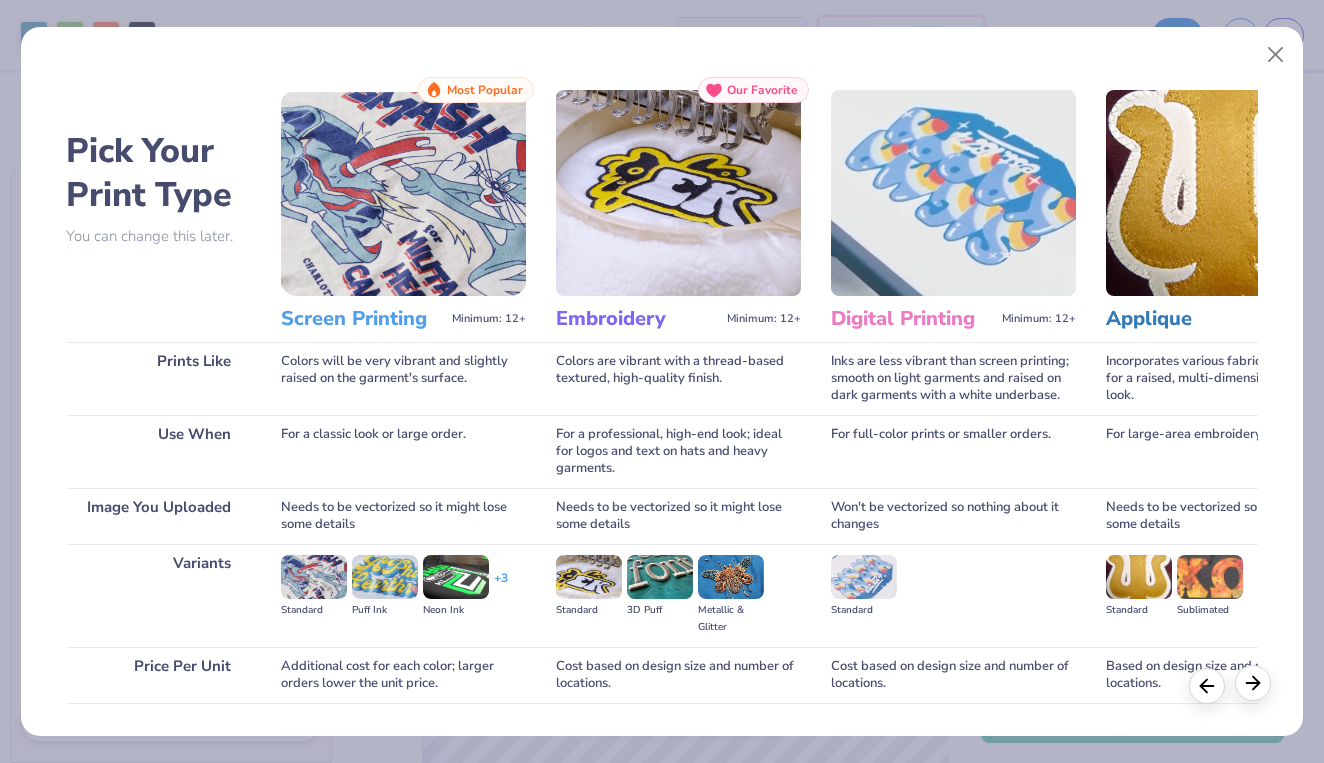 click 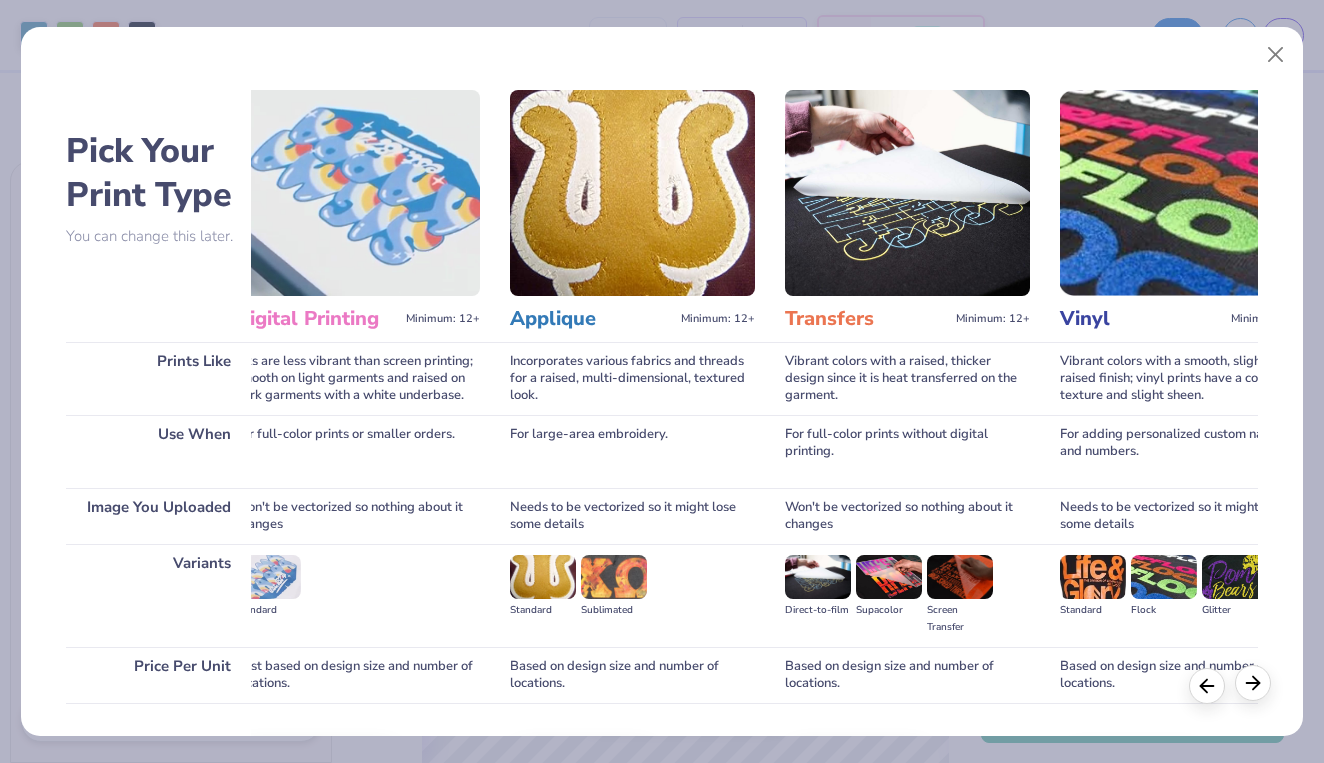 click 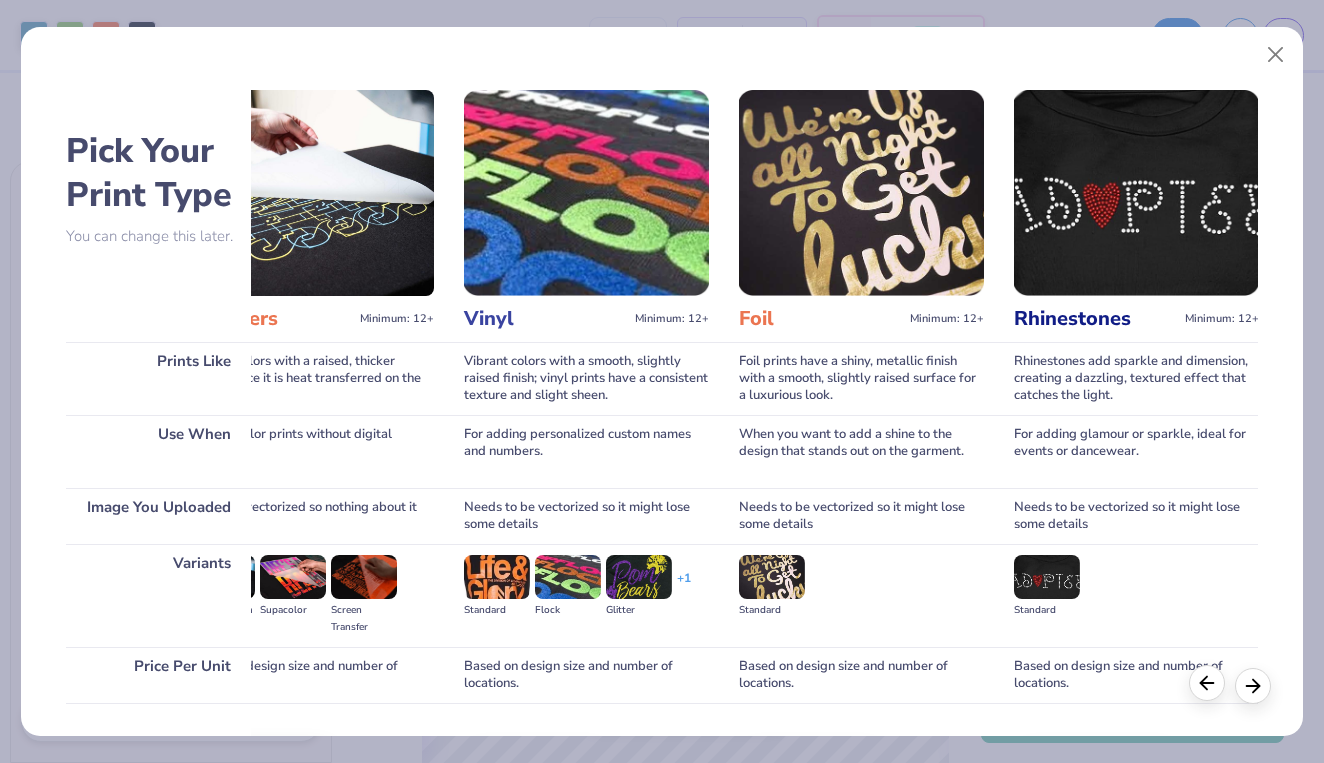 click 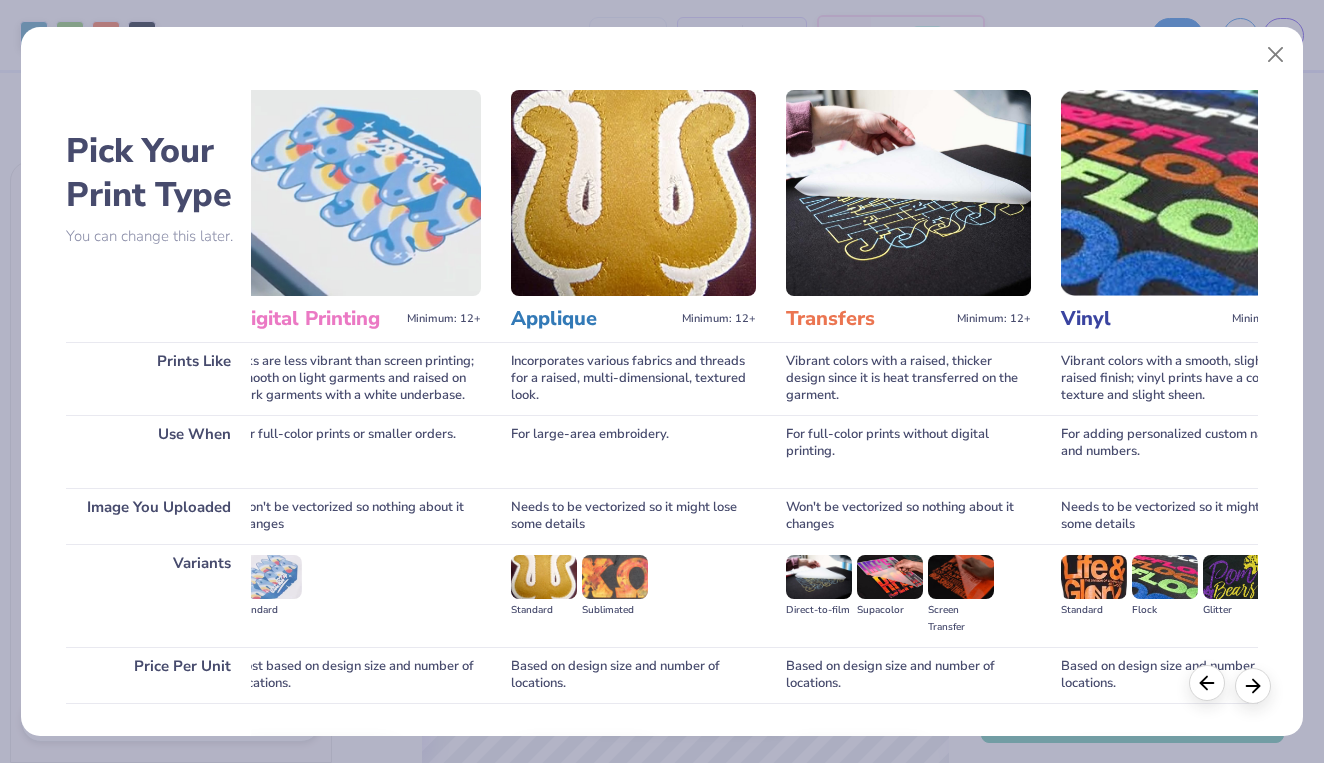 click 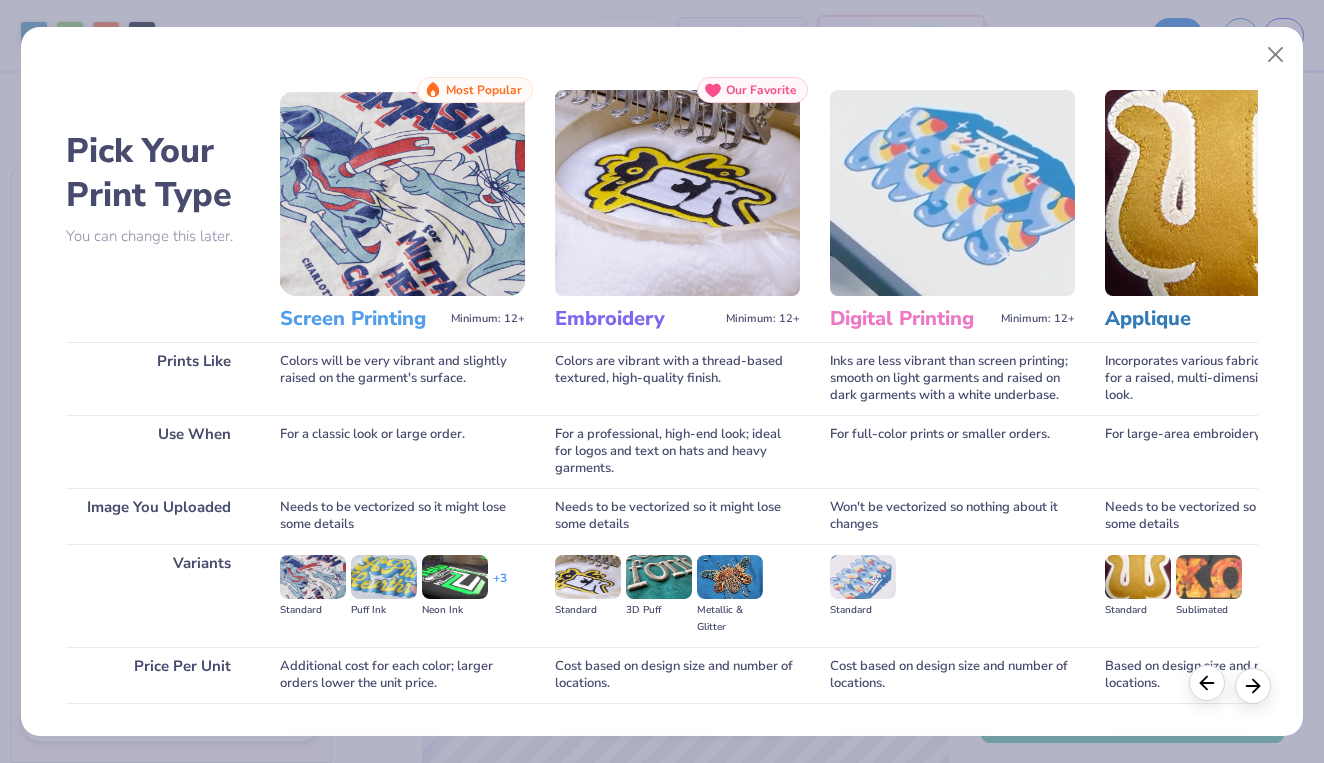 scroll, scrollTop: 0, scrollLeft: 0, axis: both 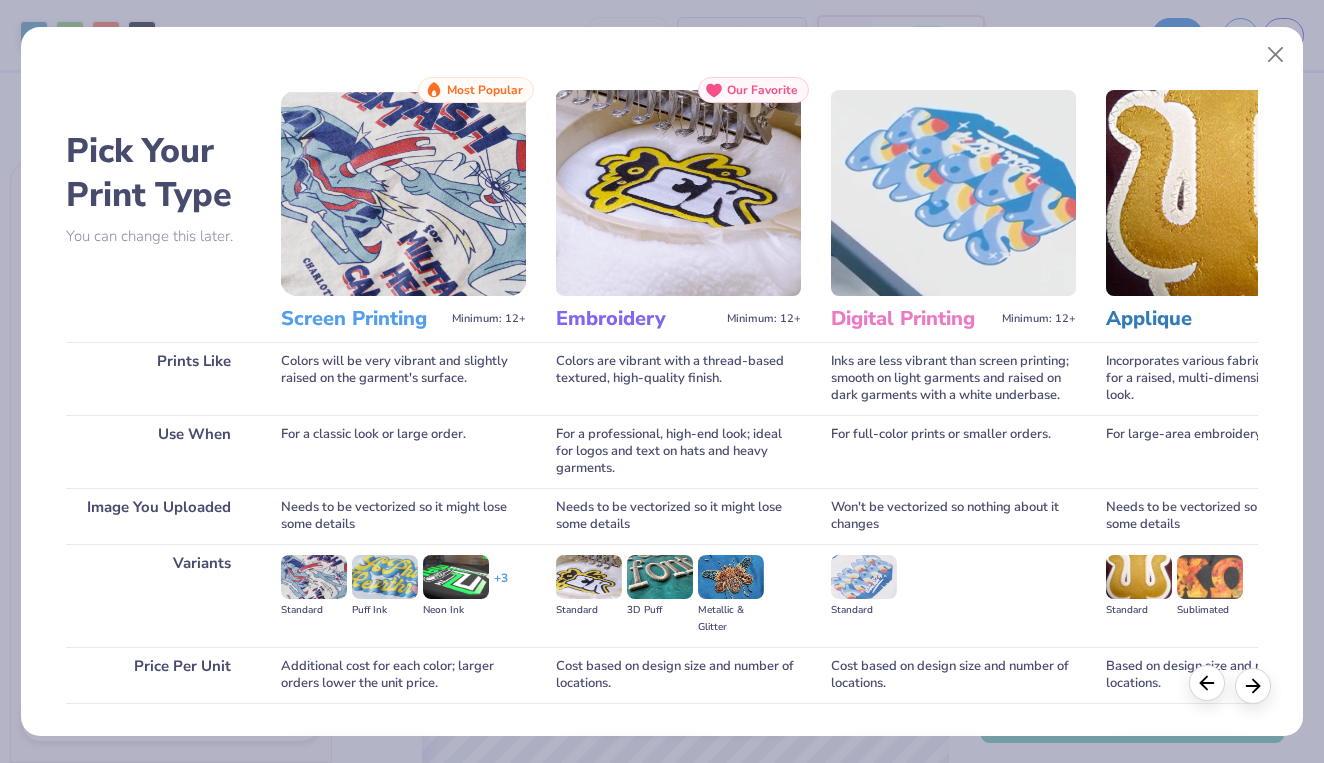 click 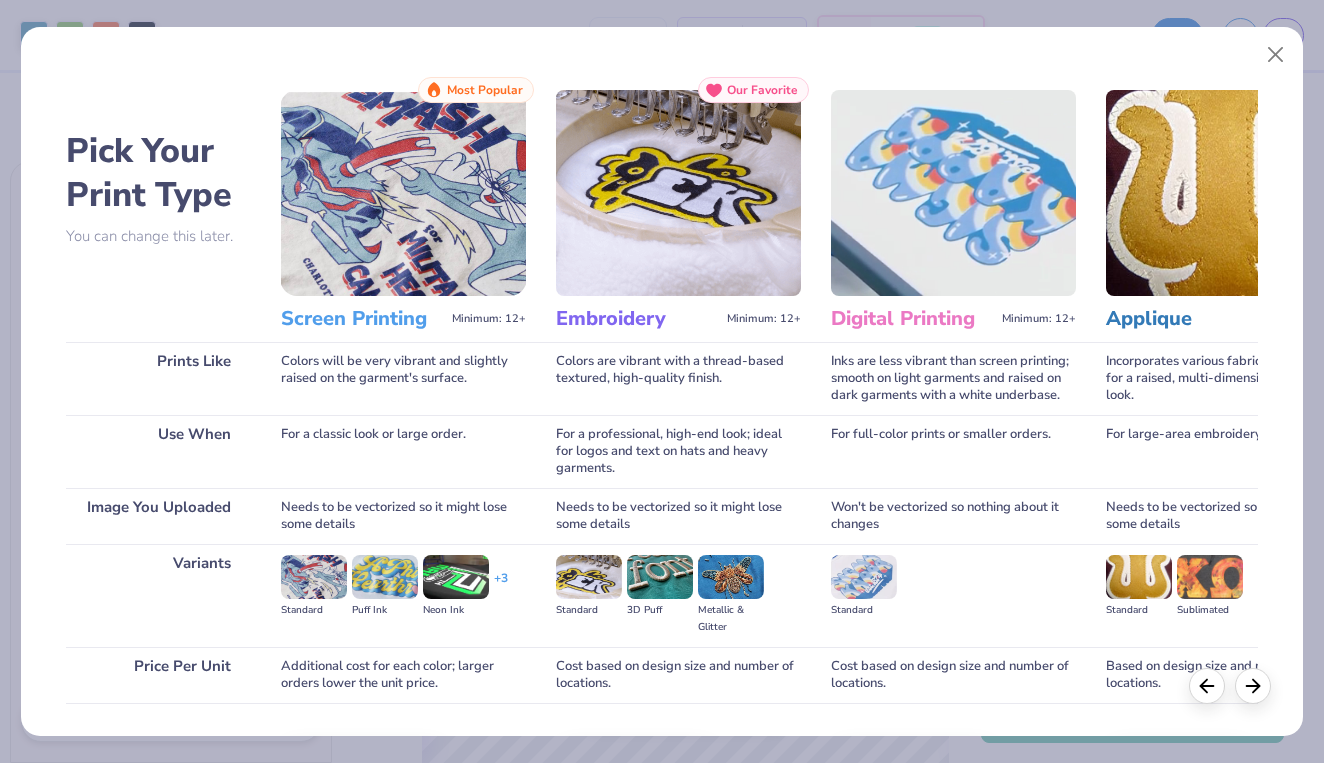 click on "Screen Printing" at bounding box center [362, 319] 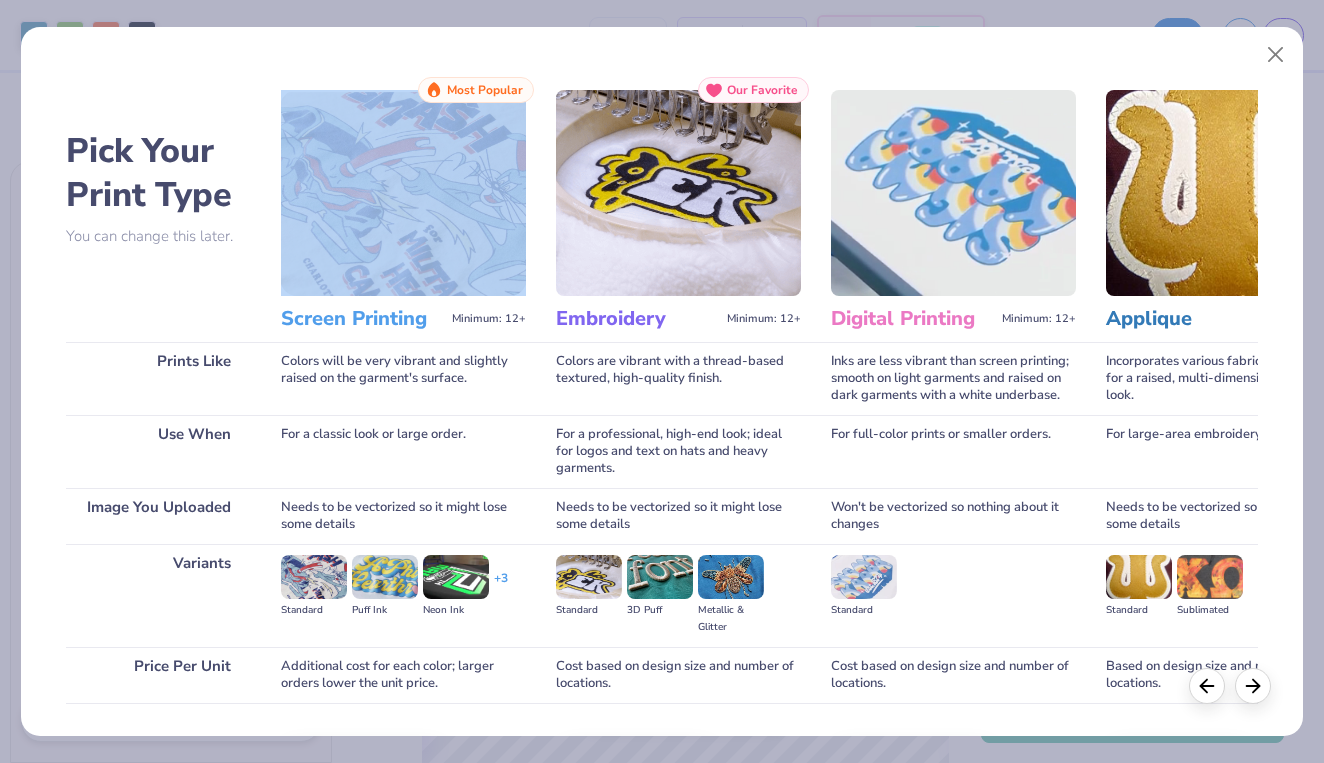 click at bounding box center (403, 193) 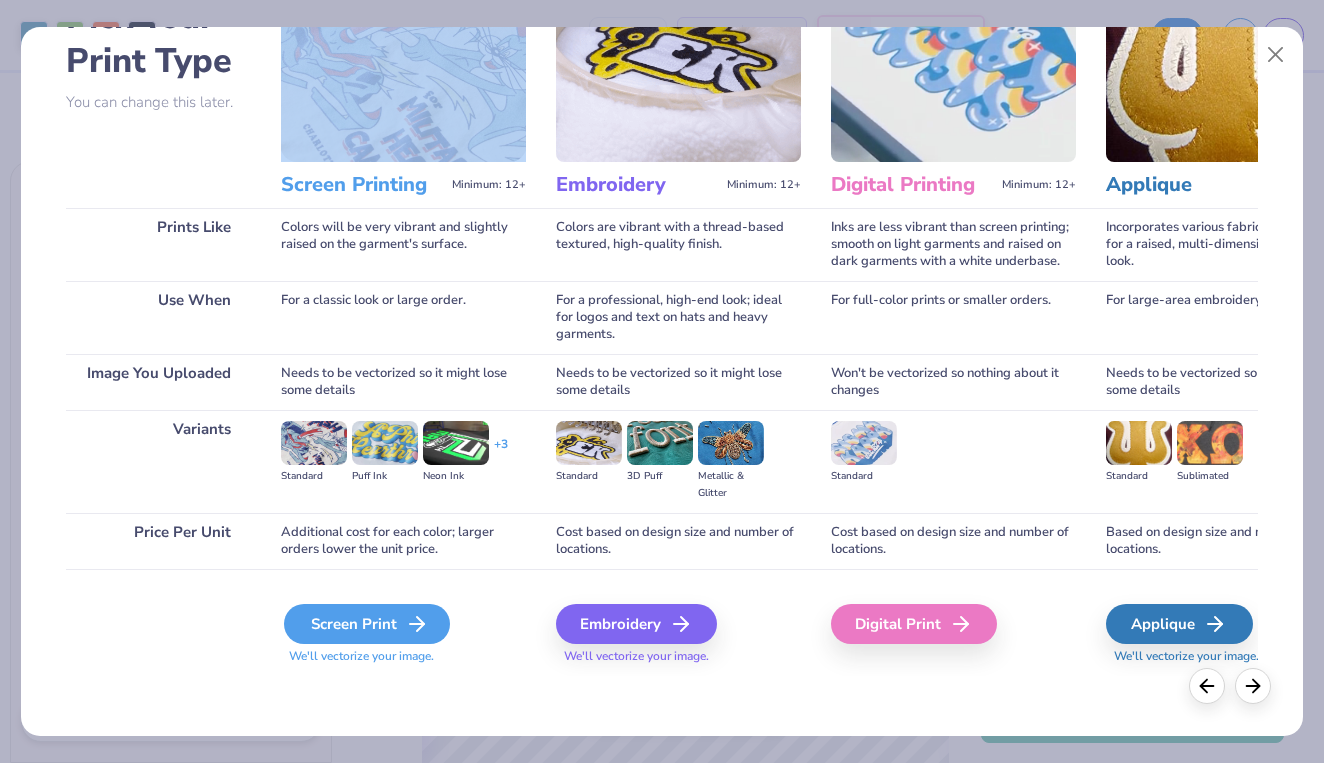 scroll, scrollTop: 134, scrollLeft: 0, axis: vertical 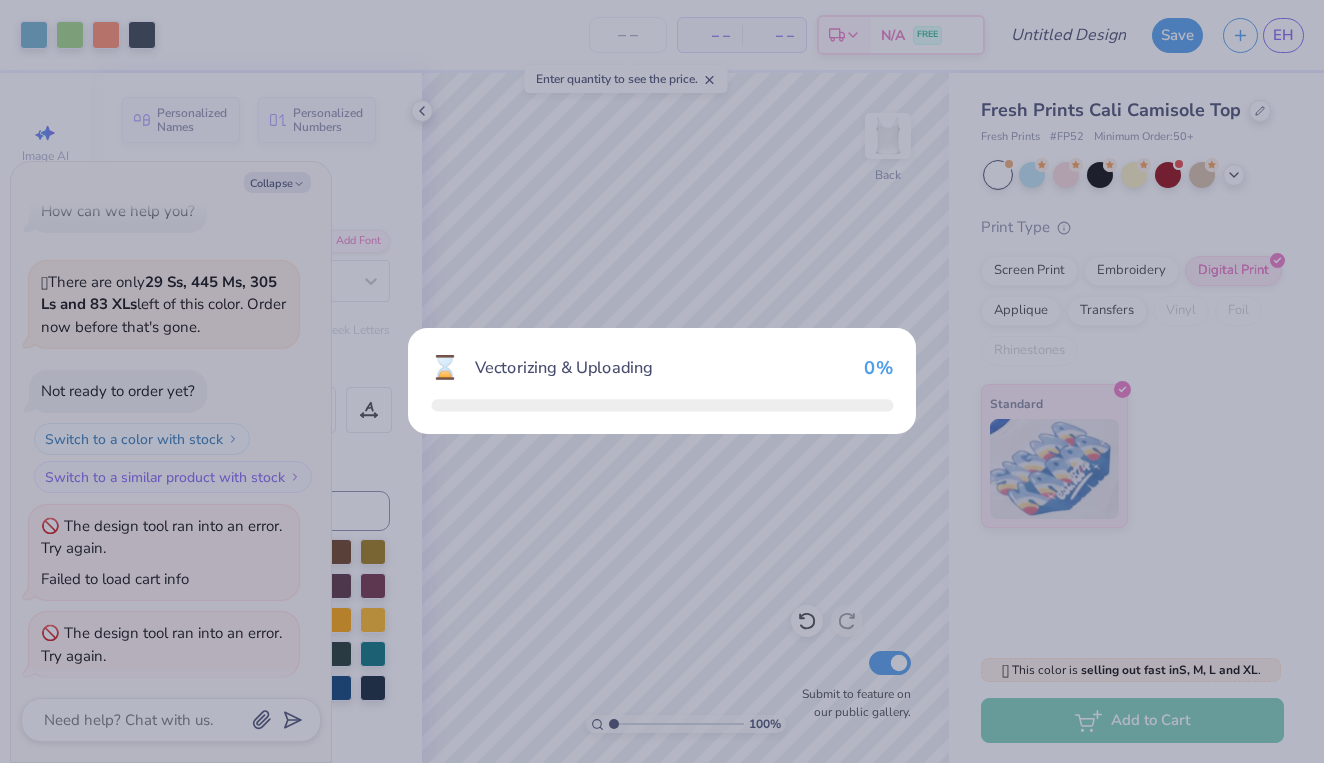 click on "⌛ Vectorizing & Uploading 0 %" at bounding box center (662, 381) 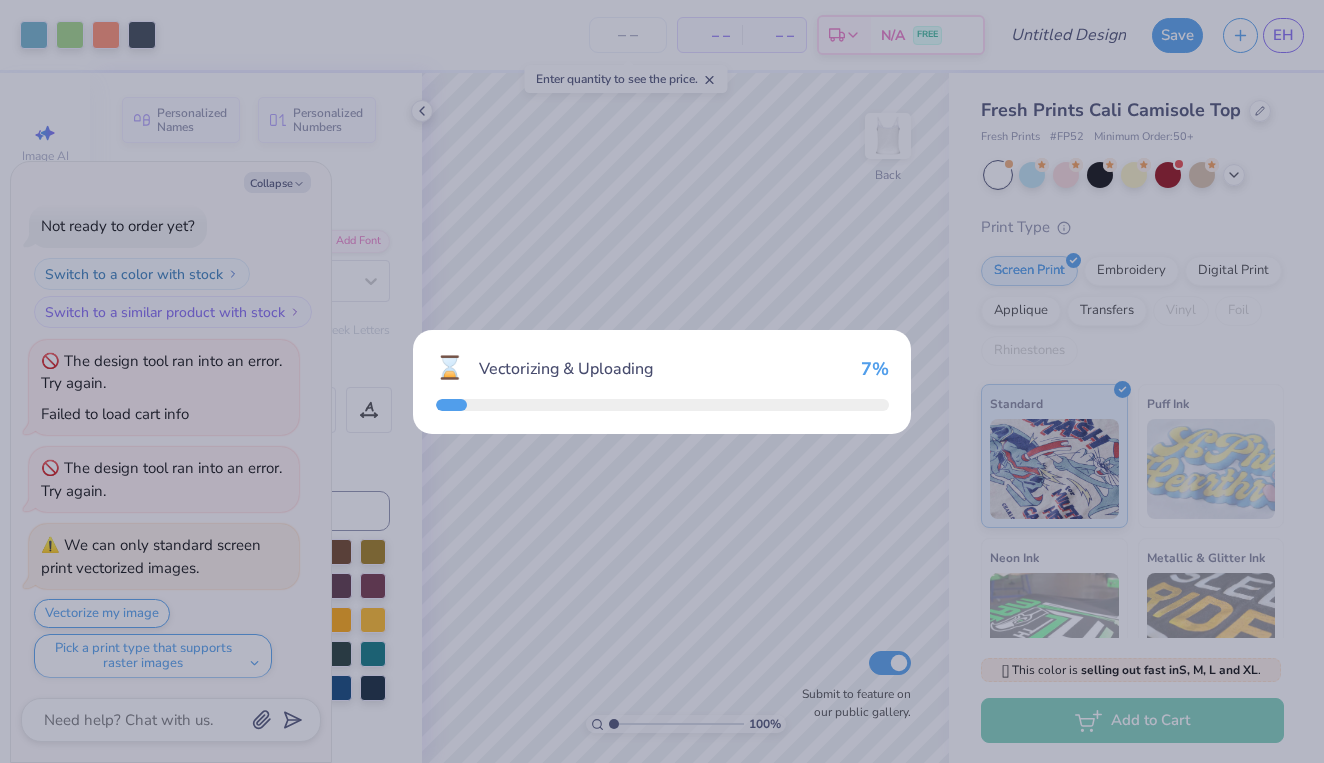 scroll, scrollTop: 390, scrollLeft: 0, axis: vertical 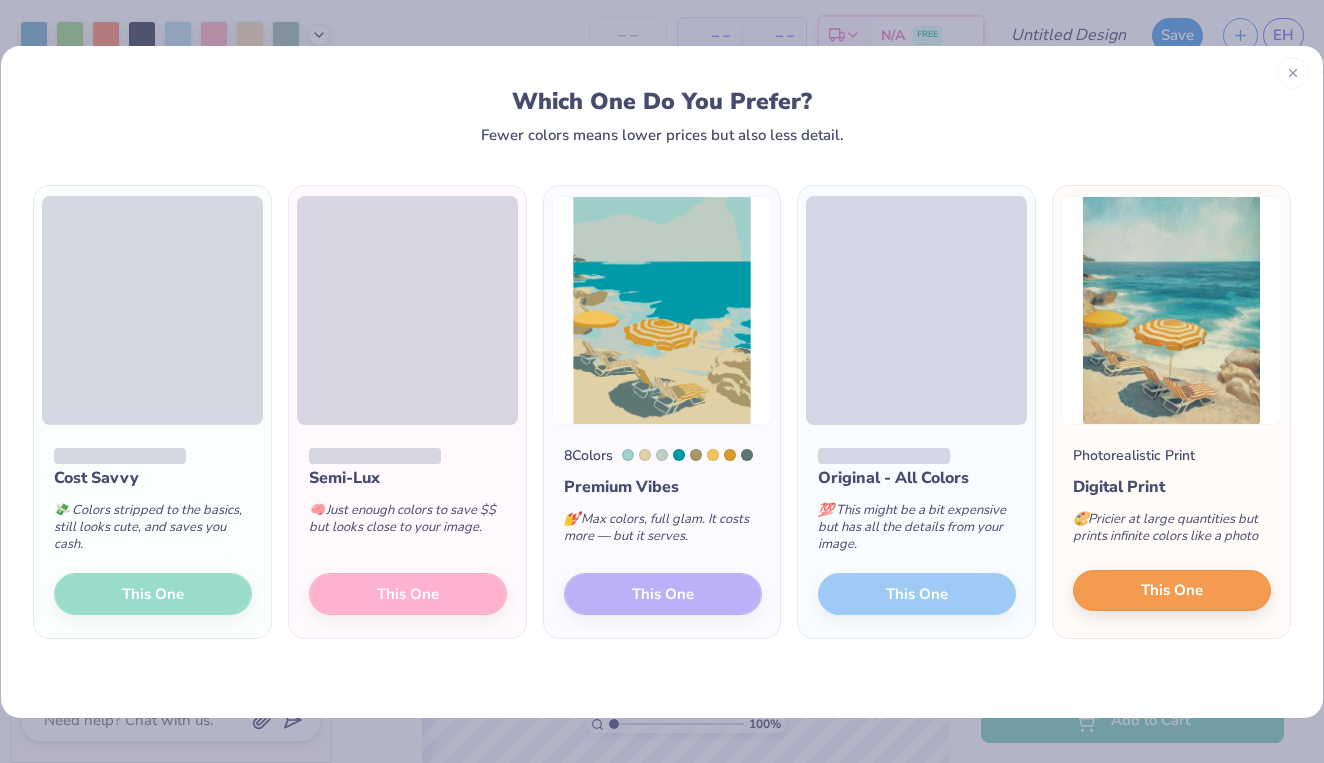 click on "This One" at bounding box center (1172, 591) 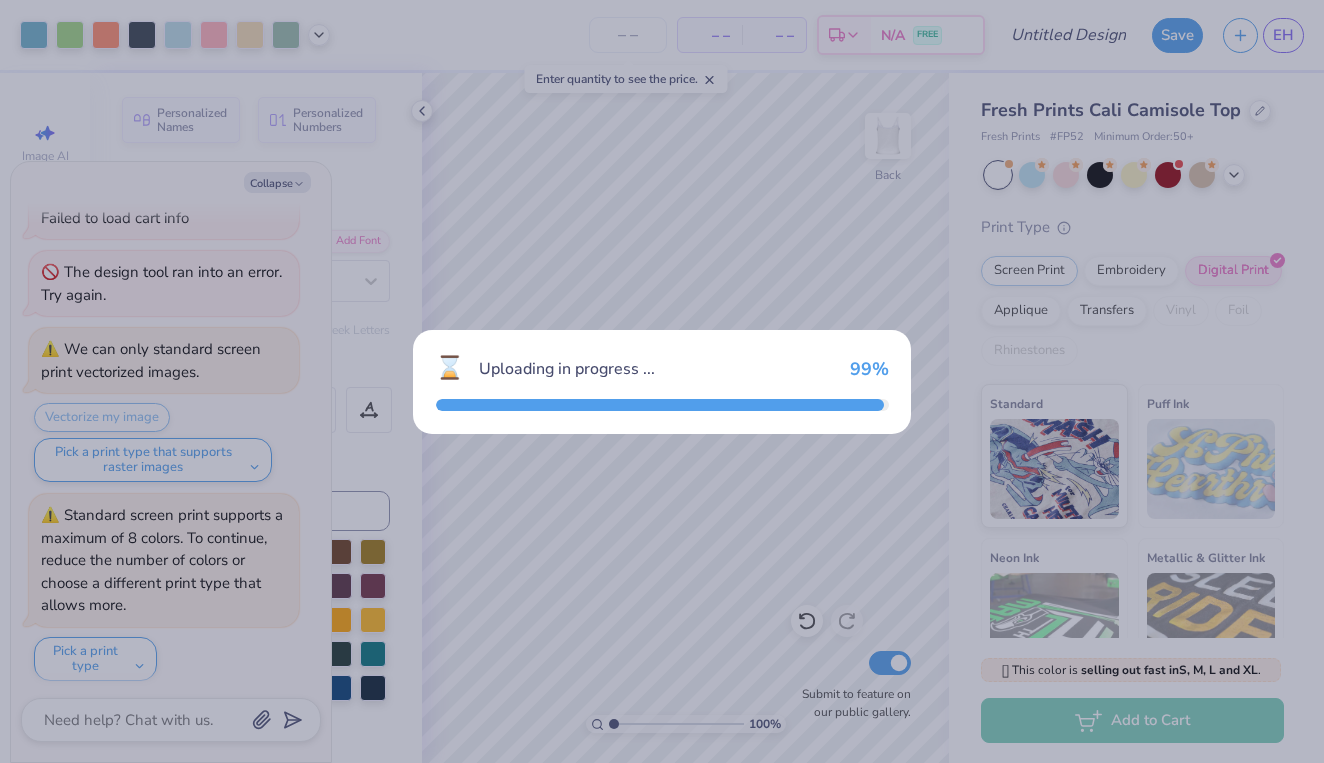 click on "⌛ Uploading in progress ... [PERCENT] %" at bounding box center [662, 381] 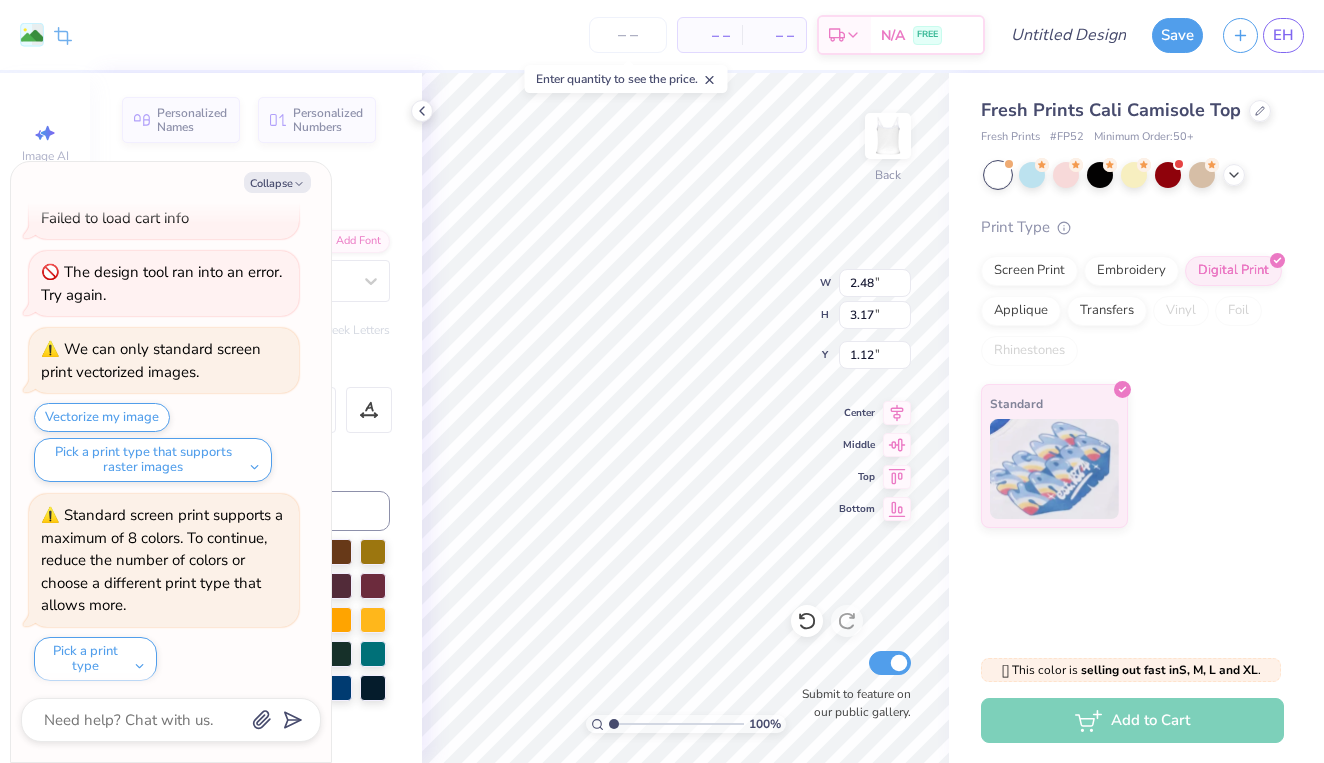 type on "x" 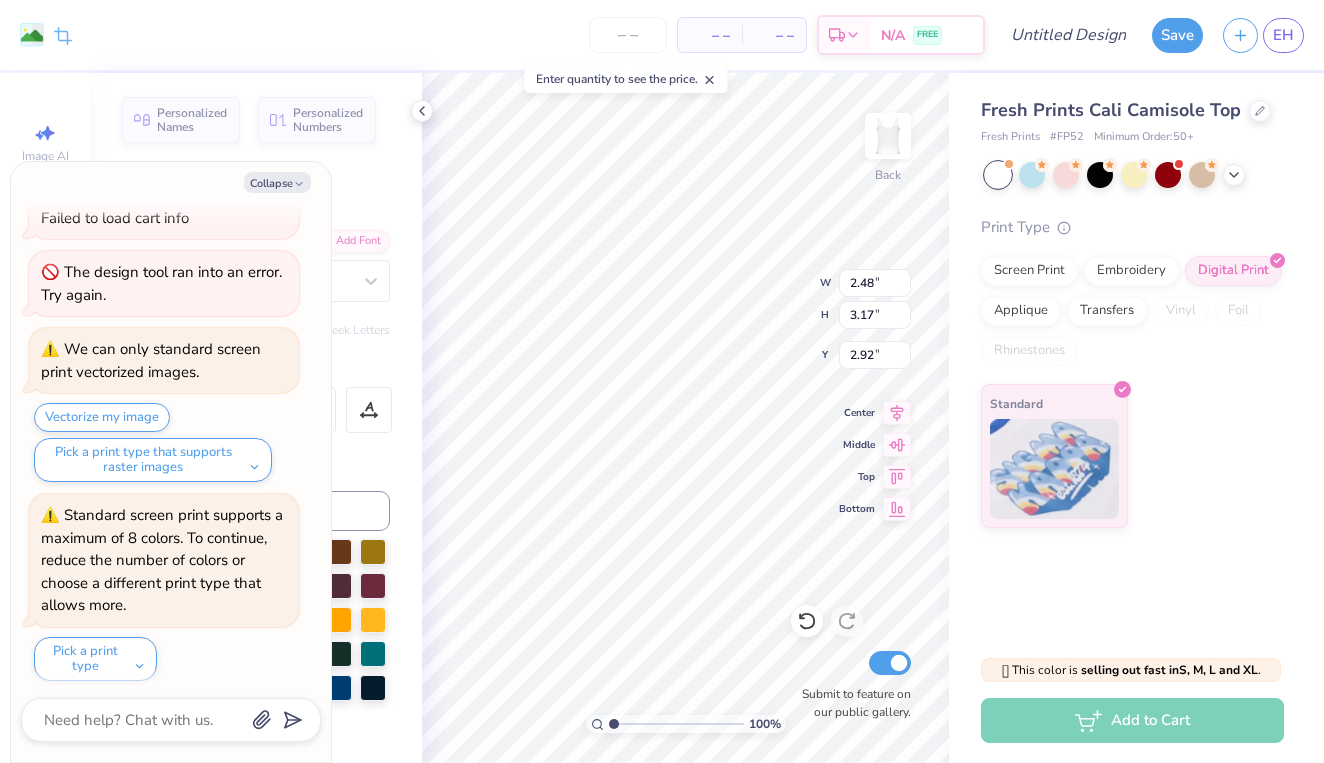 type on "x" 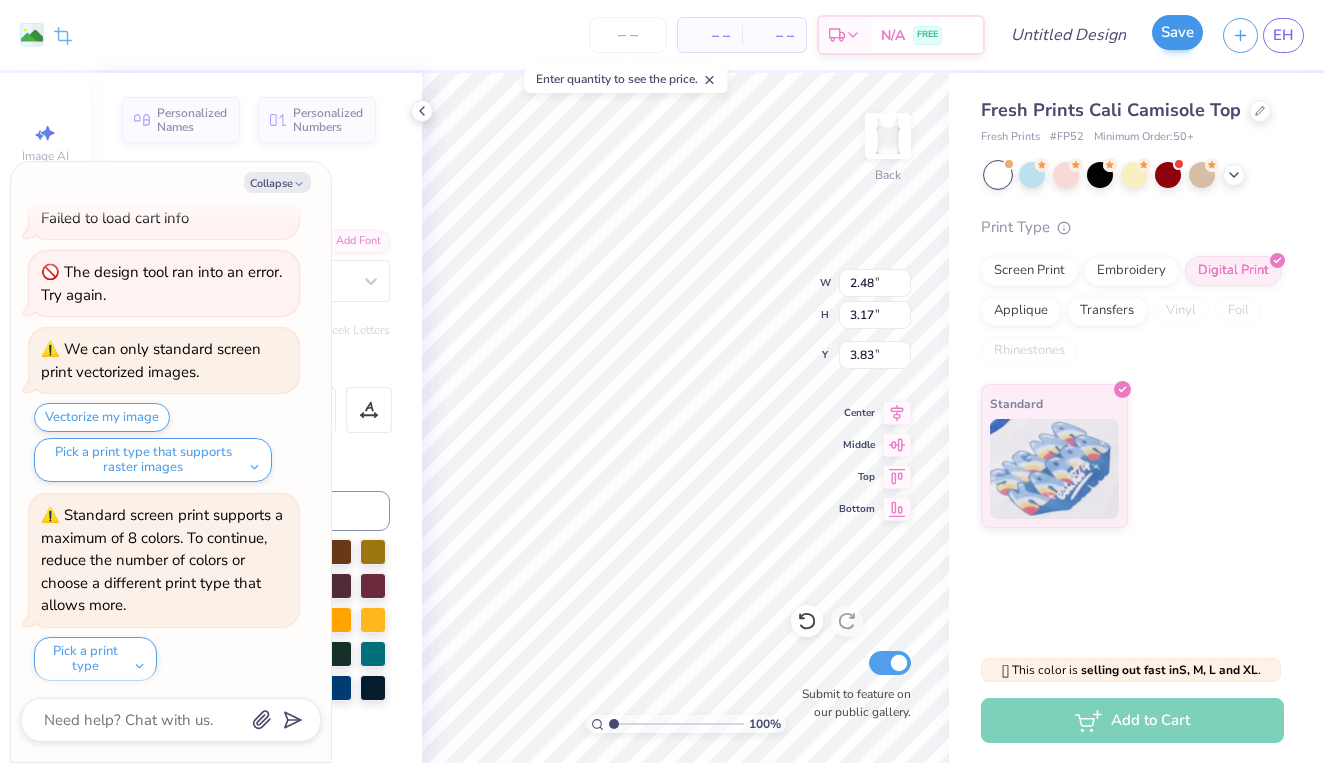 click on "Save" at bounding box center (1177, 32) 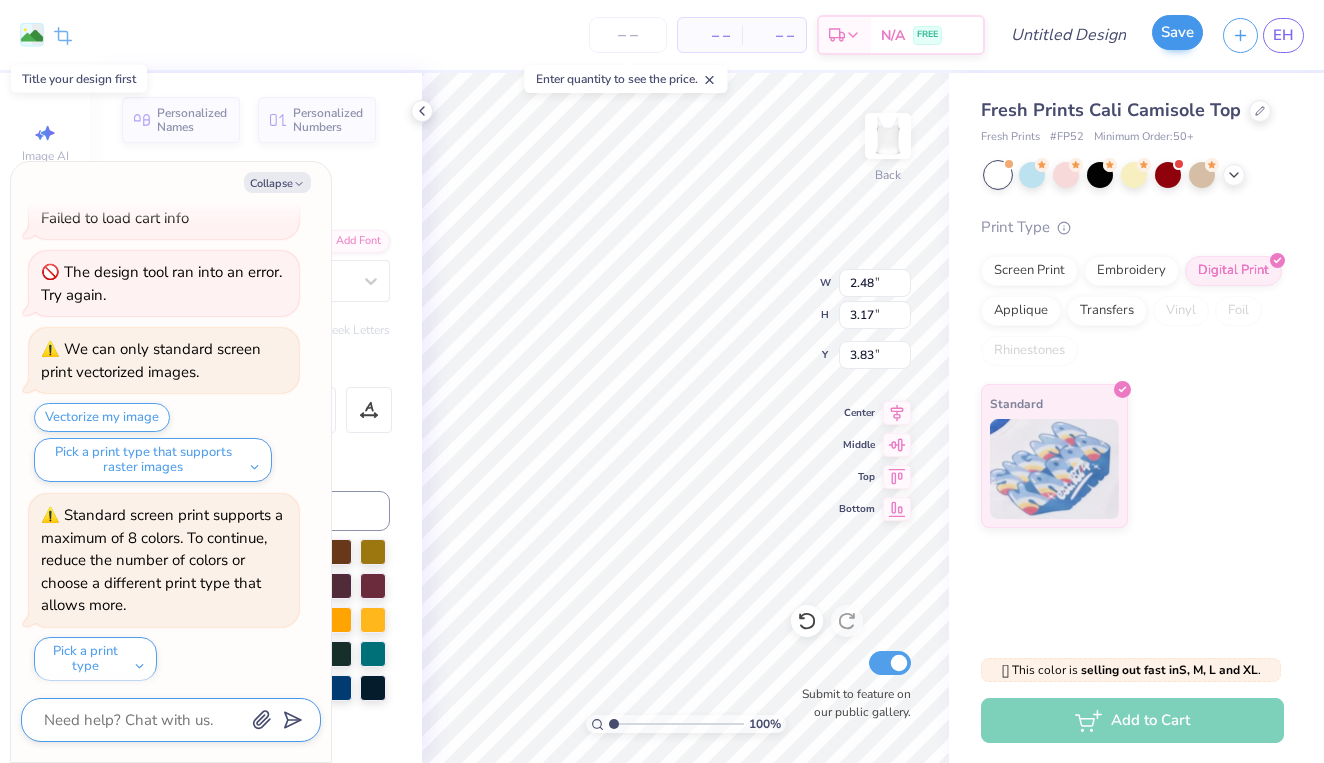 scroll, scrollTop: 444, scrollLeft: 0, axis: vertical 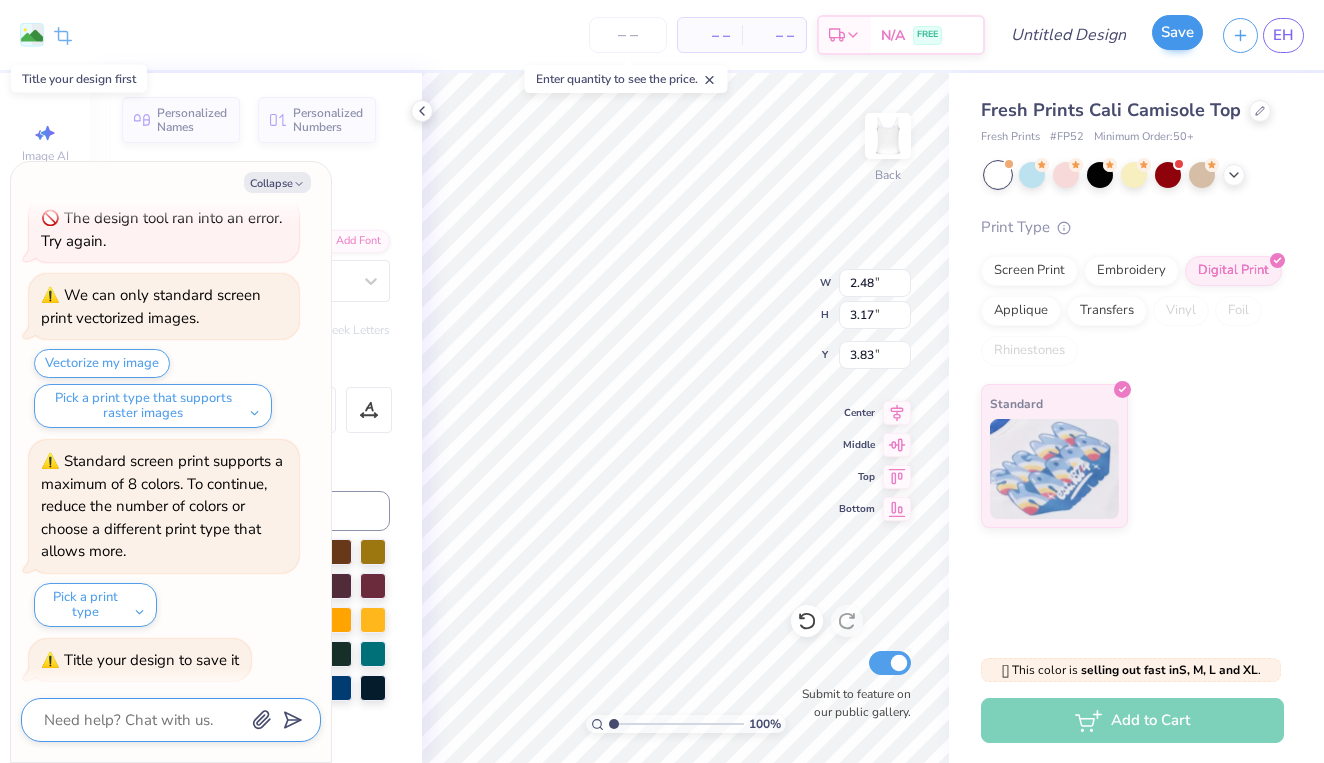 type on "x" 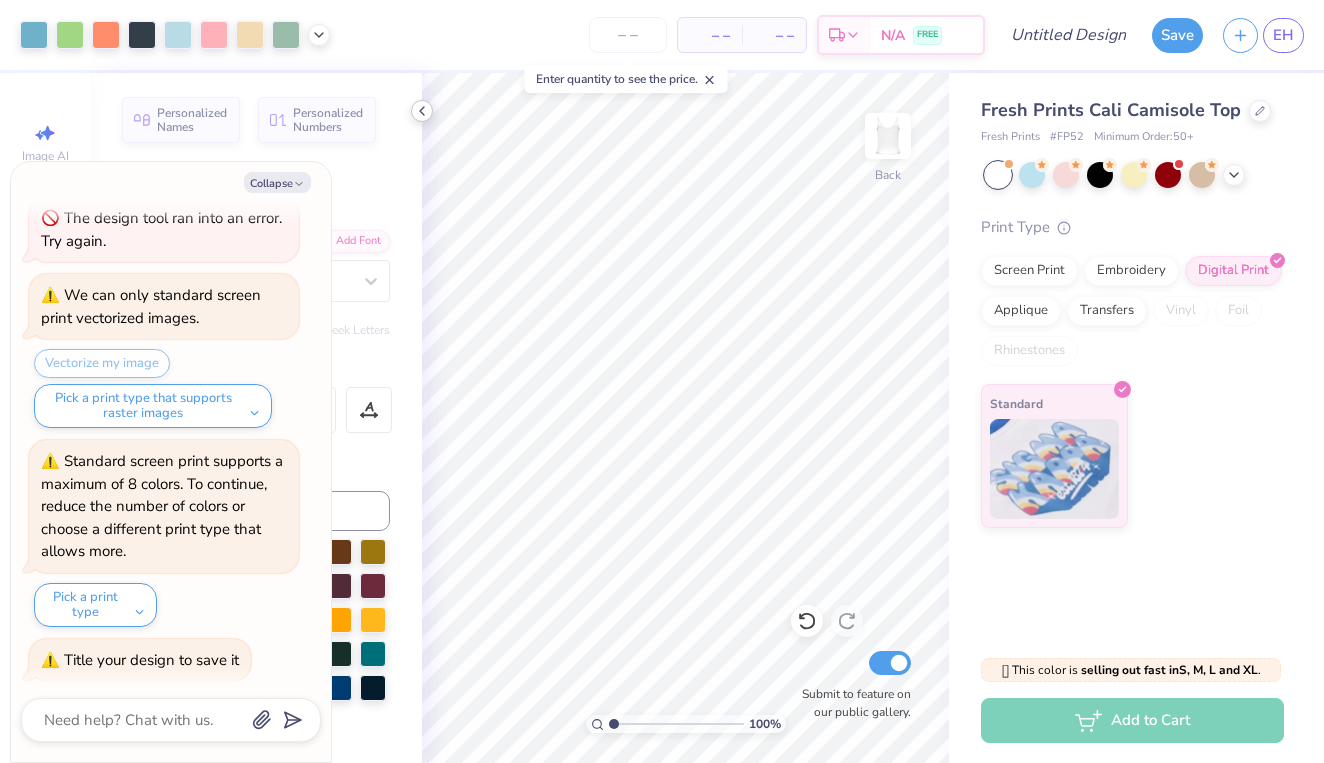 click 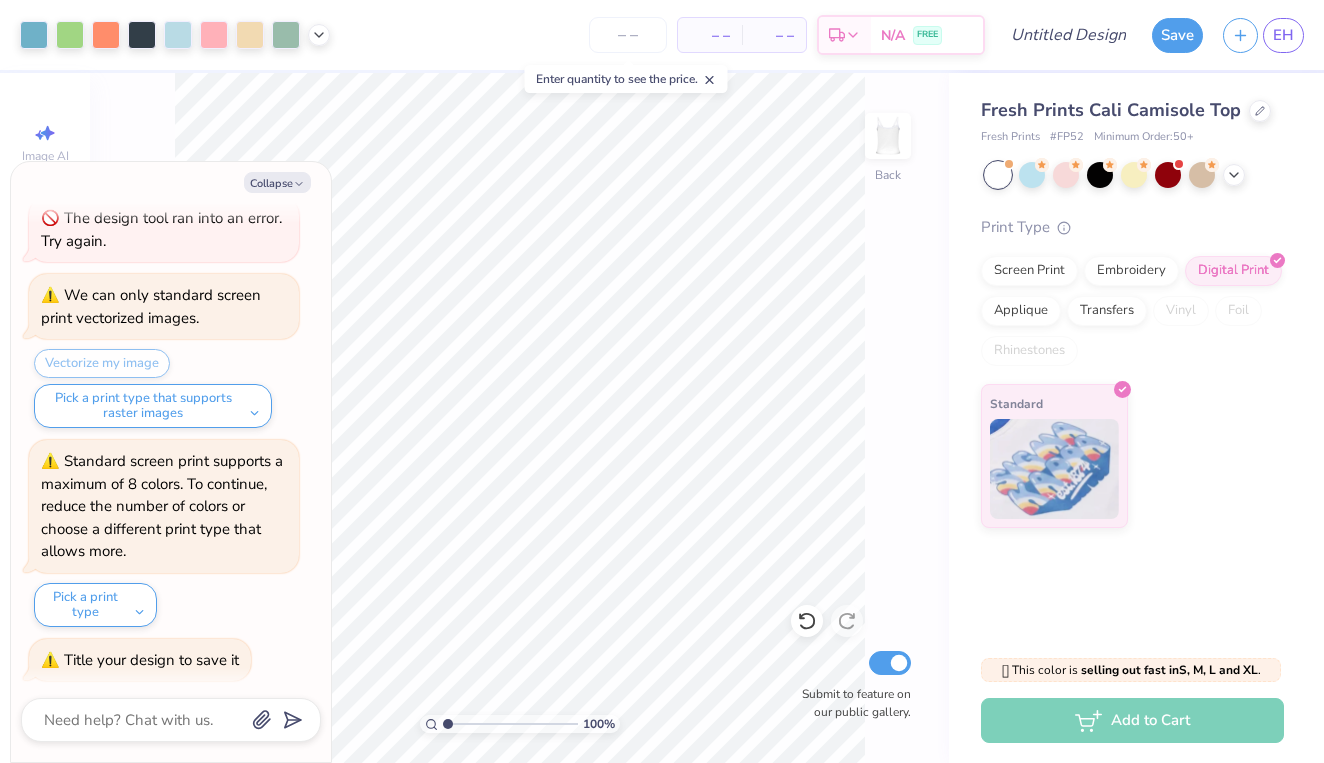 click on "100  % Back Submit to feature on our public gallery." at bounding box center [519, 418] 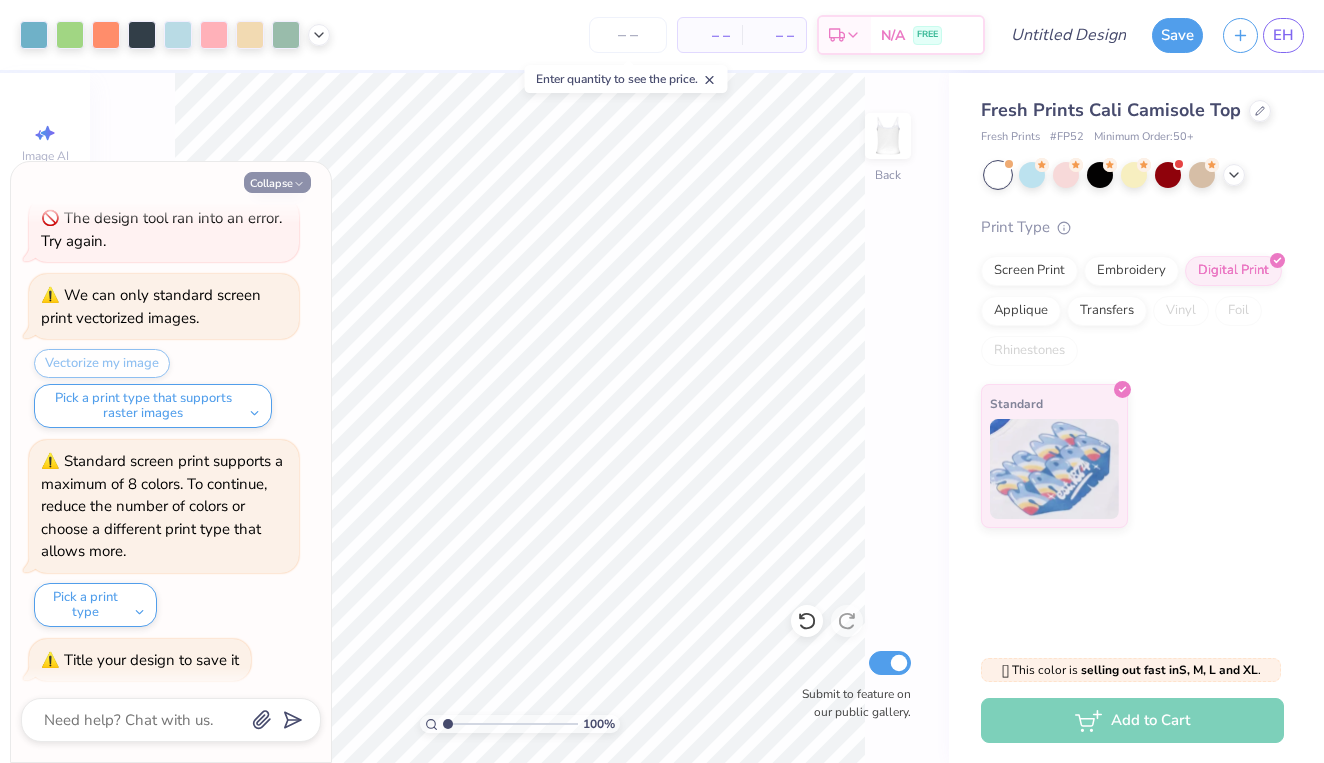 click on "Collapse" at bounding box center (277, 182) 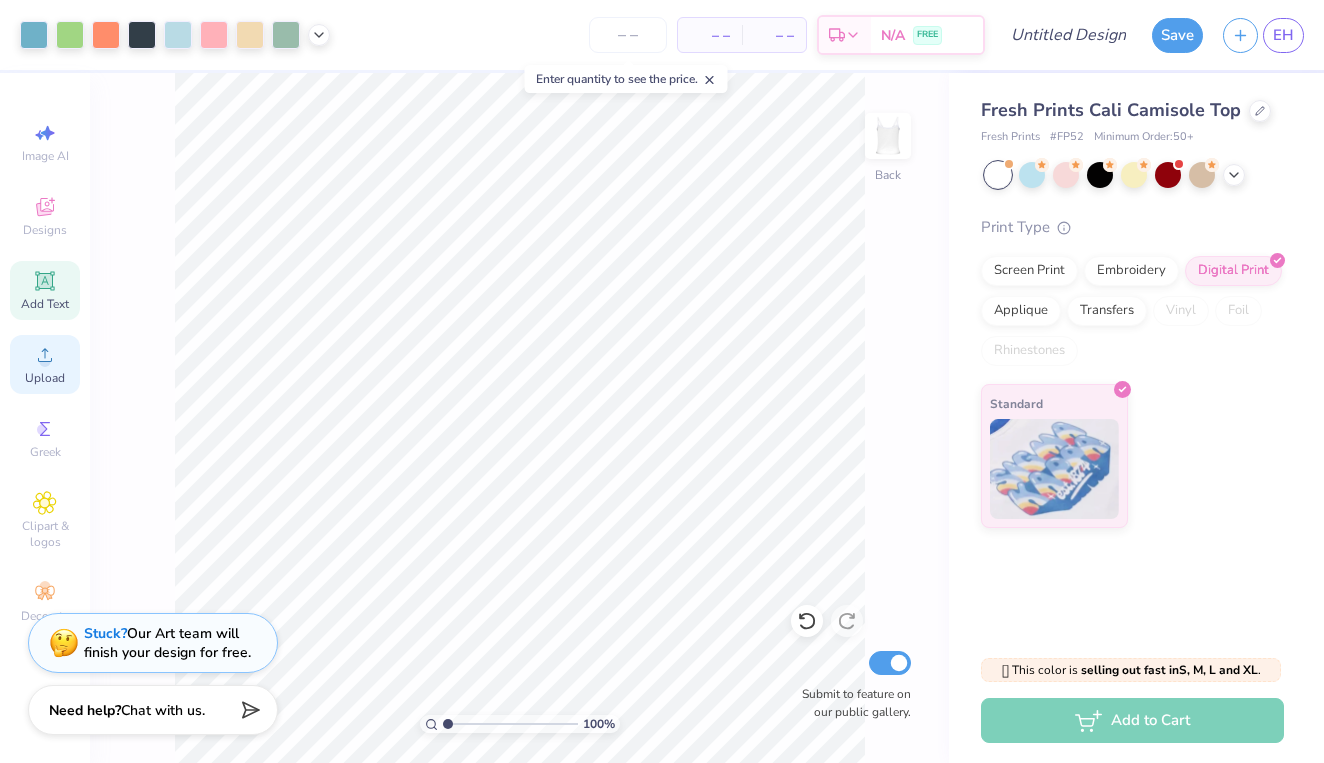 click on "Upload" at bounding box center (45, 378) 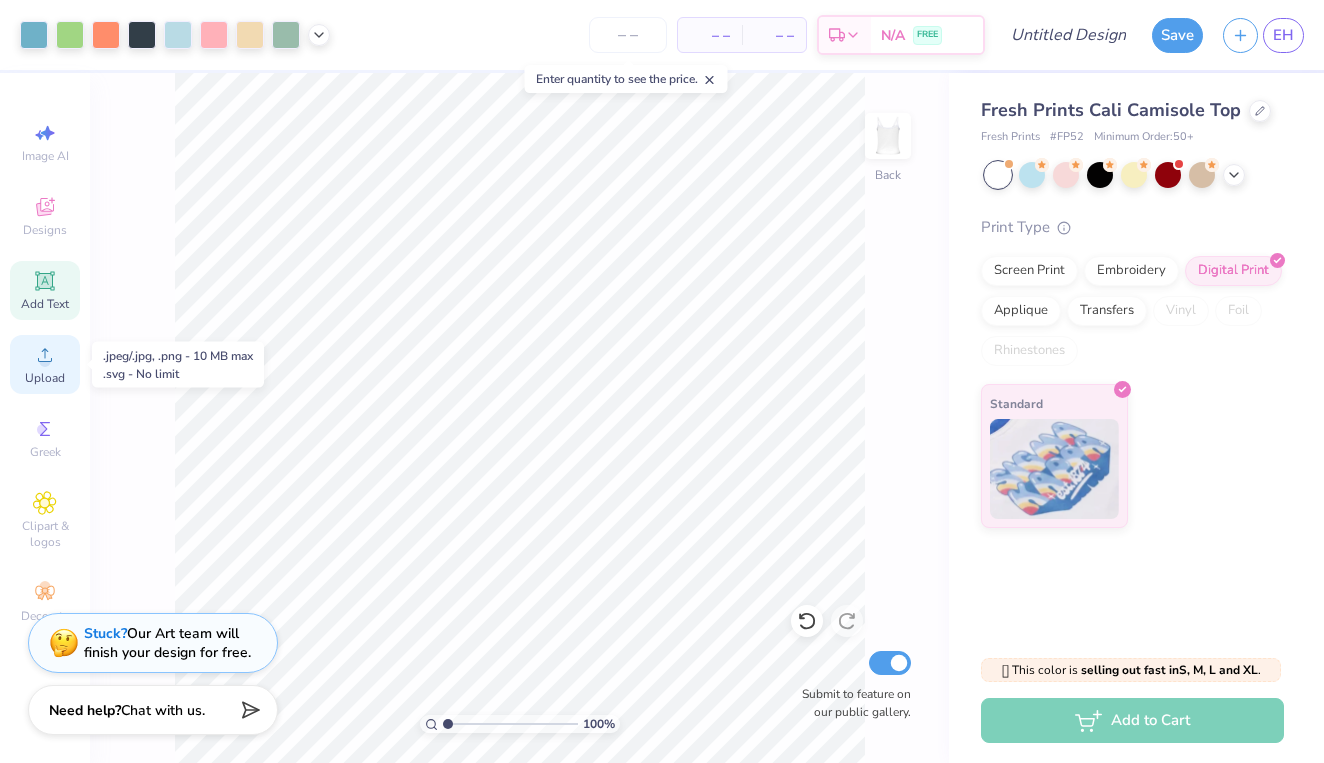 click 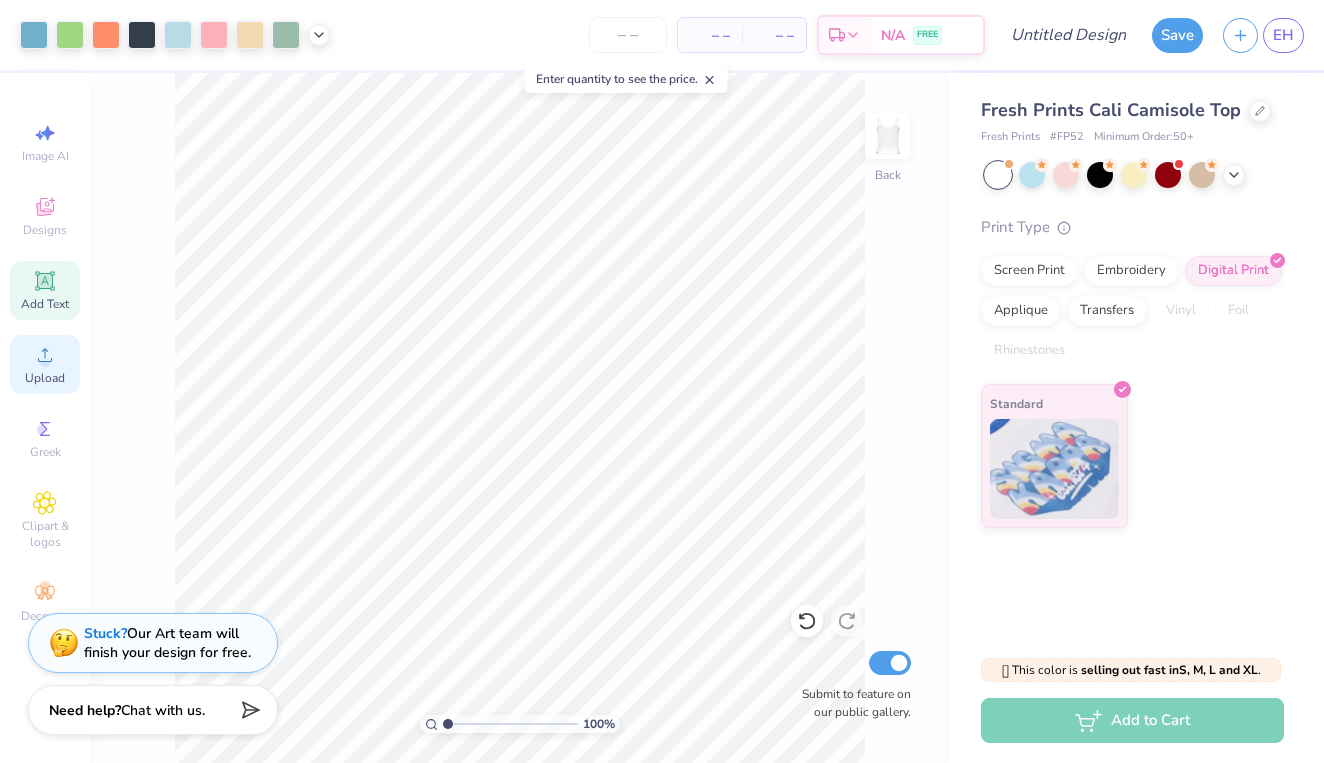 click 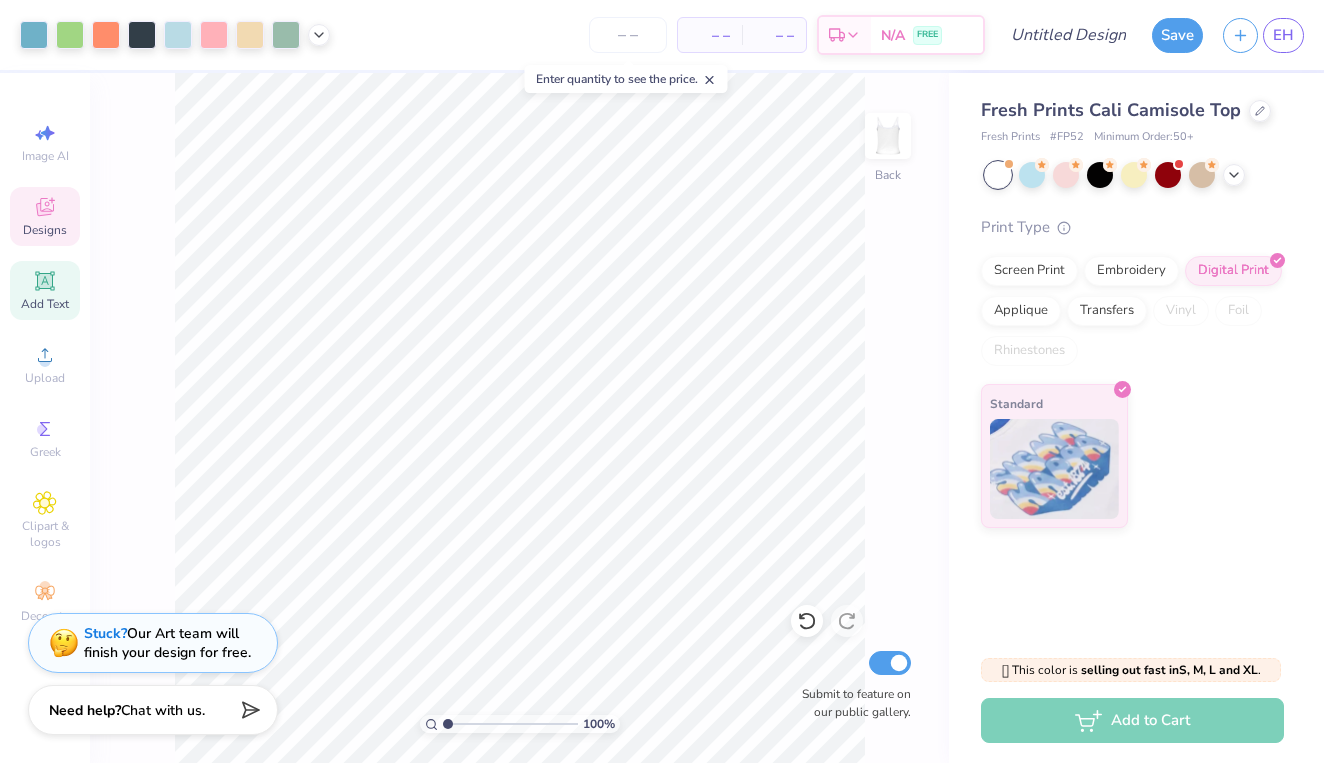 click on "Designs" at bounding box center (45, 230) 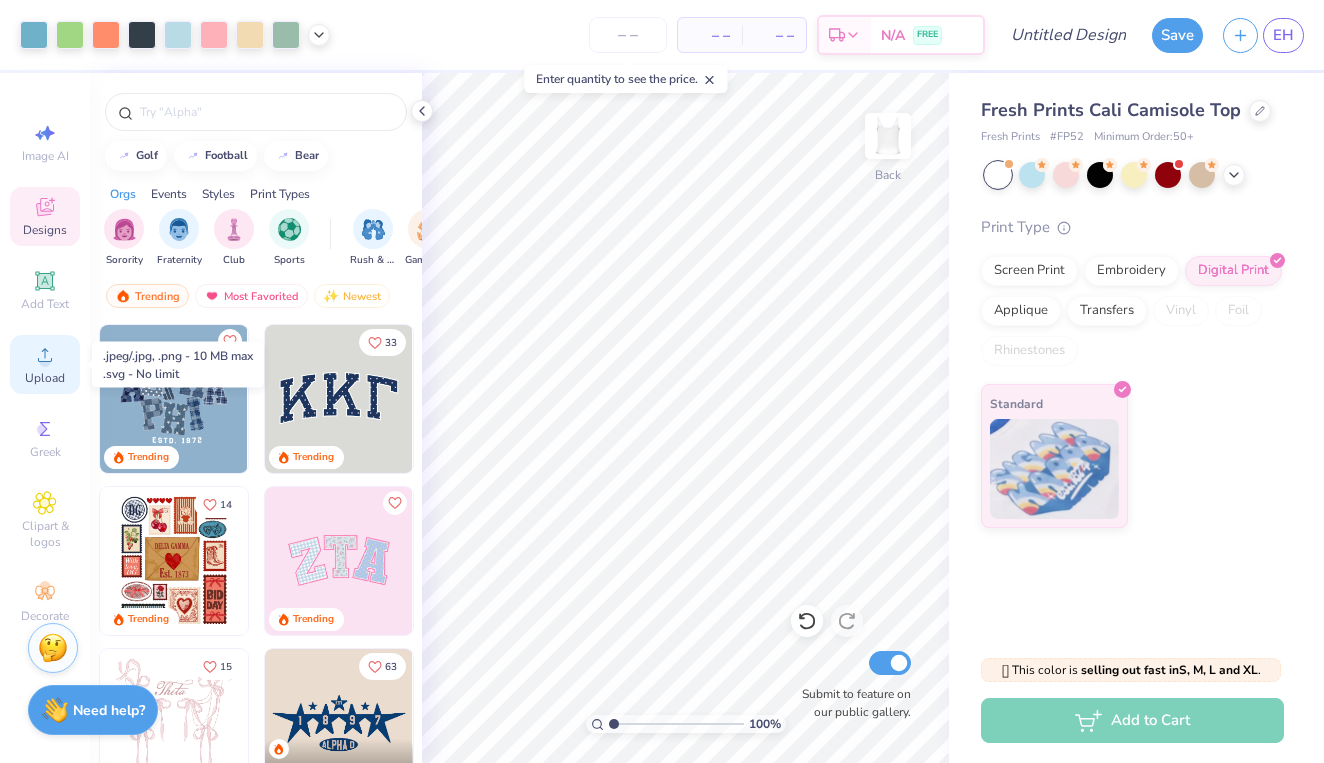 click on "Upload" at bounding box center [45, 378] 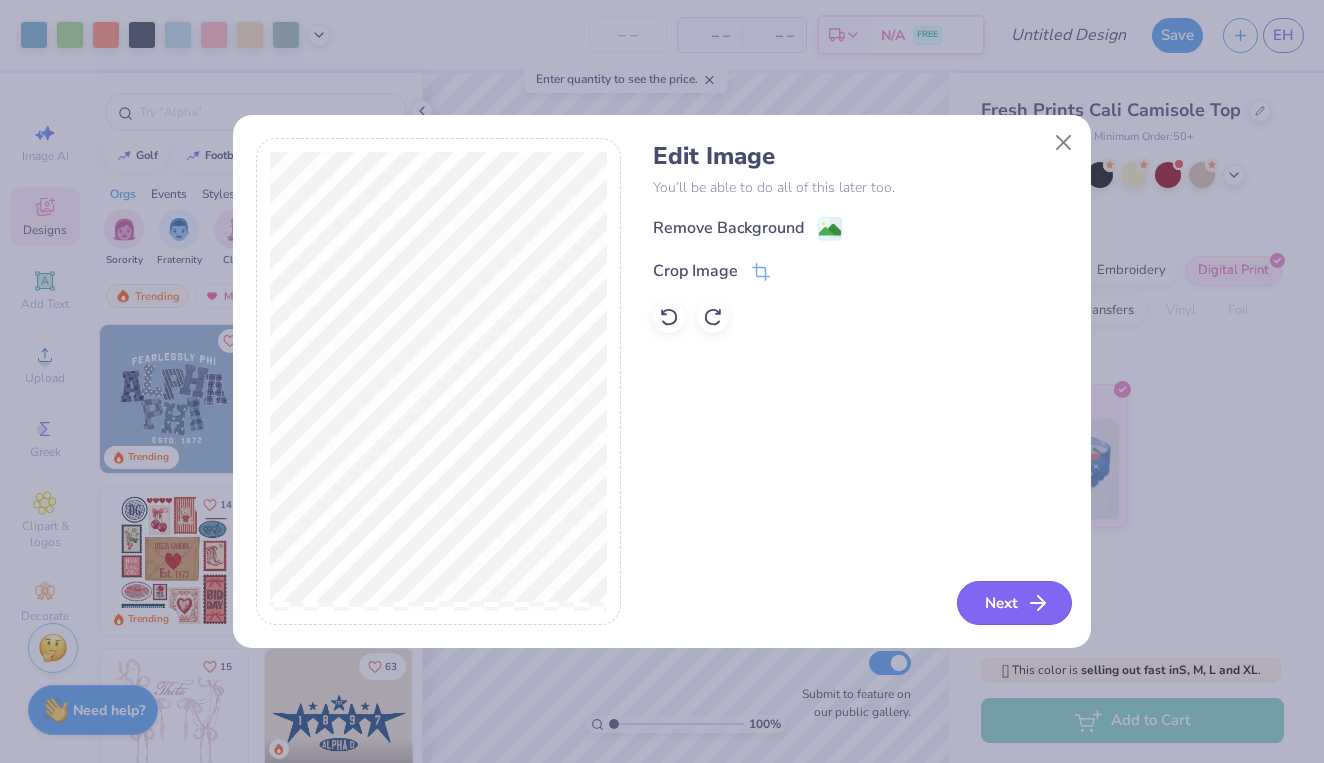 click 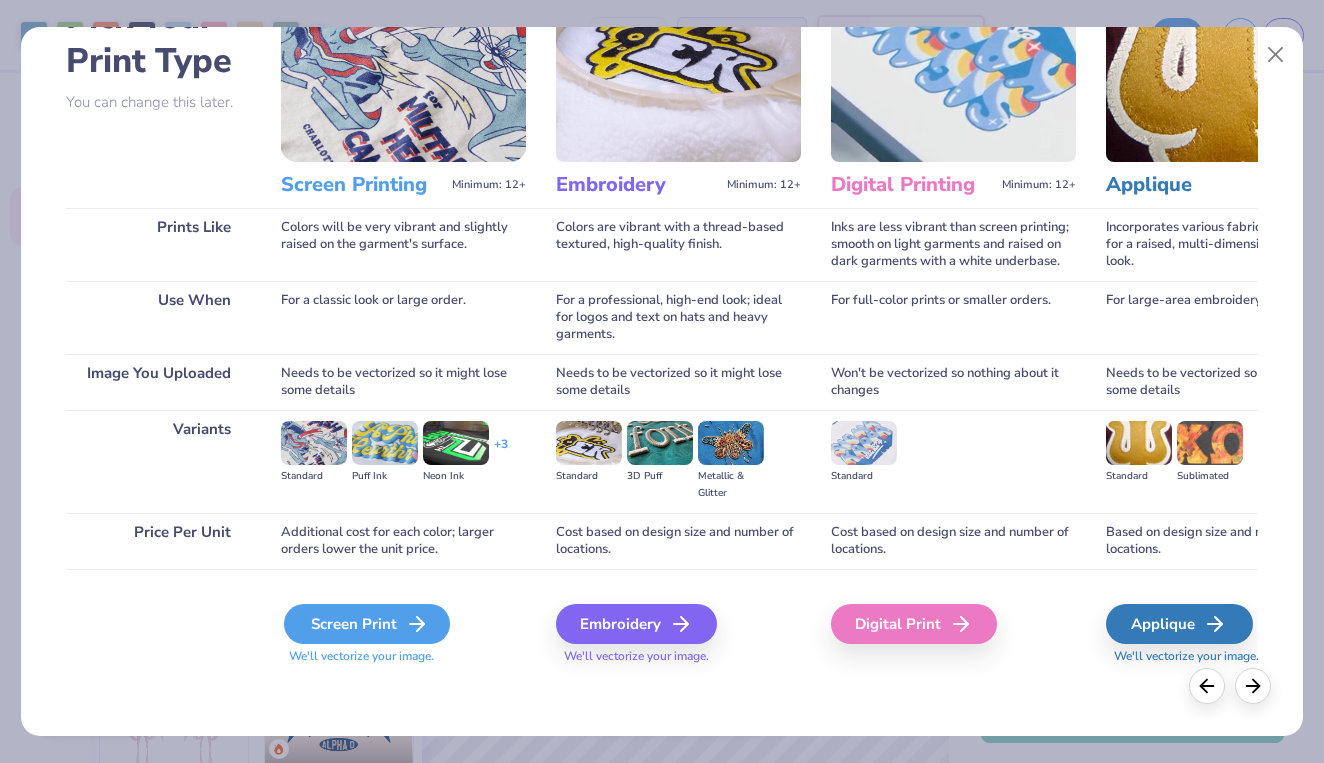 scroll, scrollTop: 134, scrollLeft: 0, axis: vertical 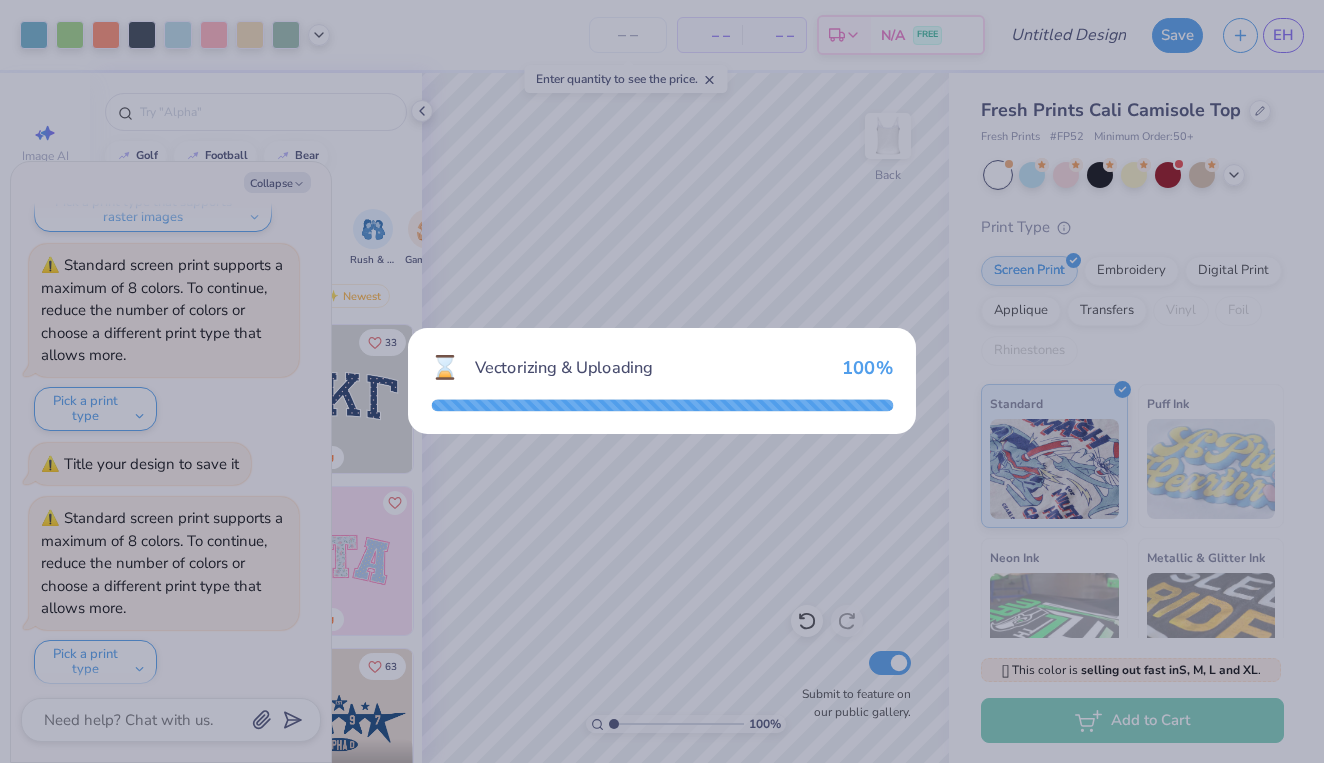 drag, startPoint x: 690, startPoint y: 50, endPoint x: 934, endPoint y: 235, distance: 306.2042 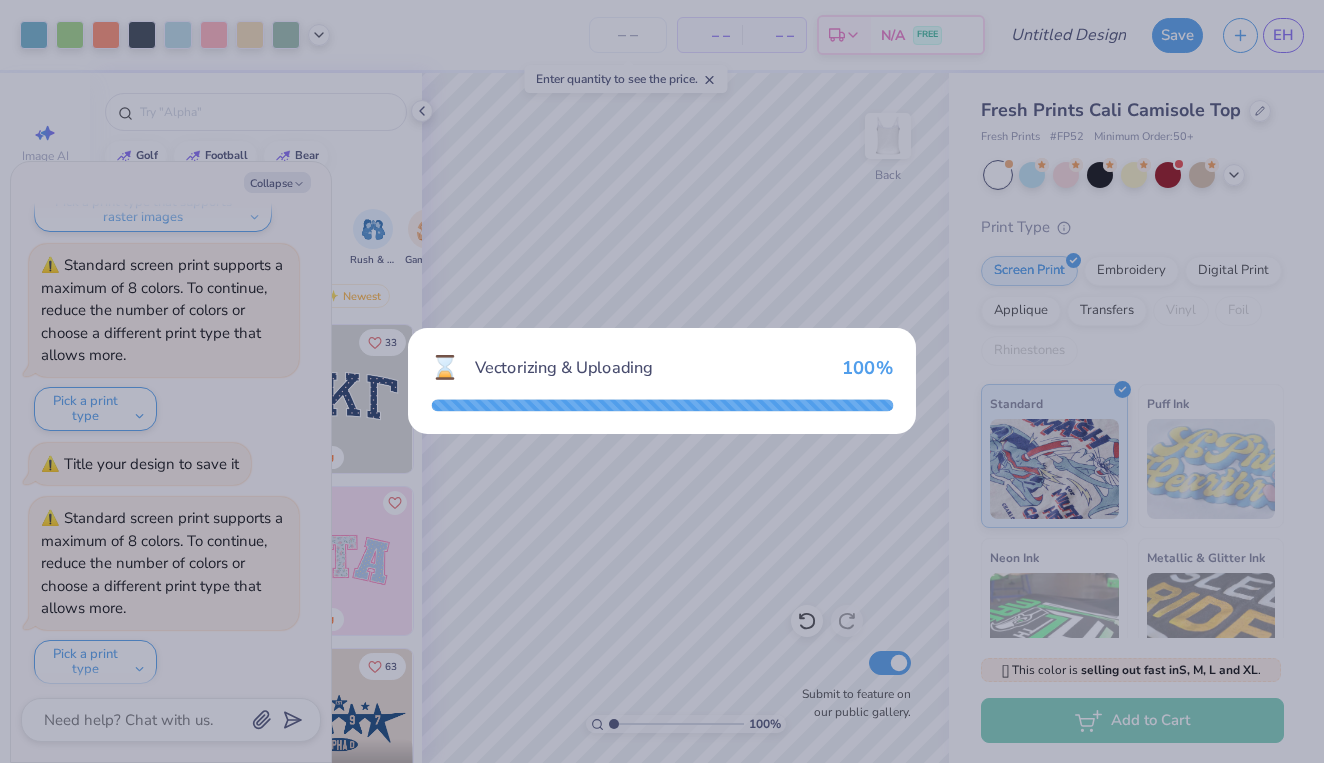 click on "⌛ Vectorizing & Uploading 100 %" at bounding box center [662, 381] 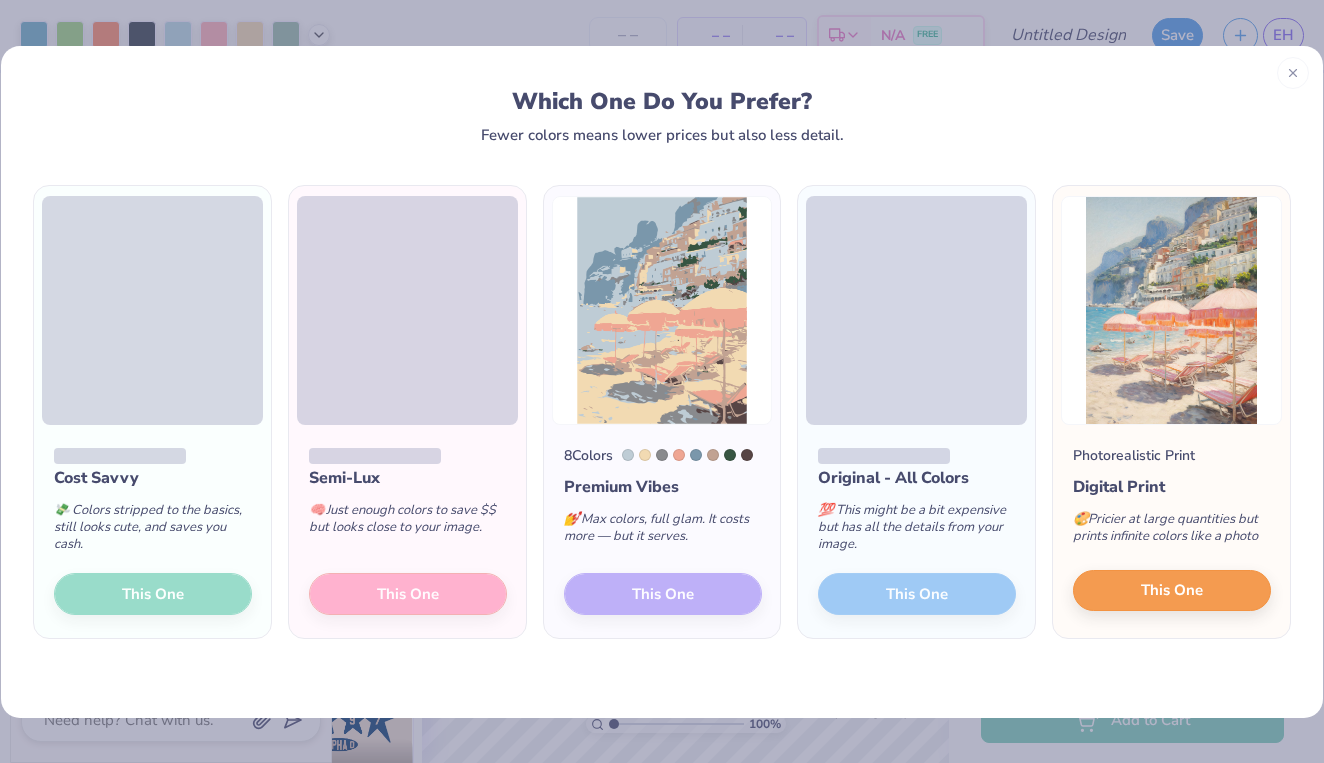click on "This One" at bounding box center (1172, 590) 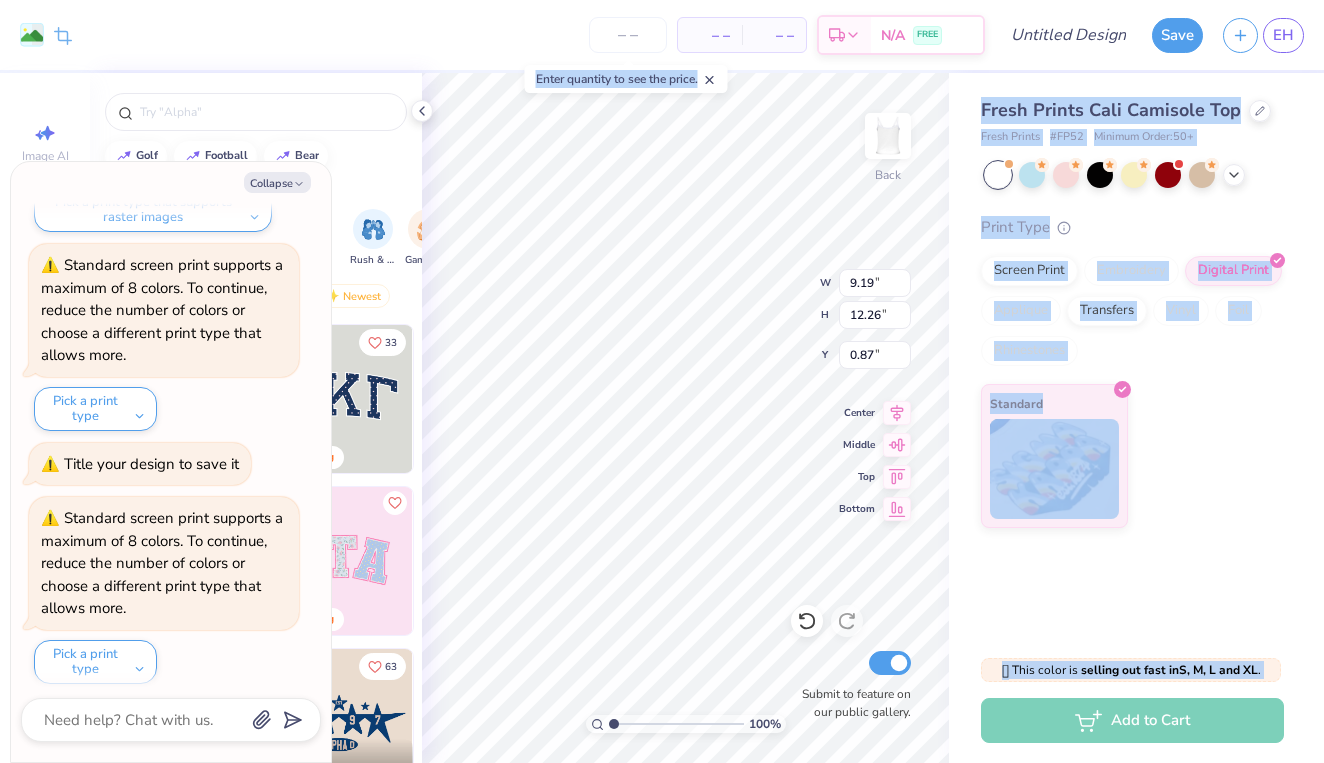 click on "[NUMBER] % Back W [NUMBER] [NUMBER] " H [NUMBER] [NUMBER] " Y [NUMBER] [NUMBER] " Center Middle Top Bottom Submit to feature on our public gallery." at bounding box center (685, 418) 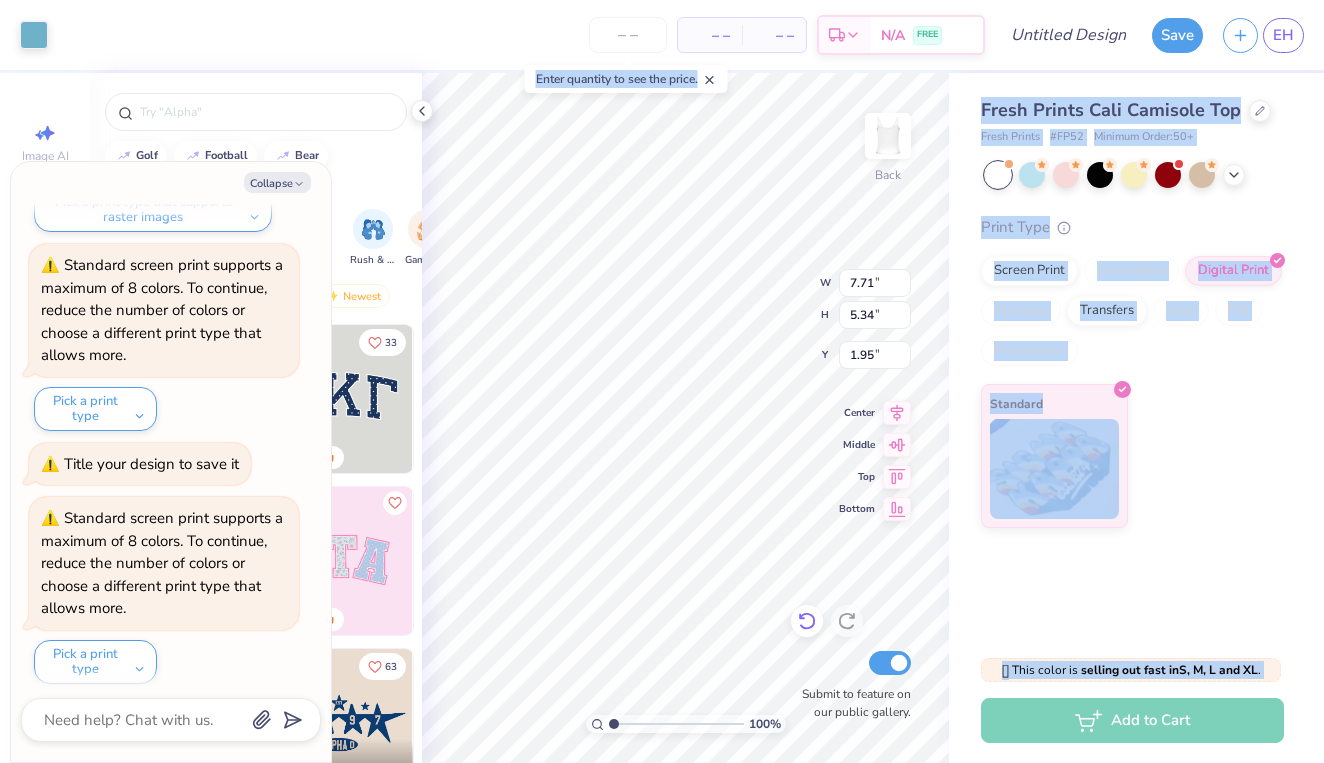 type on "x" 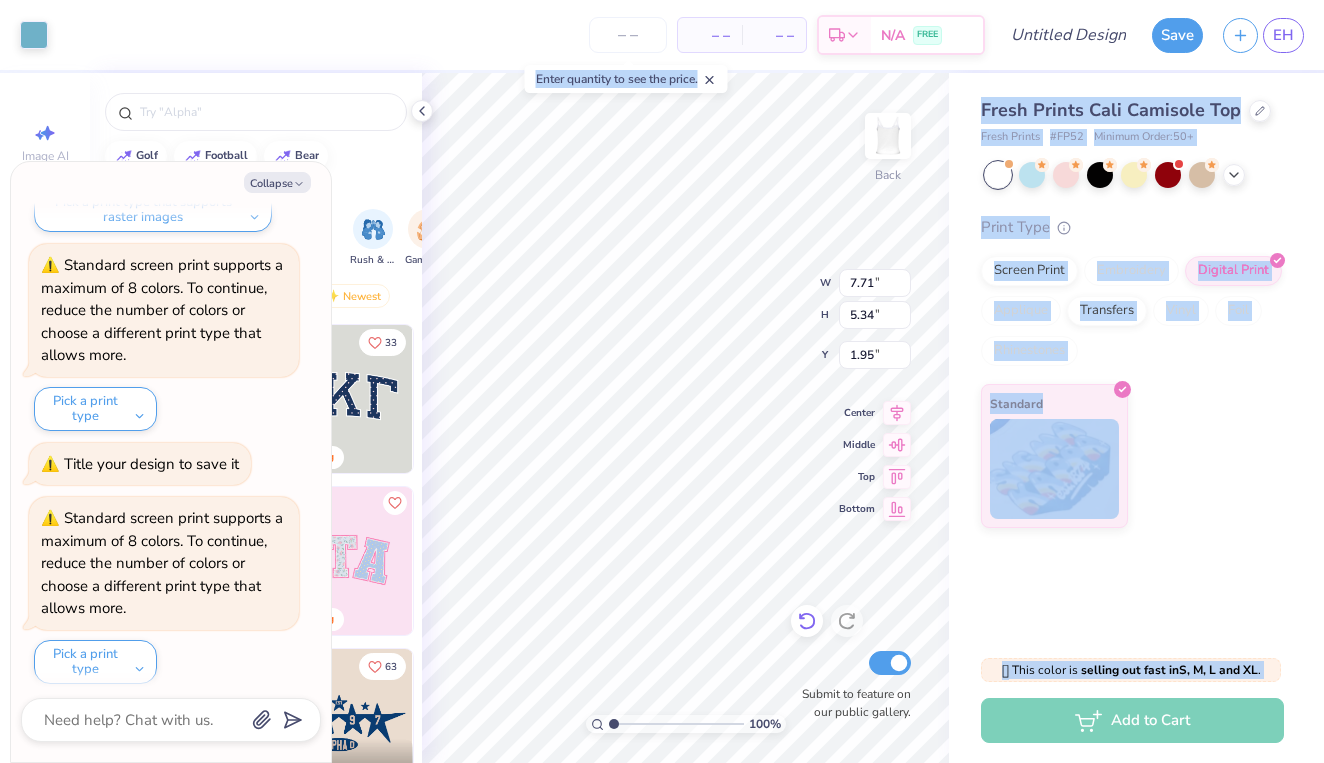 type on "7.71" 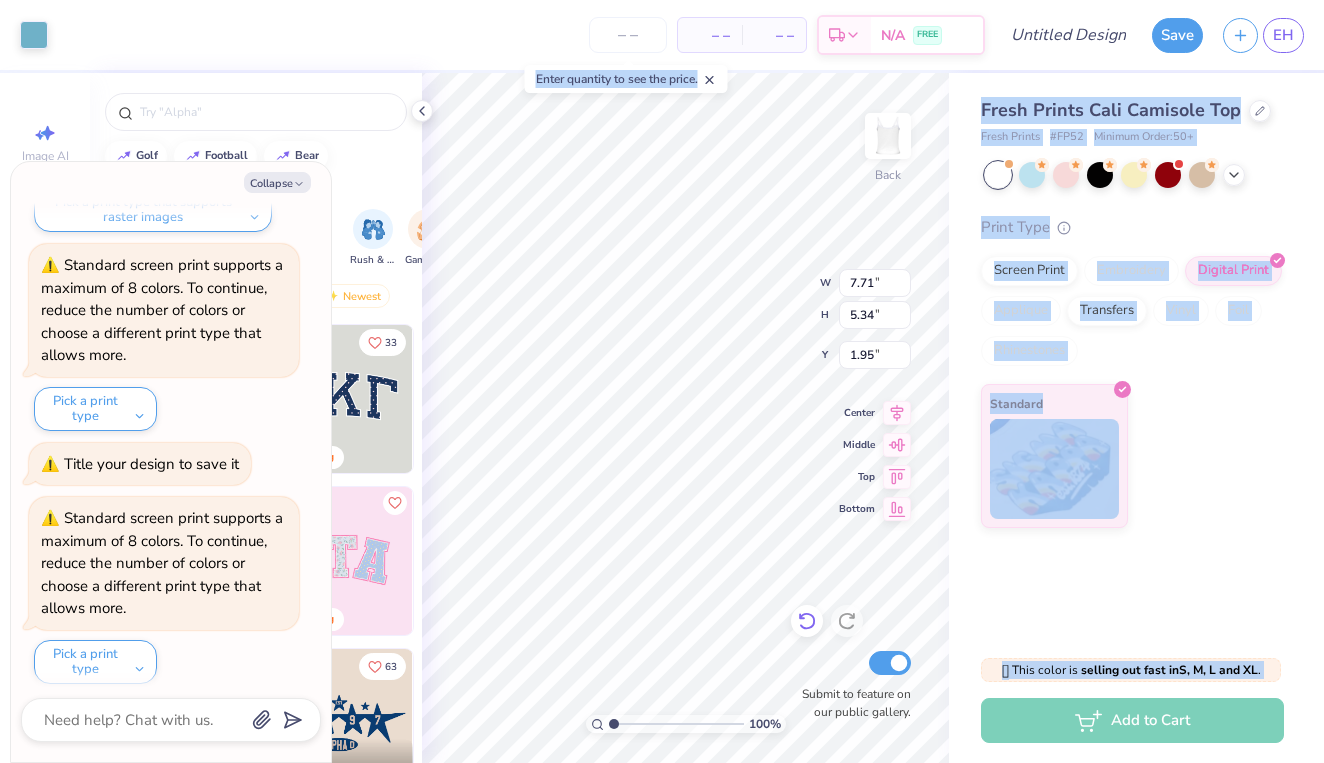 type on "5.34" 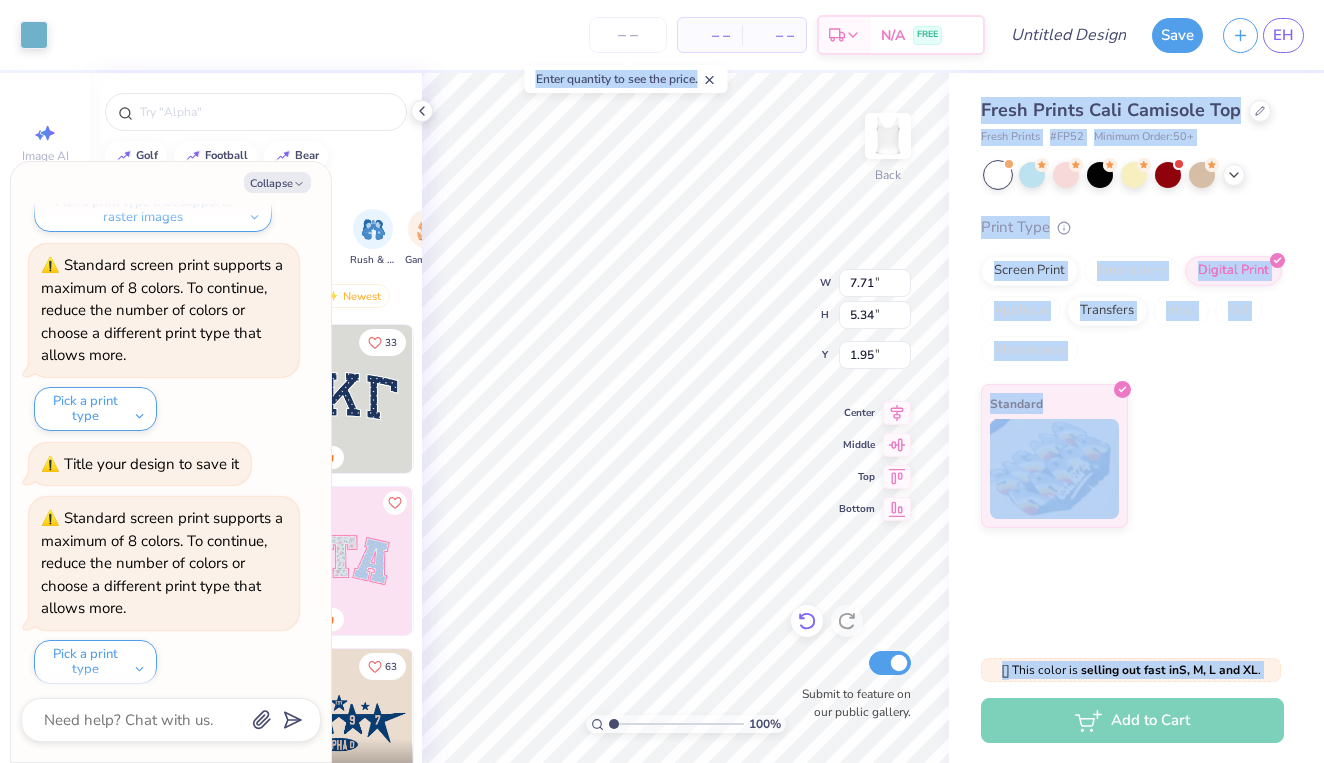type on "1.95" 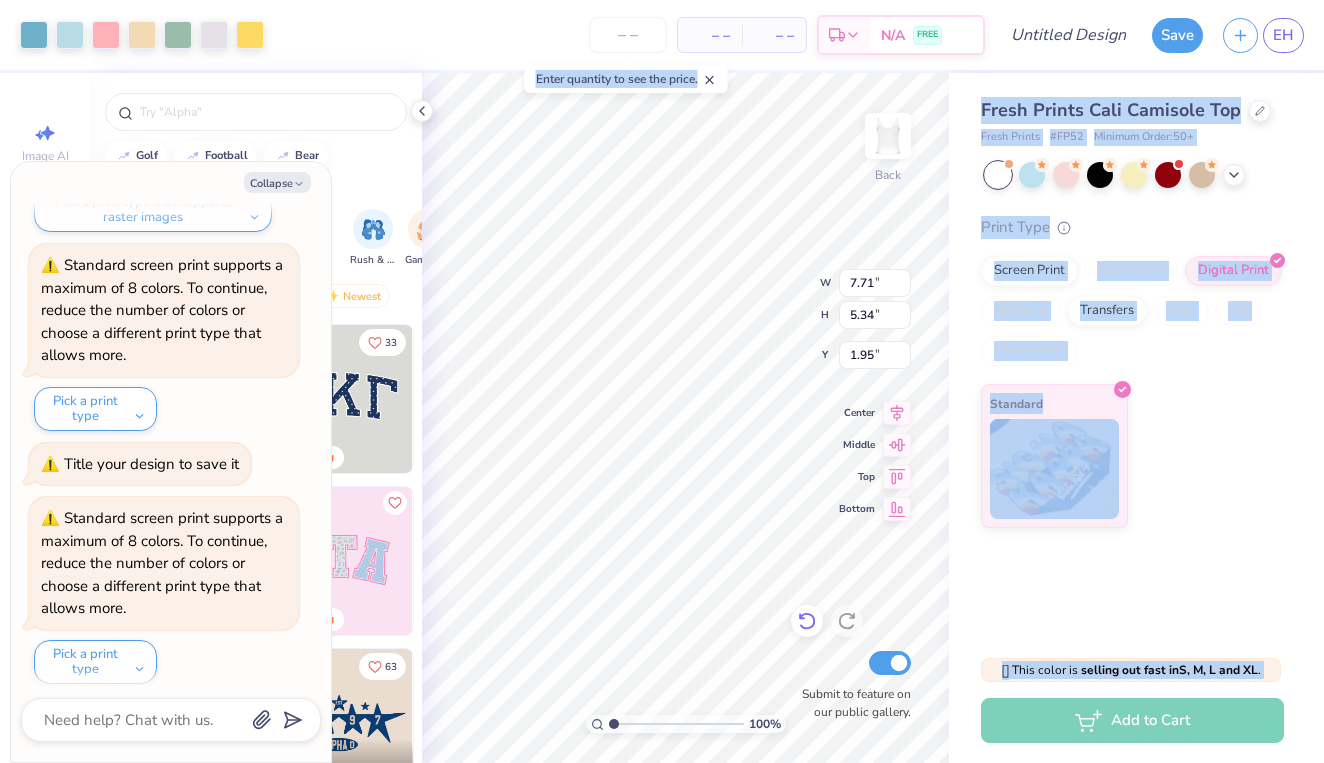 type on "x" 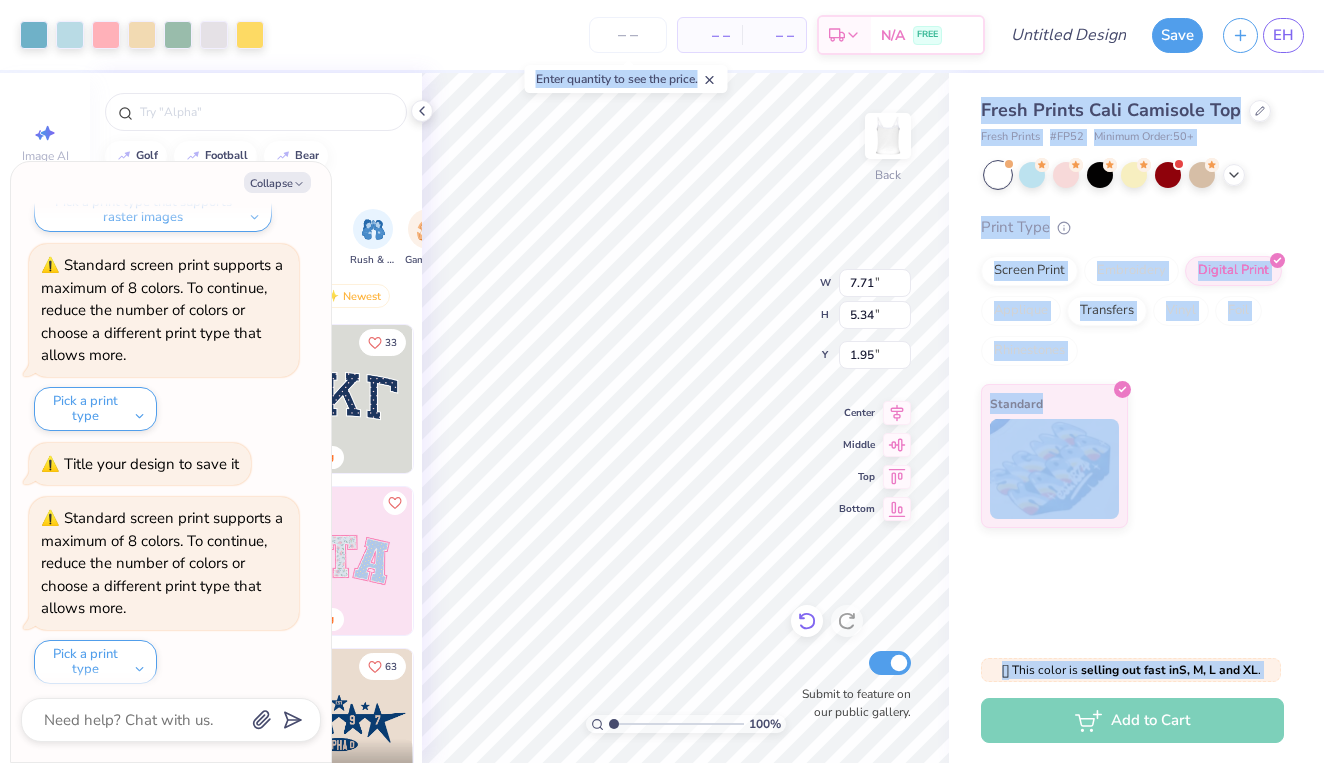 type on "9.13" 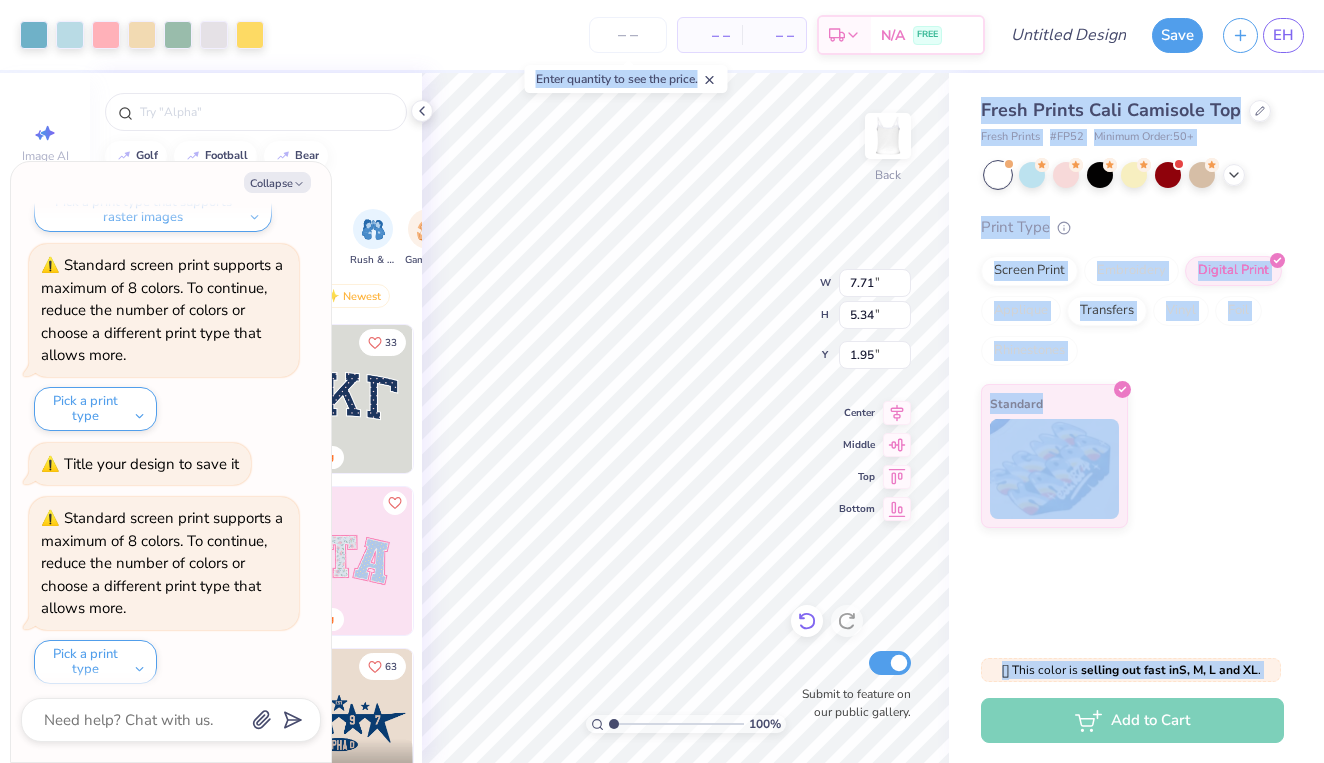 type on "5.72" 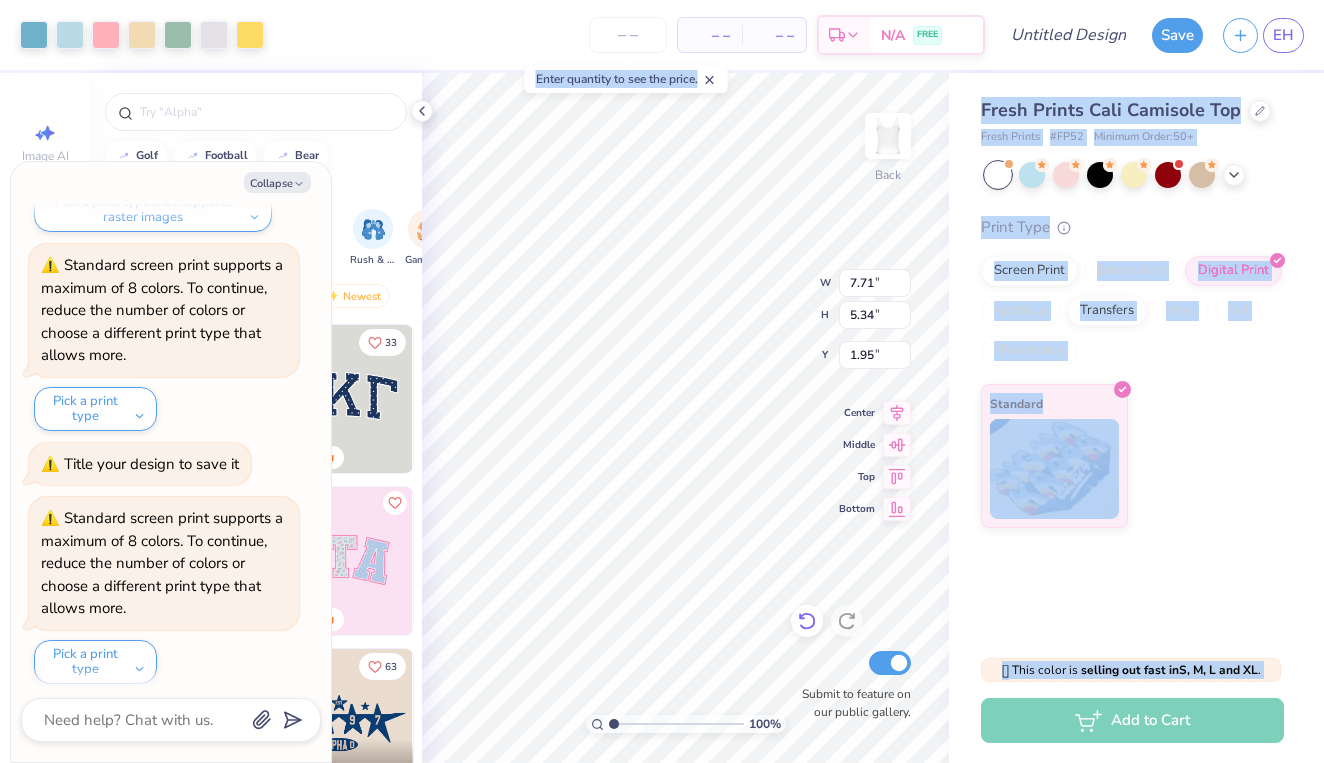 type on "2.34" 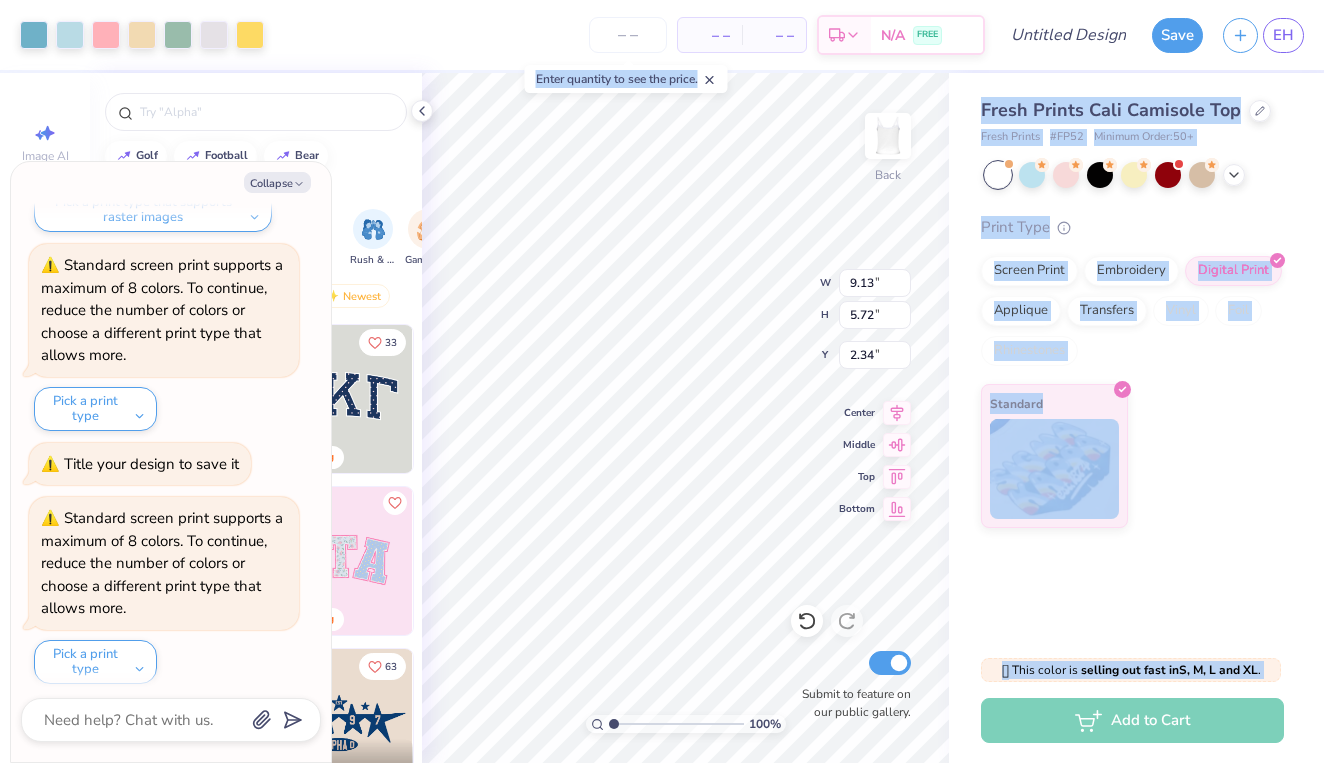 type on "x" 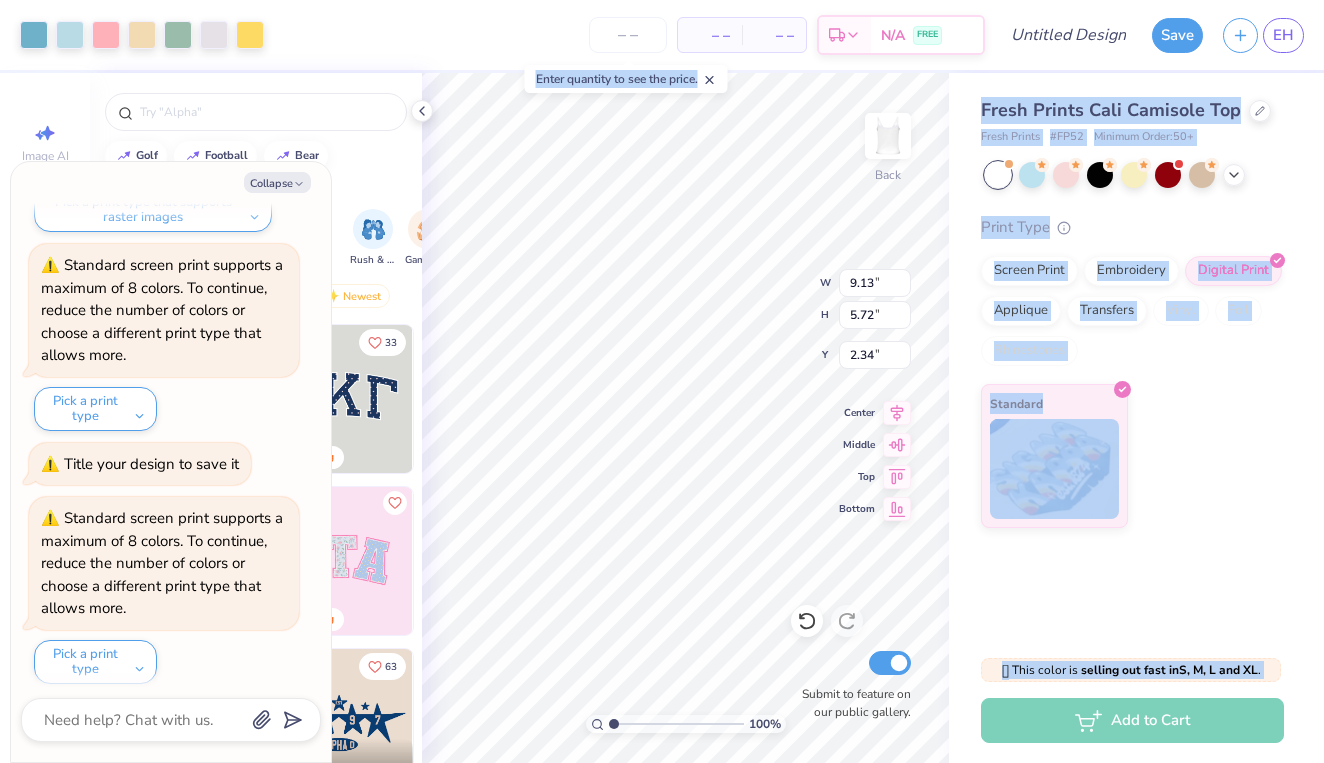 type on "7.71" 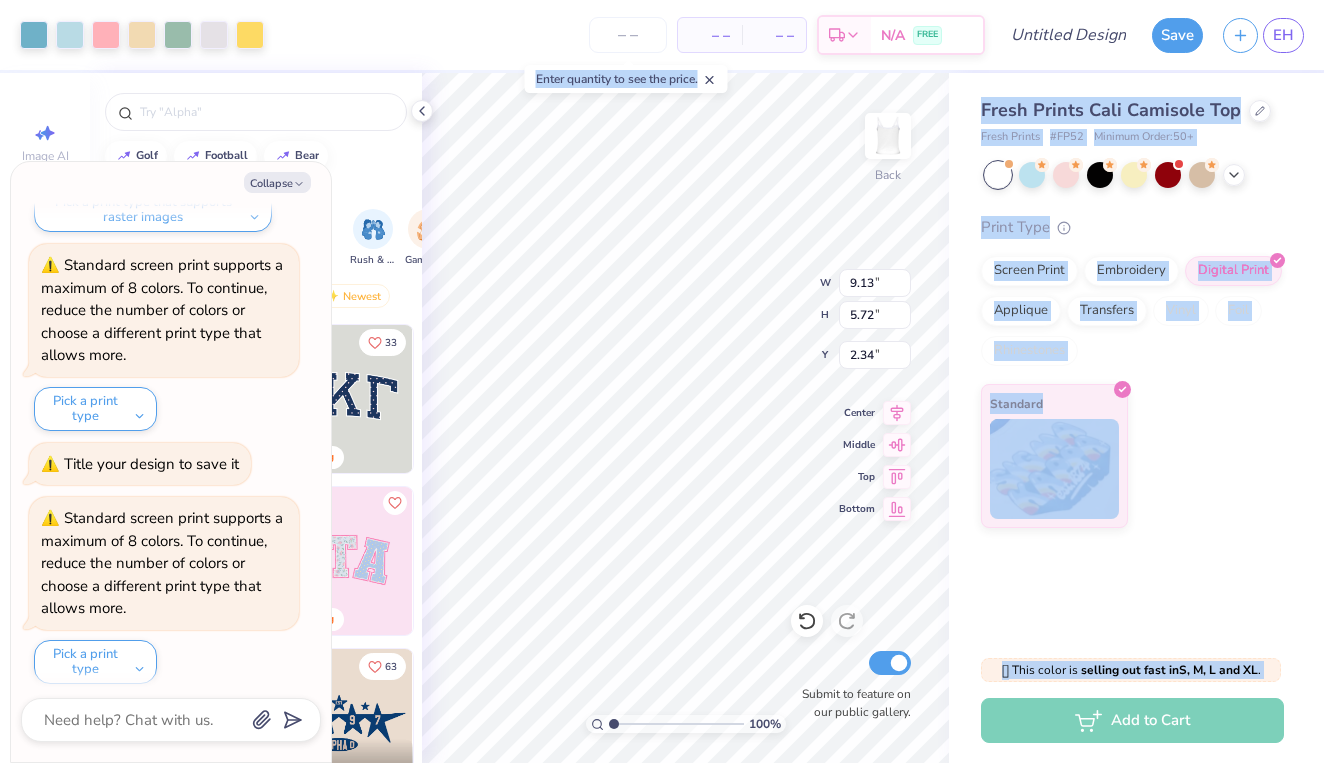 type on "5.34" 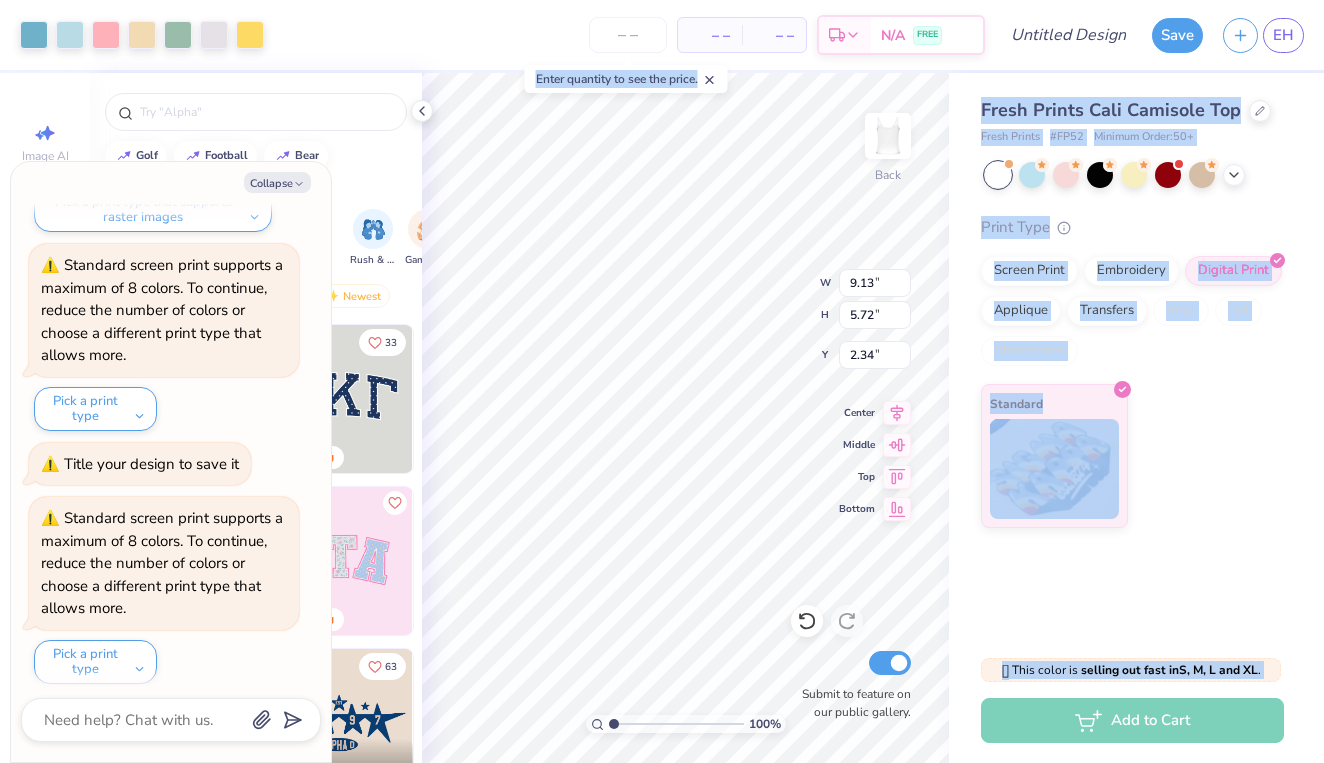 type on "1.95" 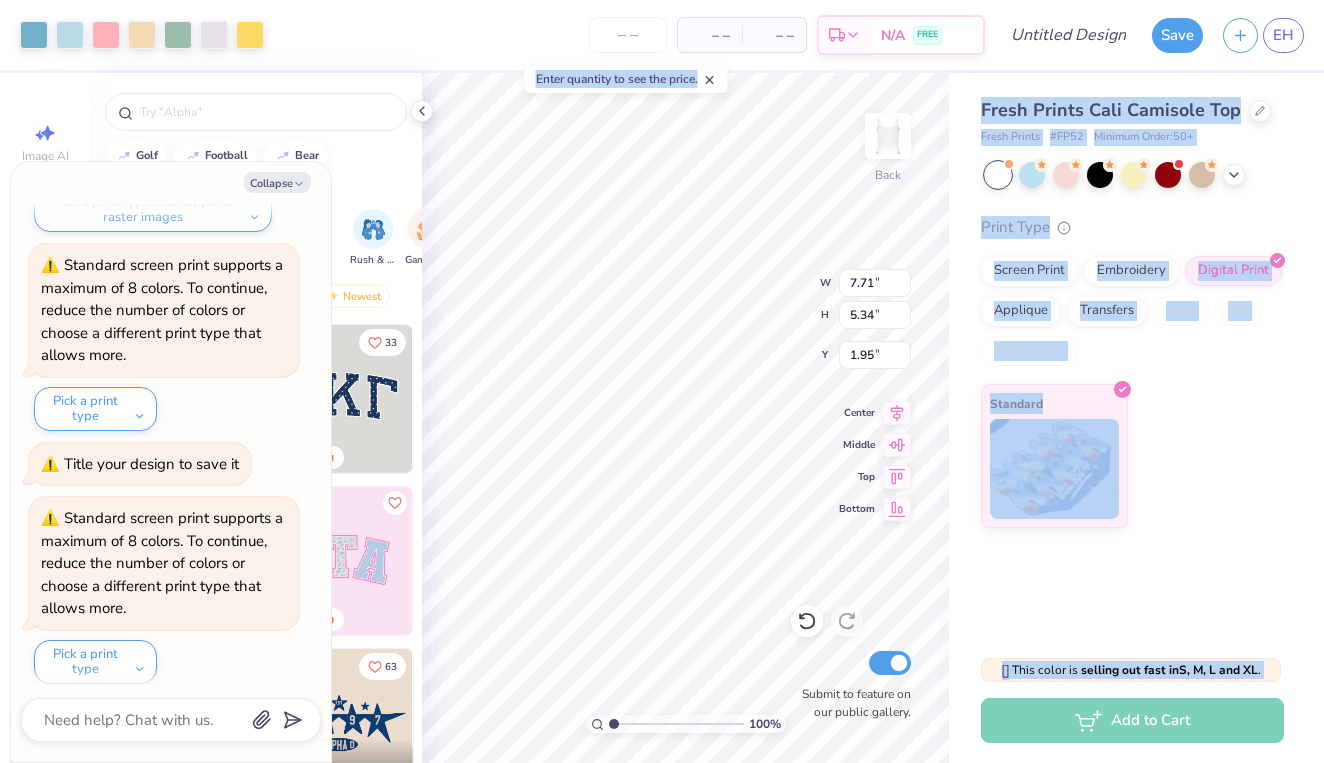 type on "x" 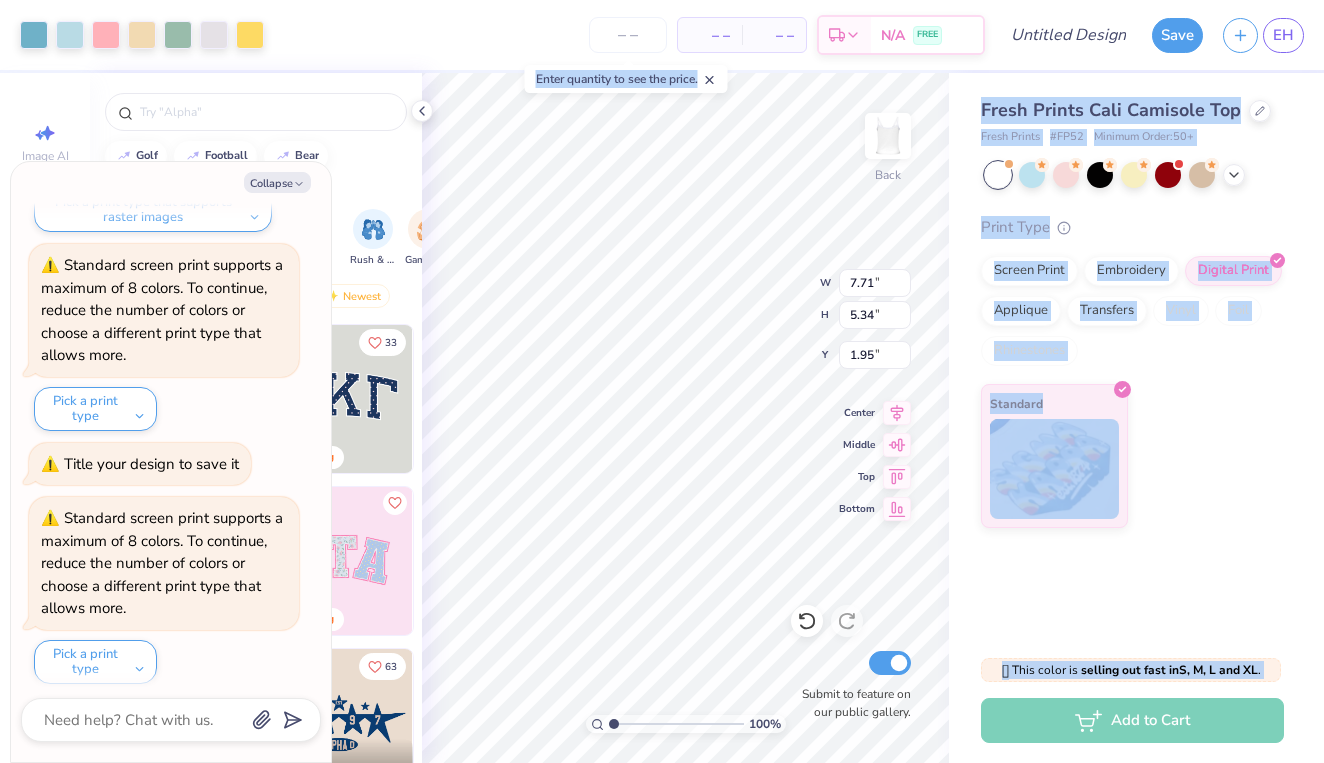type on "8.45" 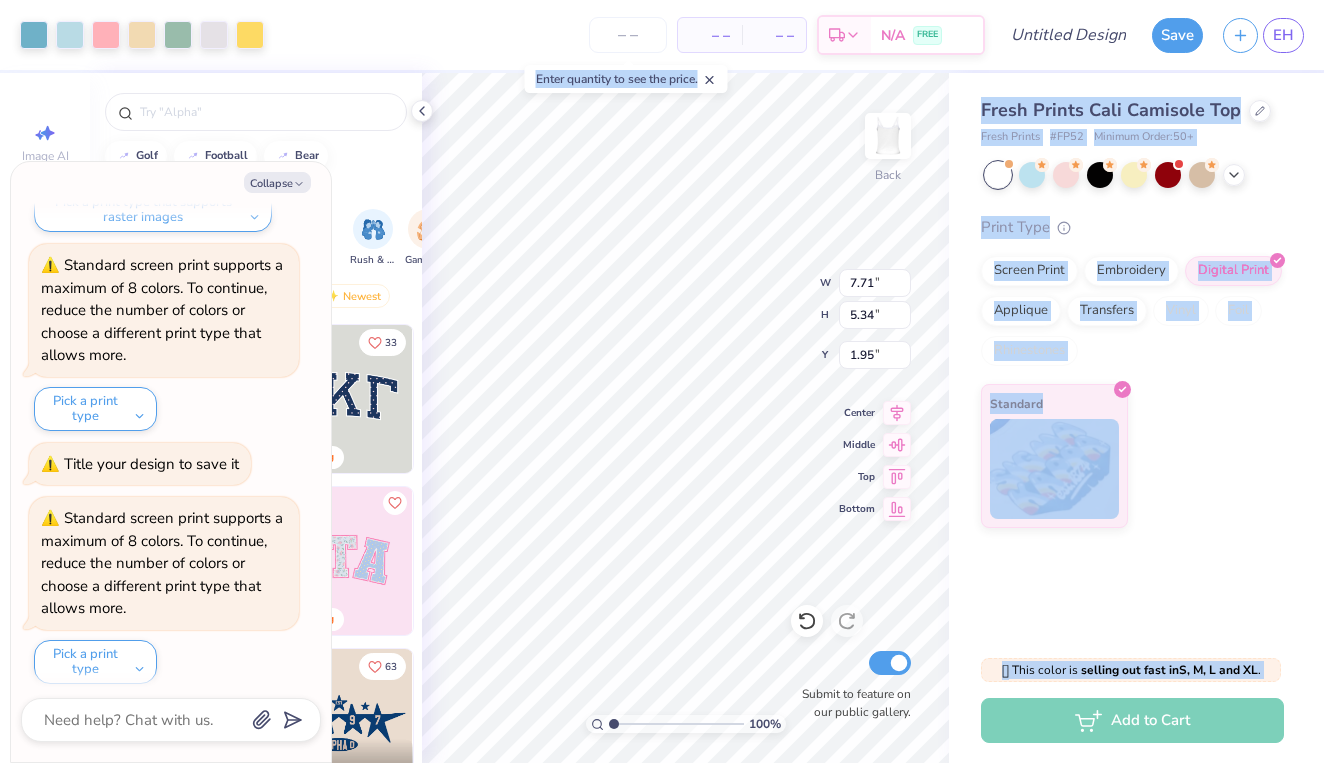 type on "6.42" 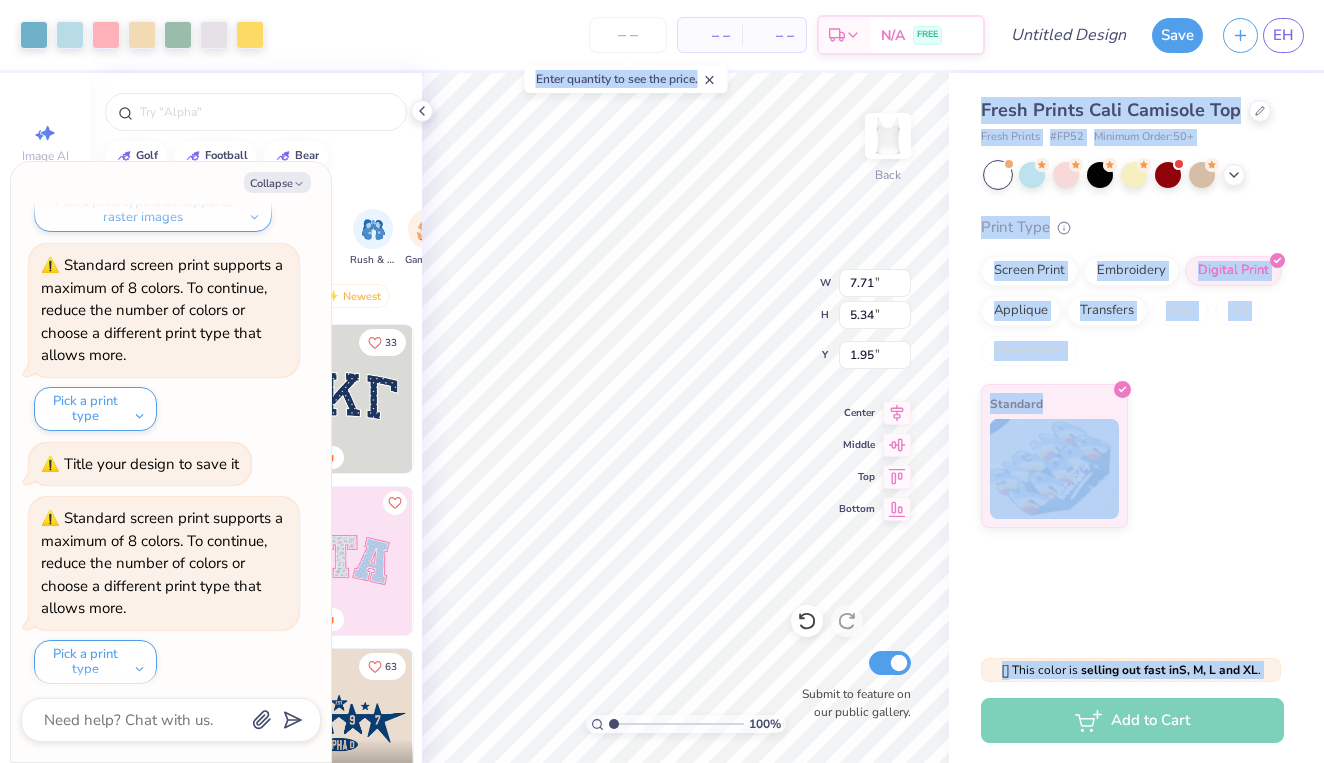 type on "1.37" 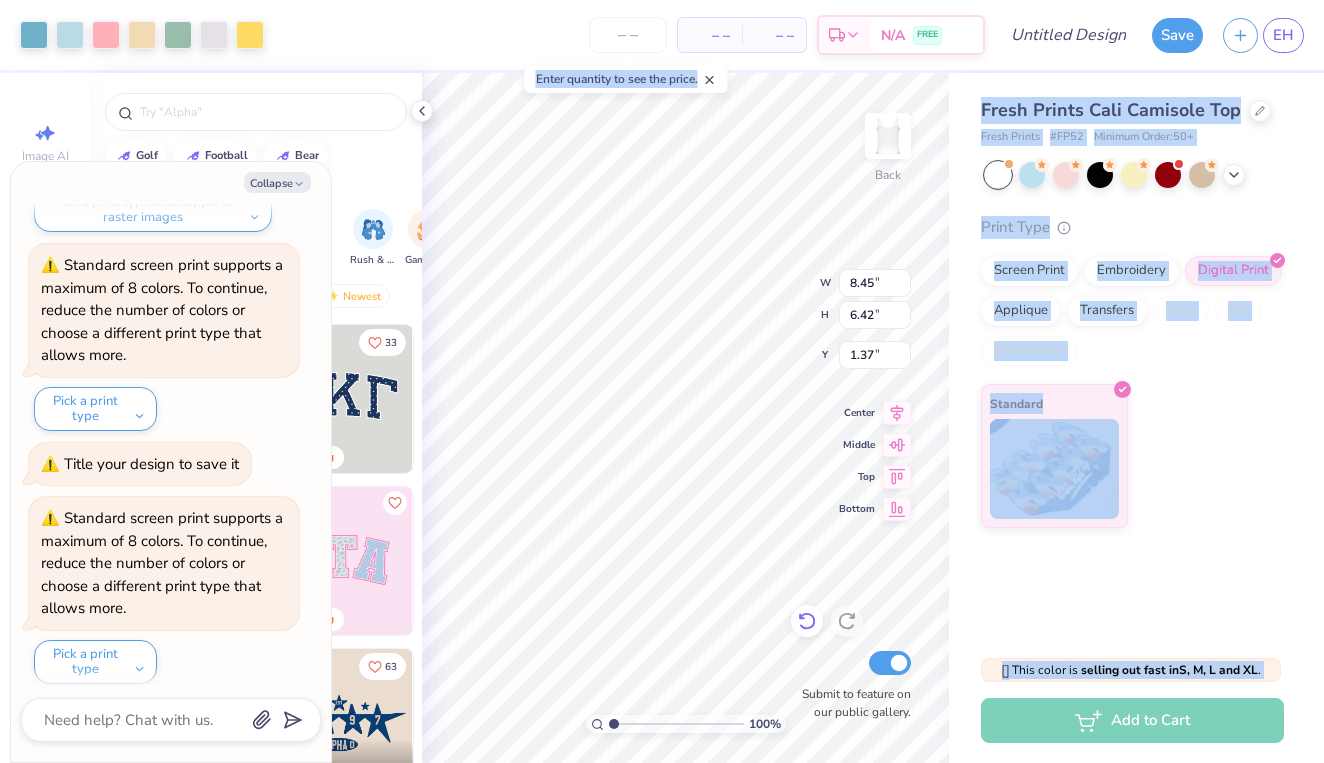 click 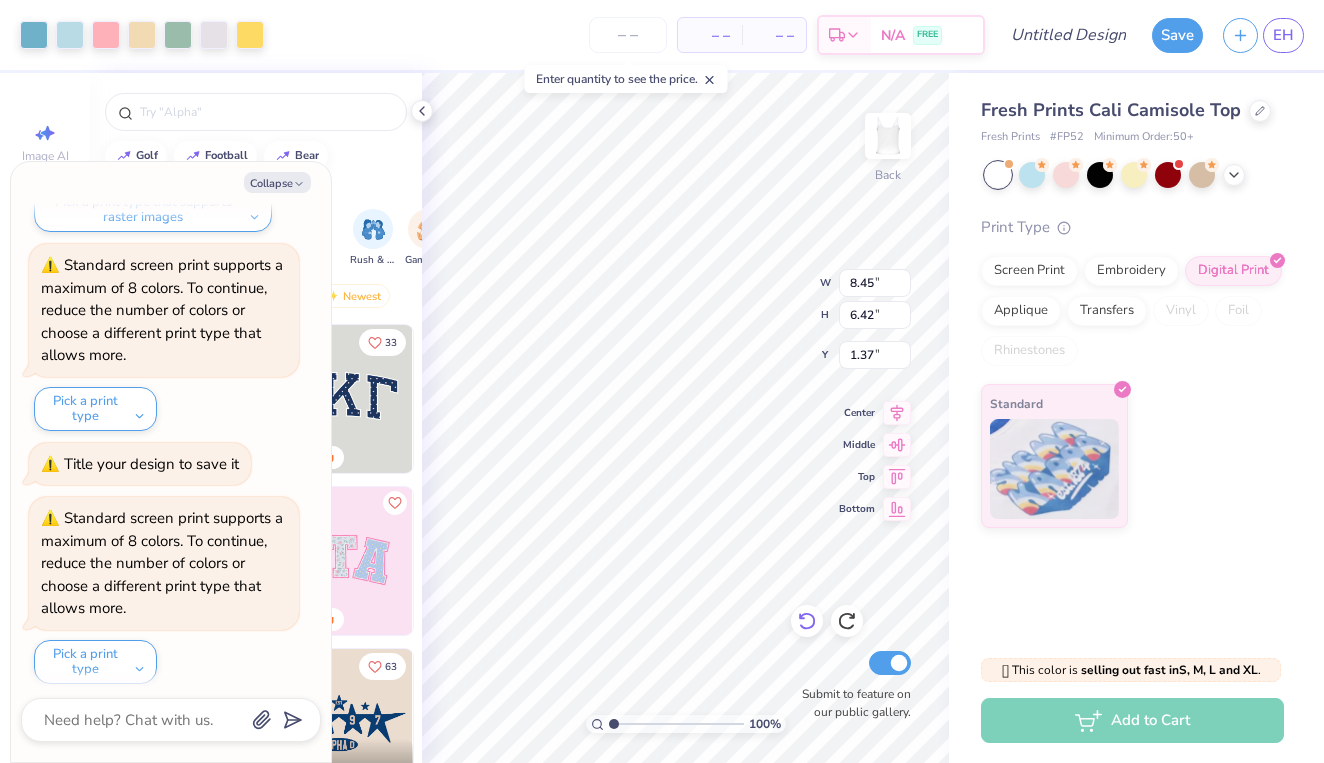 click 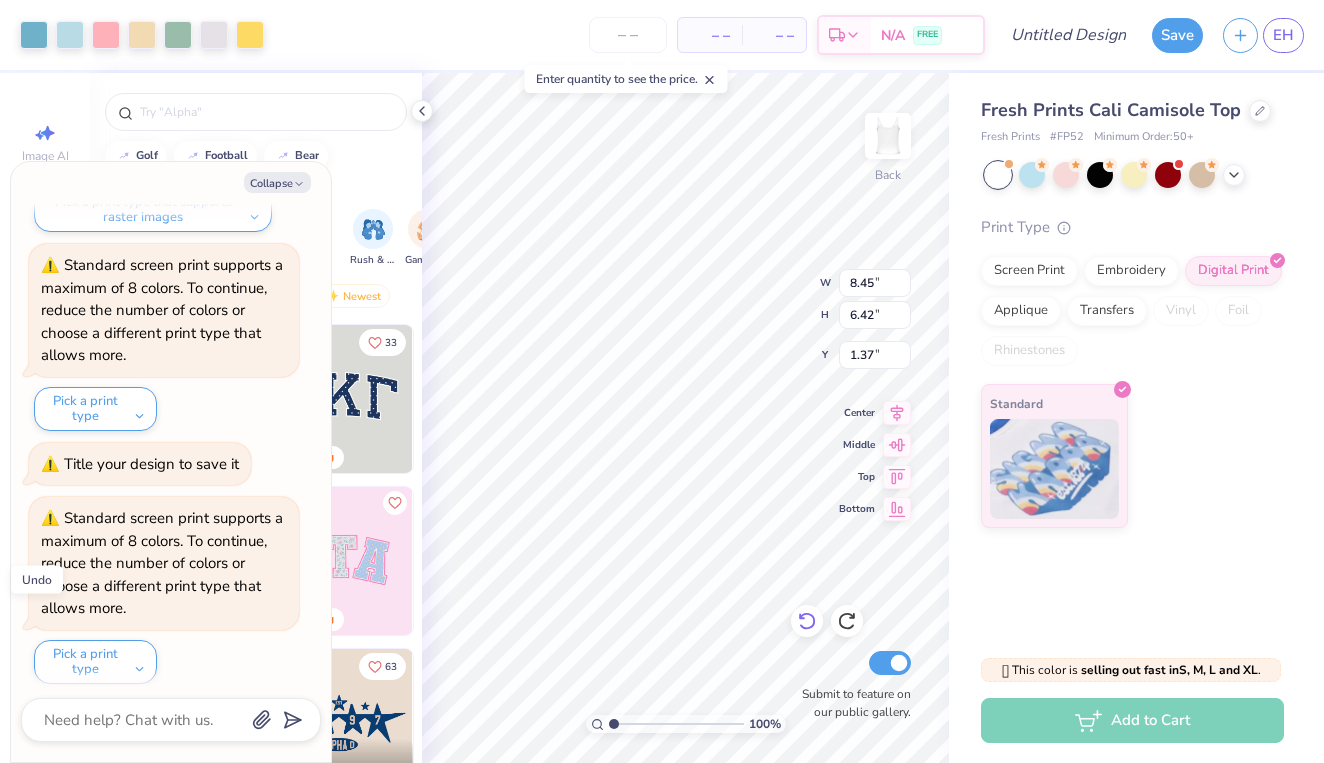 click 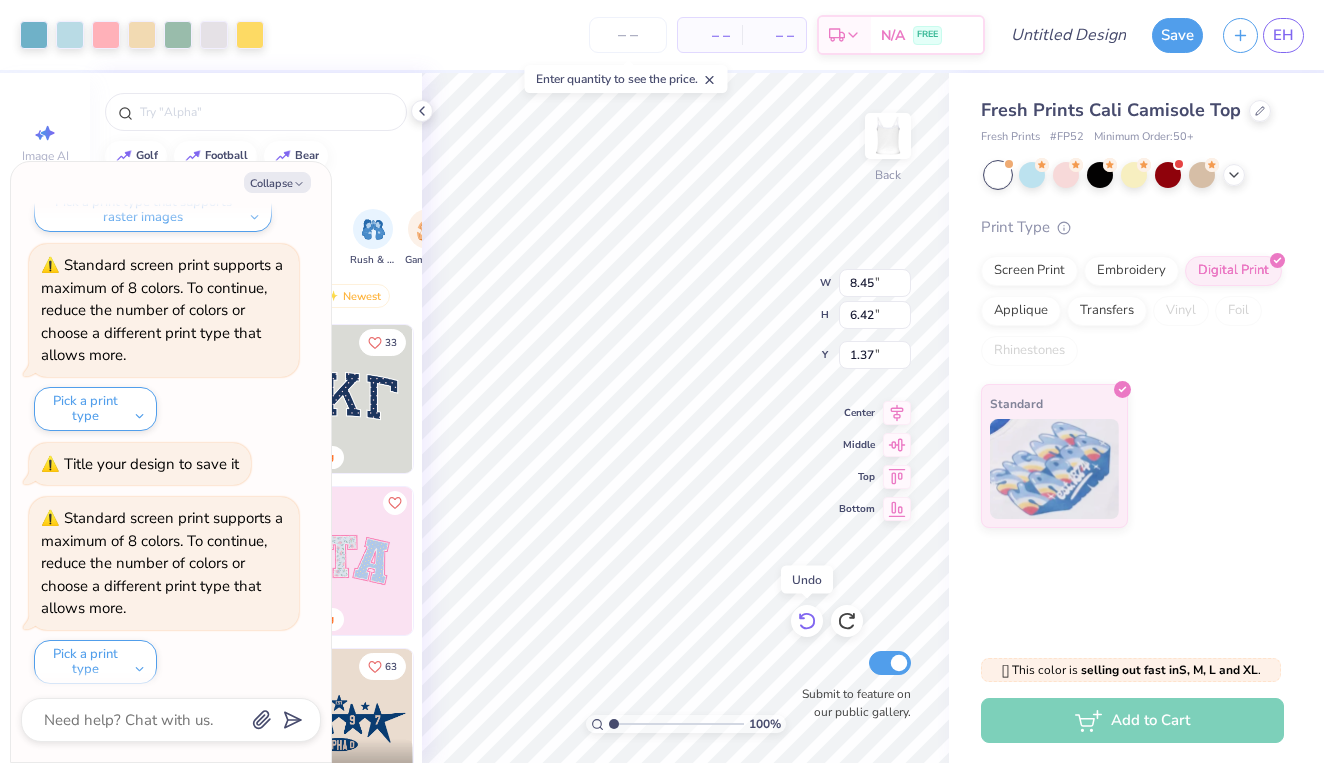 click 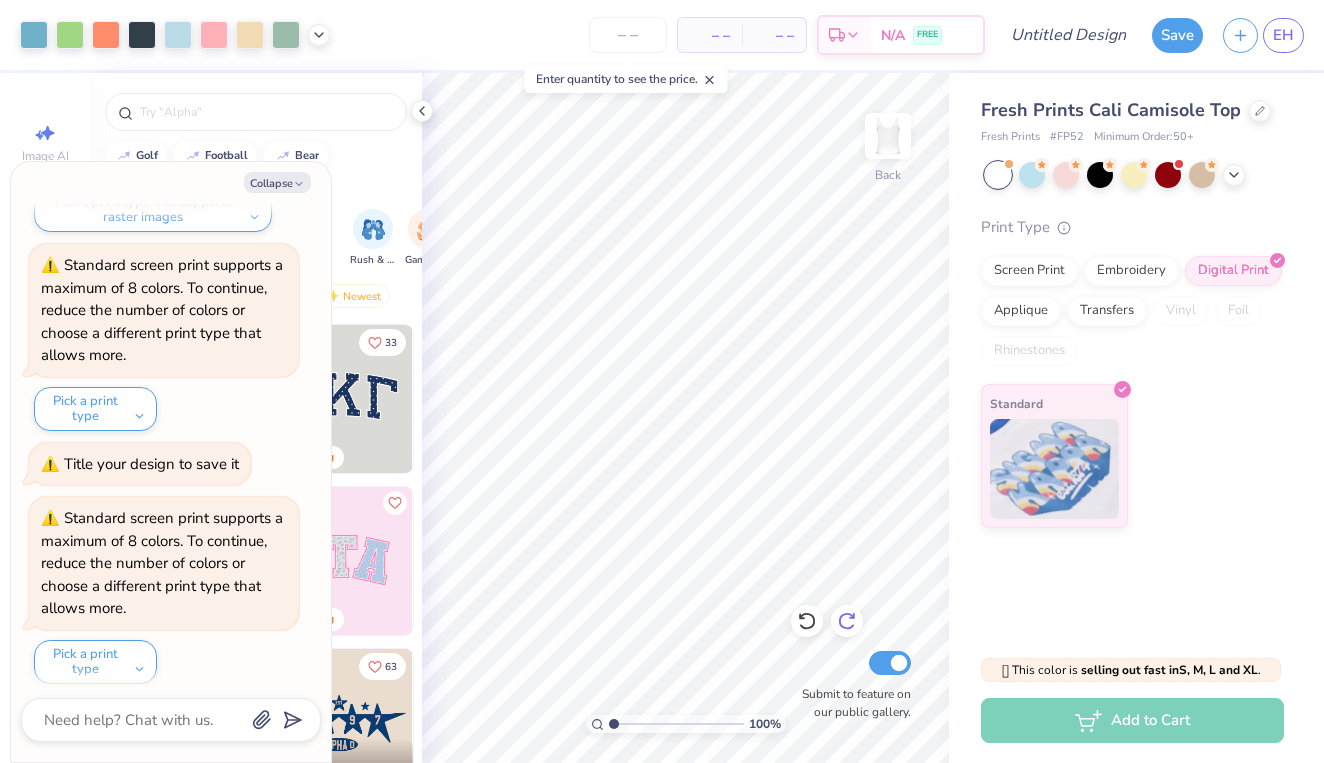 click 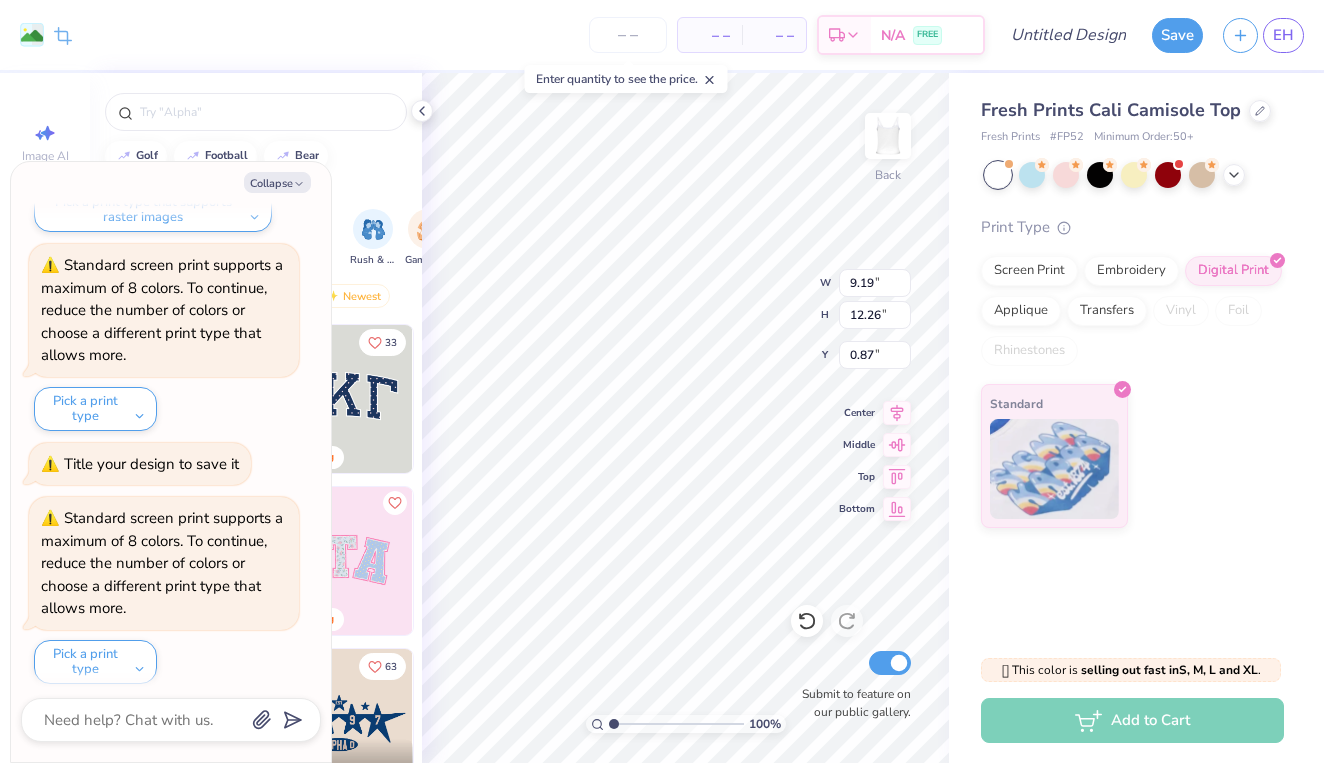 type on "x" 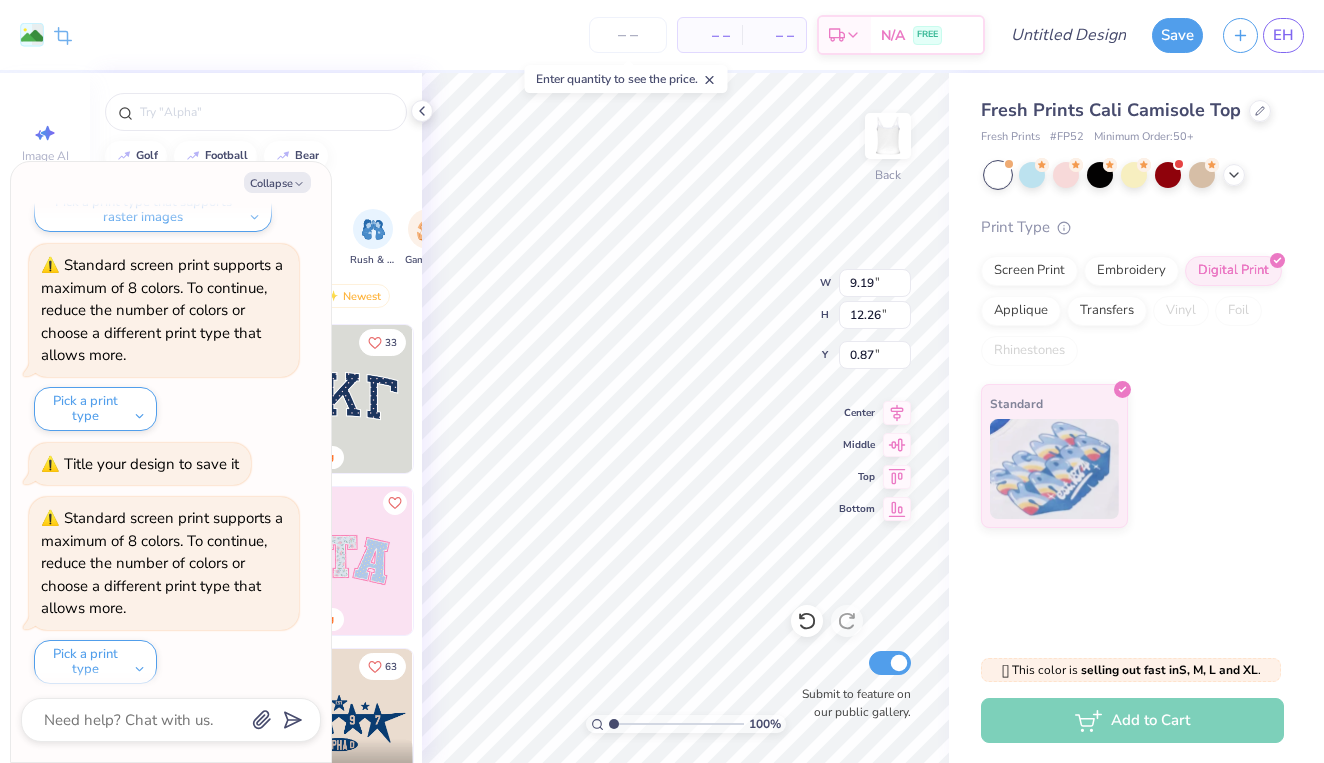 type on "2.26" 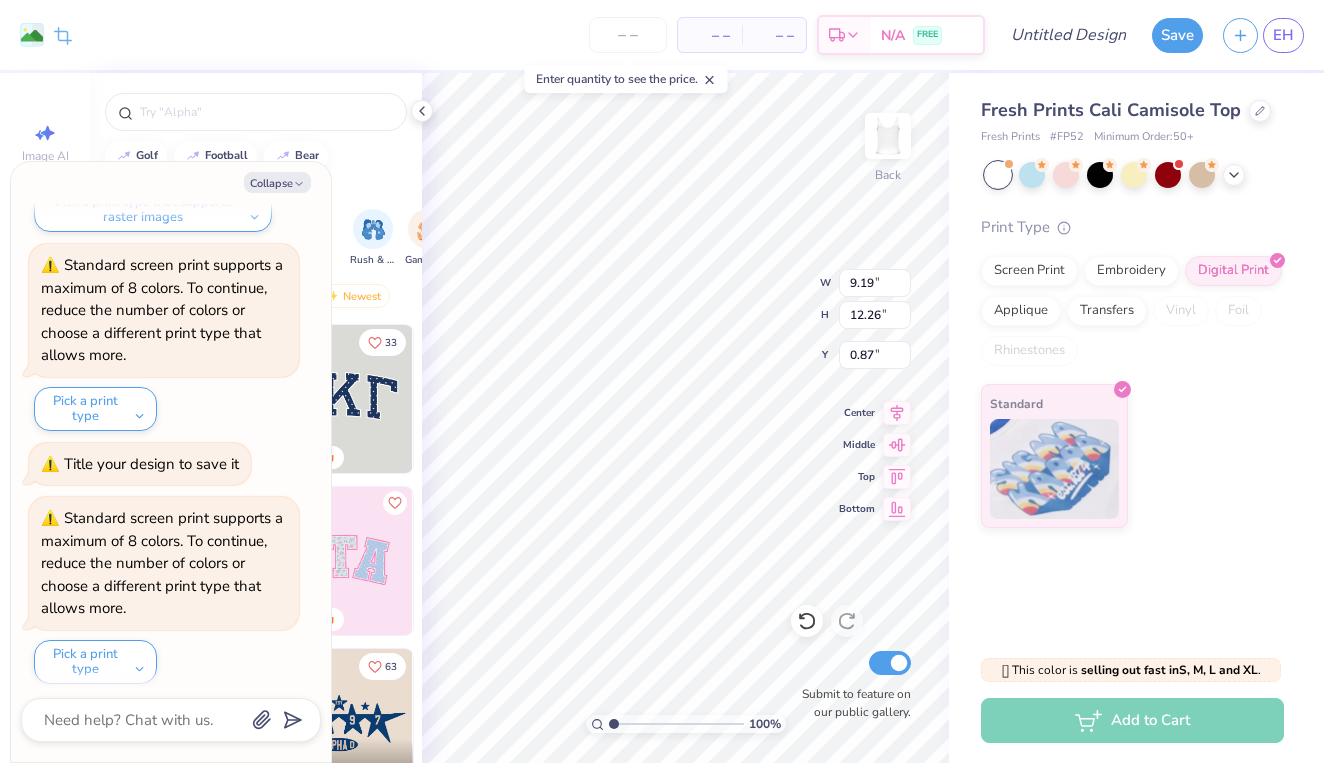 type on "3.01" 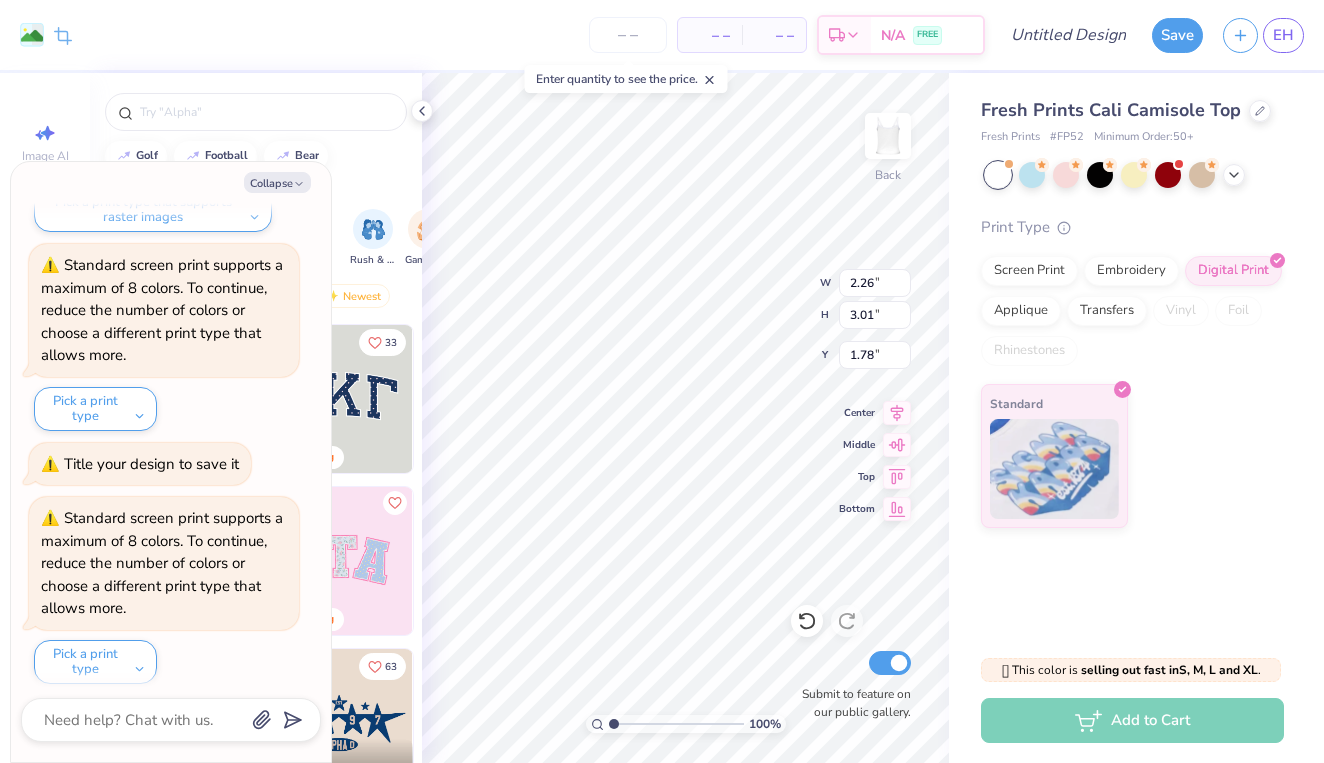 type on "x" 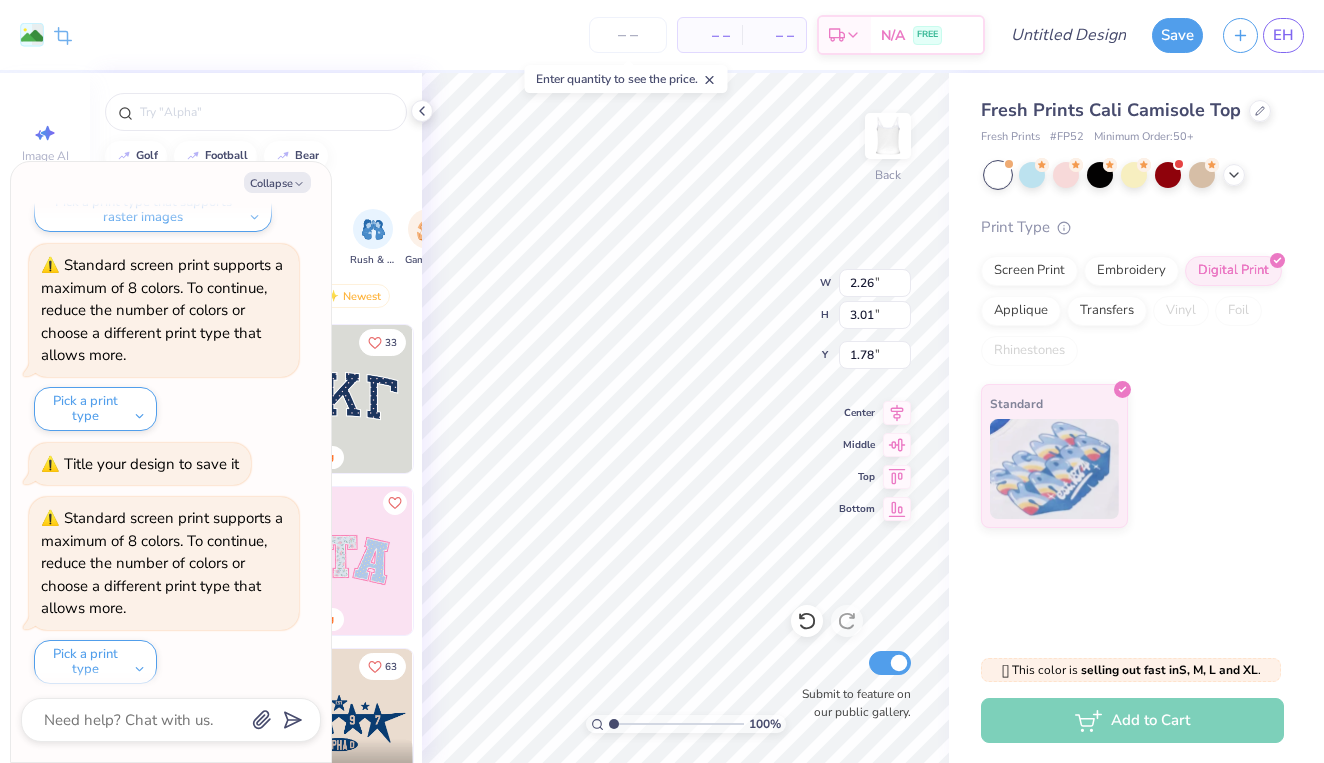 type on "1.78" 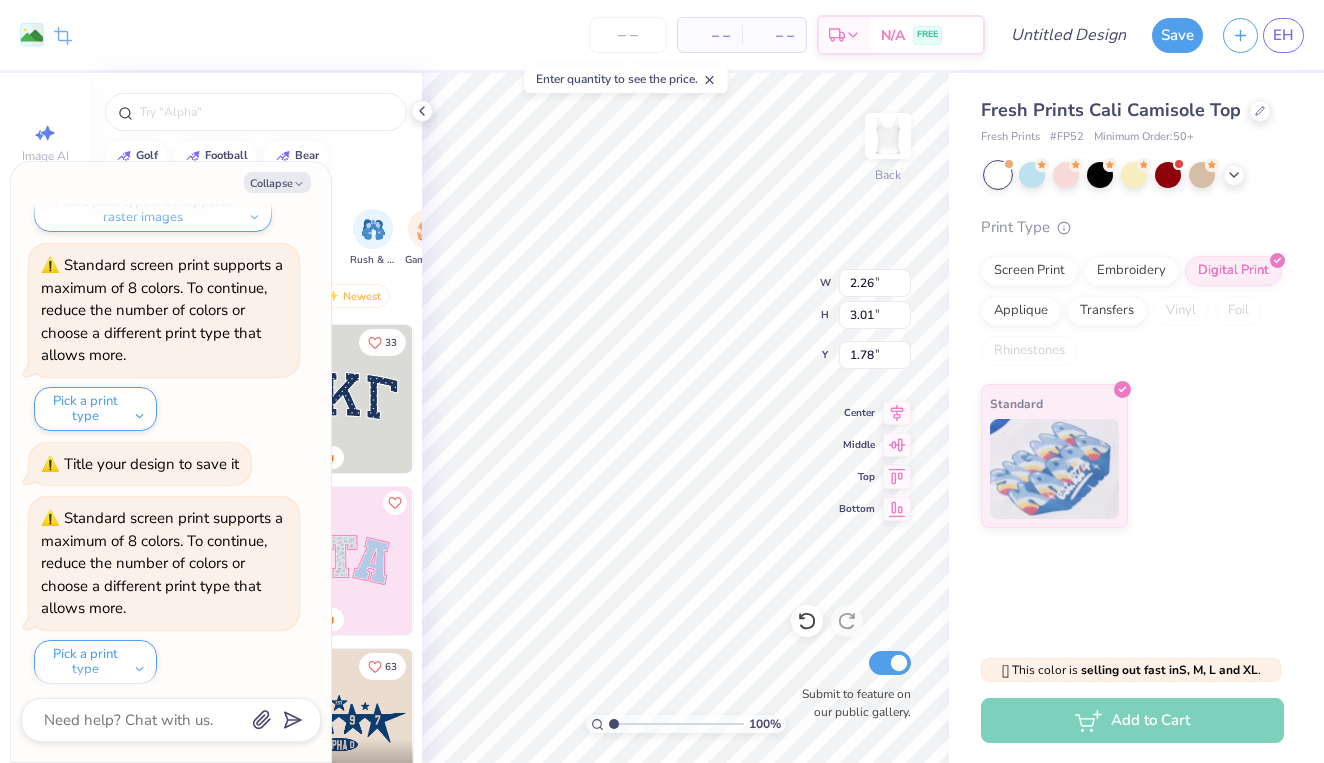 type on "x" 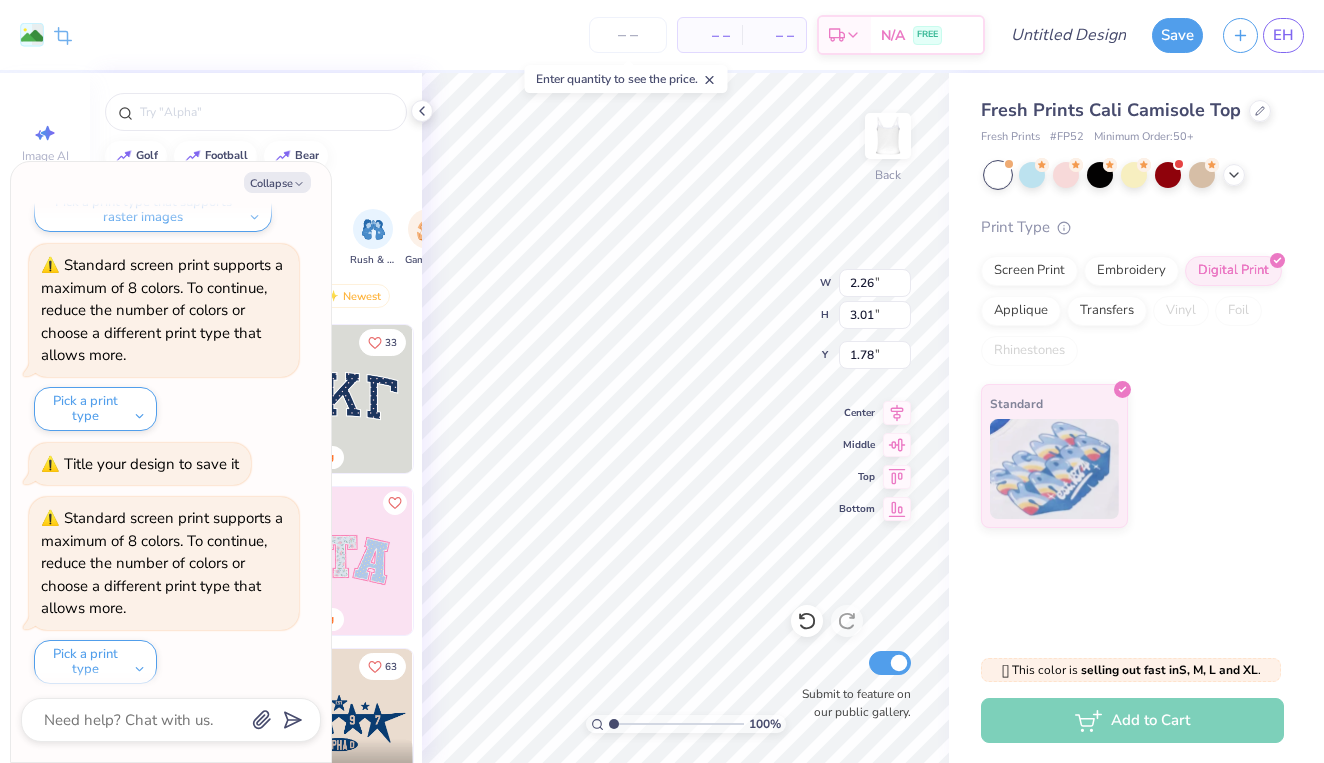 type on "2.72" 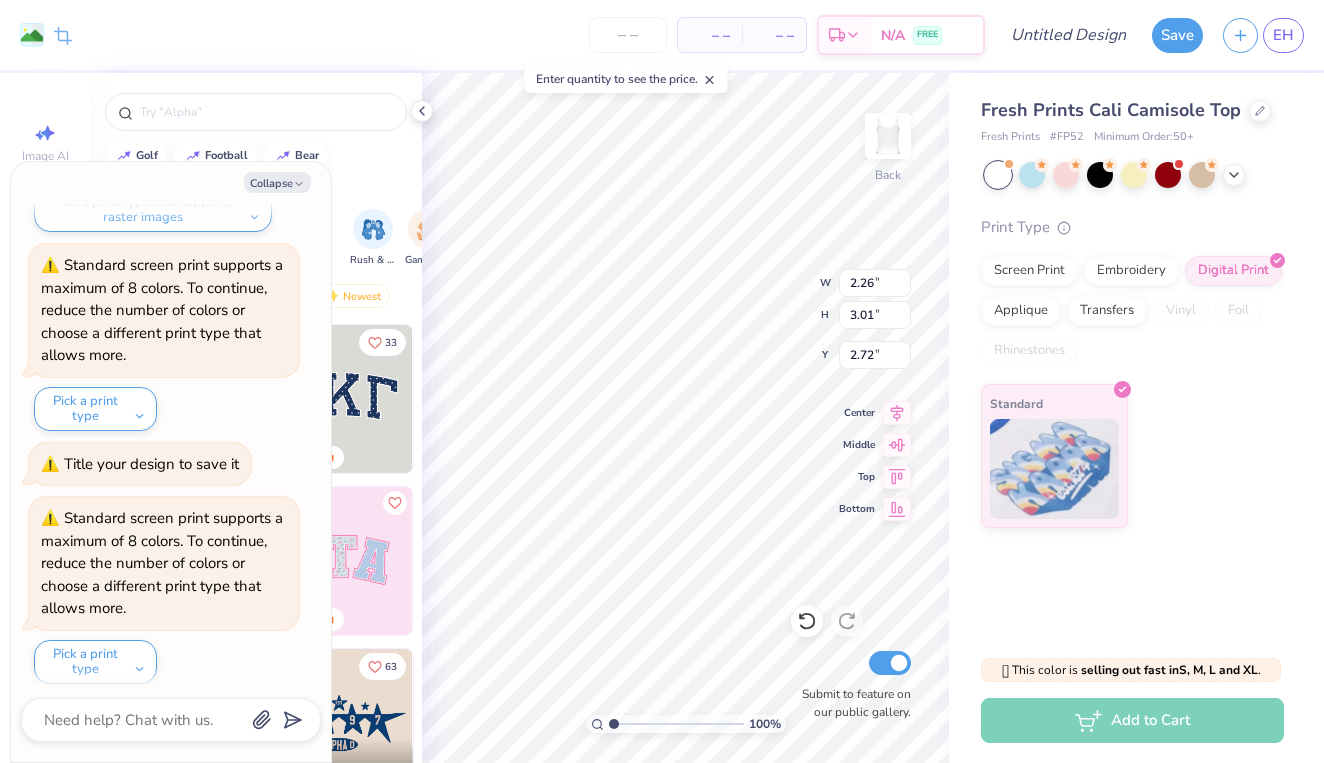 type on "x" 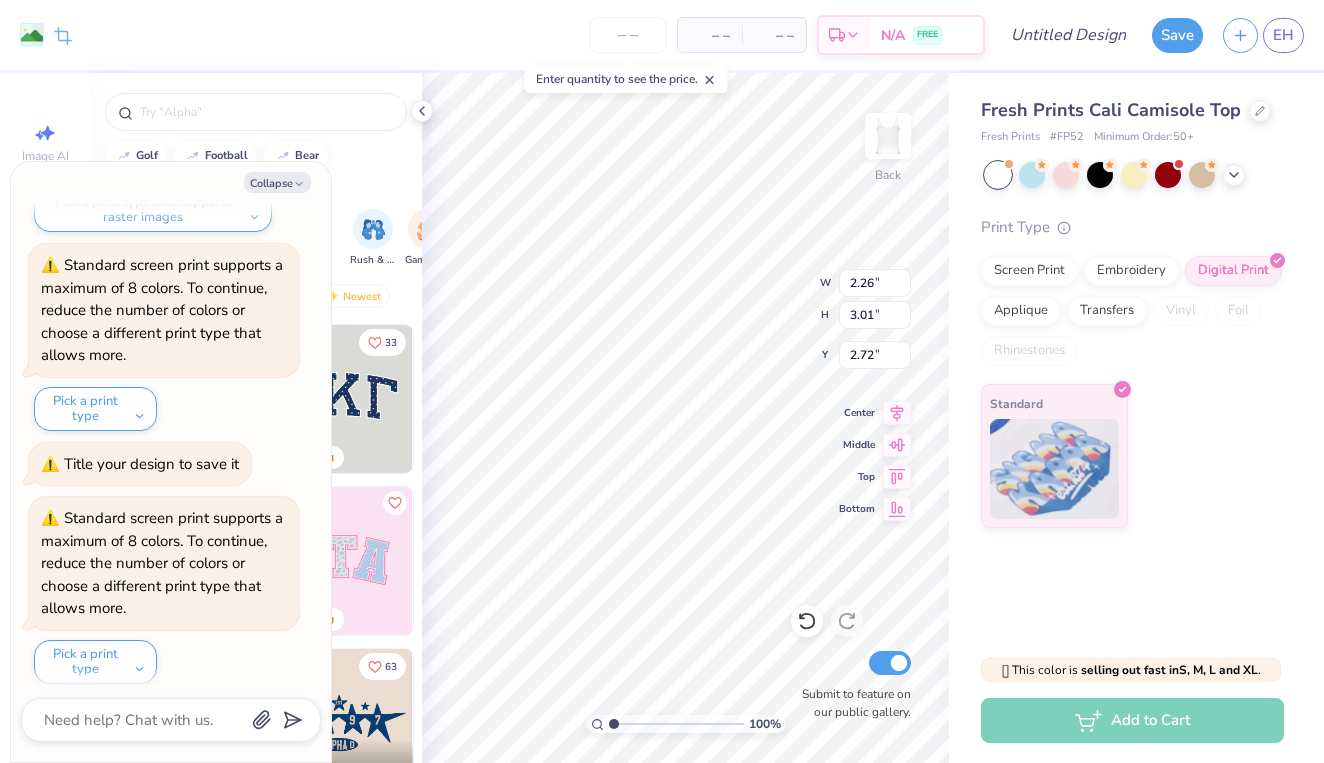 type on "2.92" 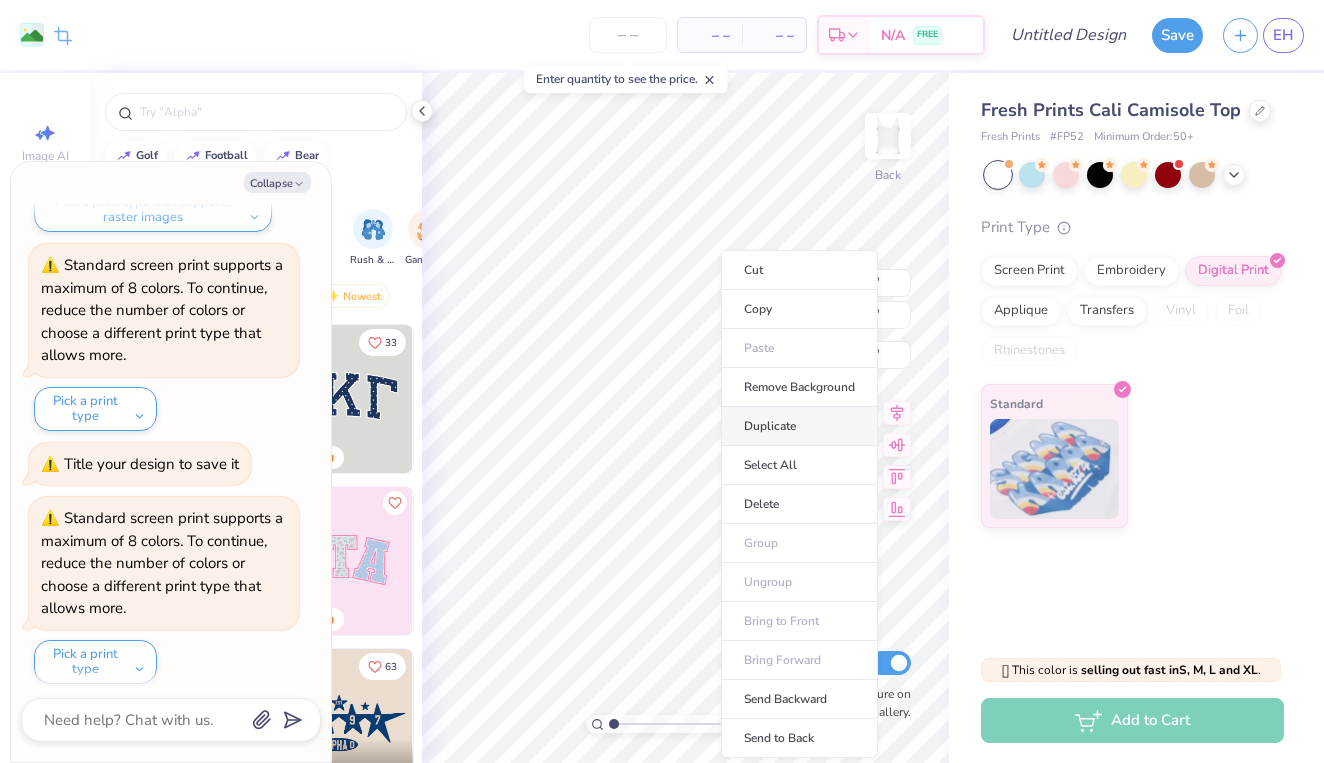 click on "Duplicate" at bounding box center (799, 426) 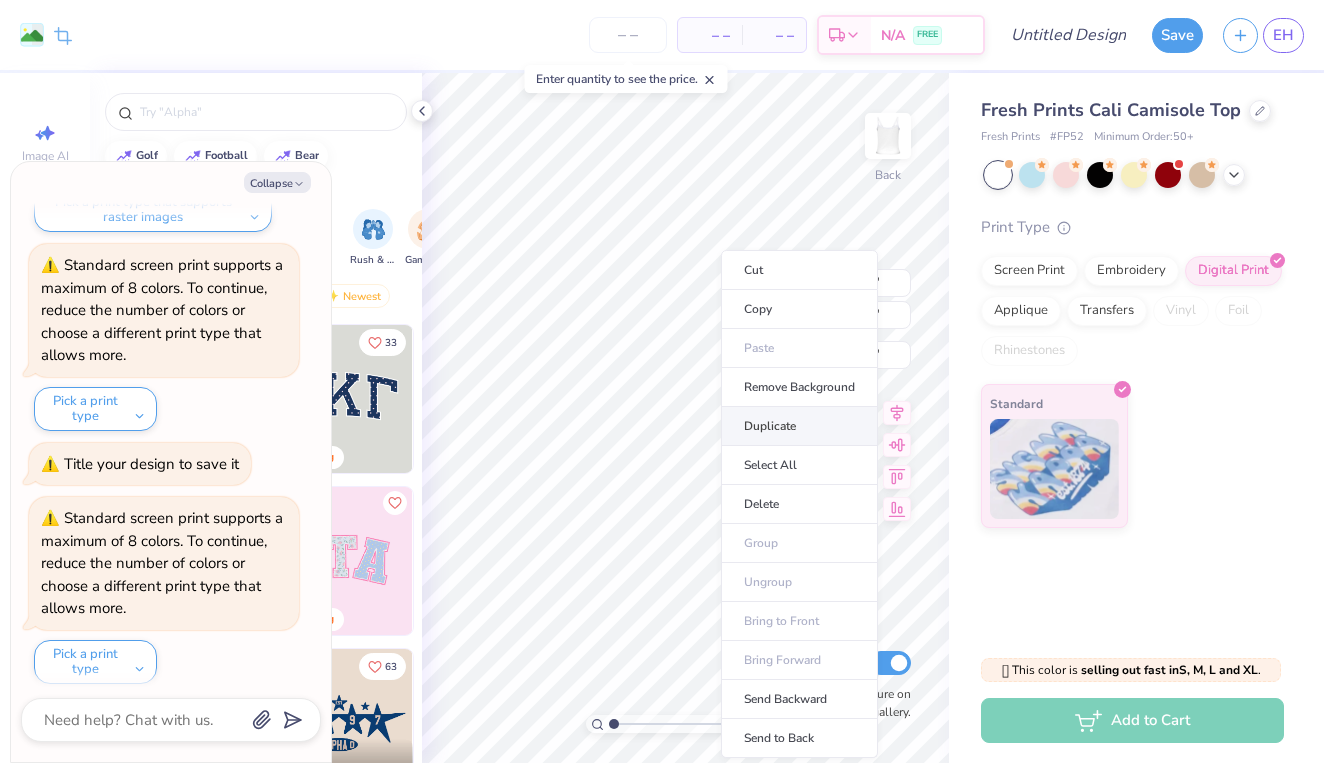 type on "x" 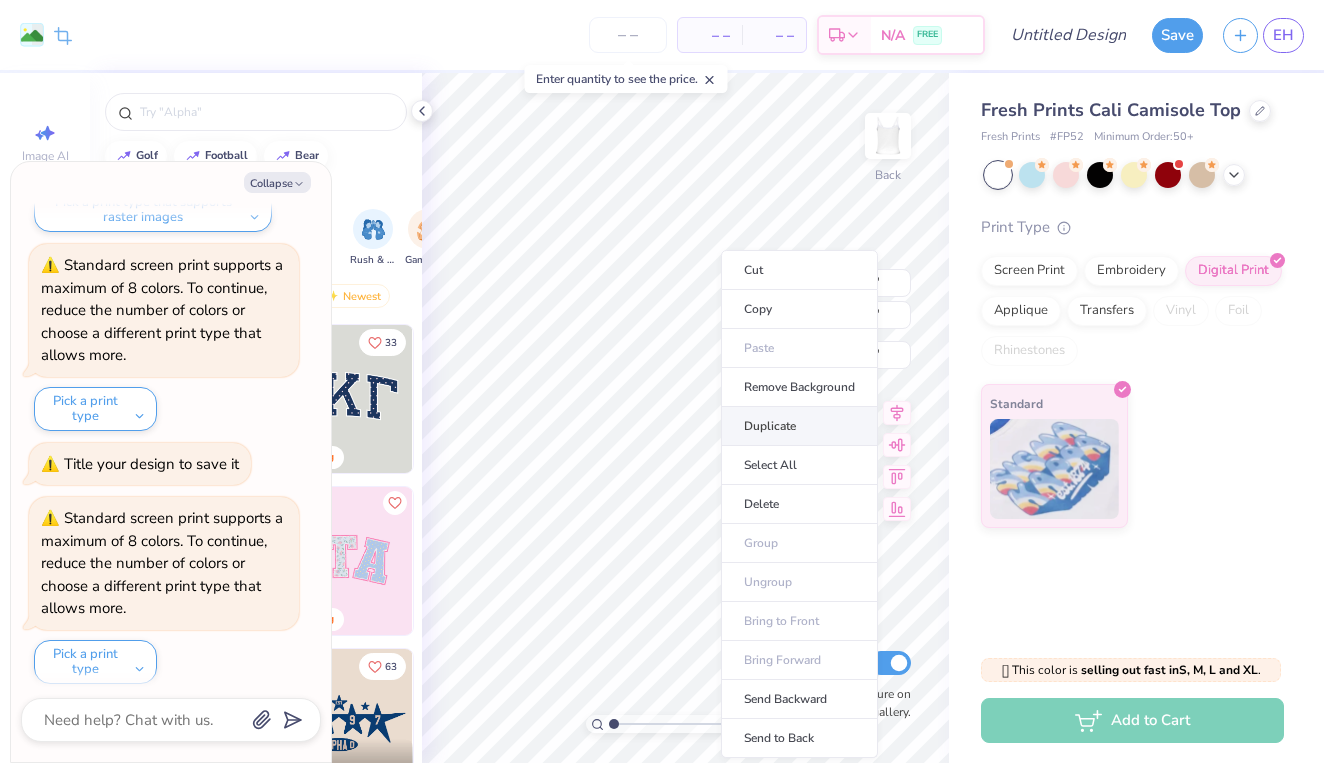 type on "3.67" 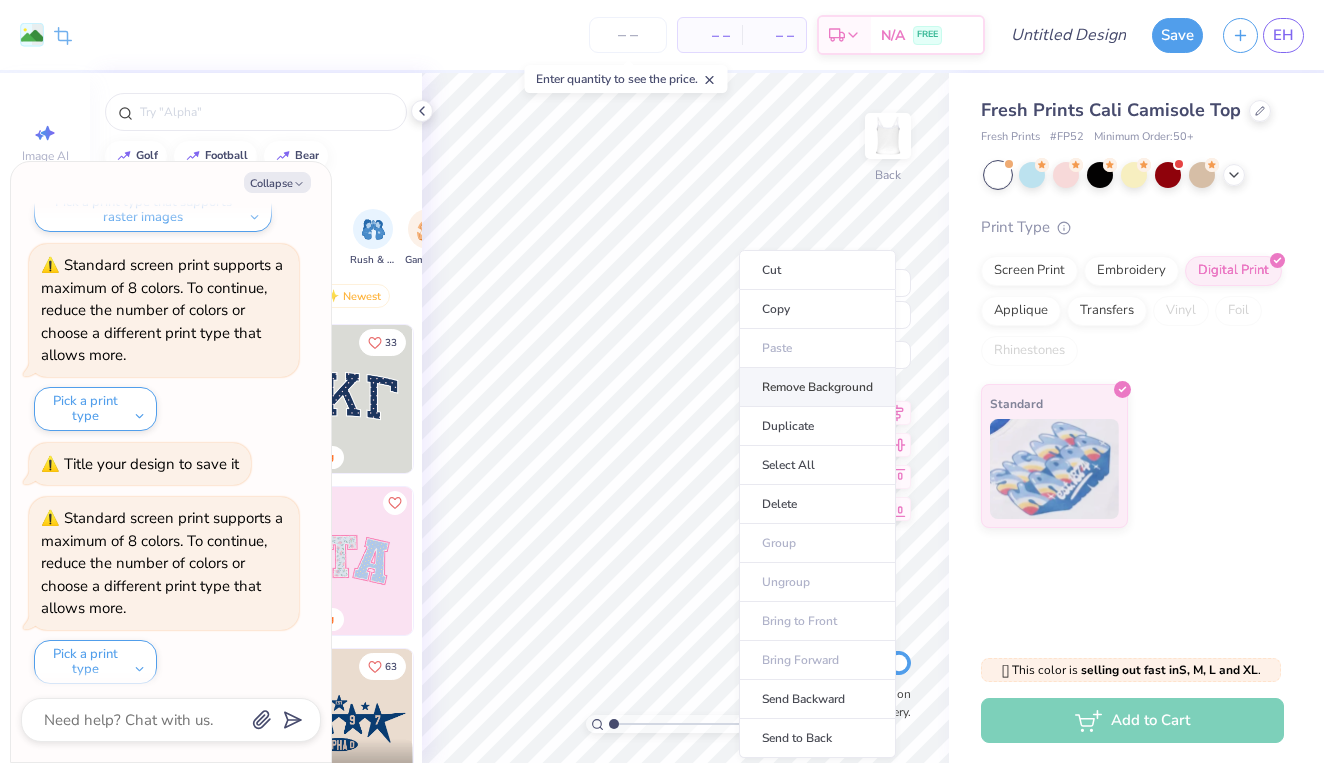 type on "x" 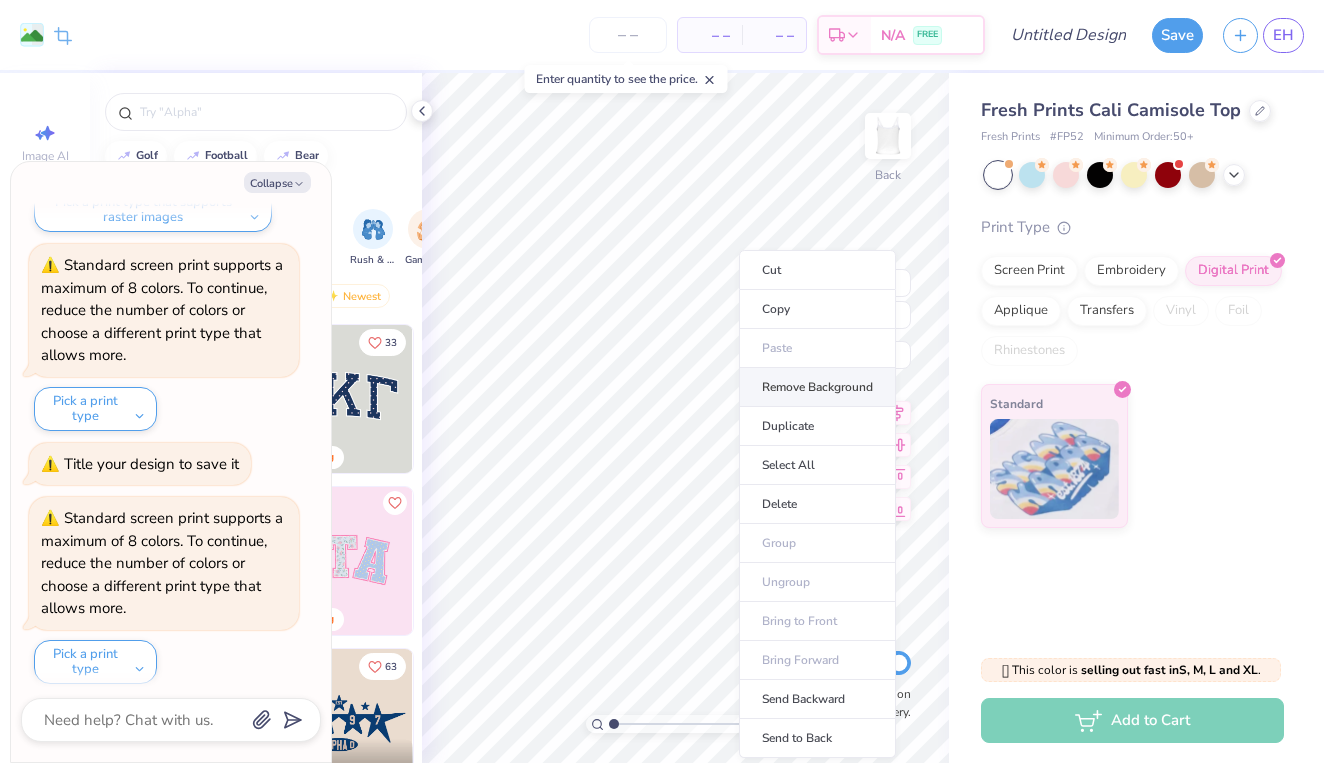 type on "4.67" 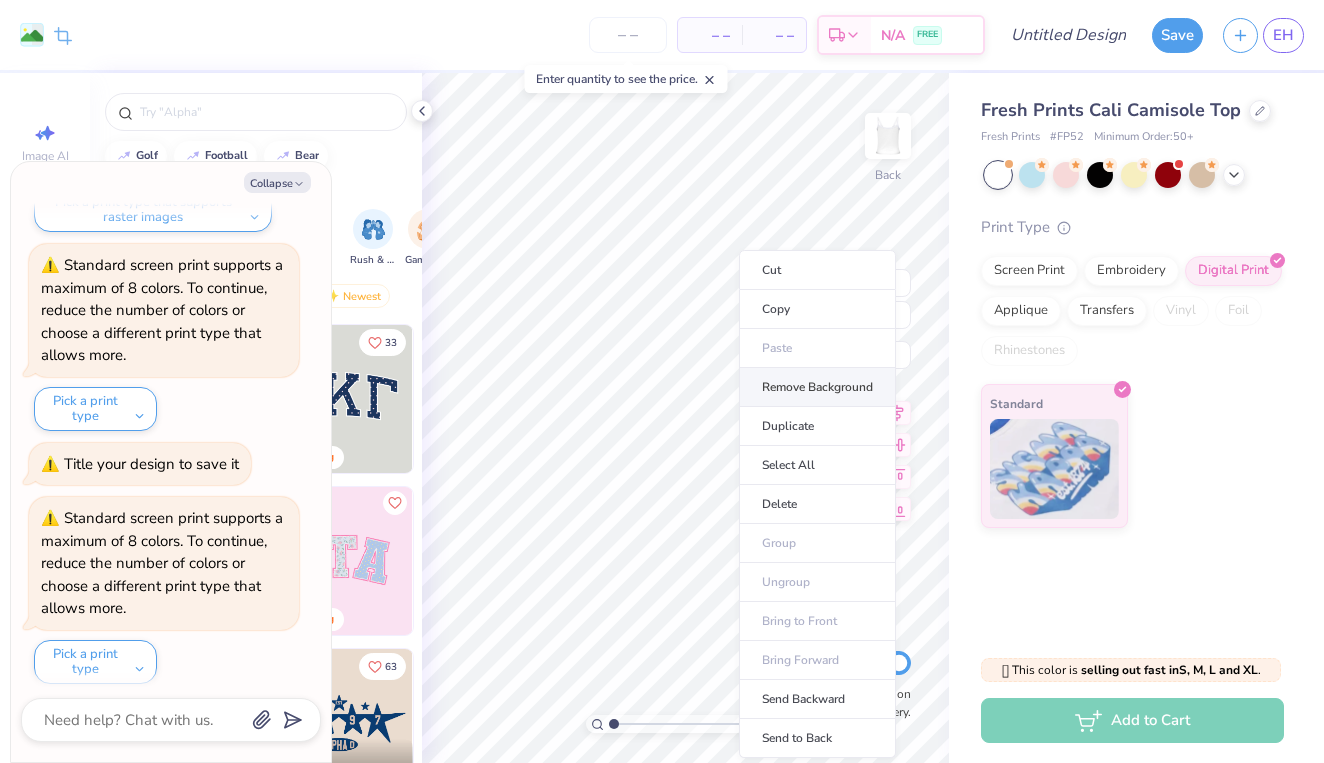 click on "Remove Background" at bounding box center [817, 387] 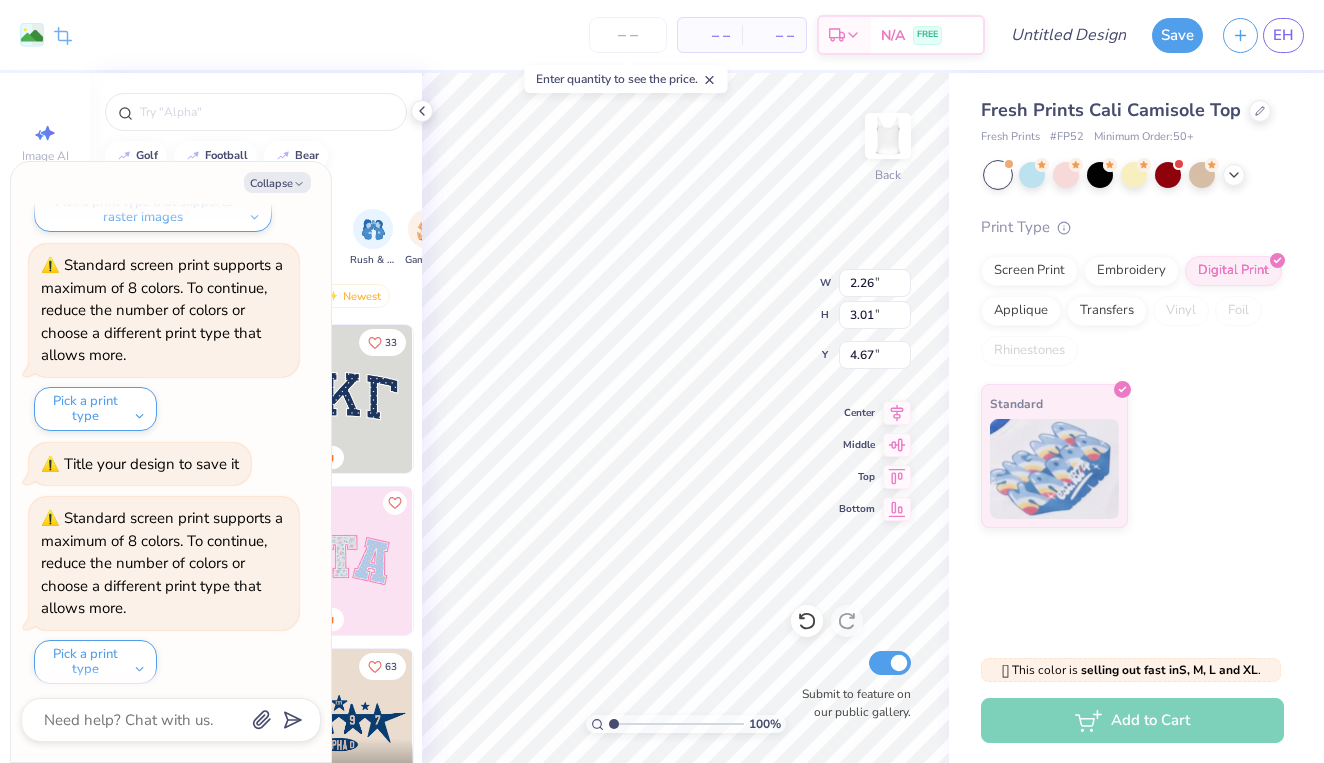 type on "x" 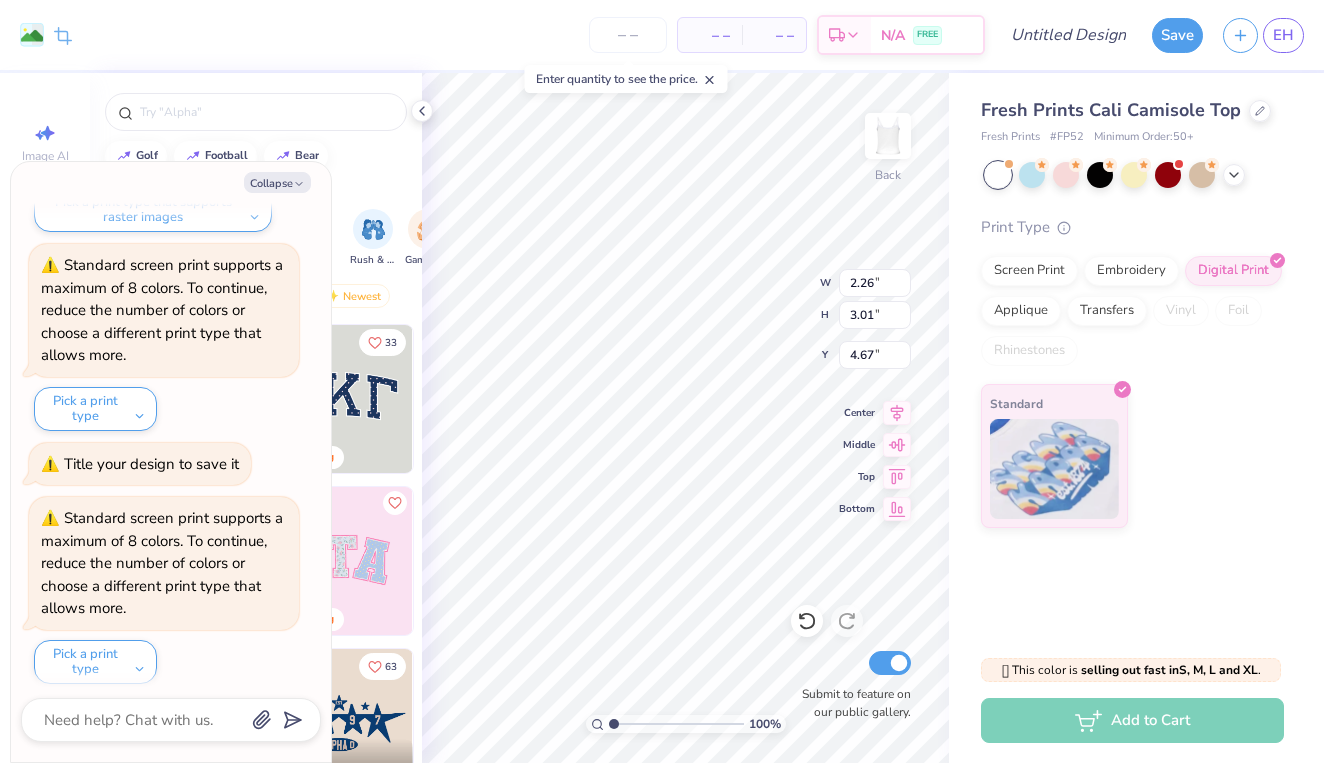 type on "8.29" 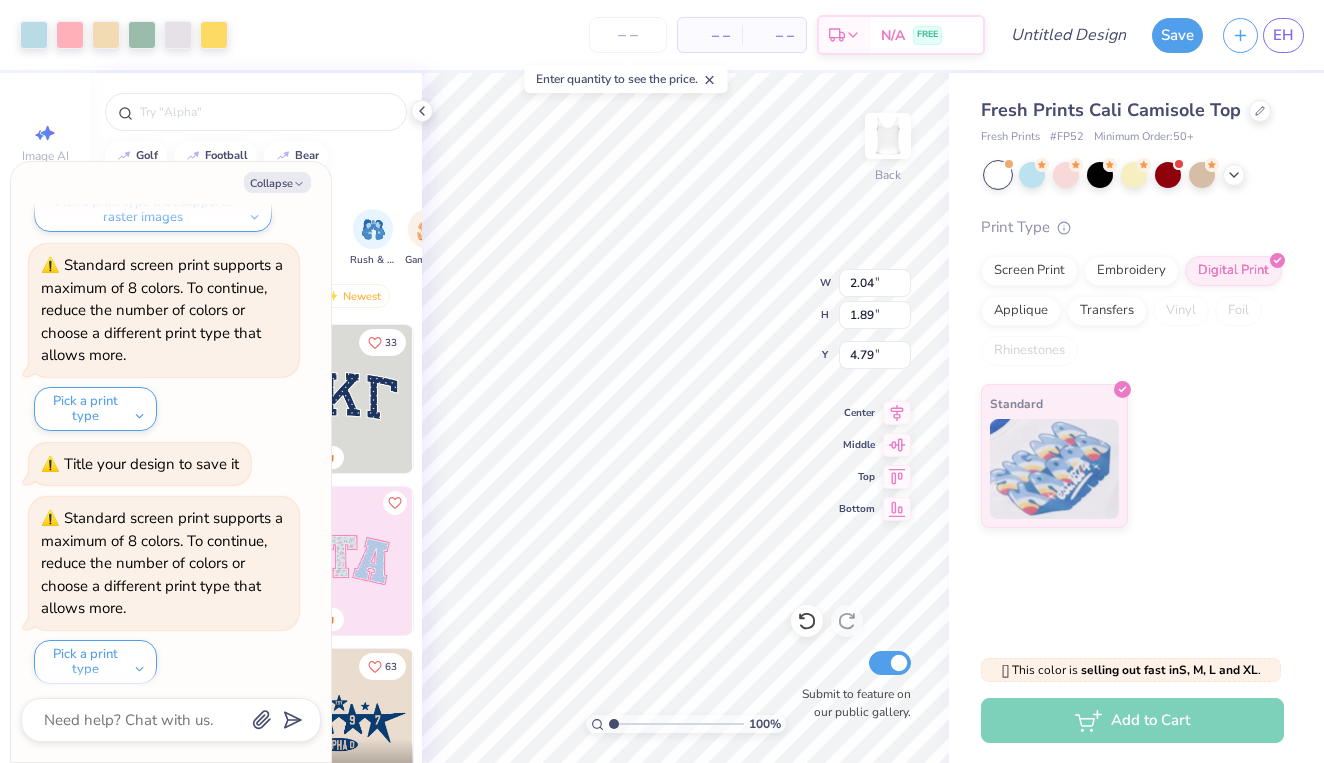 type on "x" 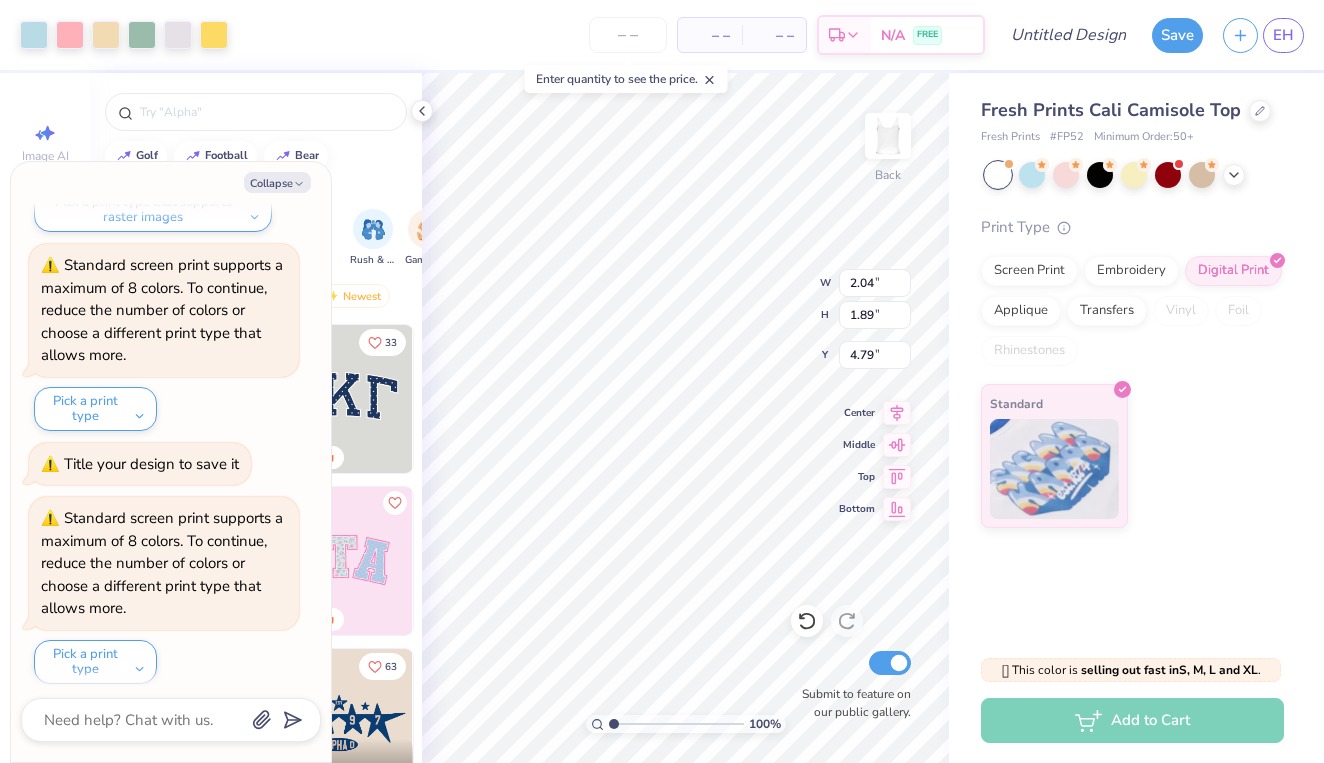 type on "1.99" 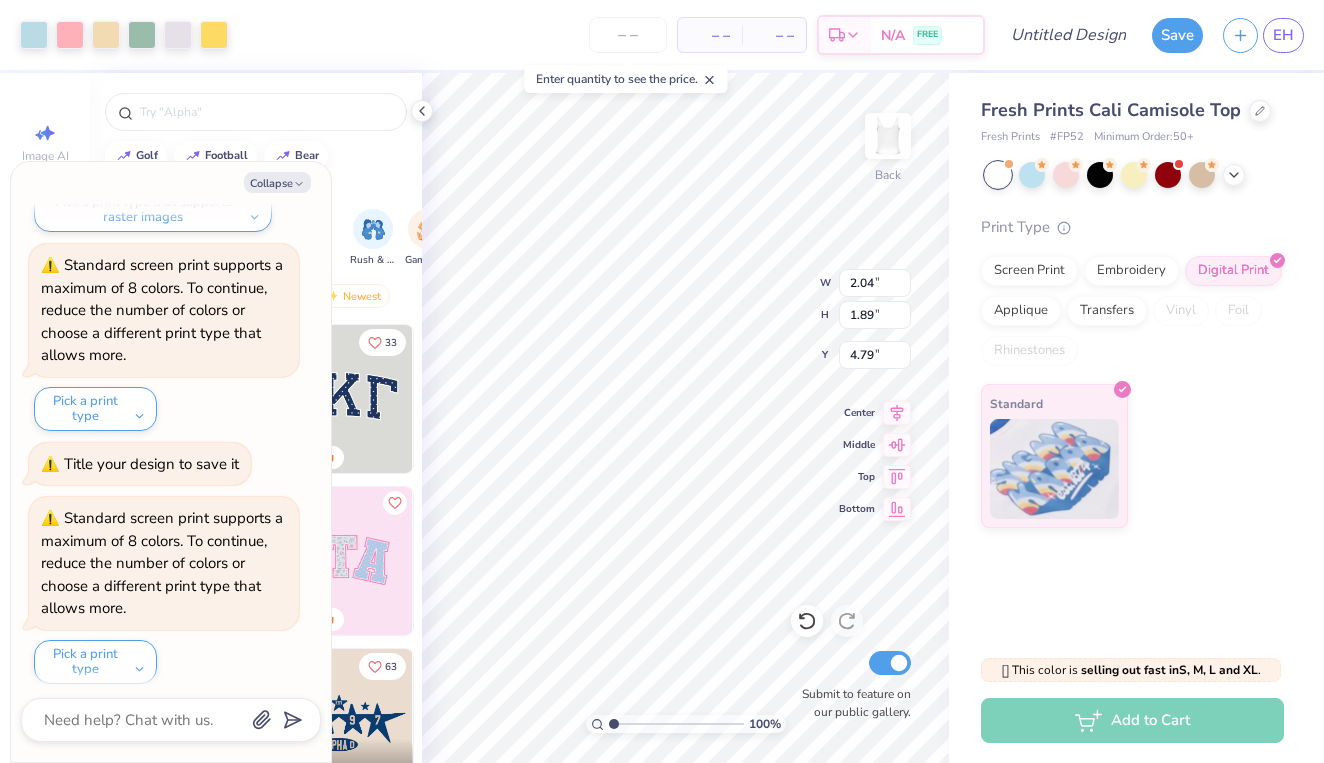 type on "2.62" 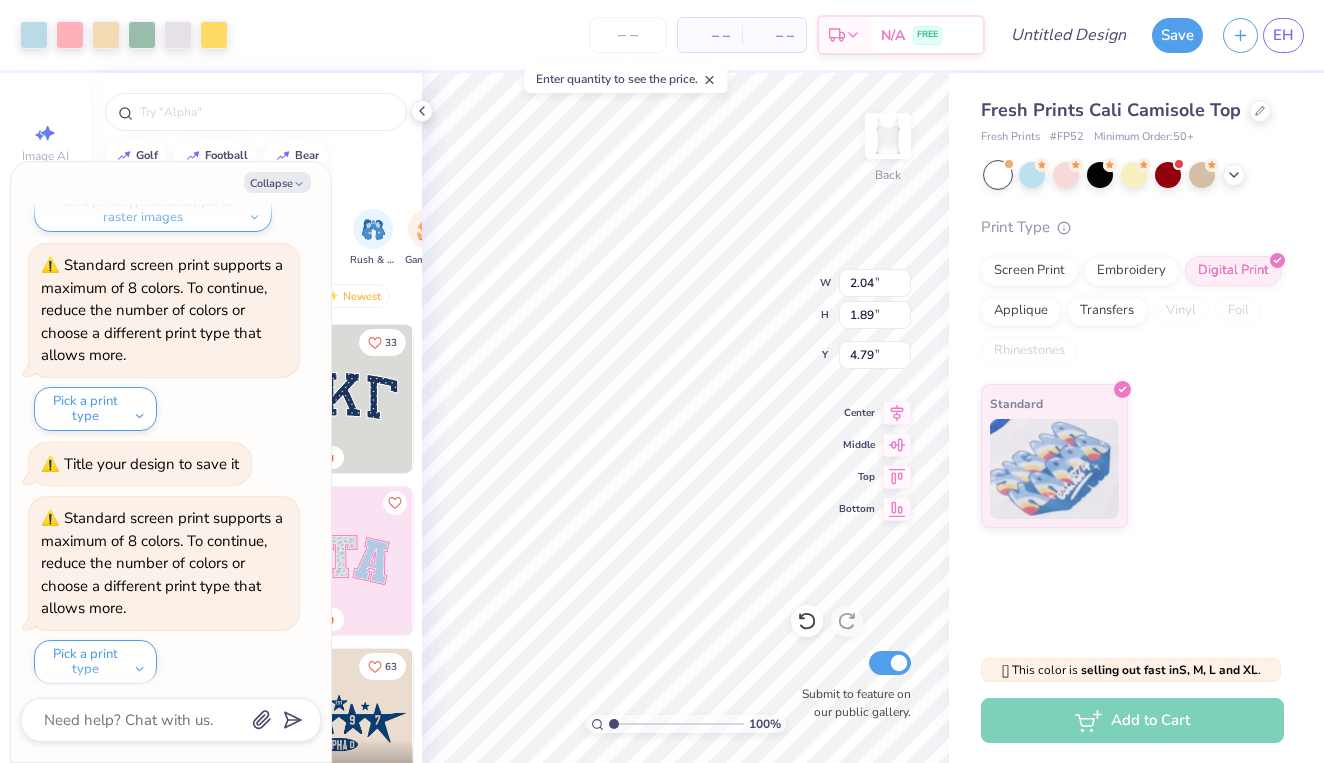 type on "2.92" 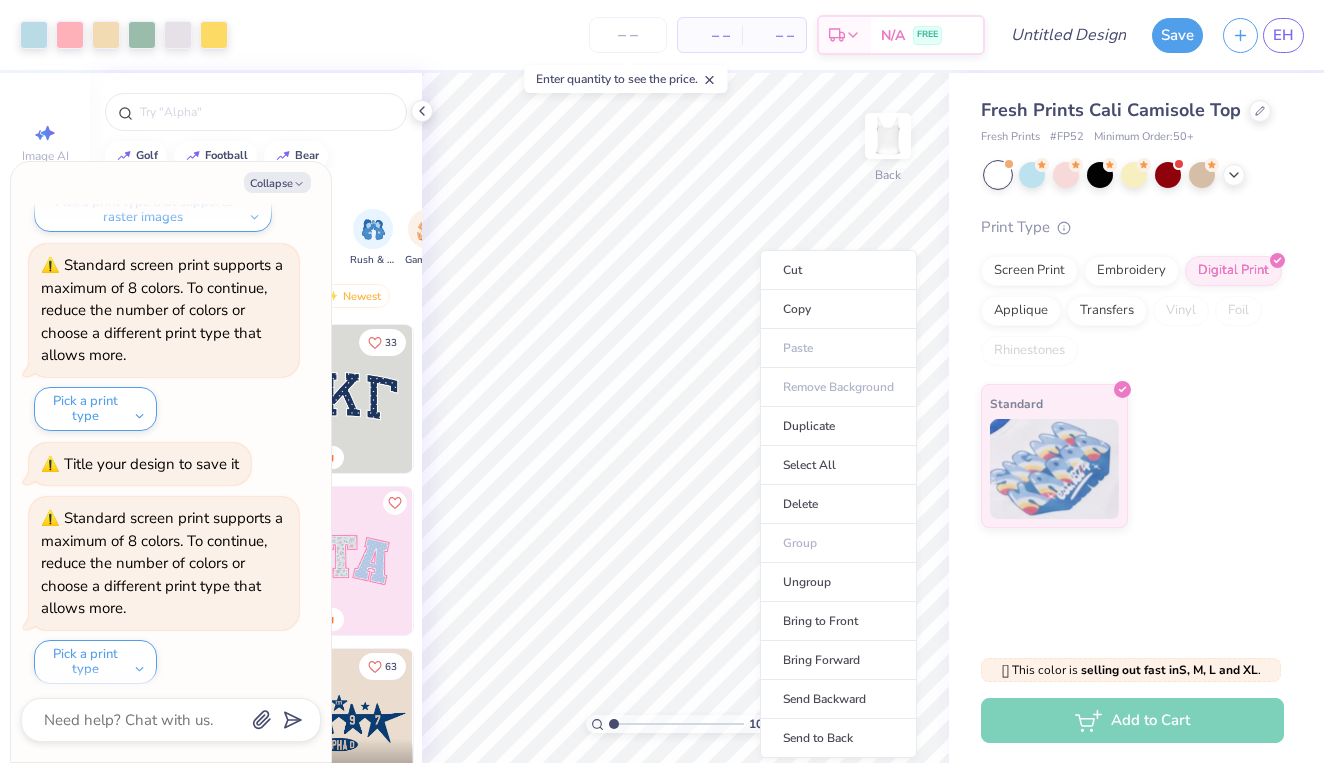 click on "Cut Copy Paste Remove Background Duplicate Select All Delete Group Ungroup Bring to Front Bring Forward Send Backward Send to Back" at bounding box center (838, 504) 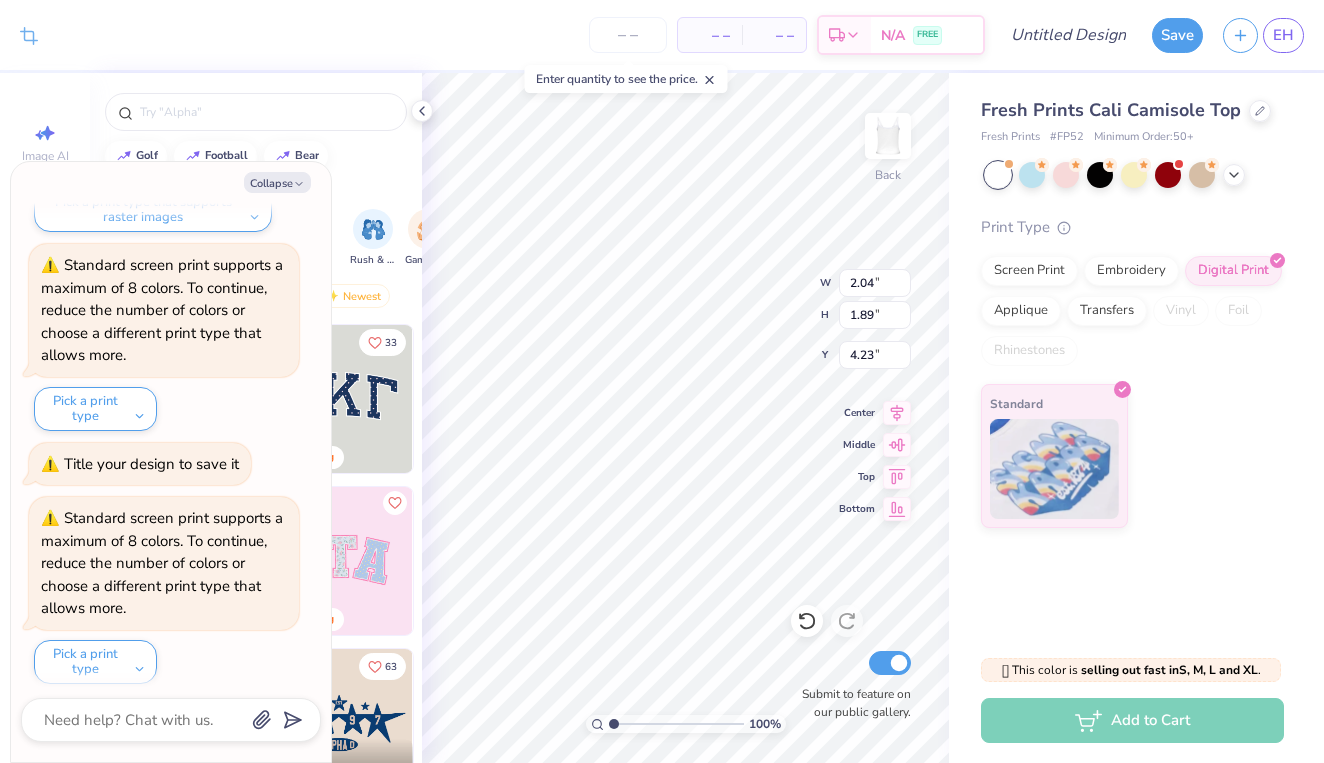 type on "x" 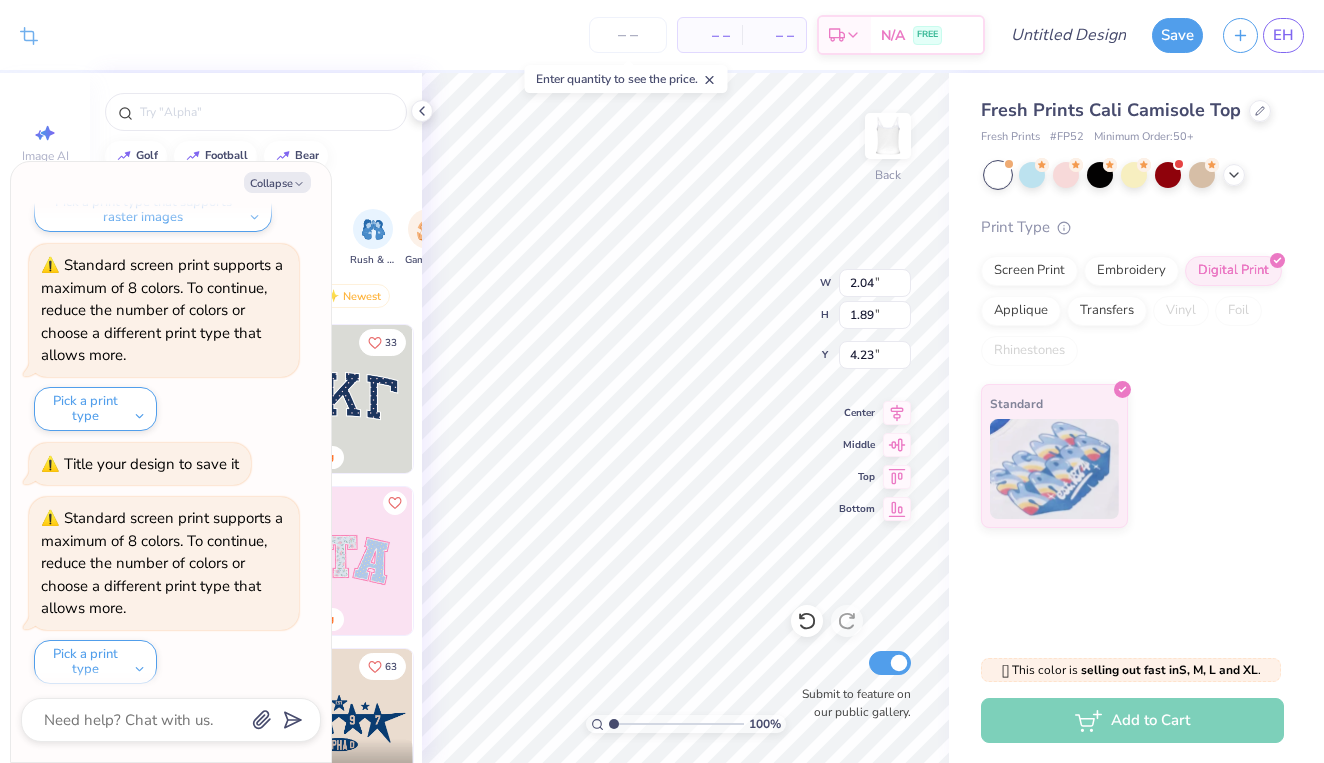 type on "4.00" 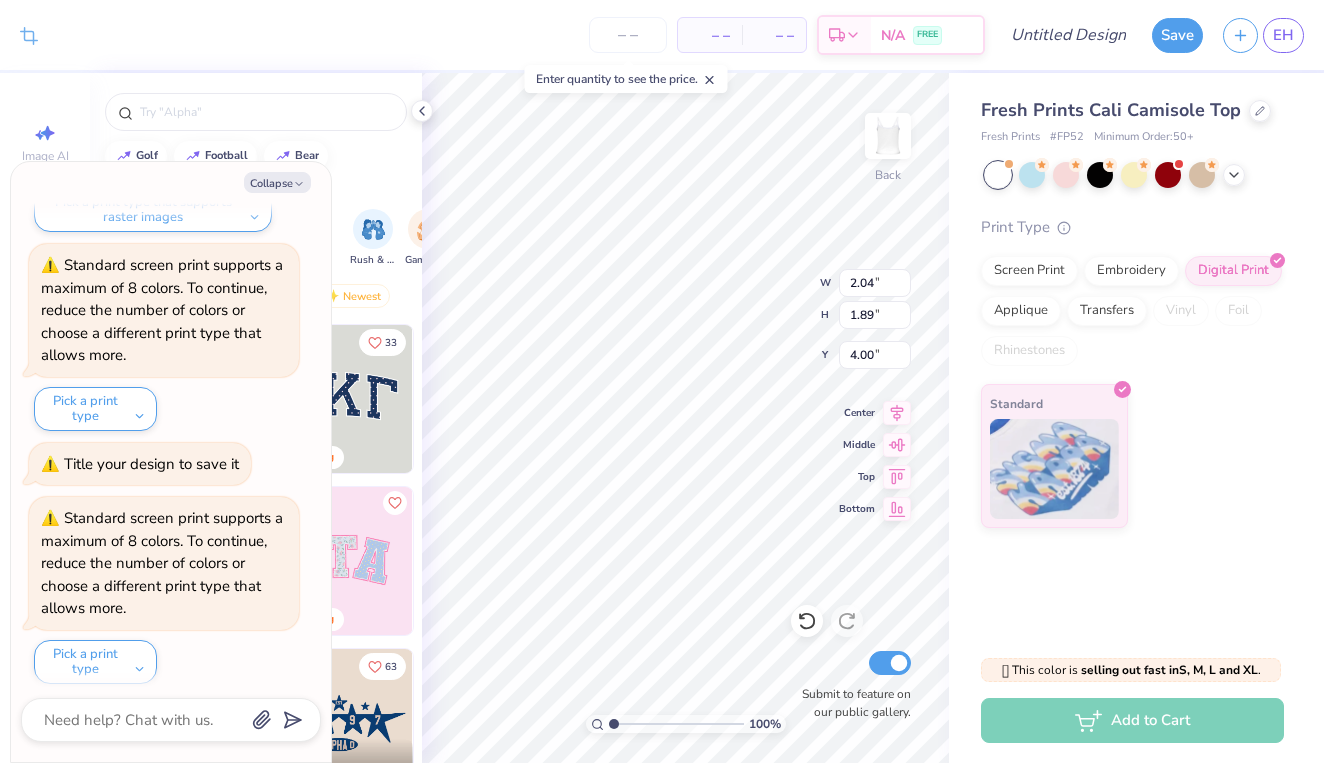 type on "x" 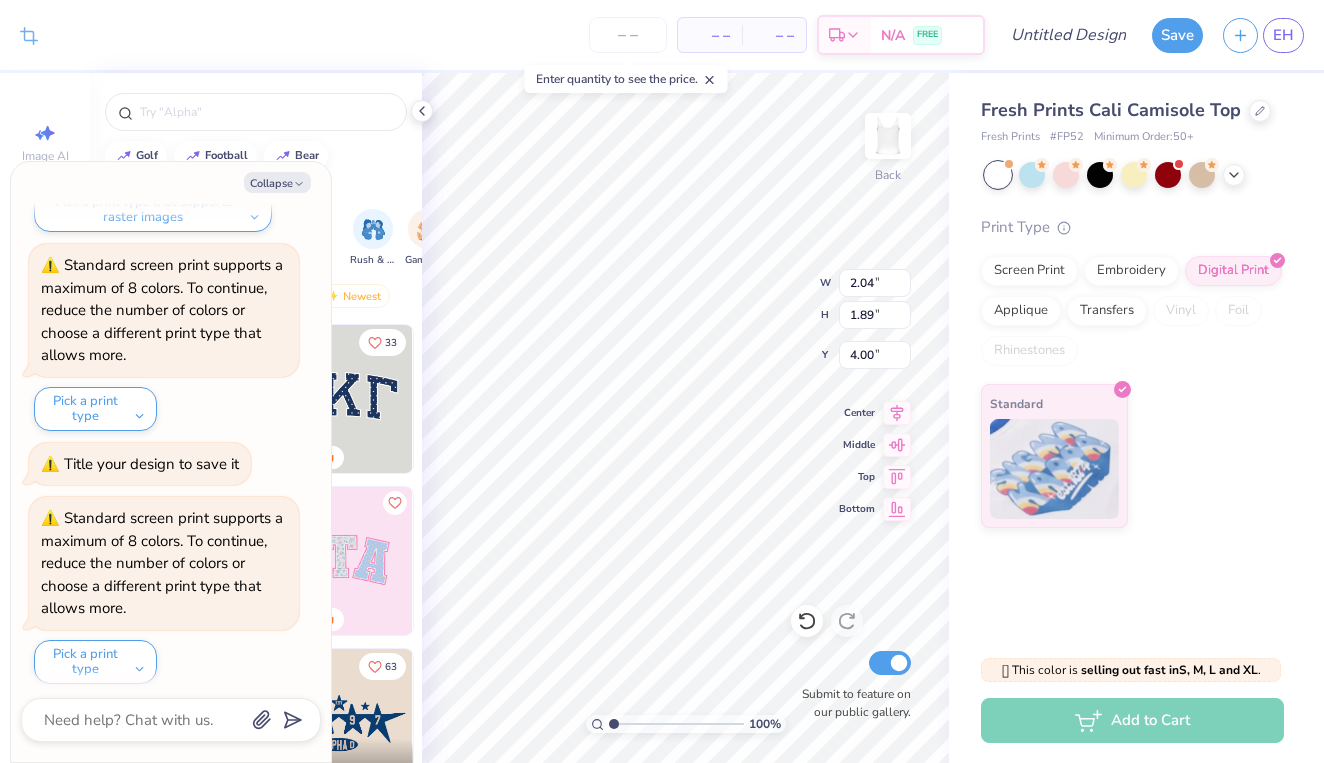 type on "2.81" 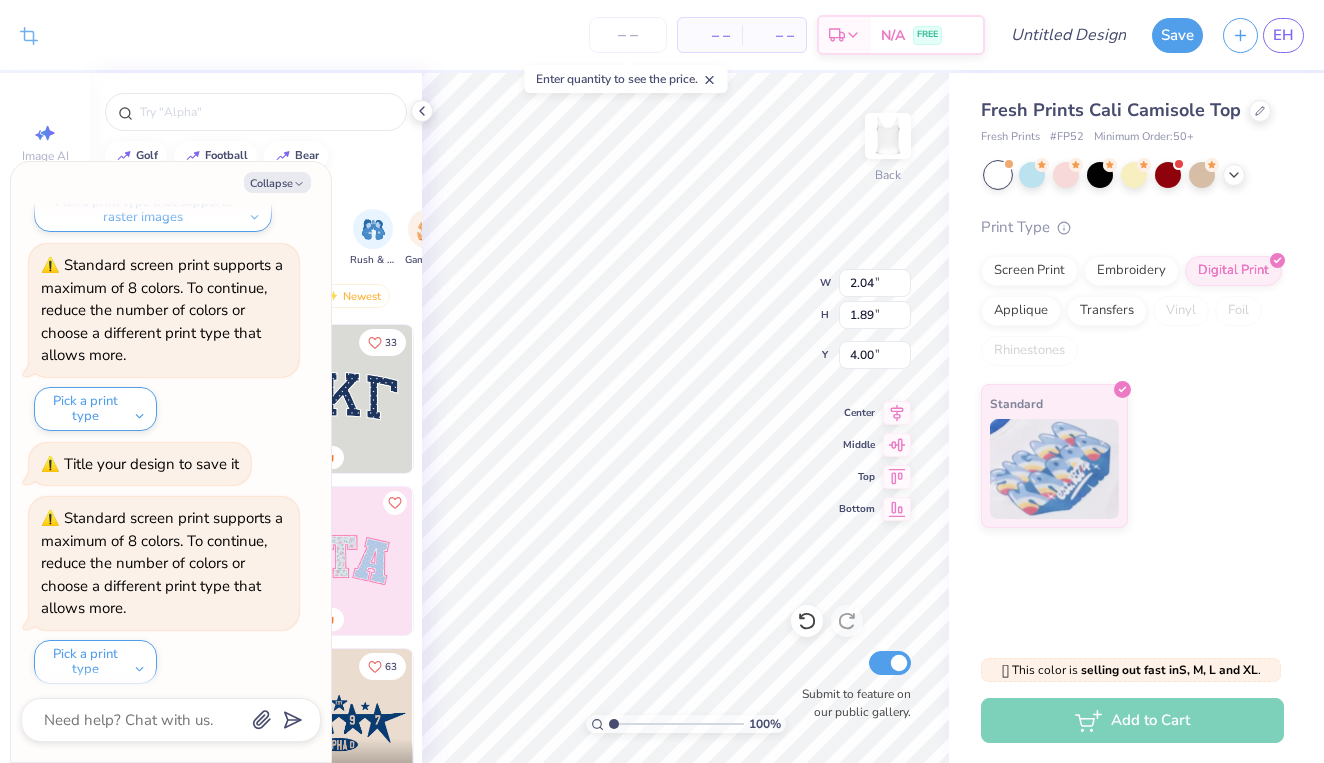 type on "2.61" 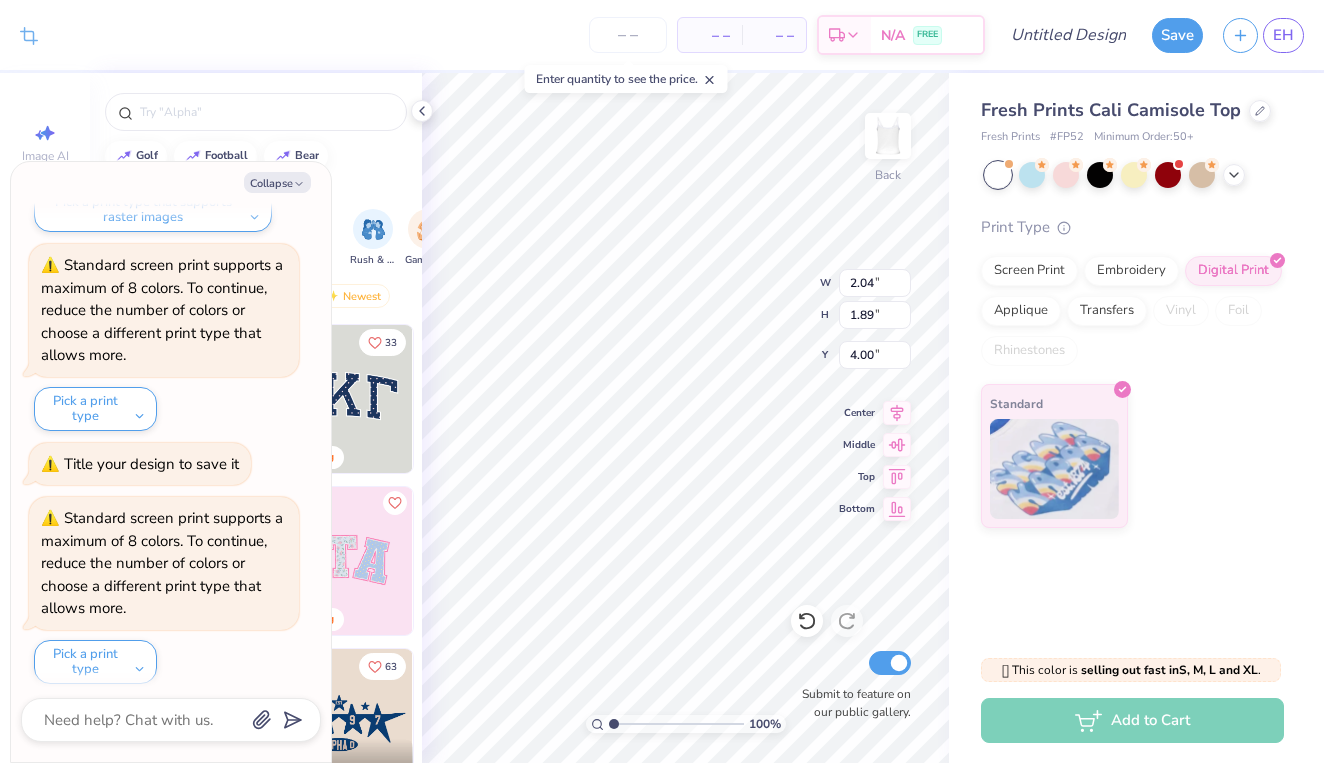 type on "3.28" 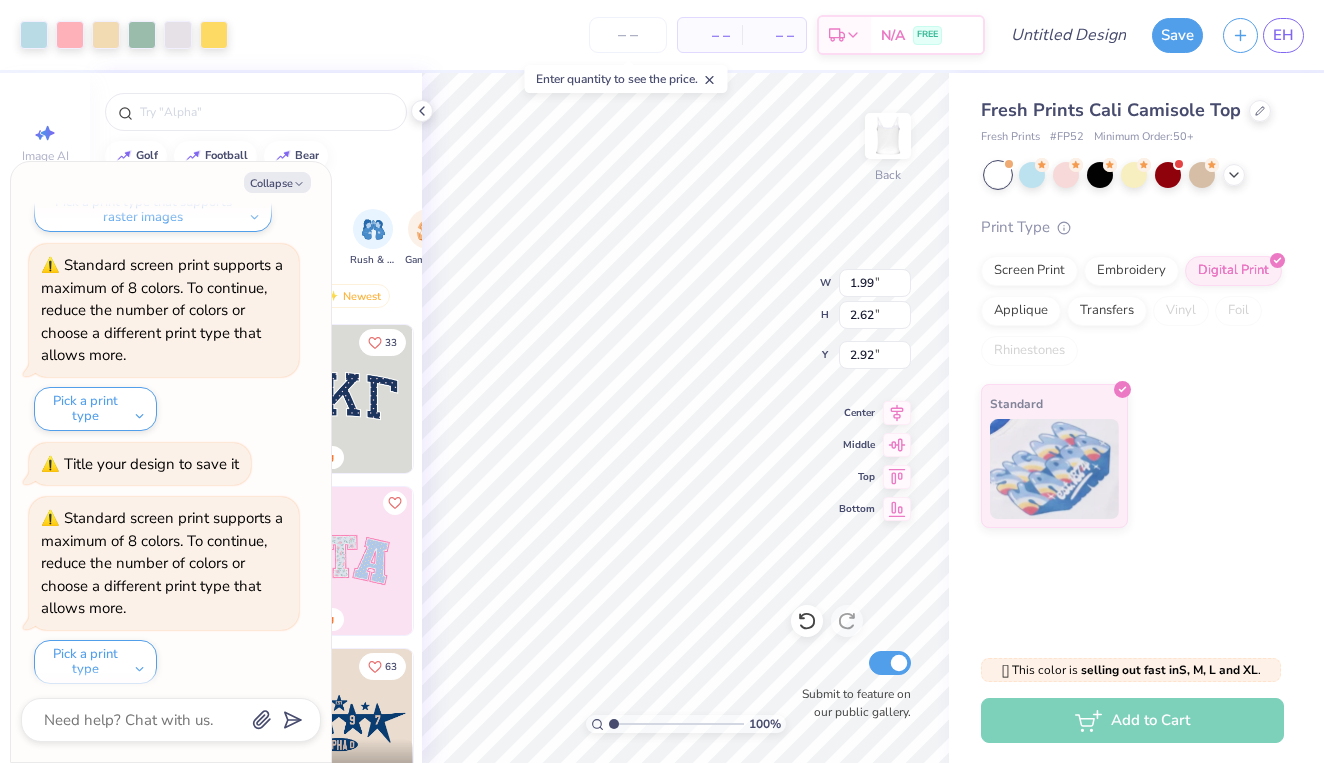 type on "x" 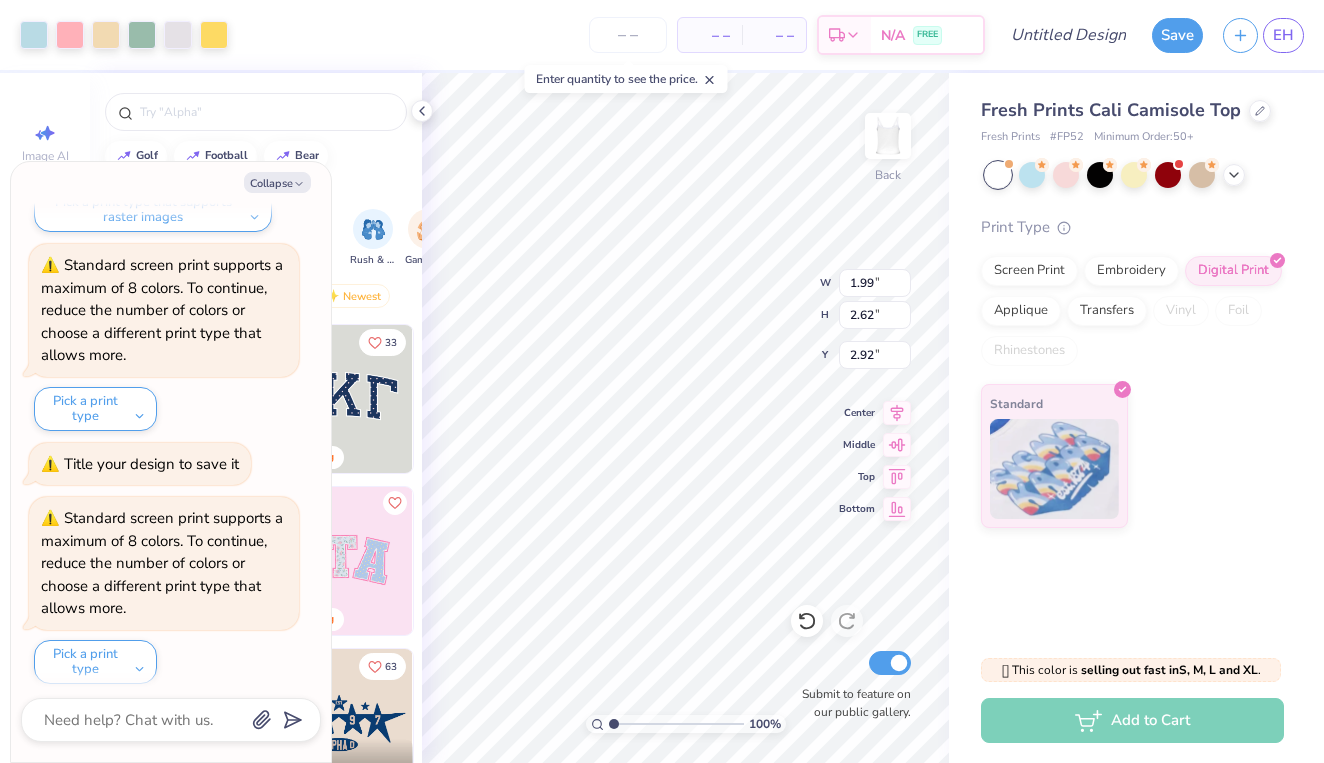 type on "1.47" 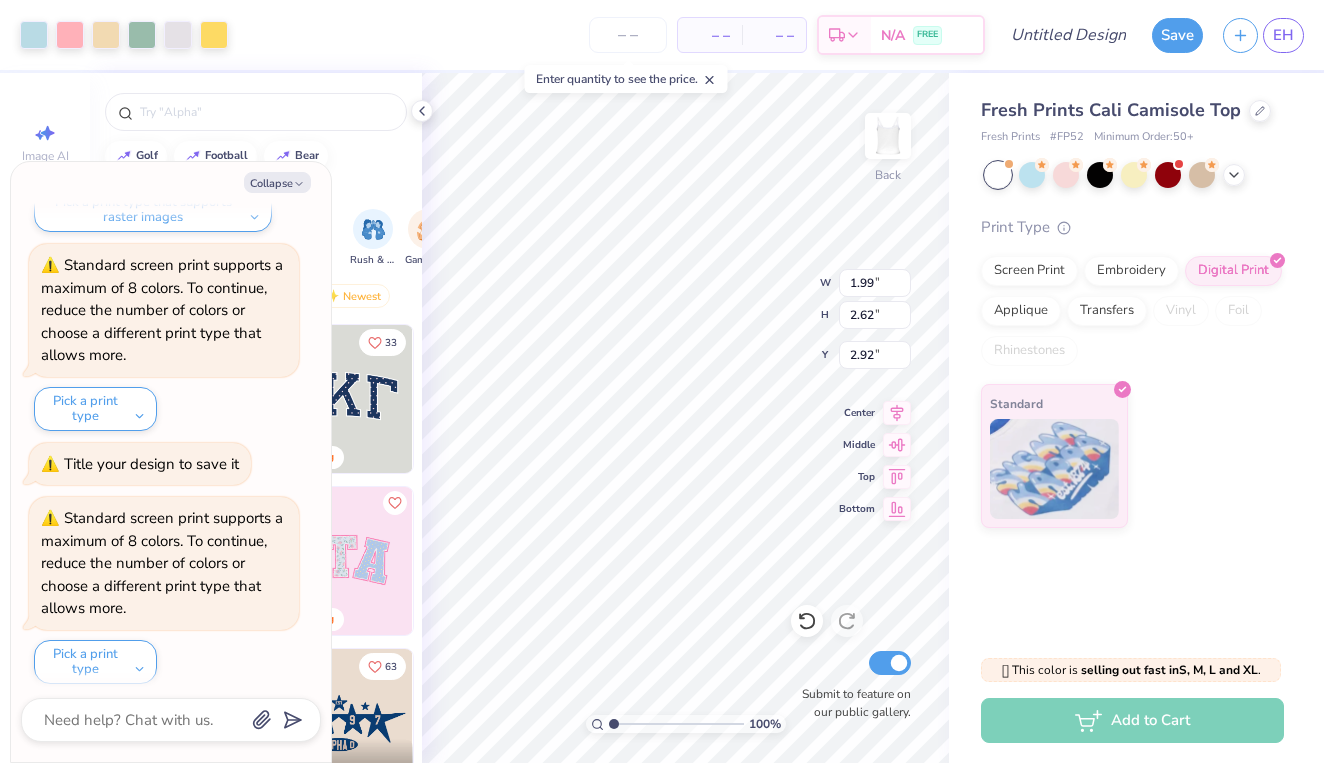 type on "1.94" 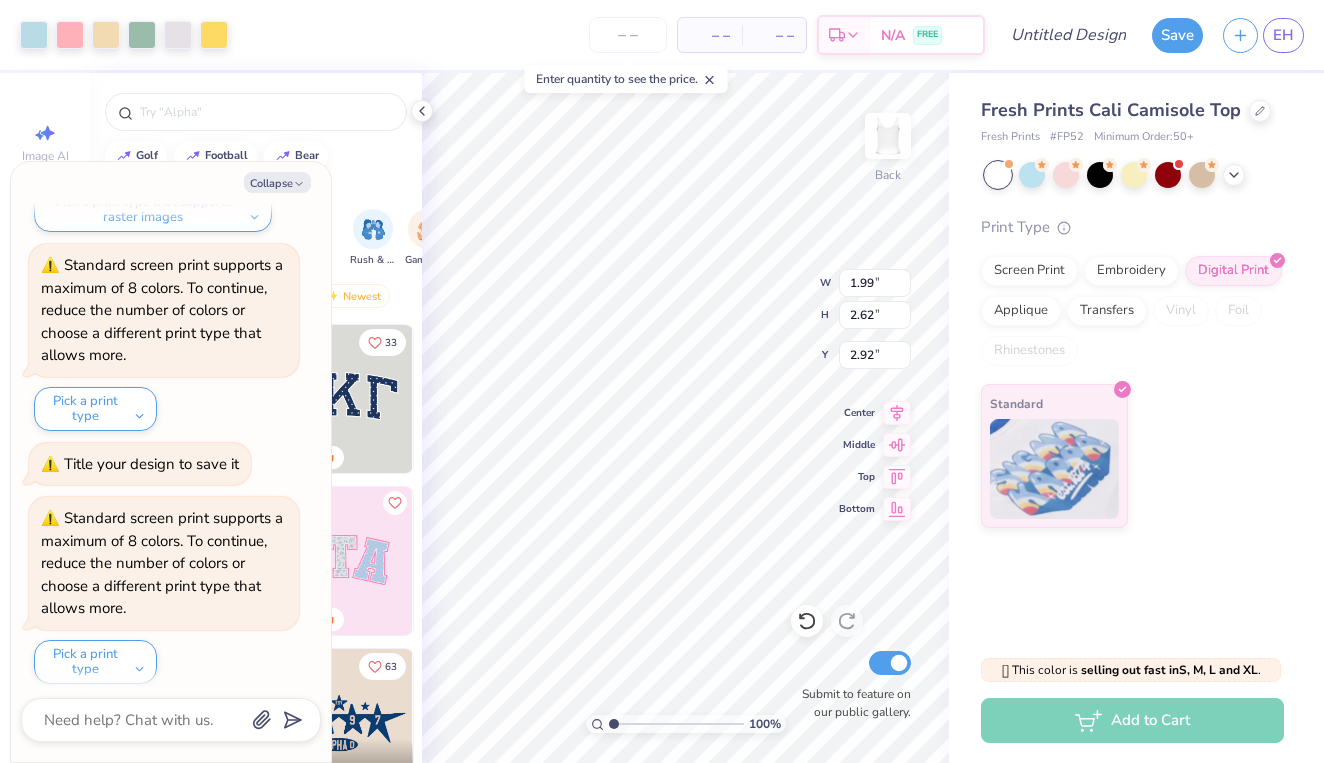 type on "3.60" 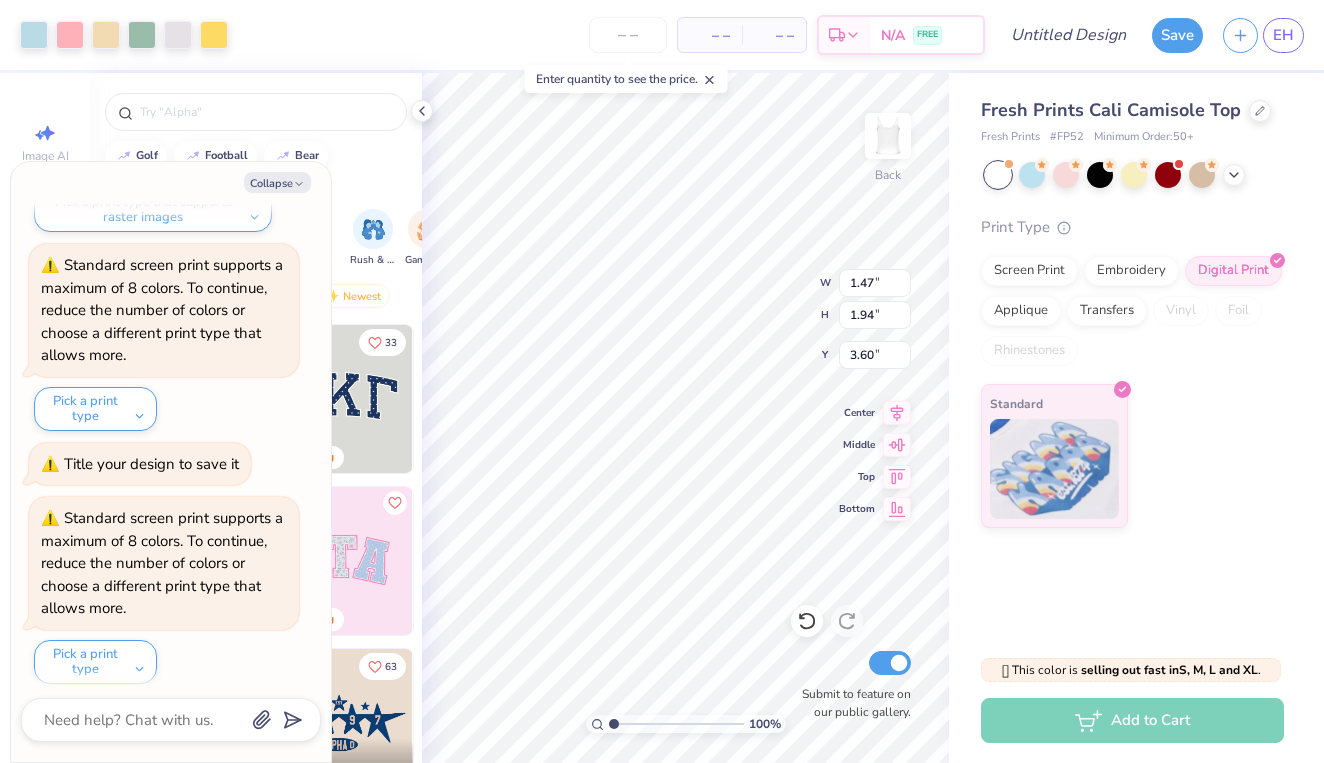 type on "x" 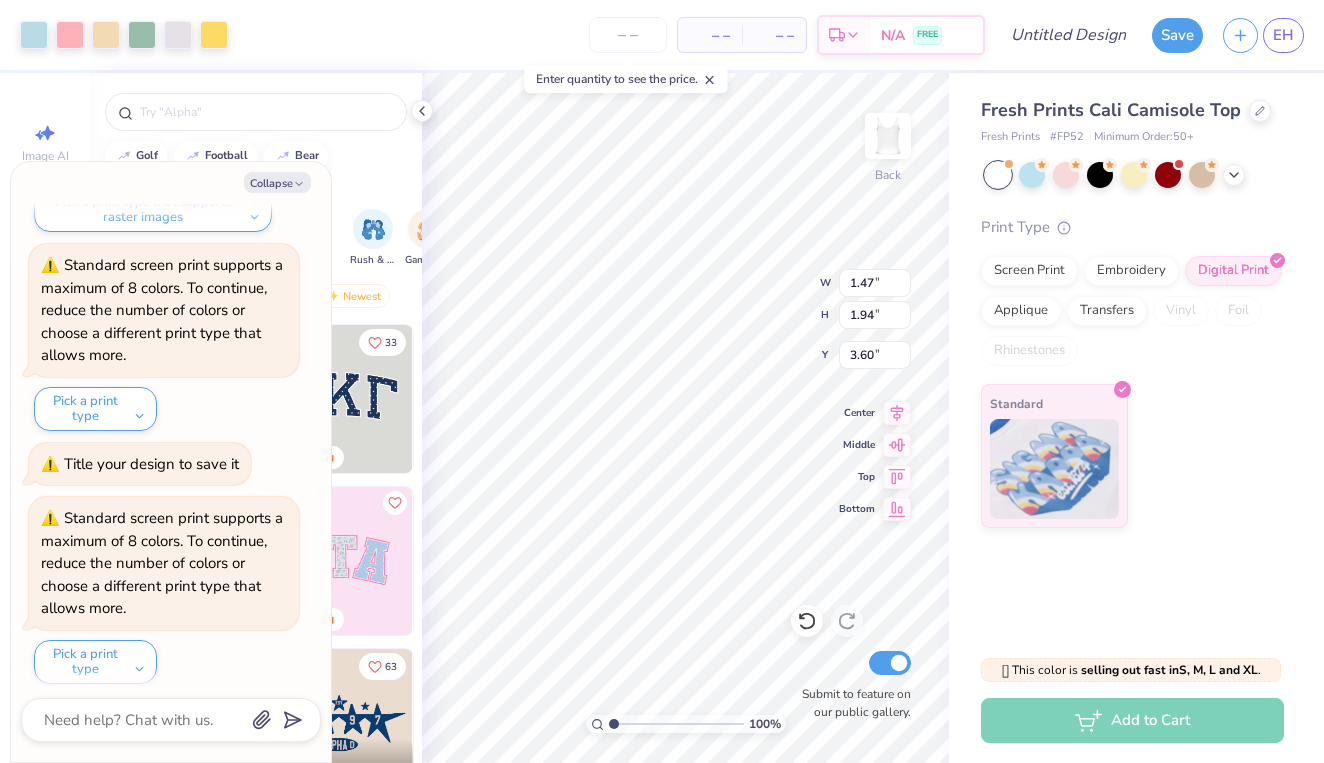type on "2.69" 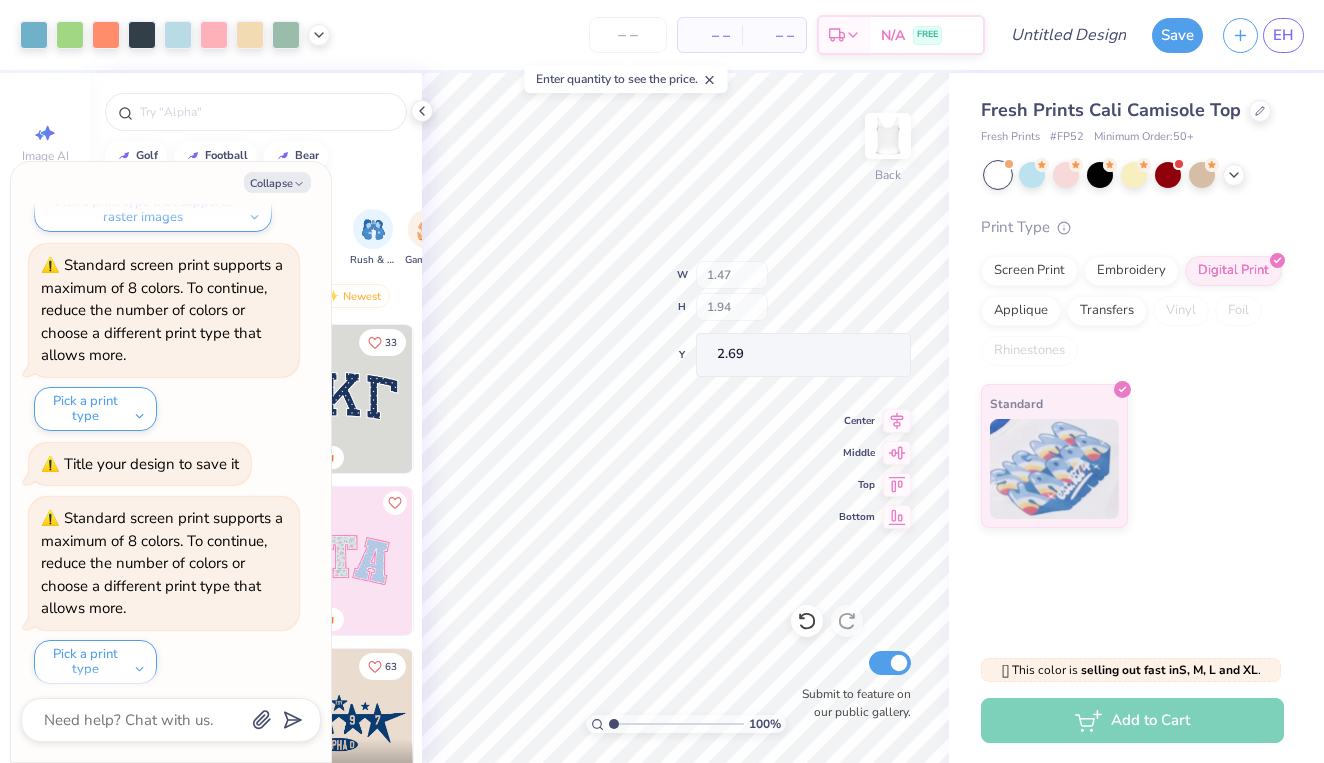 type on "x" 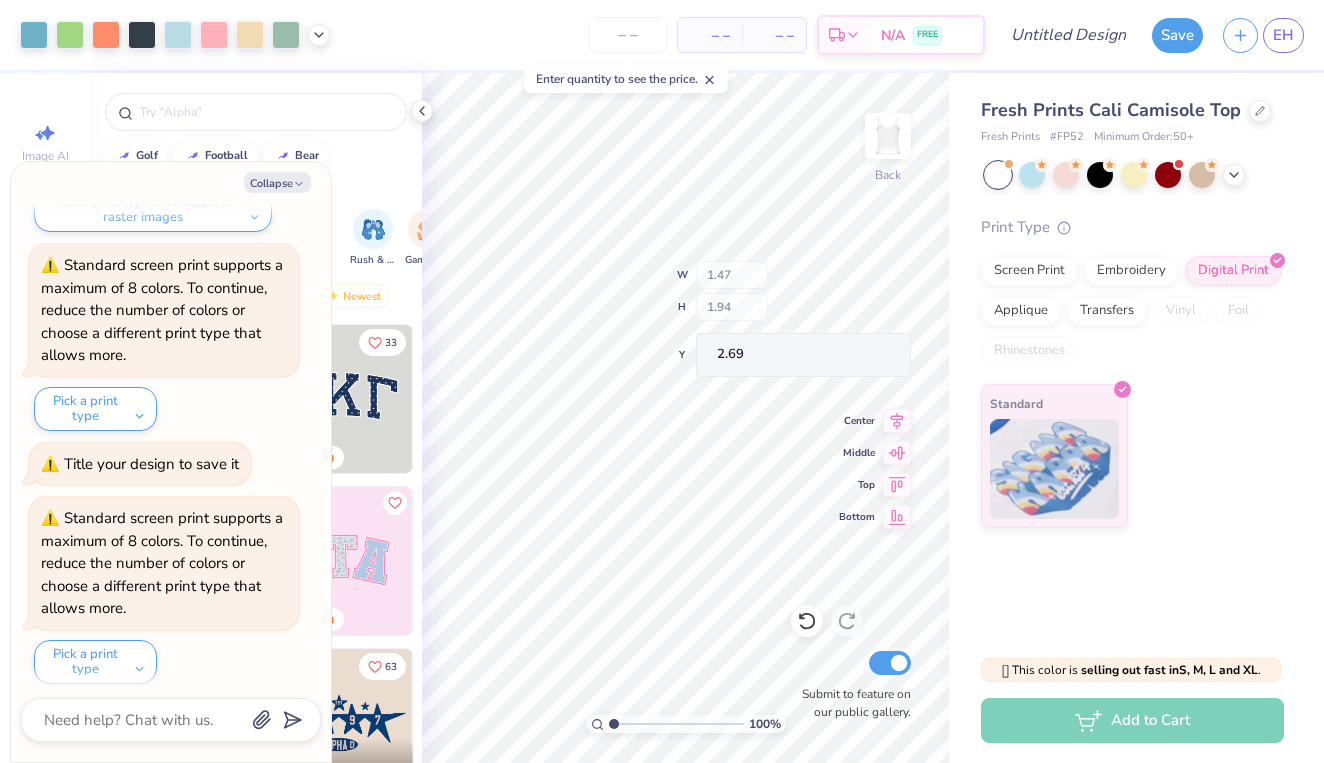 type on "7.71" 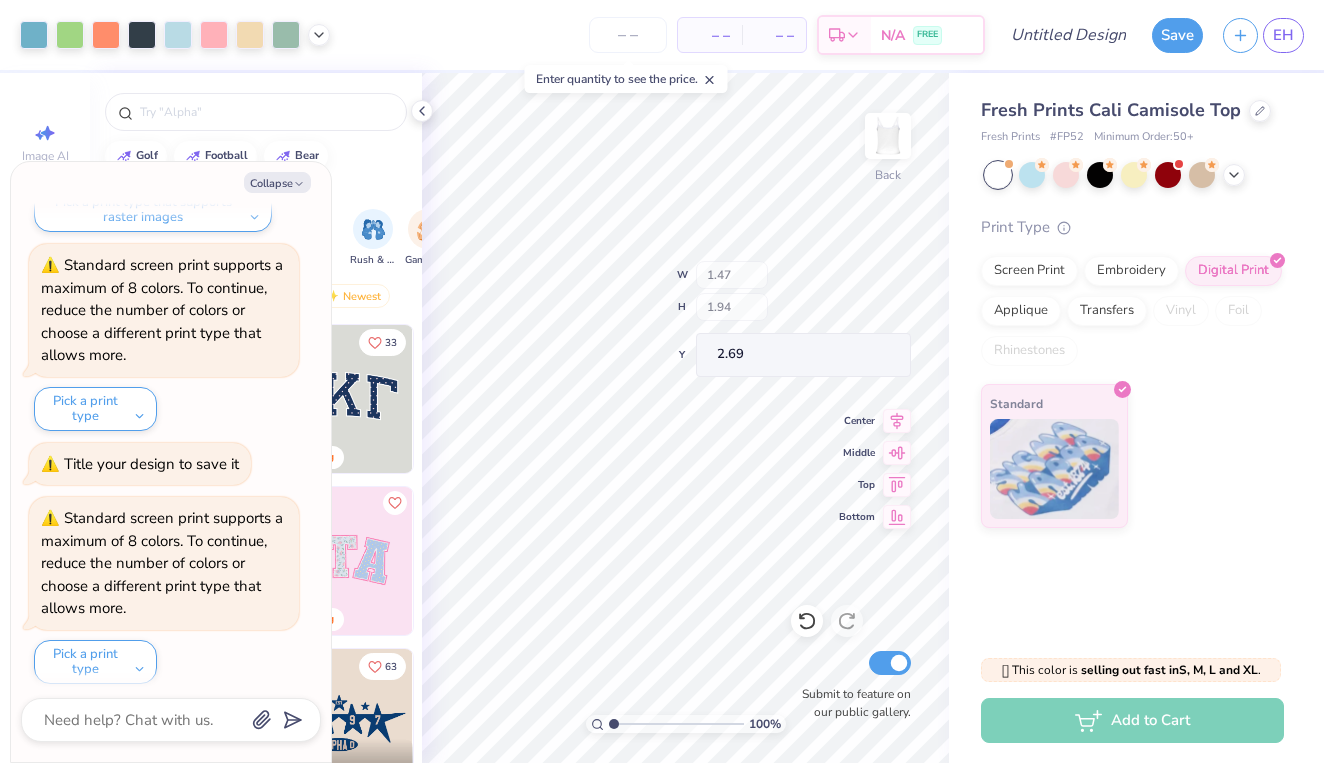 type on "5.34" 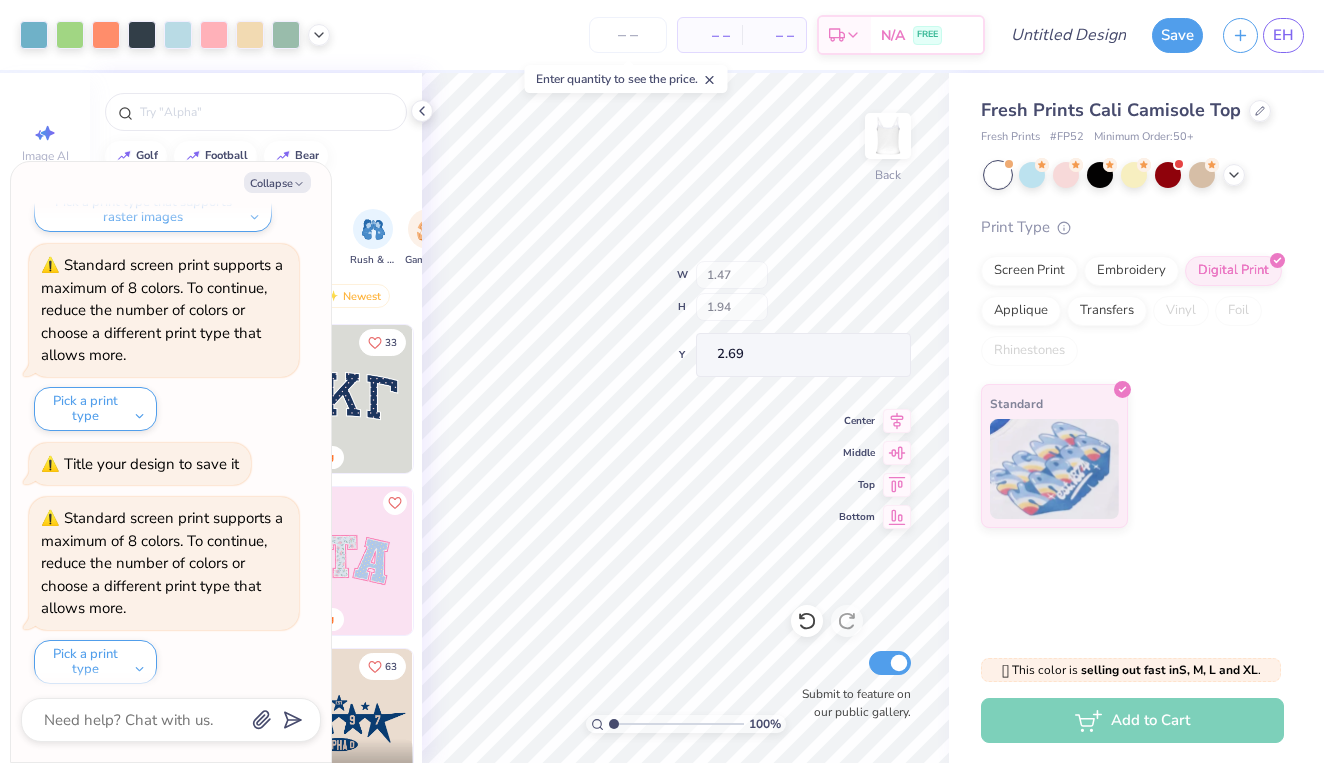 type on "1.95" 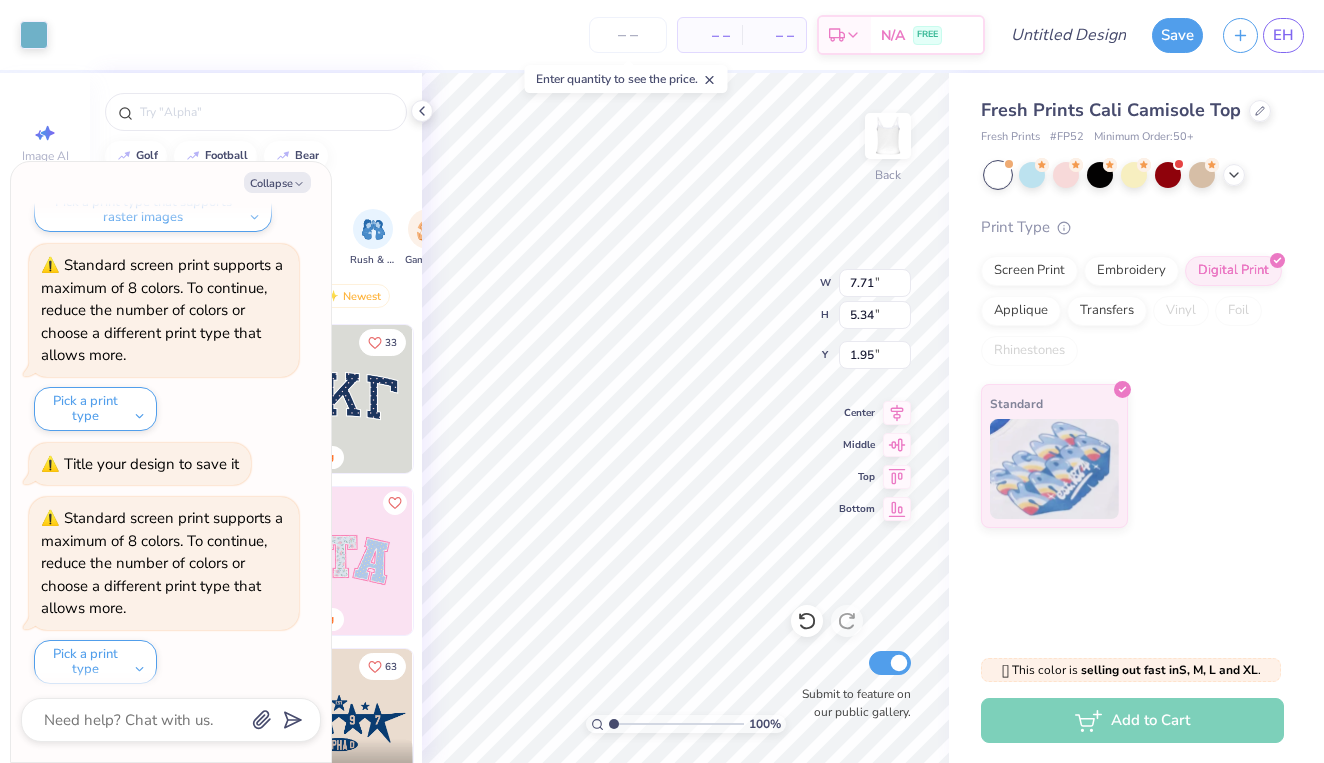 type 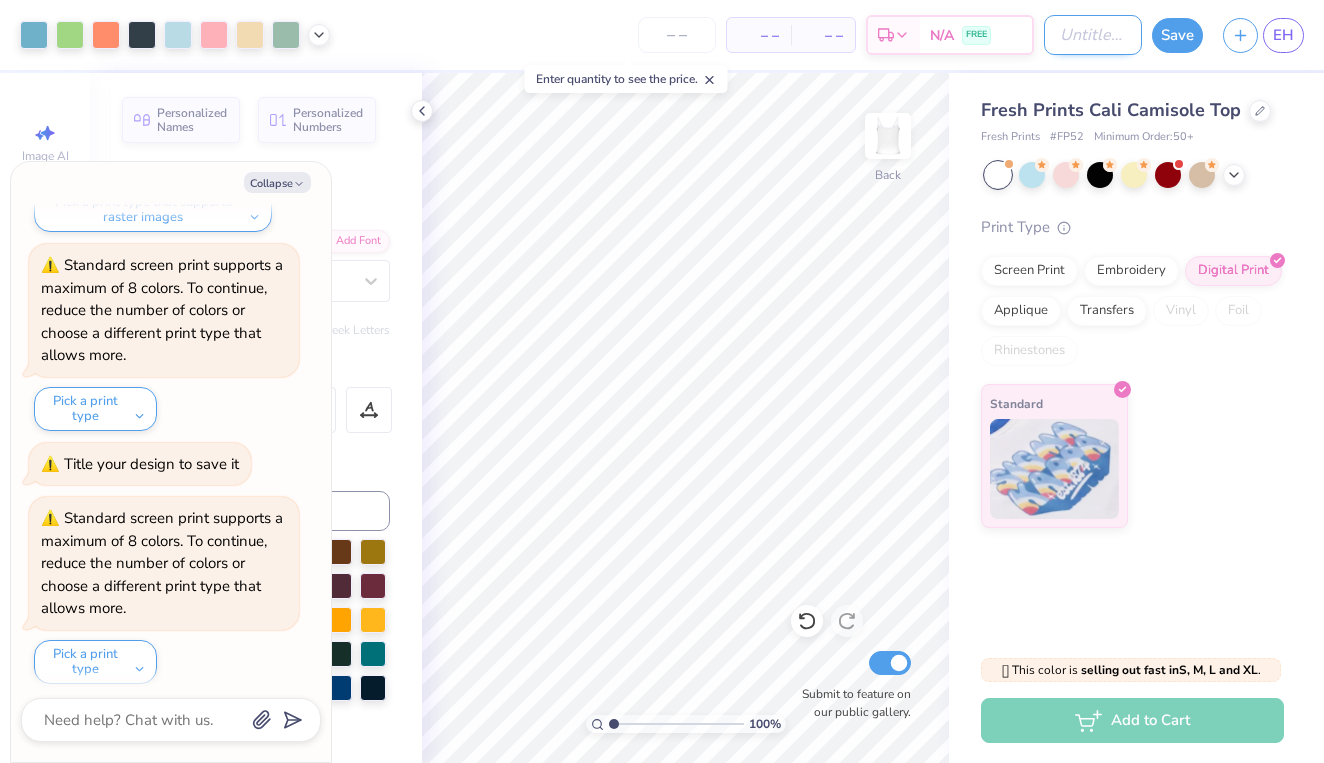 click on "Design Title" at bounding box center [1093, 35] 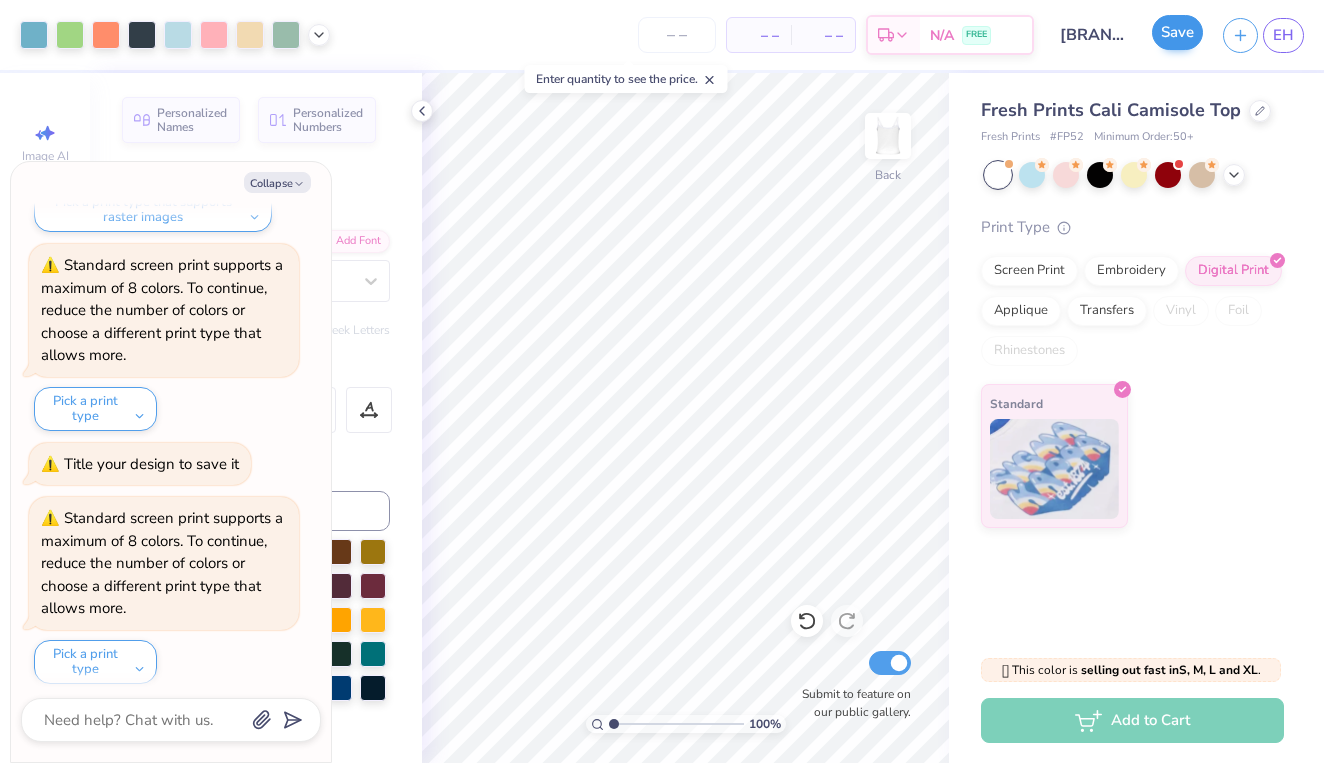 click on "Save" at bounding box center (1177, 32) 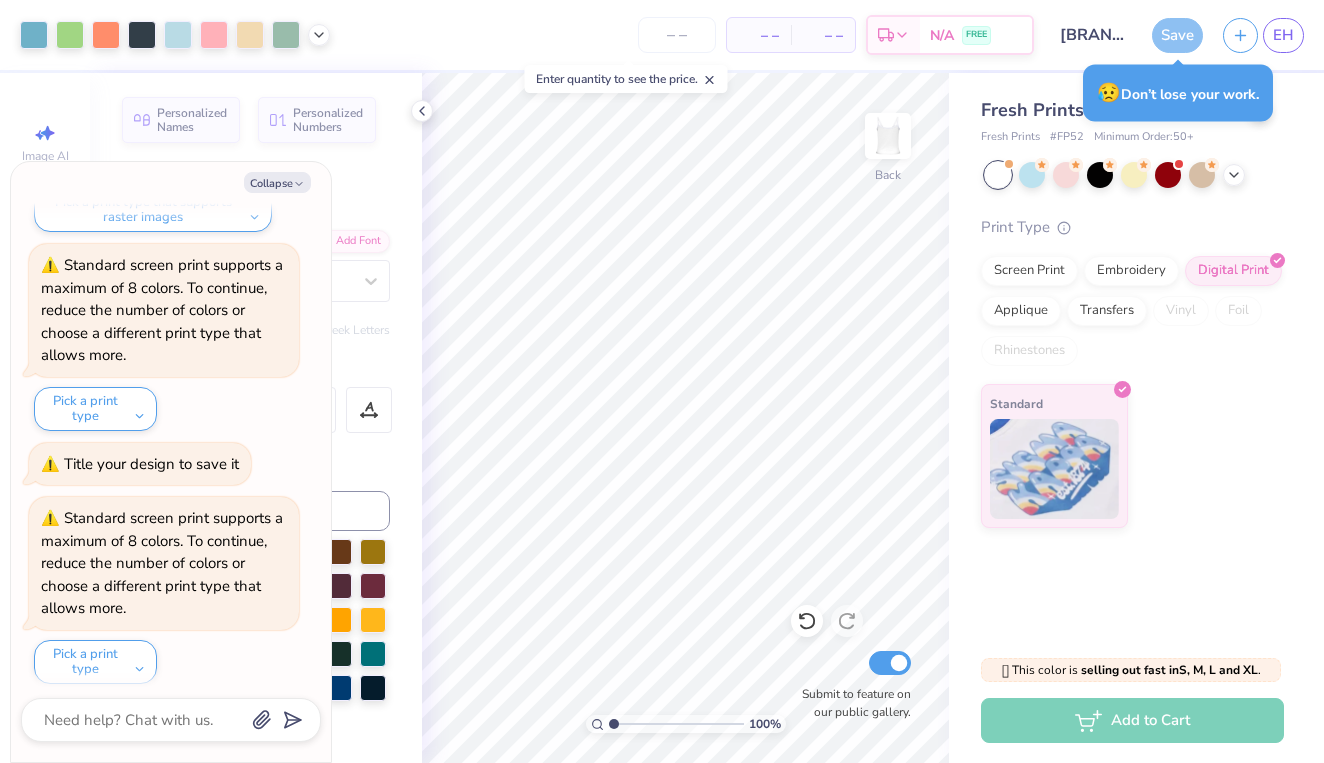 drag, startPoint x: 1179, startPoint y: 48, endPoint x: 1113, endPoint y: 248, distance: 210.60864 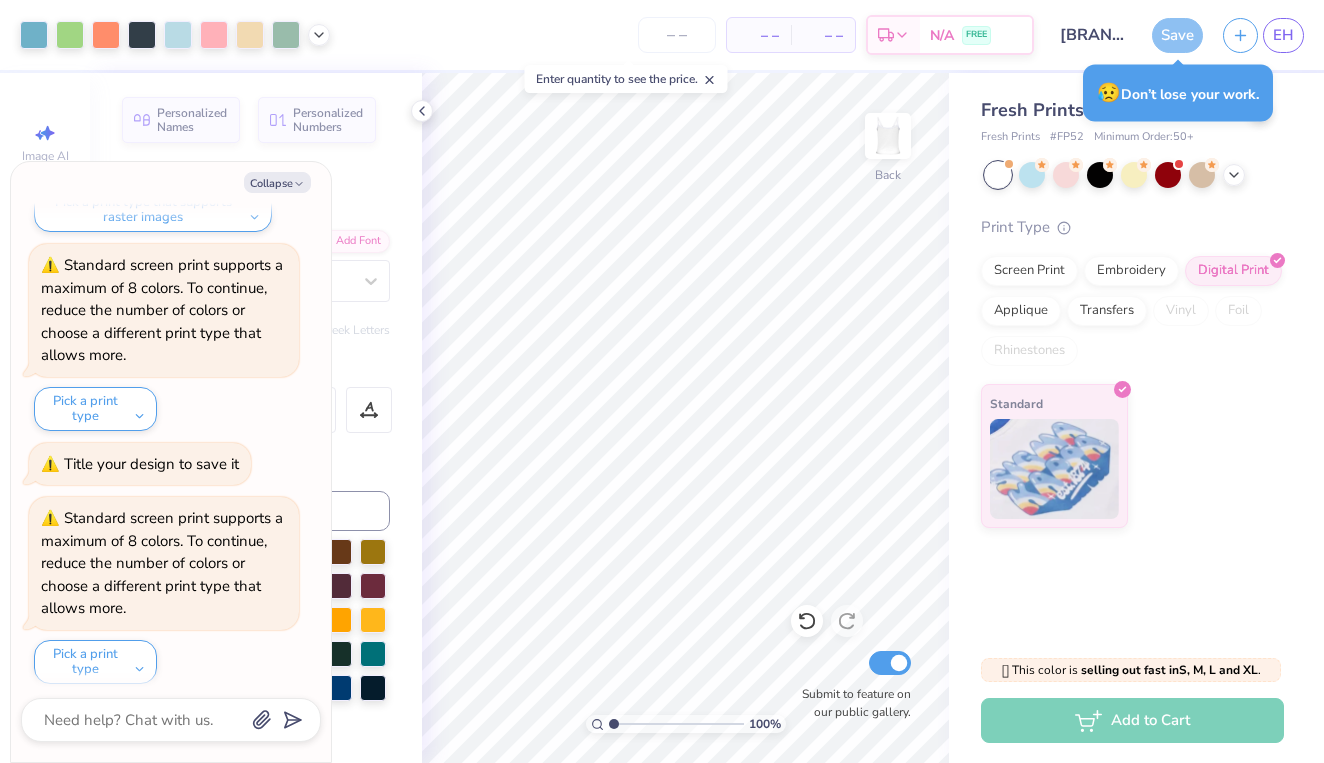 click on "Save" at bounding box center (1177, 35) 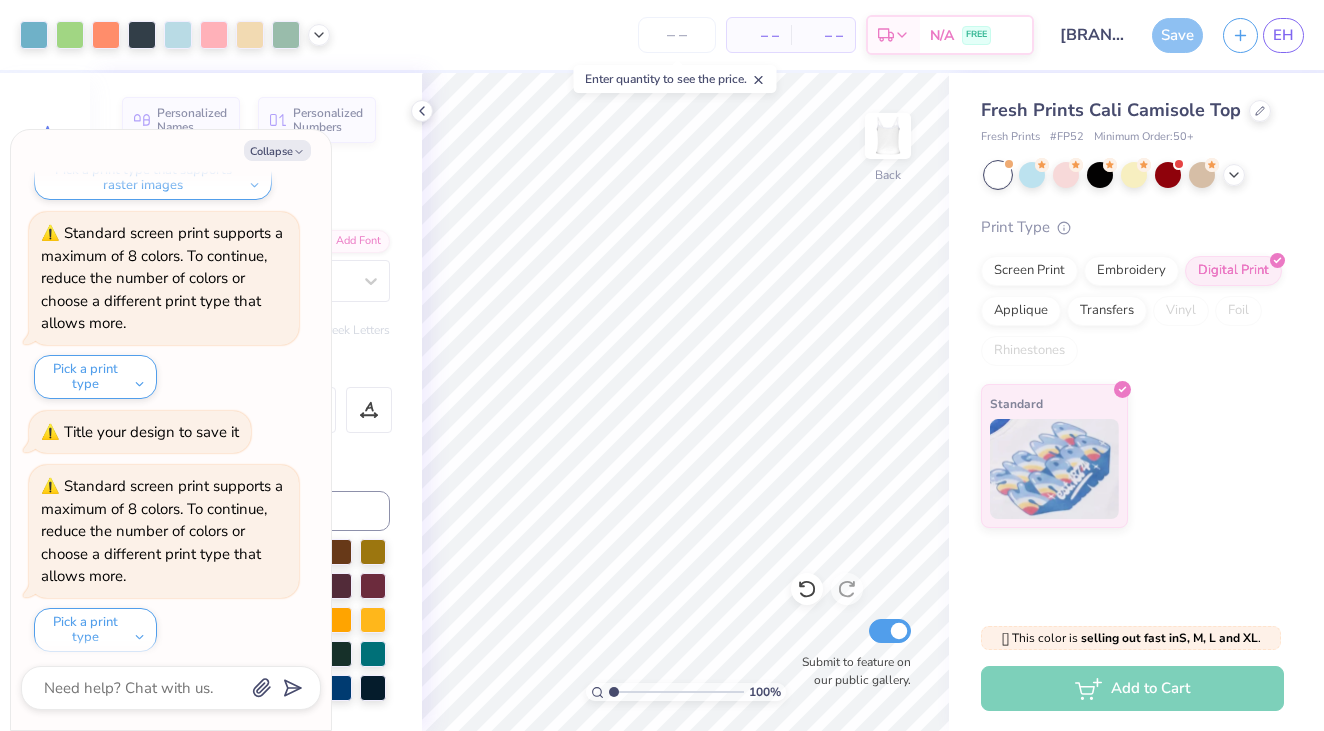 click on "Save" at bounding box center (1177, 35) 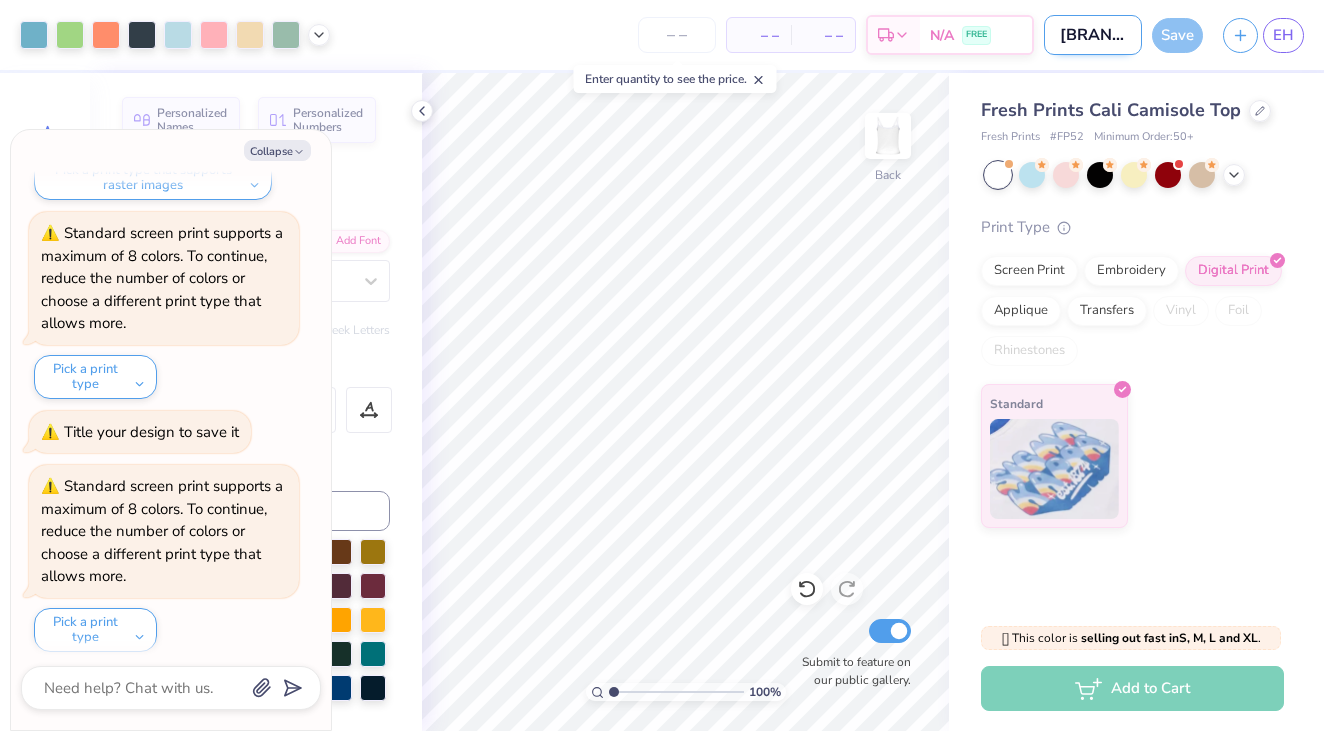 click on "[BRAND] [BRAND]" at bounding box center (1093, 35) 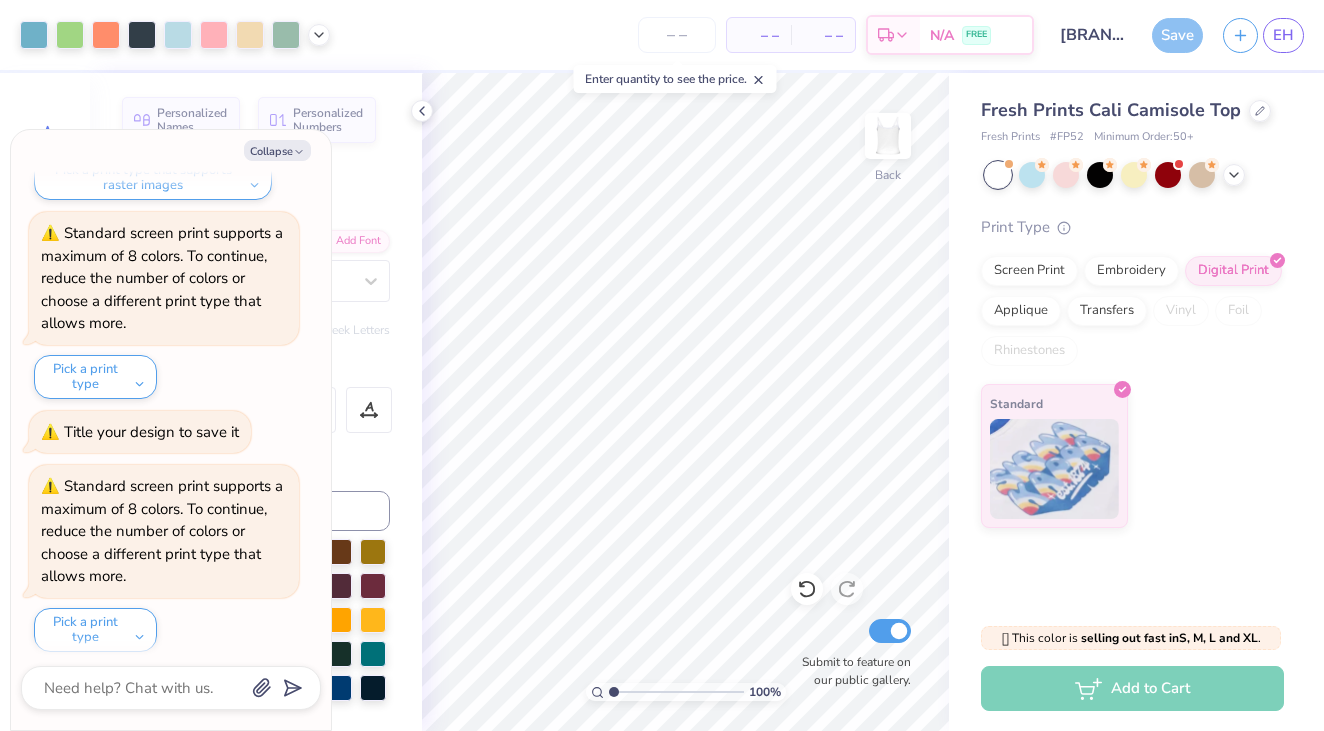 click on "Save" at bounding box center (1177, 35) 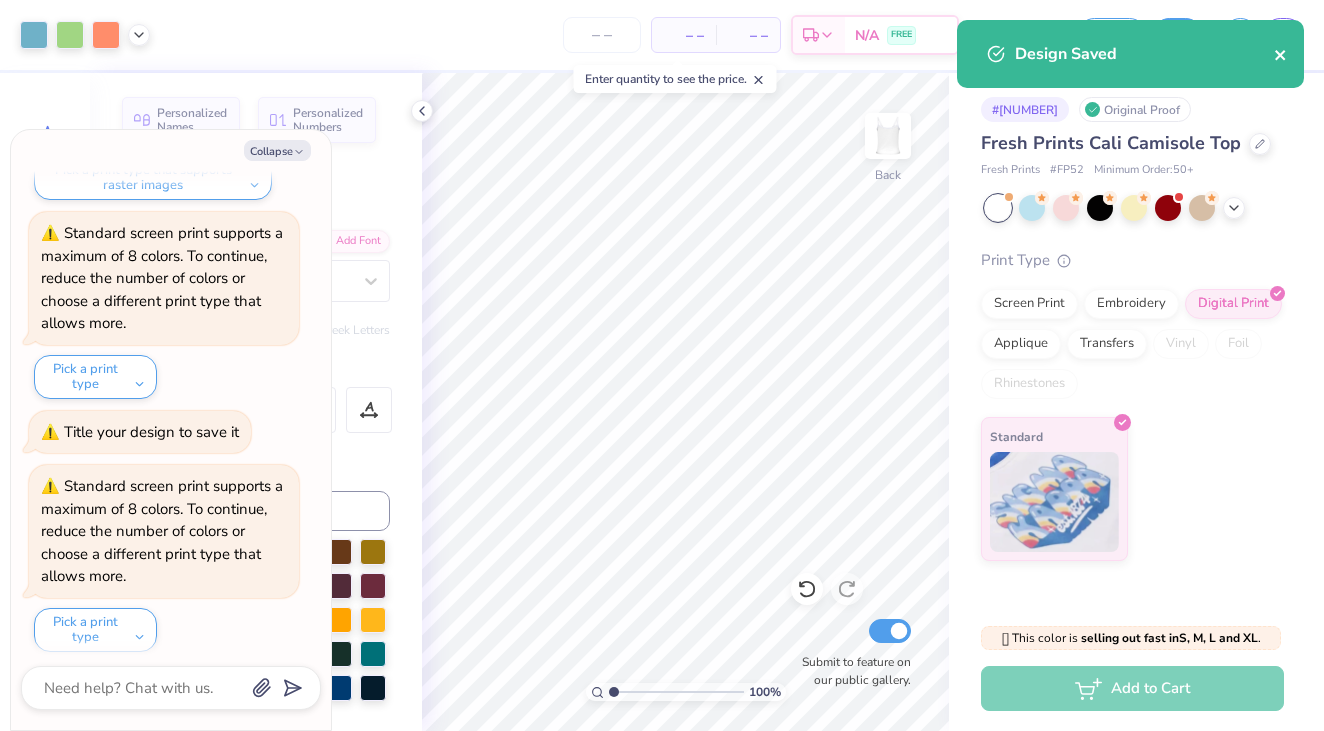 click 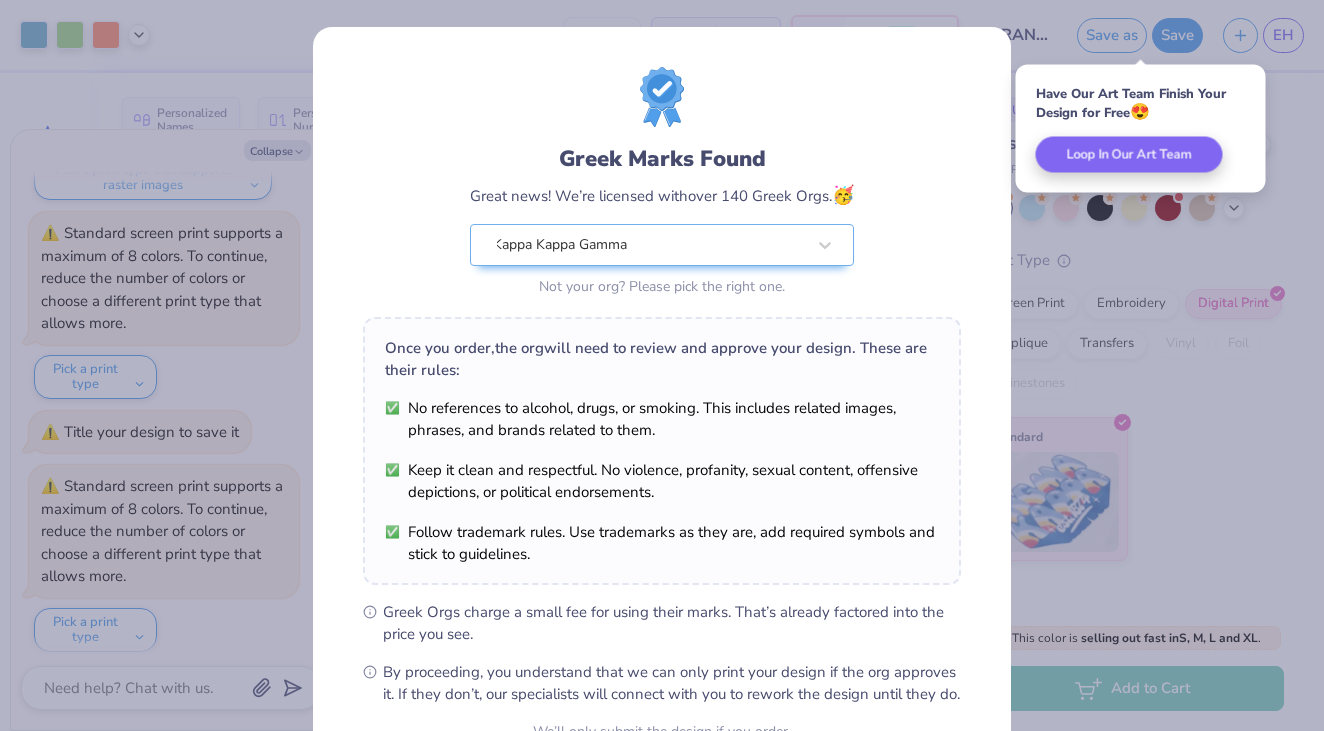 click on "Greek Marks Found Great news! We’re licensed with  over 140 Greek Orgs. 🥳 Kappa Kappa Gamma Not your org? Please pick the right one. Once you order,  the org  will need to review and approve your design. These are their rules: No references to alcohol, drugs, or smoking. This includes related images, phrases, and brands related to them. Keep it clean and respectful. No violence, profanity, sexual content, offensive depictions, or political endorsements. Follow trademark rules. Use trademarks as they are, add required symbols and stick to guidelines. Greek Orgs charge a small fee for using their marks. That’s already factored into the price you see. By proceeding, you understand that we can only print your design if the org approves it. If they don’t, our specialists will connect with you to rework the design until they do. We’ll only submit the design if you order. I Understand! No  Greek  marks in your design?" at bounding box center (662, 365) 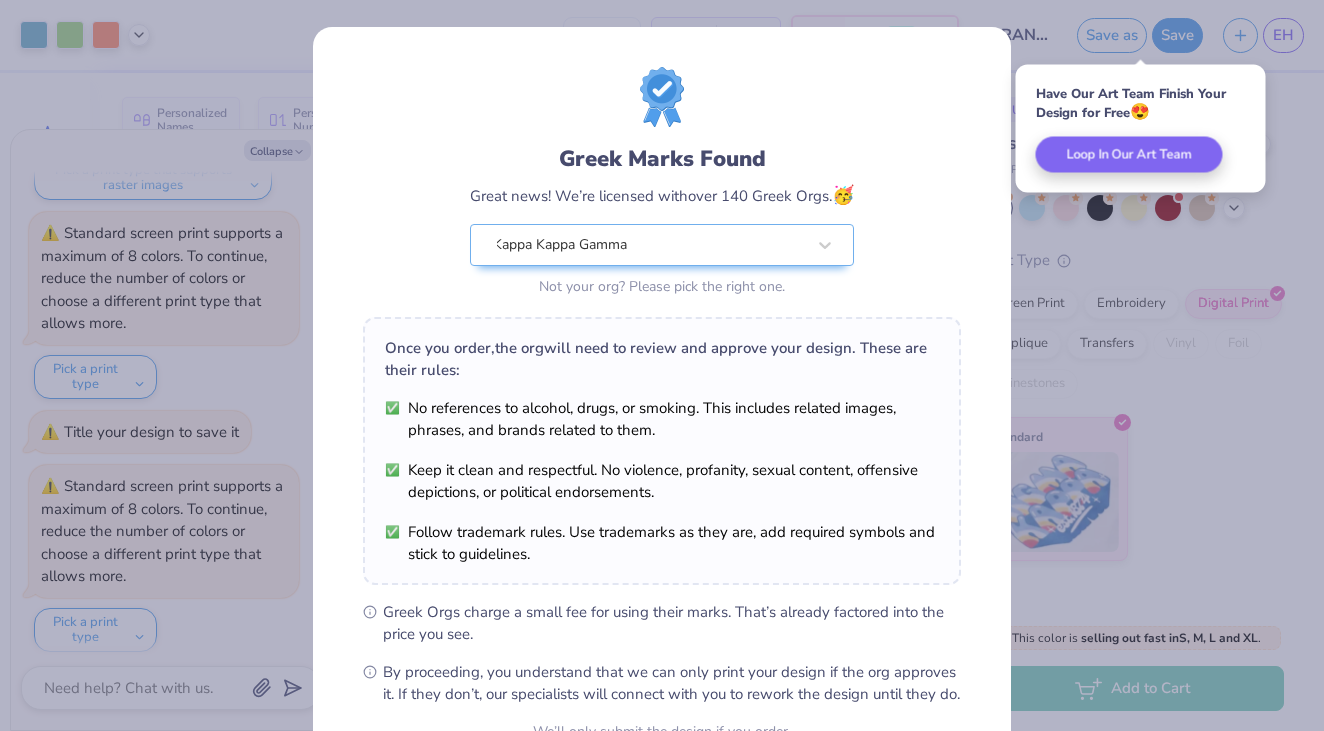 click on "Greek Marks Found Great news! We’re licensed with  over 140 Greek Orgs. 🥳 Kappa Kappa Gamma Not your org? Please pick the right one. Once you order,  the org  will need to review and approve your design. These are their rules: No references to alcohol, drugs, or smoking. This includes related images, phrases, and brands related to them. Keep it clean and respectful. No violence, profanity, sexual content, offensive depictions, or political endorsements. Follow trademark rules. Use trademarks as they are, add required symbols and stick to guidelines. Greek Orgs charge a small fee for using their marks. That’s already factored into the price you see. By proceeding, you understand that we can only print your design if the org approves it. If they don’t, our specialists will connect with you to rework the design until they do. We’ll only submit the design if you order. I Understand! No  Greek  marks in your design?" at bounding box center [662, 365] 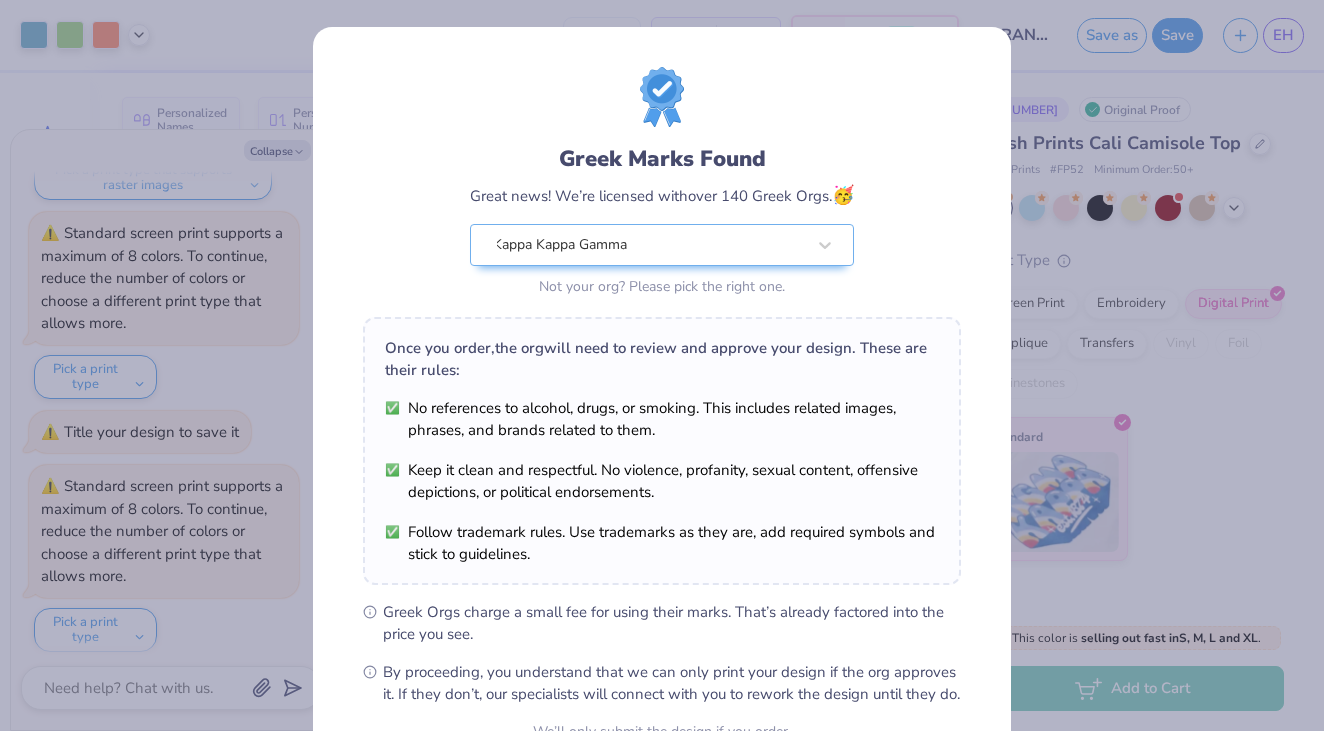 click on "Greek Marks Found Great news! We’re licensed with  over 140 Greek Orgs. 🥳 Kappa Kappa Gamma Not your org? Please pick the right one. Once you order,  the org  will need to review and approve your design. These are their rules: No references to alcohol, drugs, or smoking. This includes related images, phrases, and brands related to them. Keep it clean and respectful. No violence, profanity, sexual content, offensive depictions, or political endorsements. Follow trademark rules. Use trademarks as they are, add required symbols and stick to guidelines. Greek Orgs charge a small fee for using their marks. That’s already factored into the price you see. By proceeding, you understand that we can only print your design if the org approves it. If they don’t, our specialists will connect with you to rework the design until they do. We’ll only submit the design if you order. I Understand! No  Greek  marks in your design?" at bounding box center (662, 365) 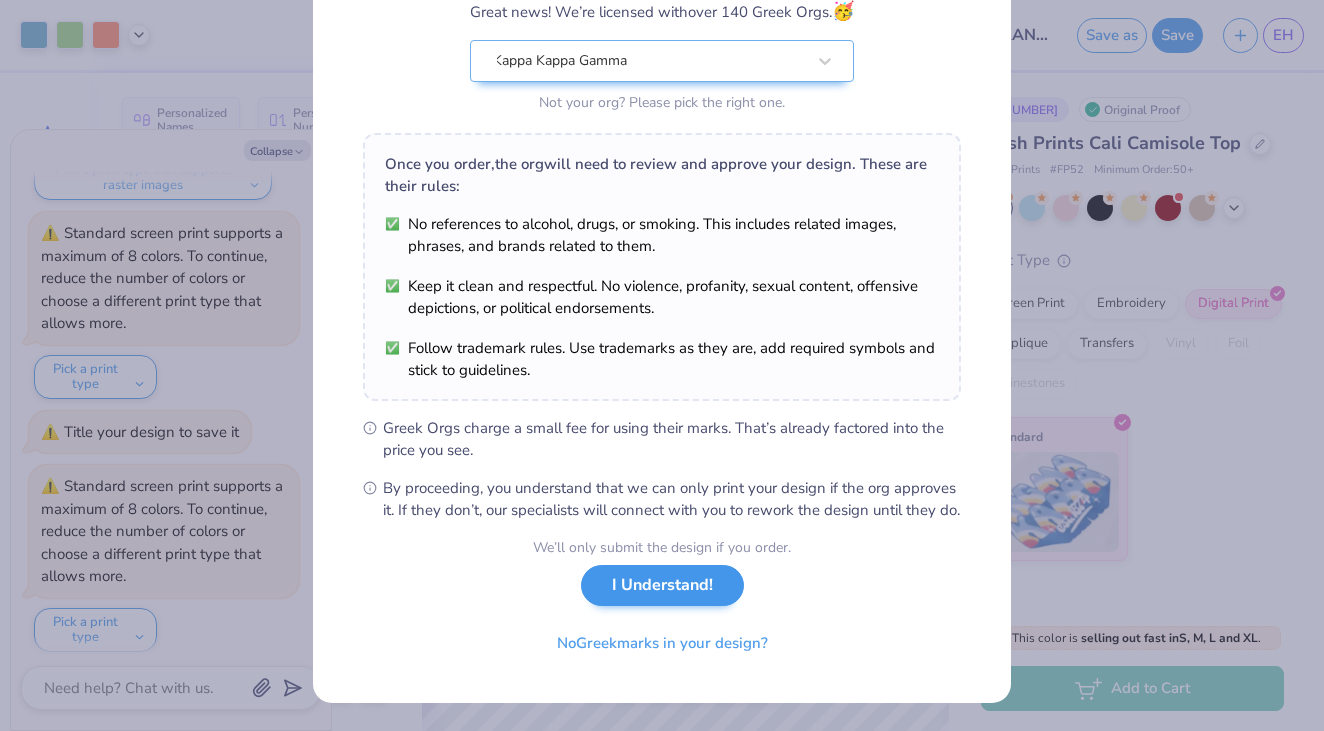 scroll, scrollTop: 205, scrollLeft: 0, axis: vertical 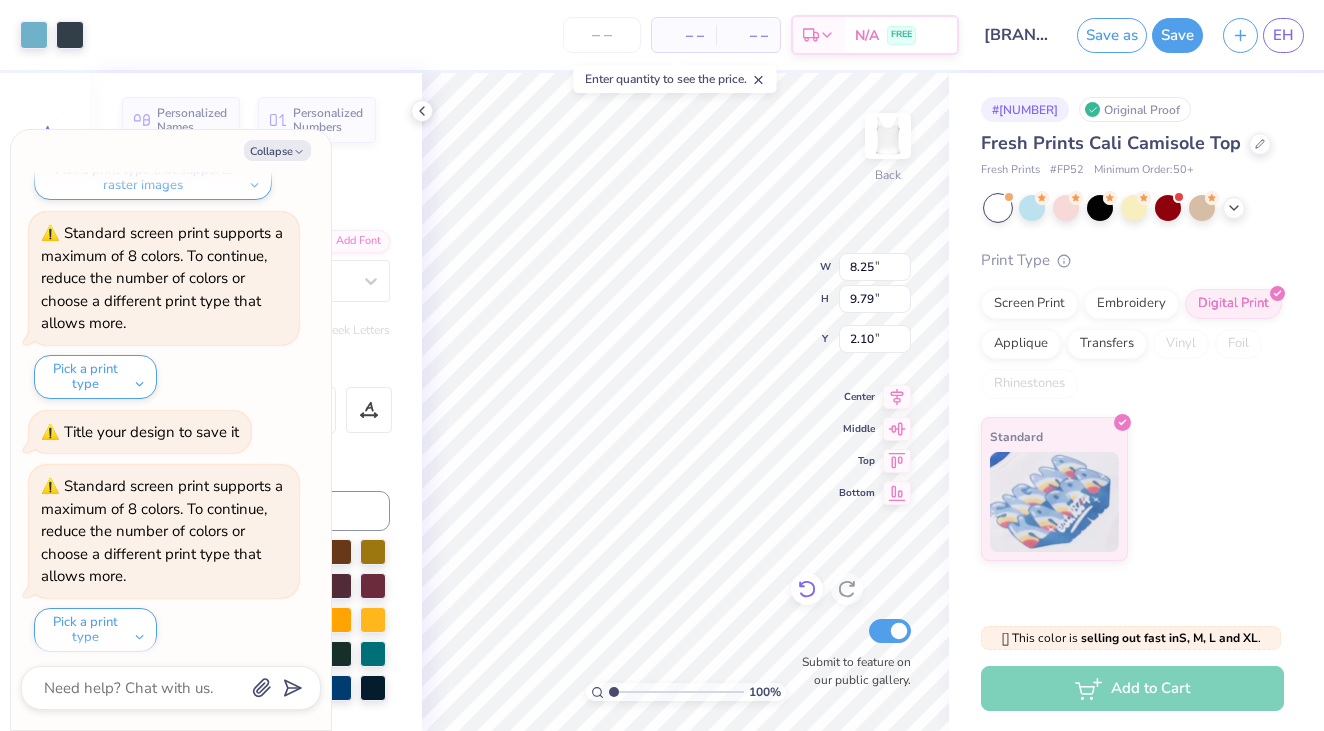 click 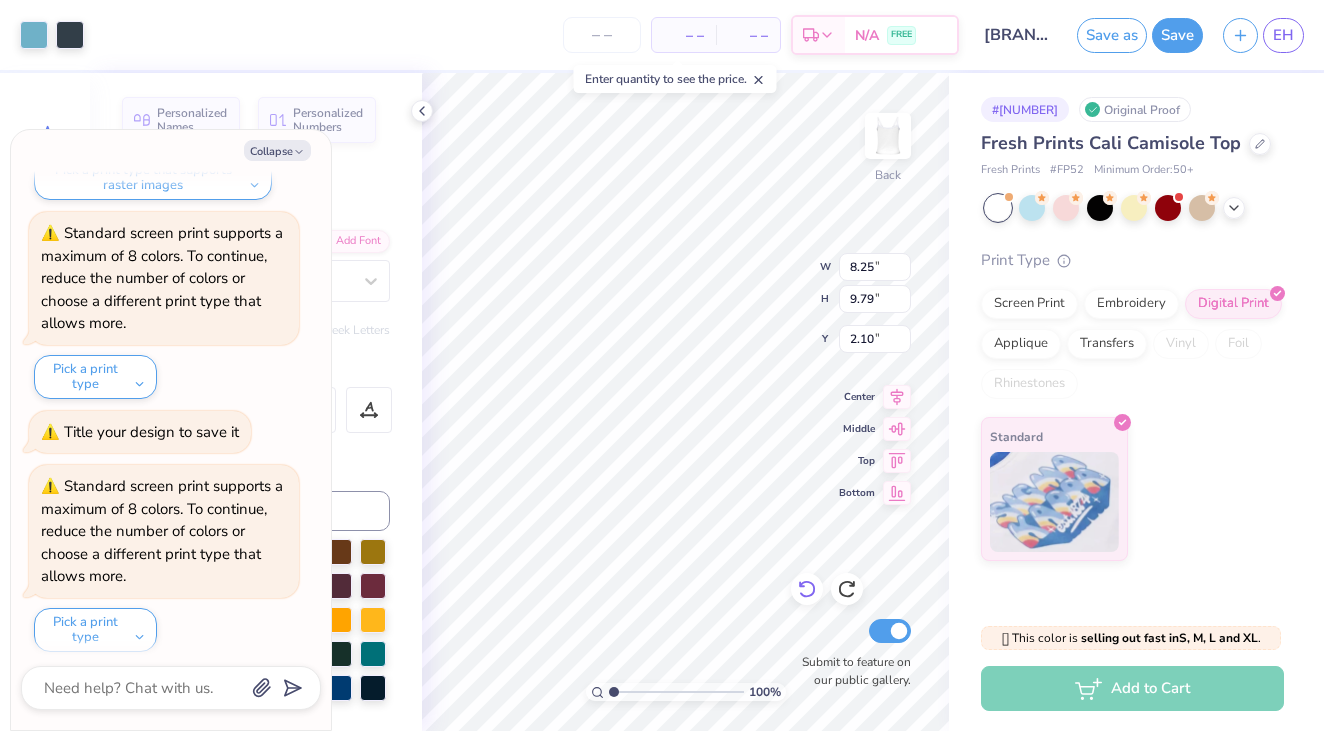click 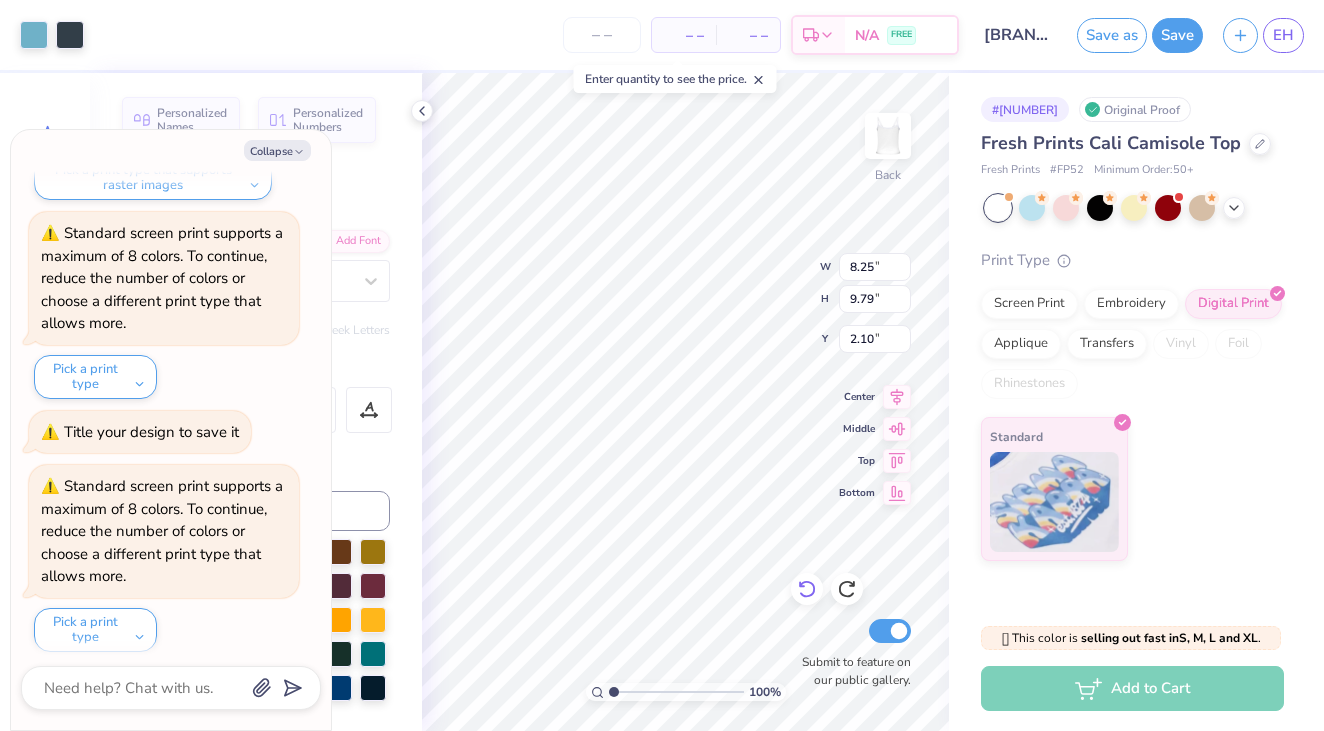 click 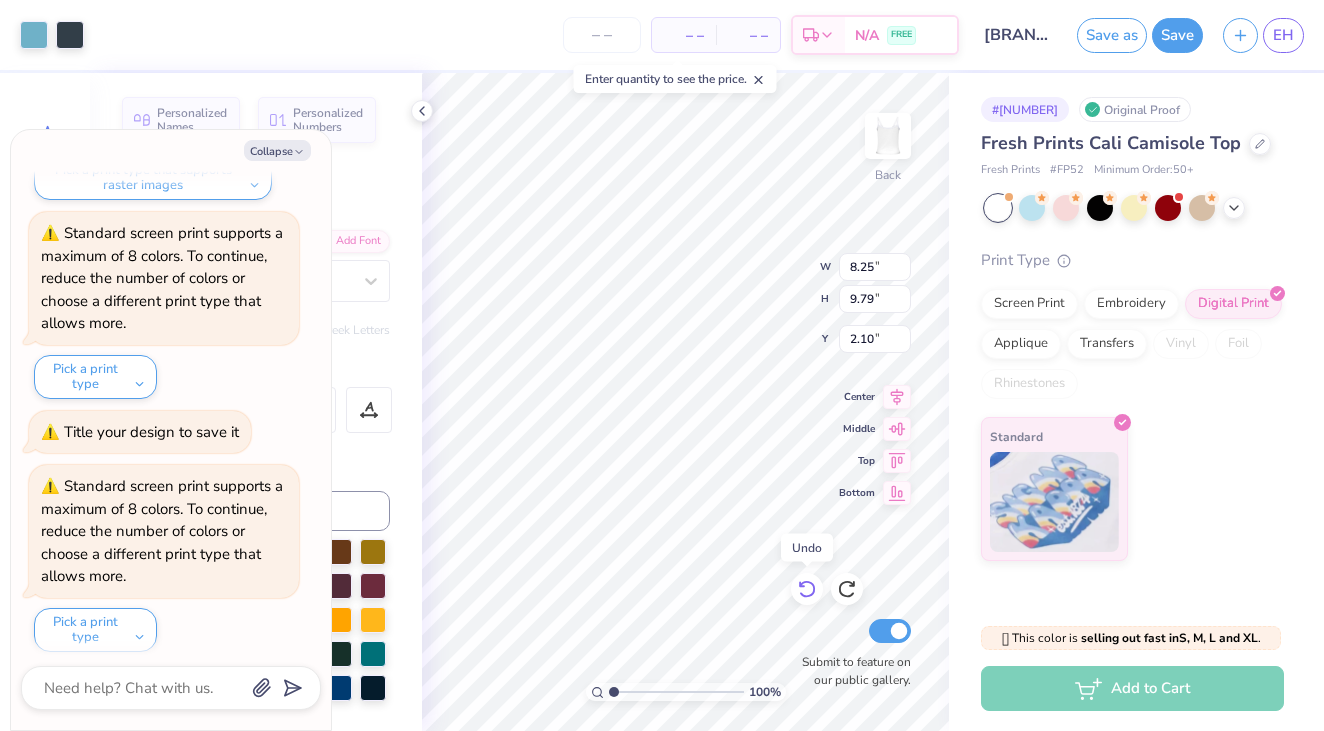 click 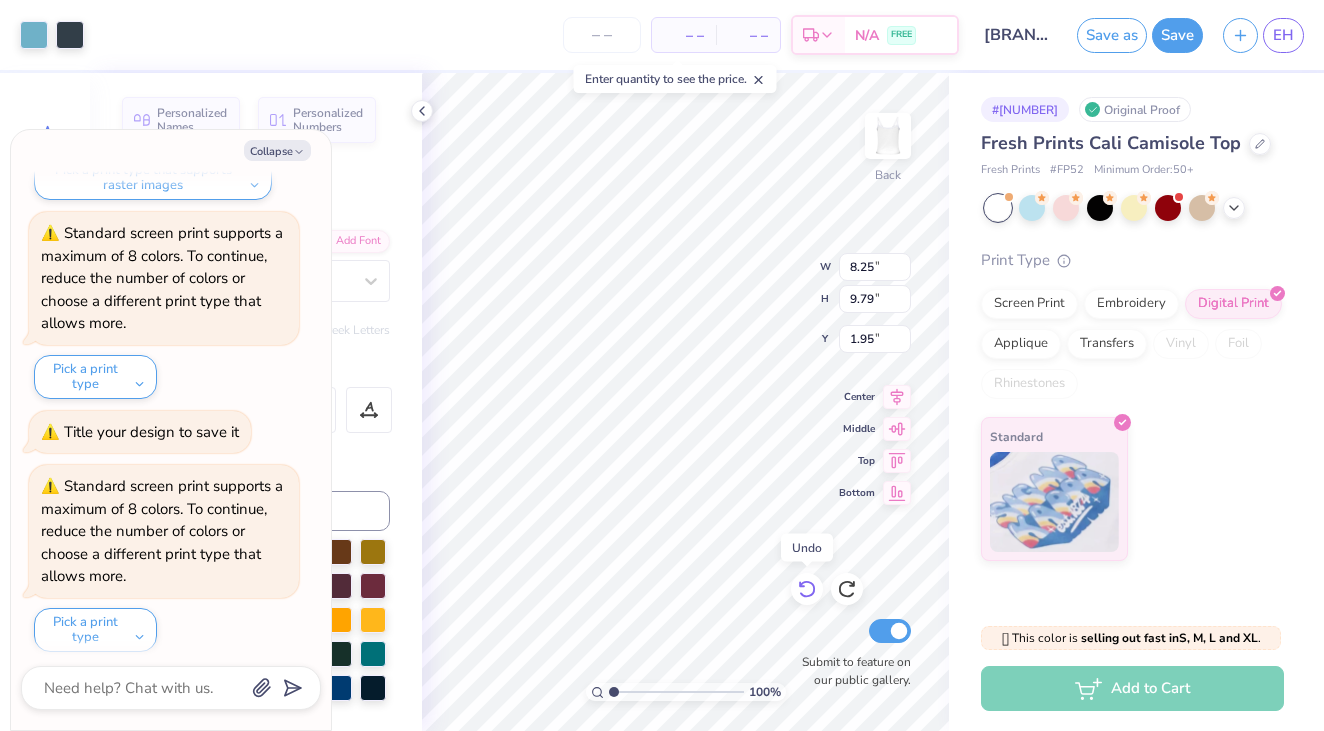 click 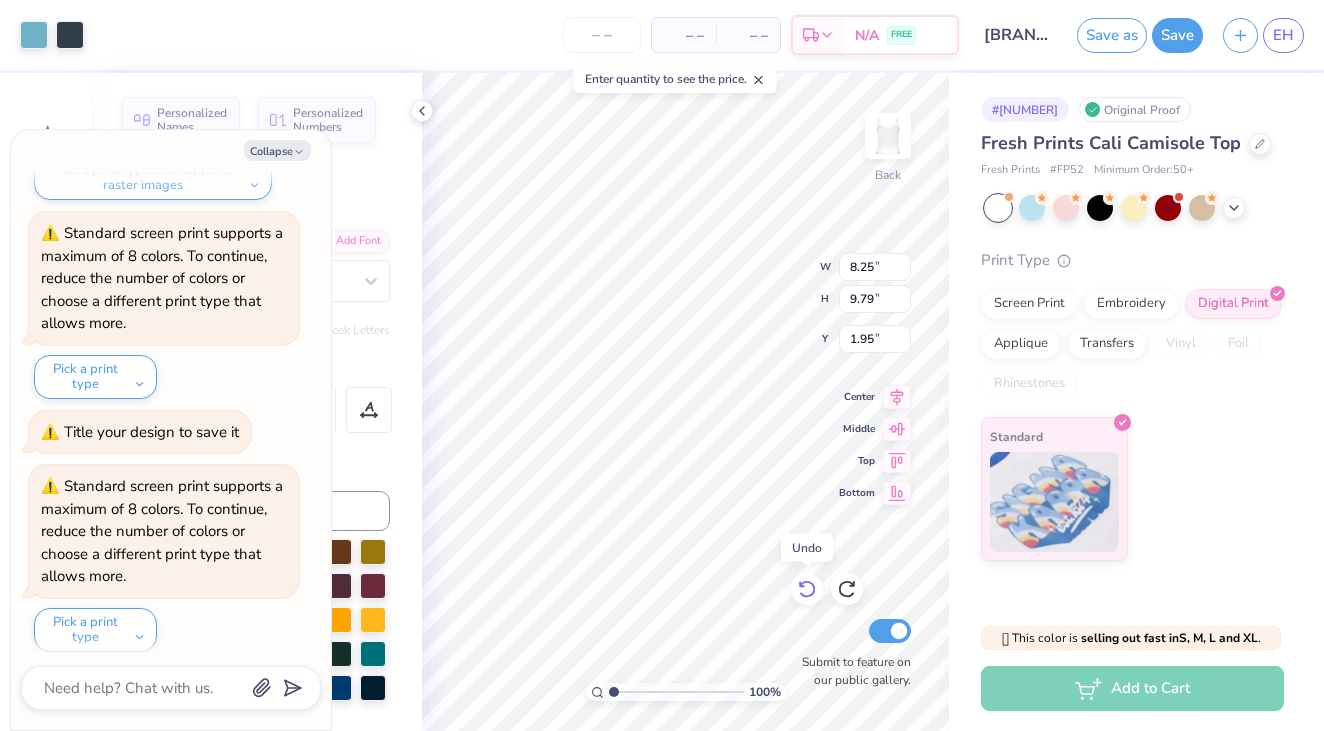 drag, startPoint x: 806, startPoint y: 595, endPoint x: 805, endPoint y: 583, distance: 12.0415945 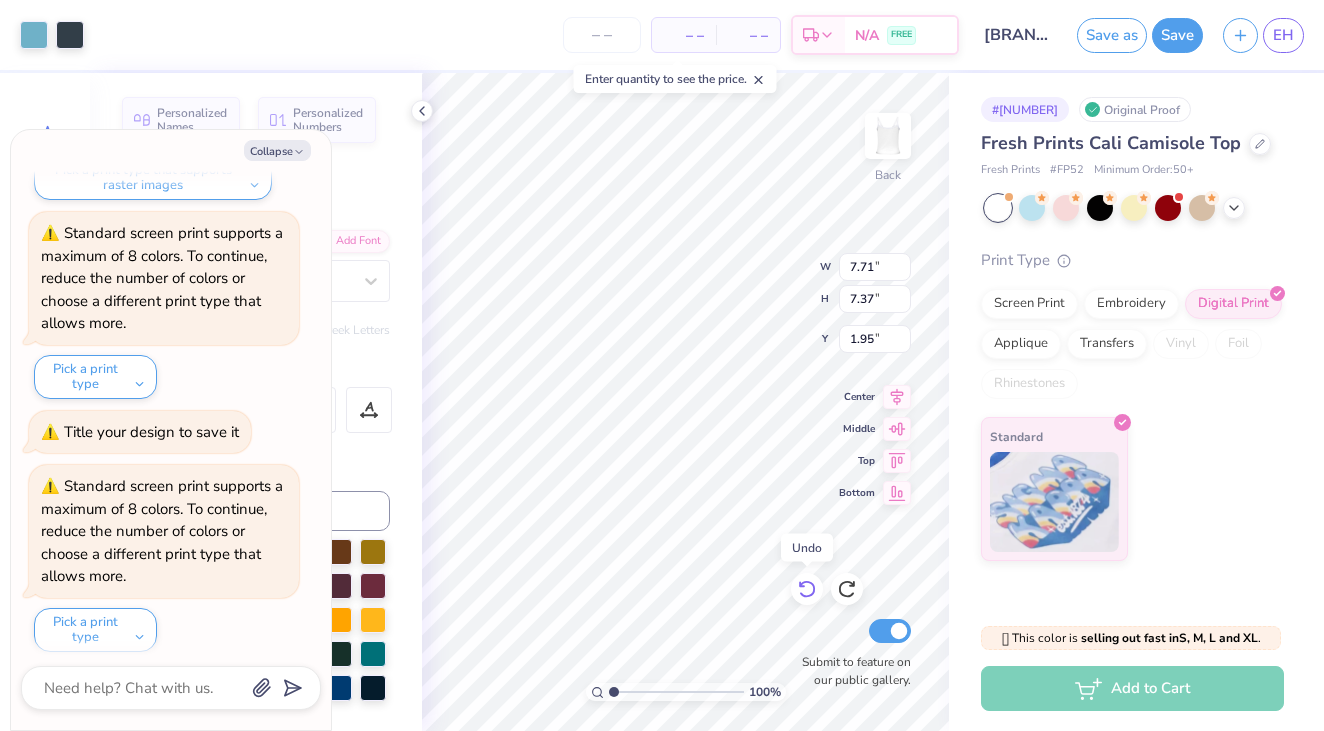 click 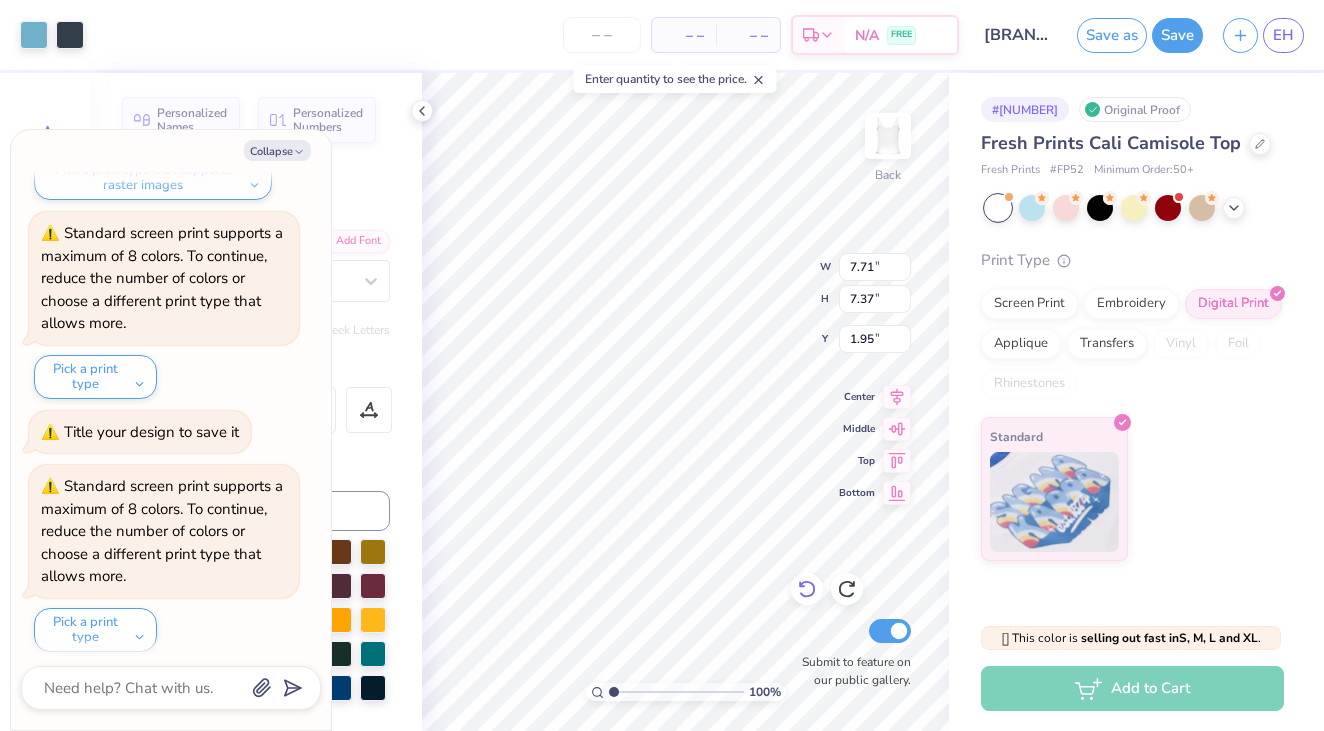 click 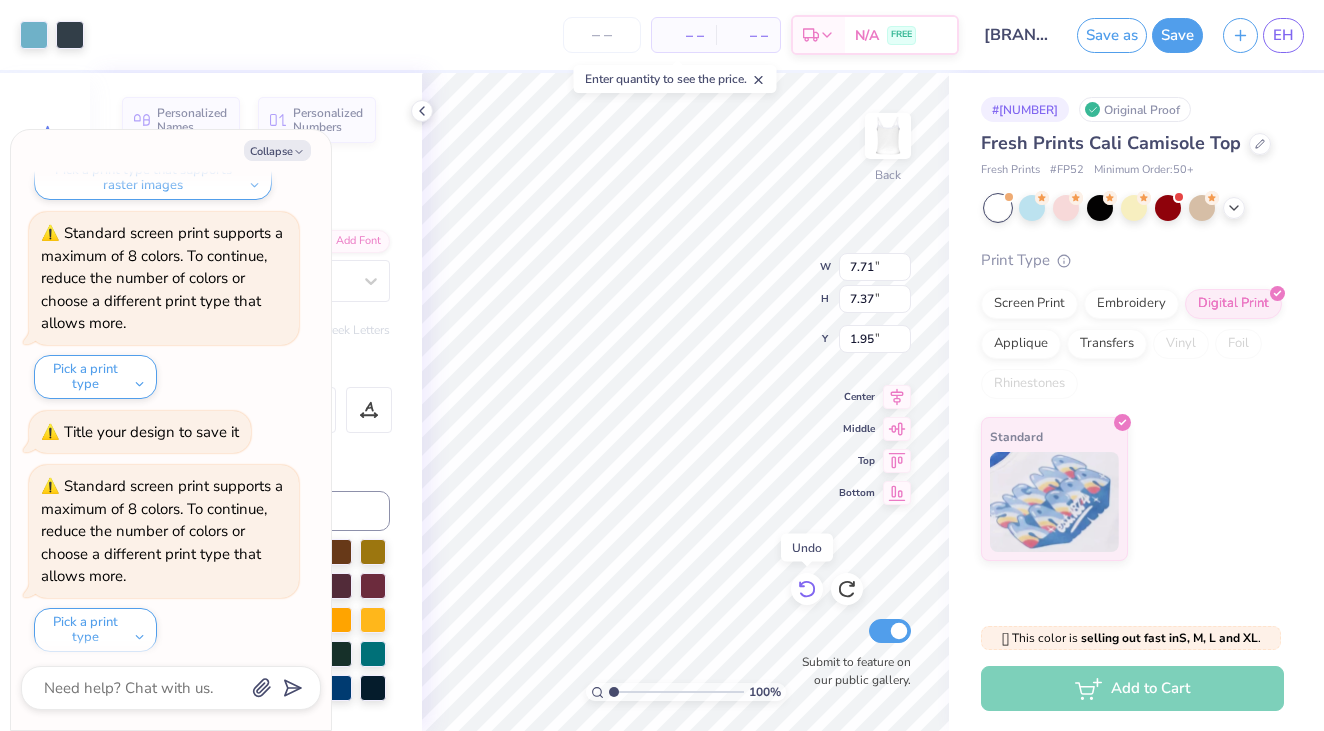 click 